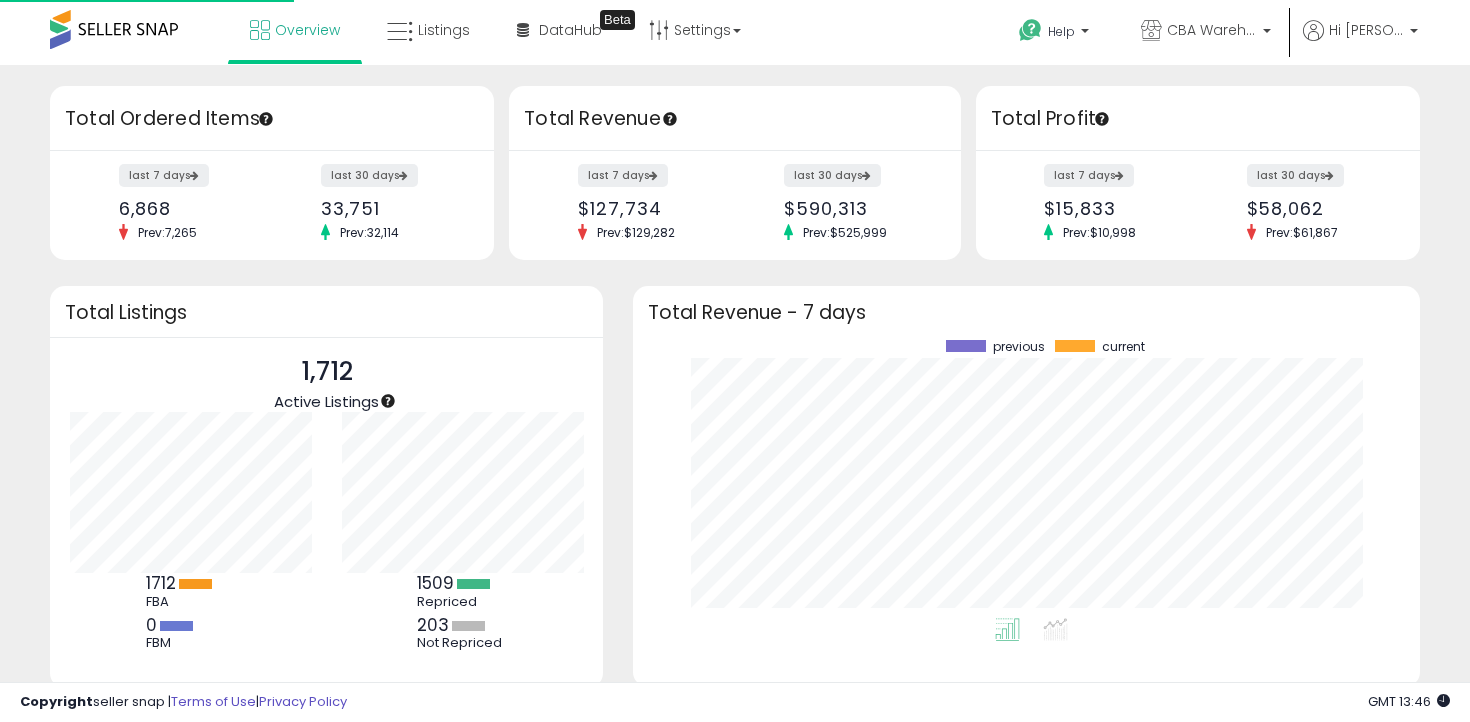 scroll, scrollTop: 0, scrollLeft: 0, axis: both 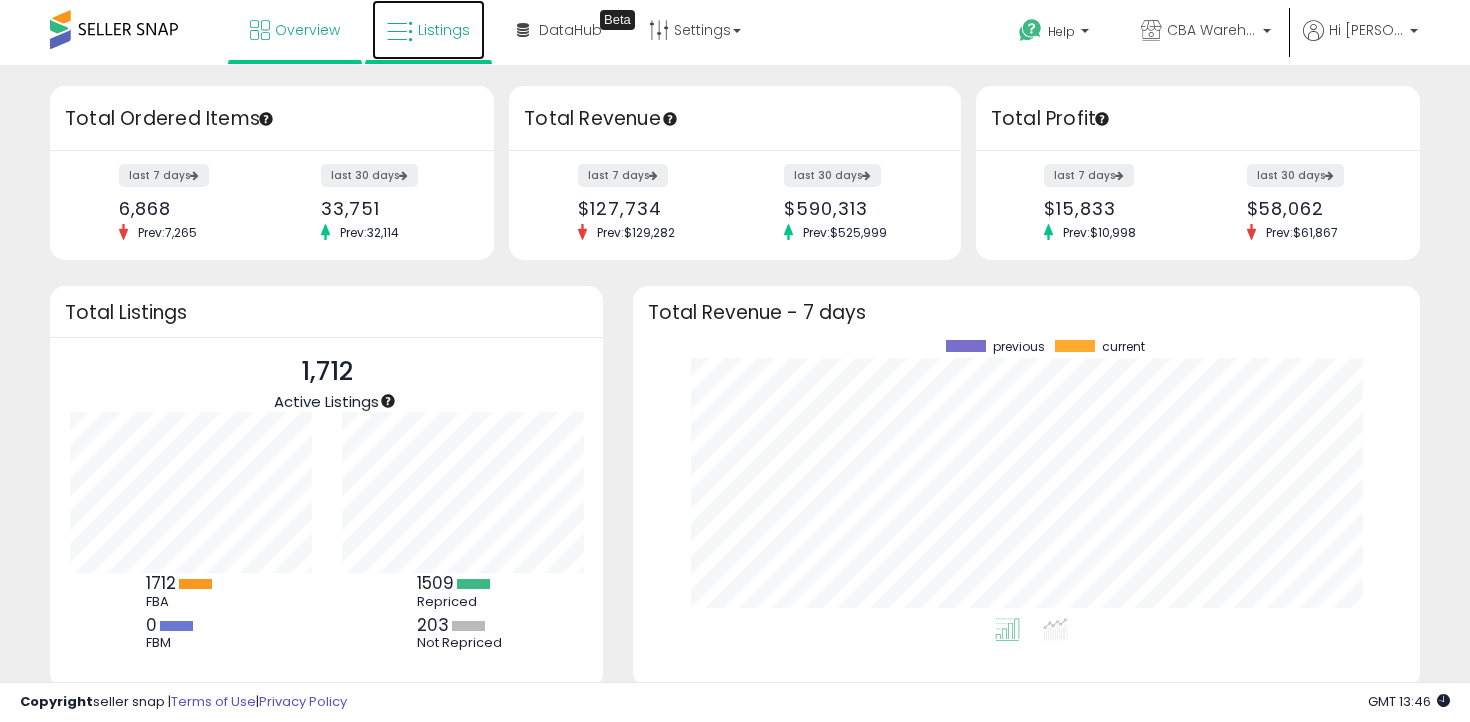 click on "Listings" at bounding box center (428, 30) 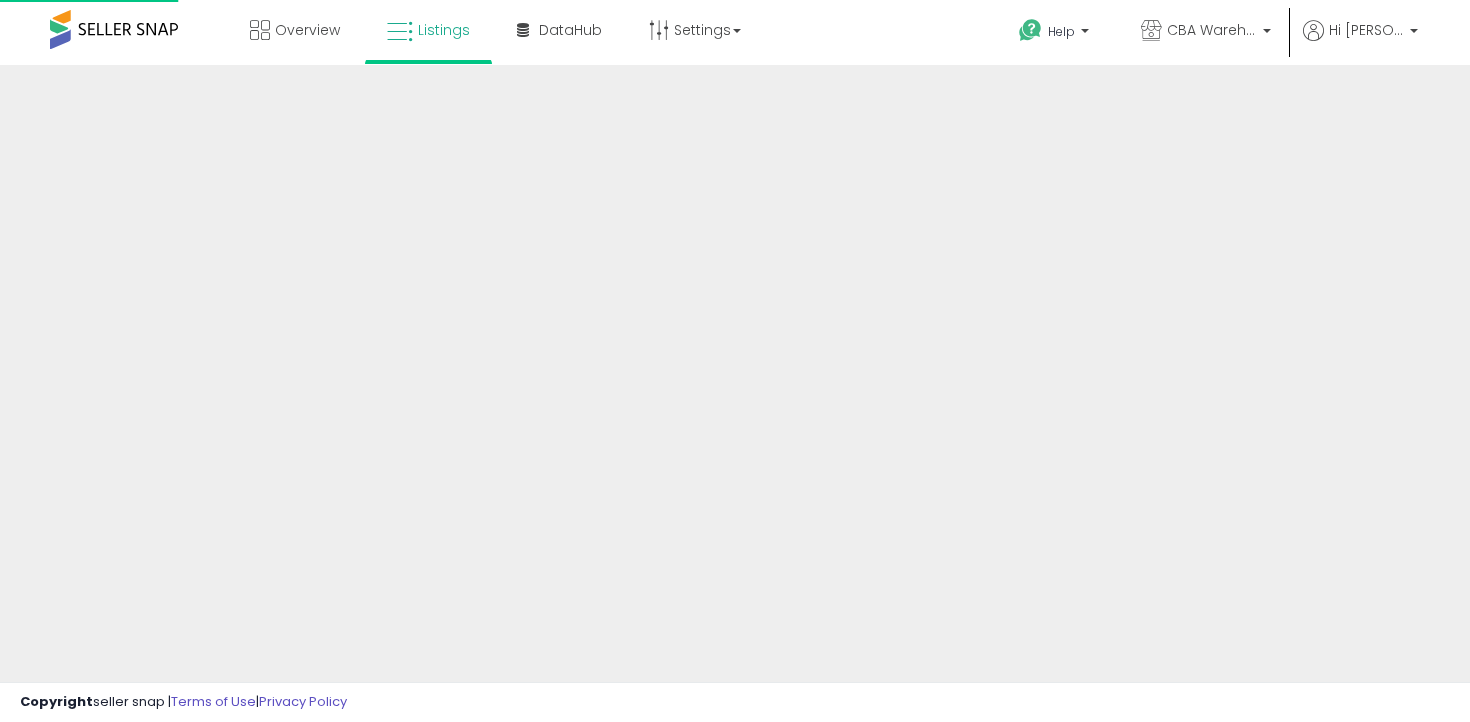 scroll, scrollTop: 0, scrollLeft: 0, axis: both 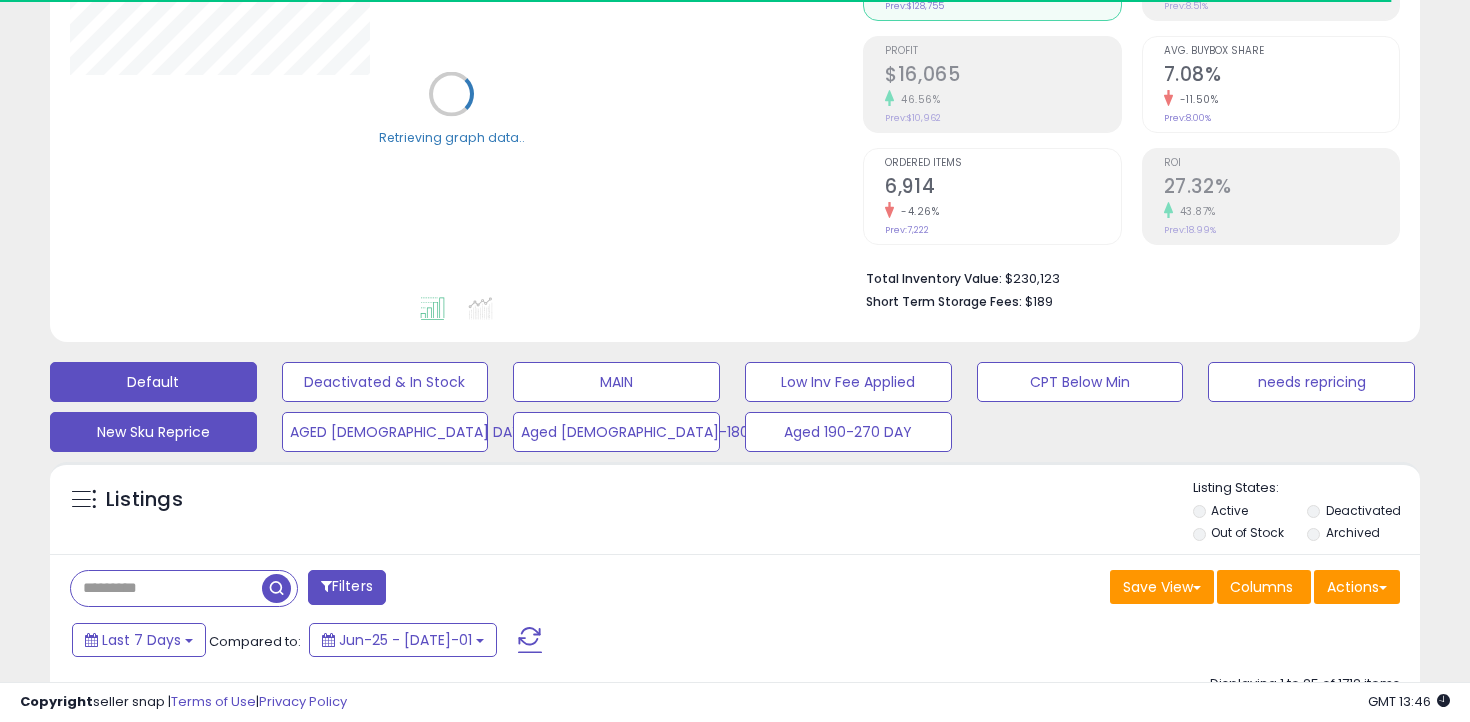 click on "New Sku Reprice" at bounding box center (385, 382) 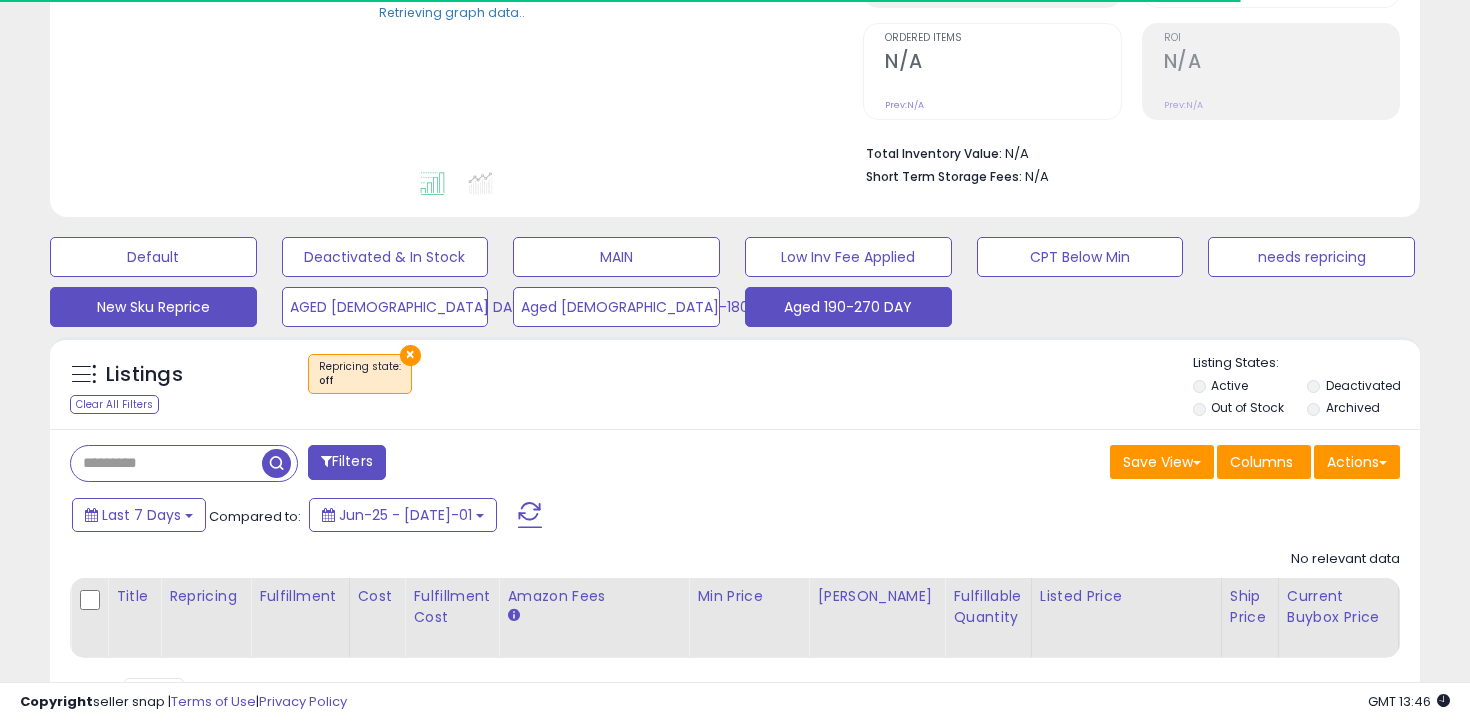 scroll, scrollTop: 384, scrollLeft: 0, axis: vertical 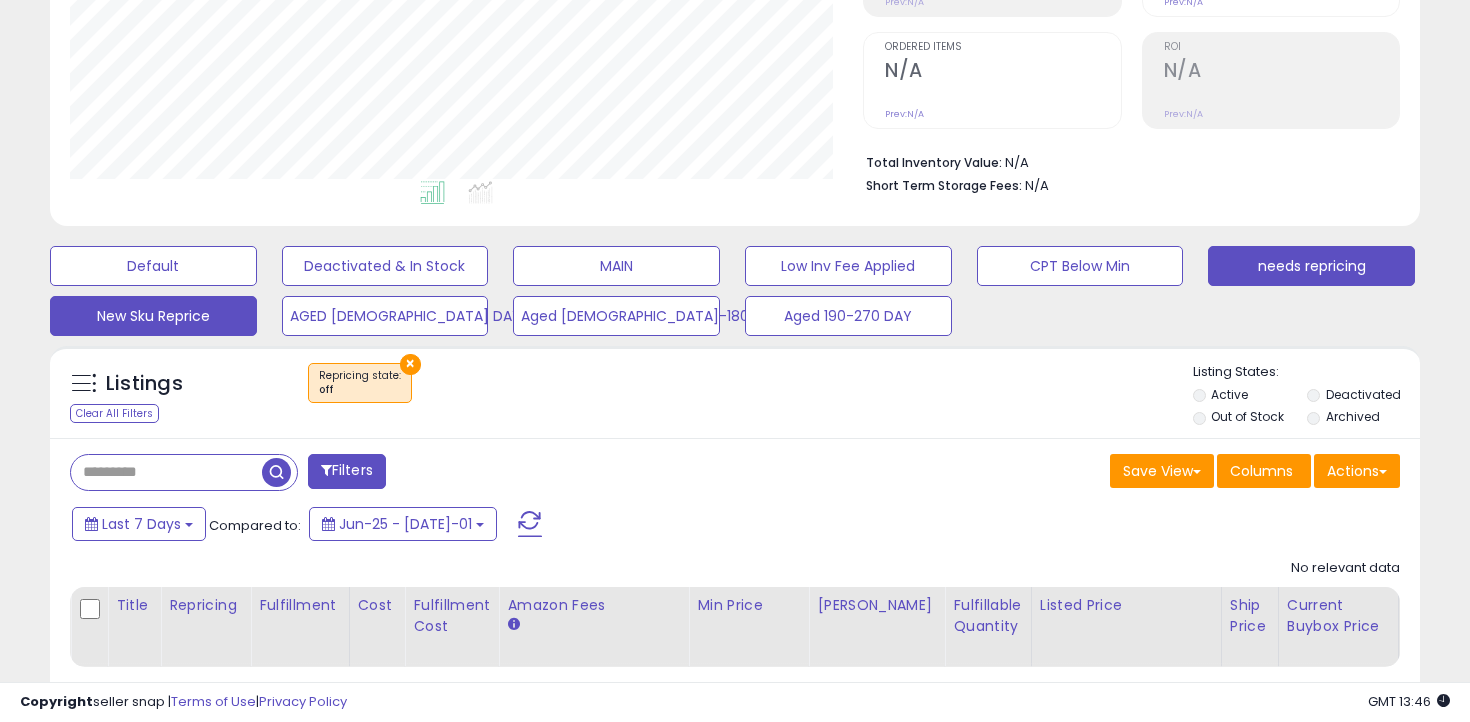 click on "needs repricing" at bounding box center (153, 266) 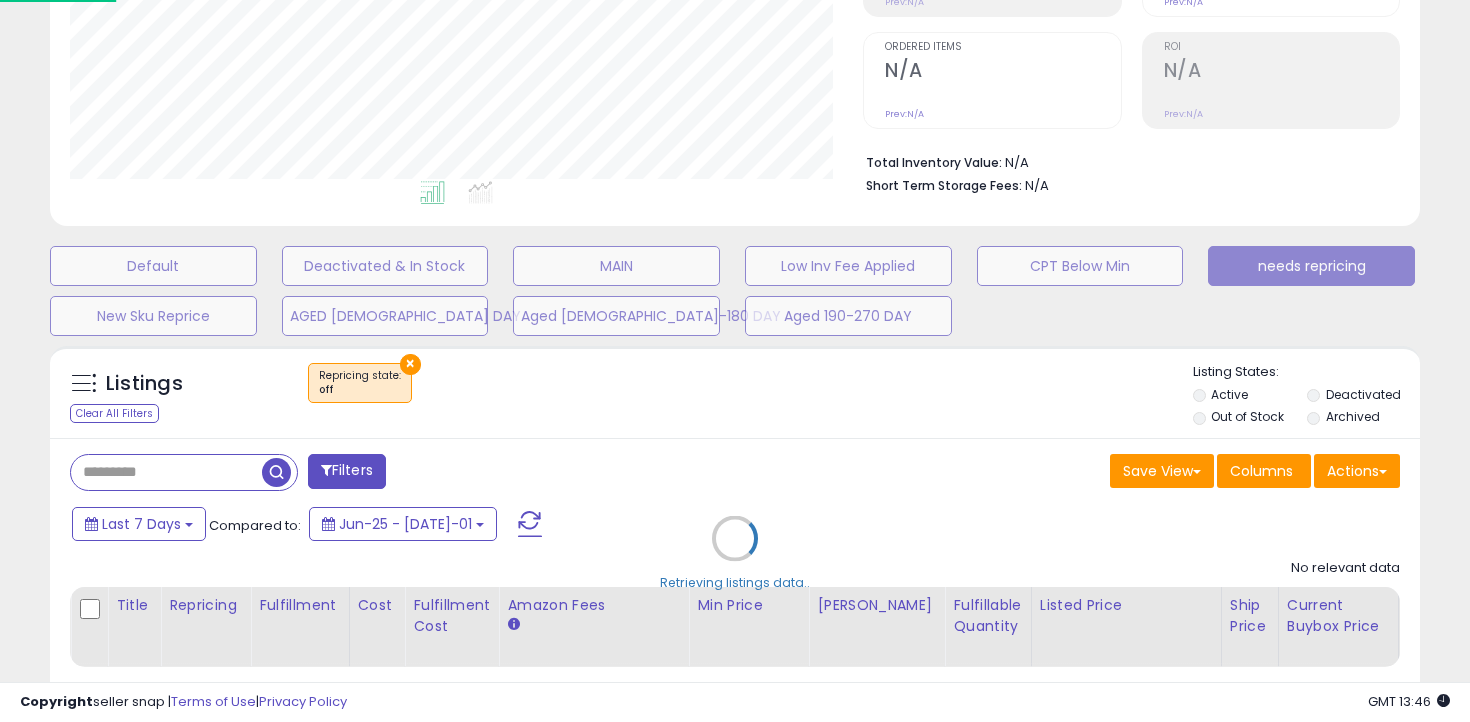 scroll, scrollTop: 999590, scrollLeft: 999206, axis: both 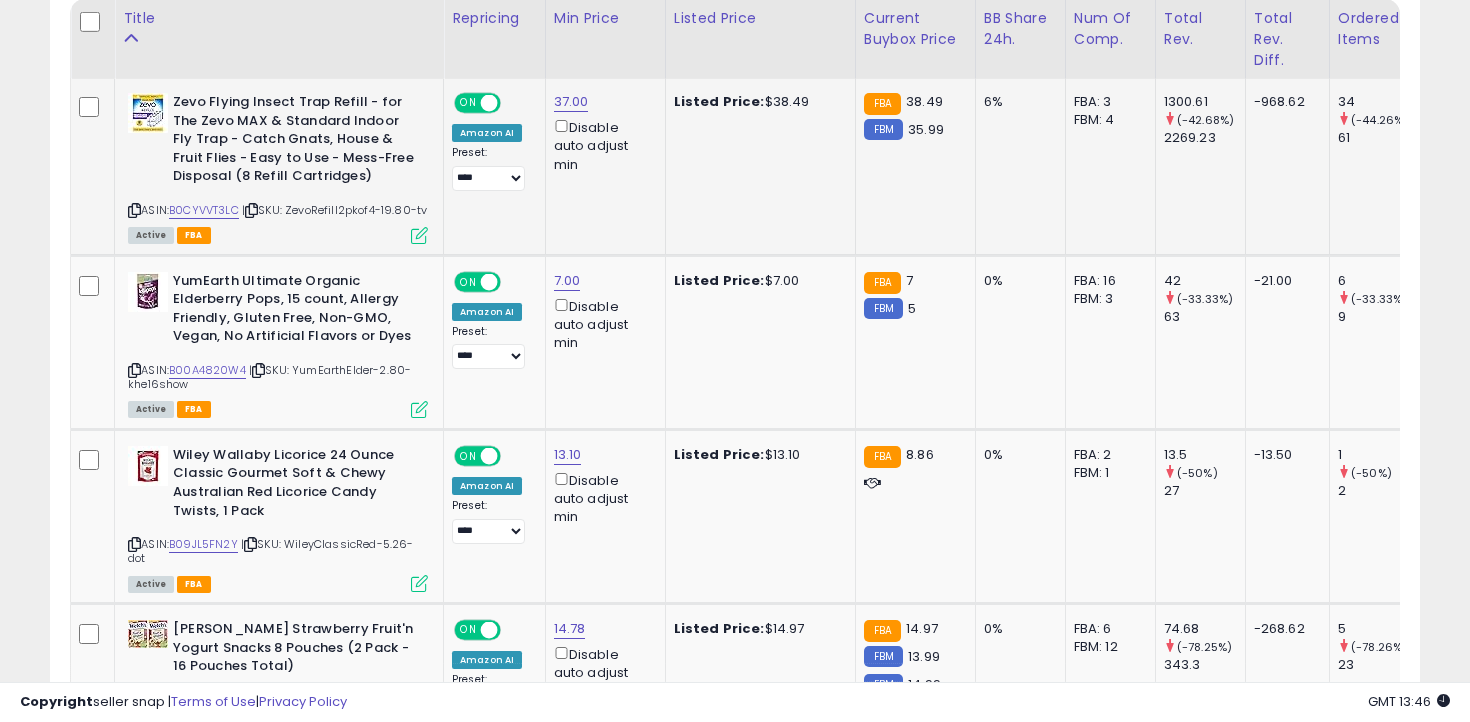 click at bounding box center [134, 210] 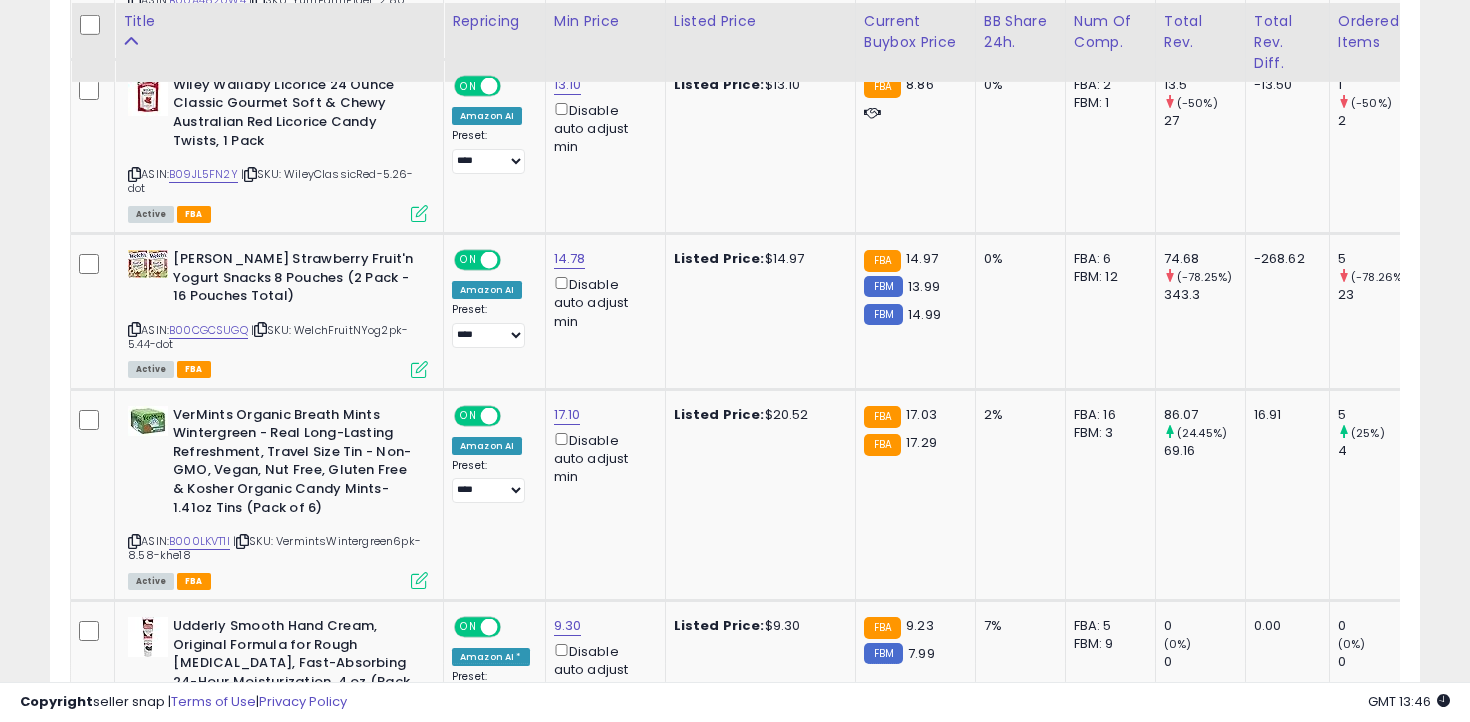 scroll, scrollTop: 1345, scrollLeft: 0, axis: vertical 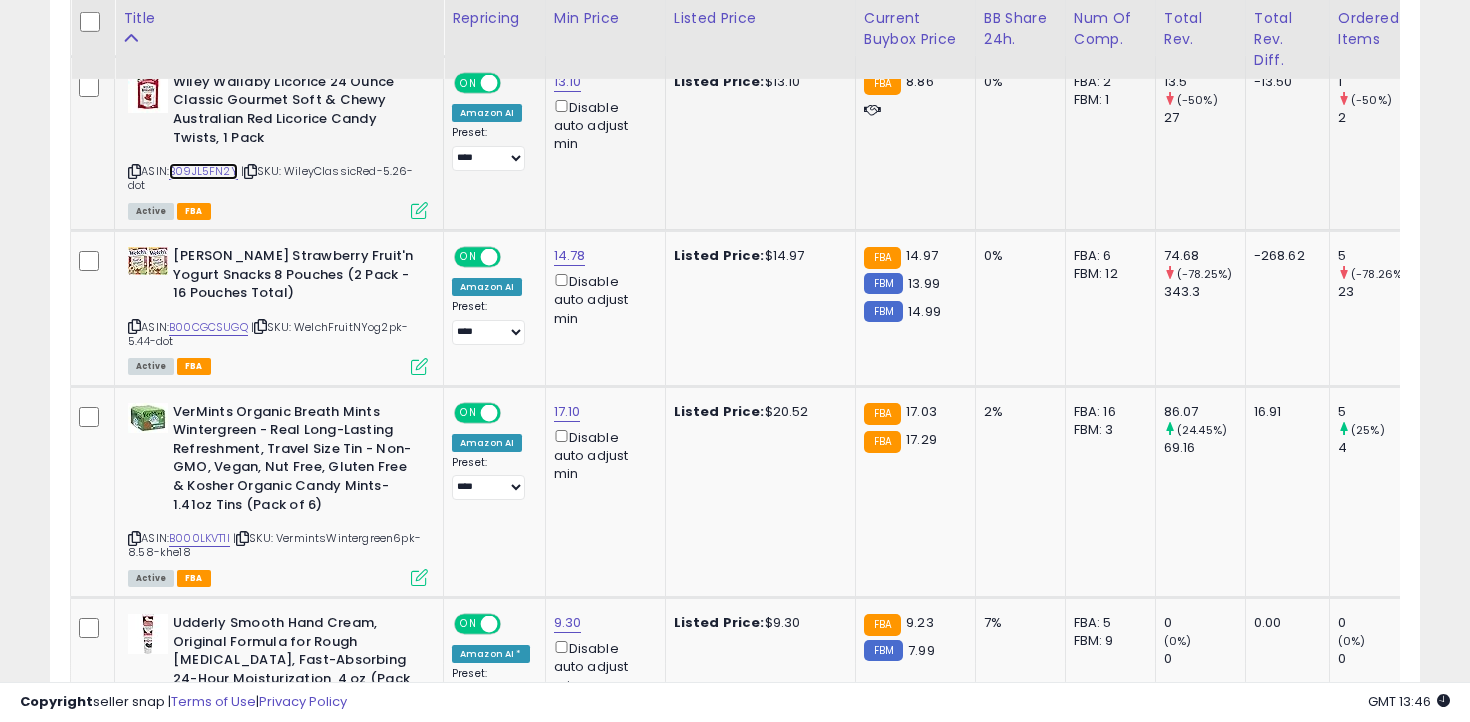 click on "B09JL5FN2Y" at bounding box center (203, 171) 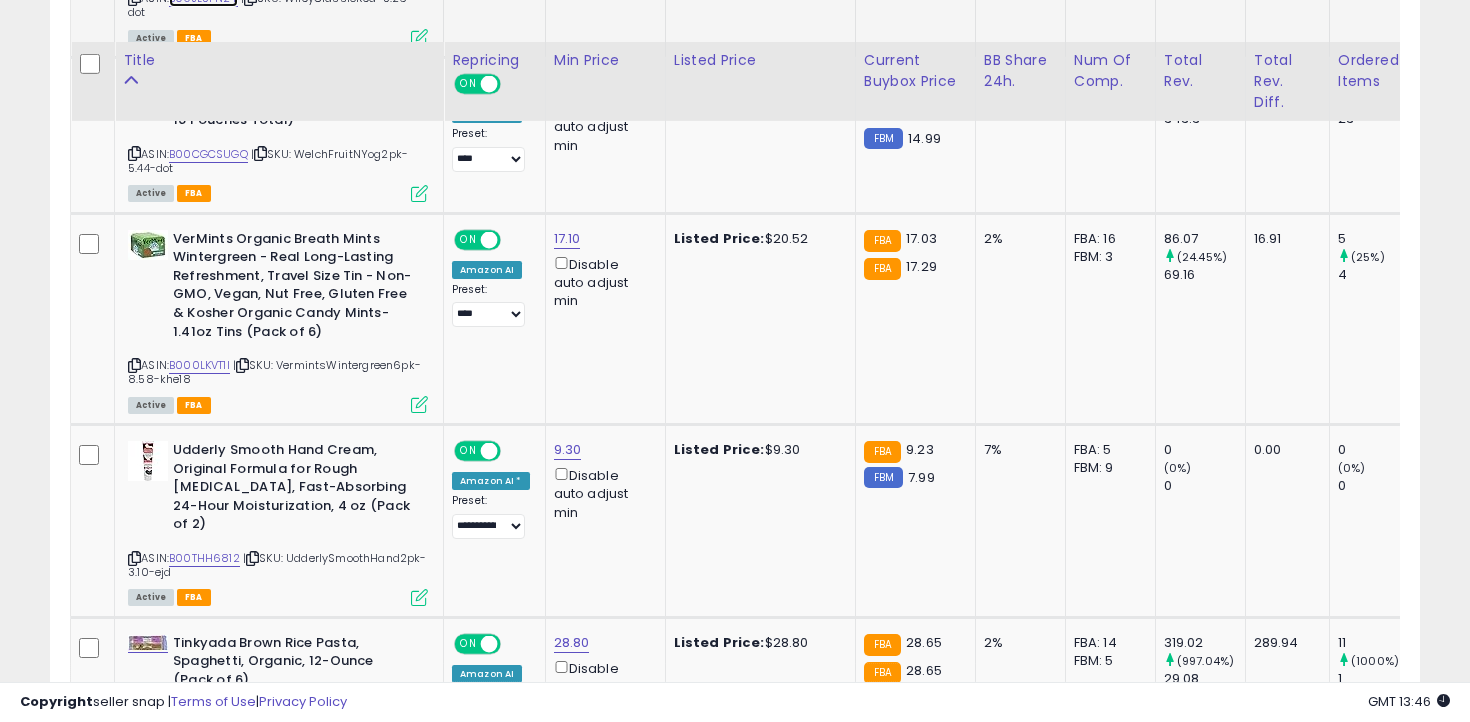 scroll, scrollTop: 1681, scrollLeft: 0, axis: vertical 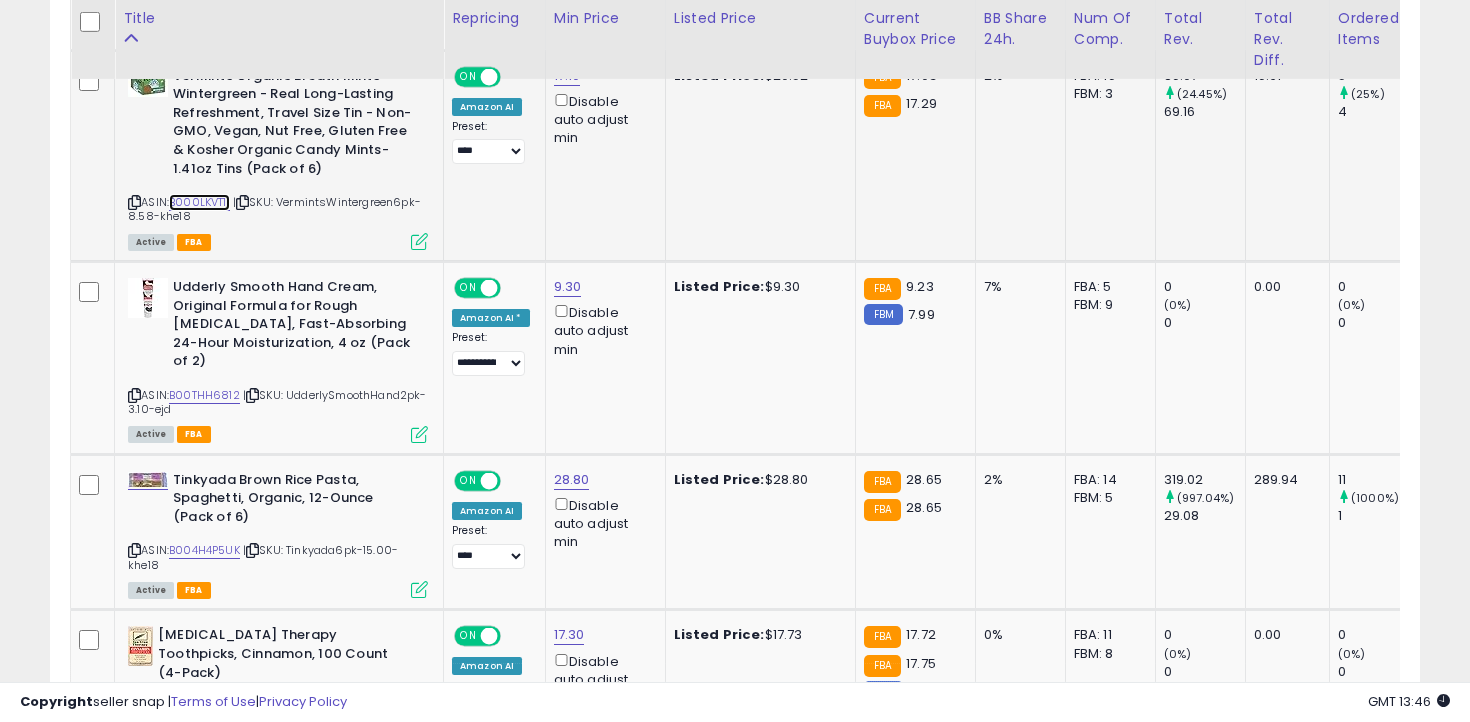 click on "B000LKVT1I" at bounding box center [199, 202] 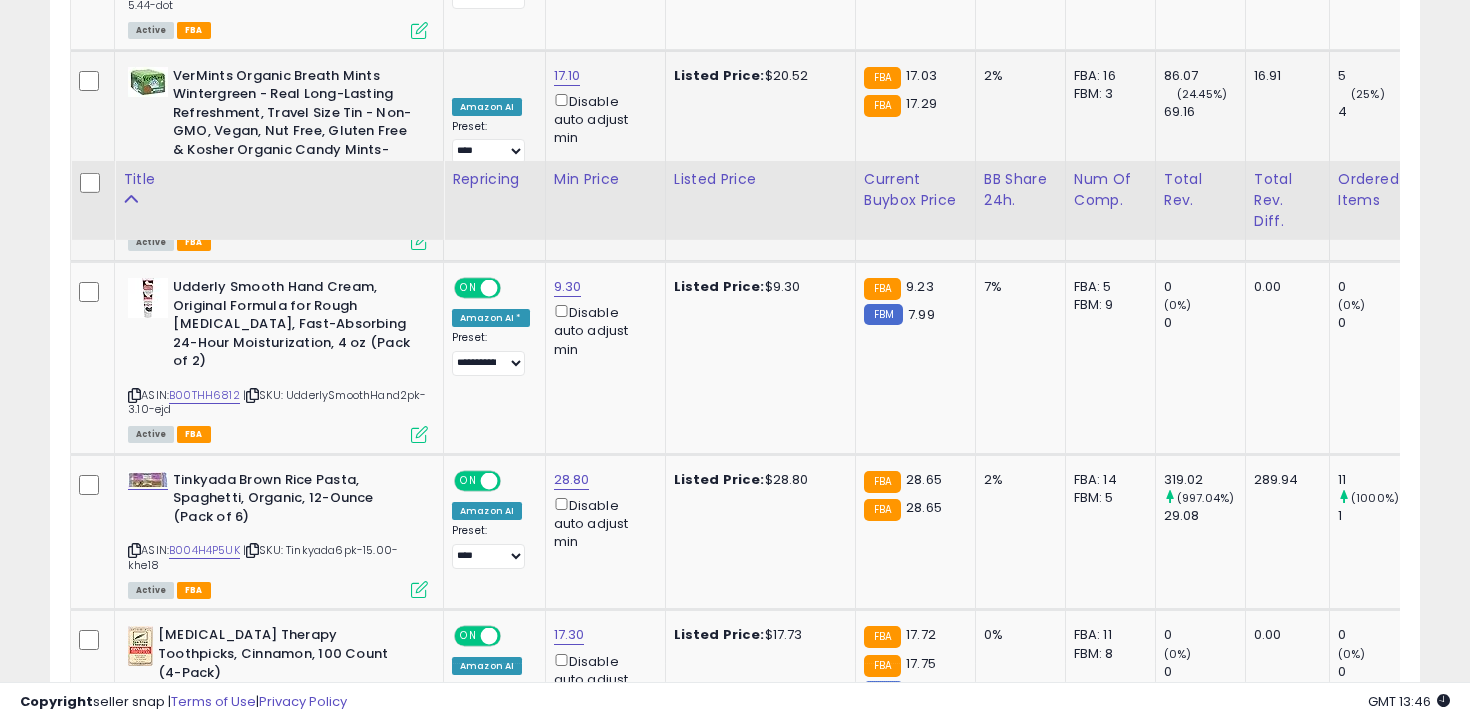 scroll, scrollTop: 1884, scrollLeft: 0, axis: vertical 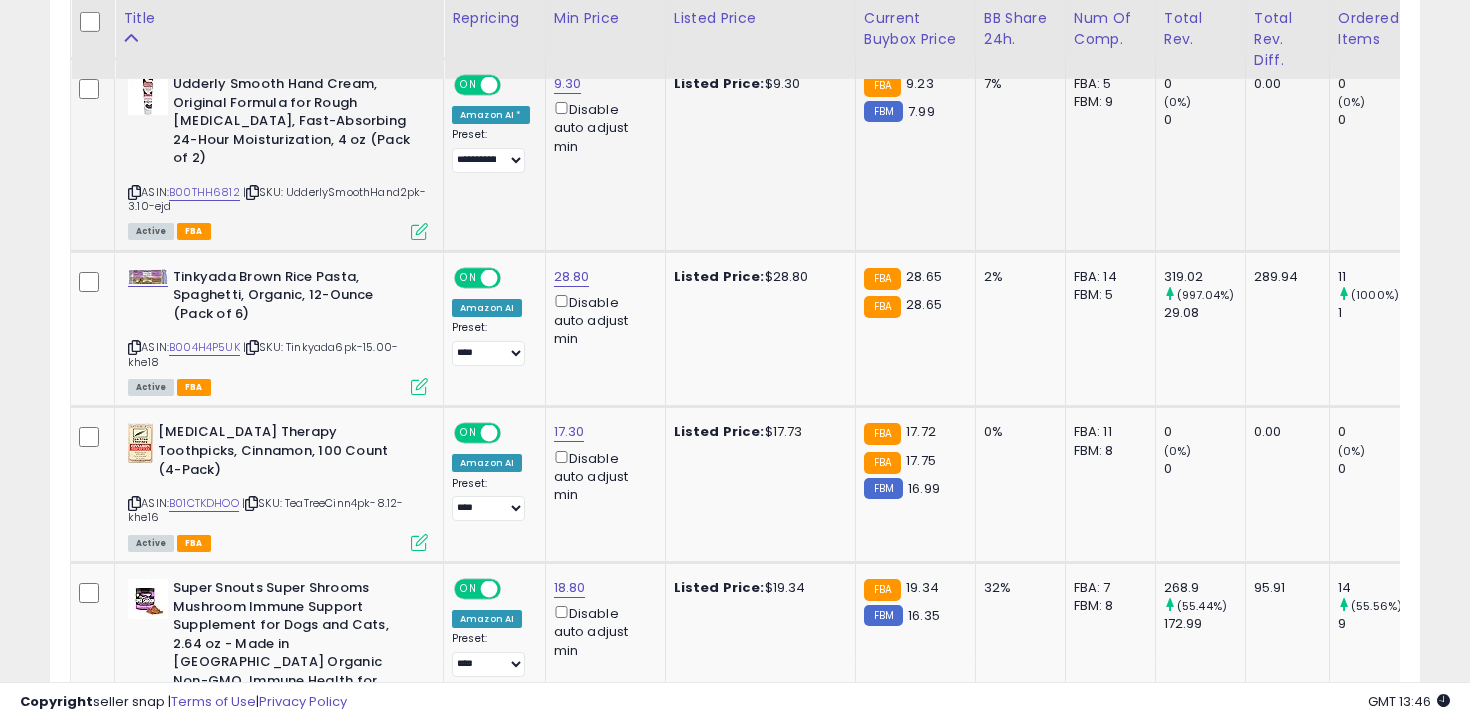 click on "ASIN:  B00THH6812    |   SKU: UdderlySmoothHand2pk-3.10-ejd Active FBA" at bounding box center [278, 156] 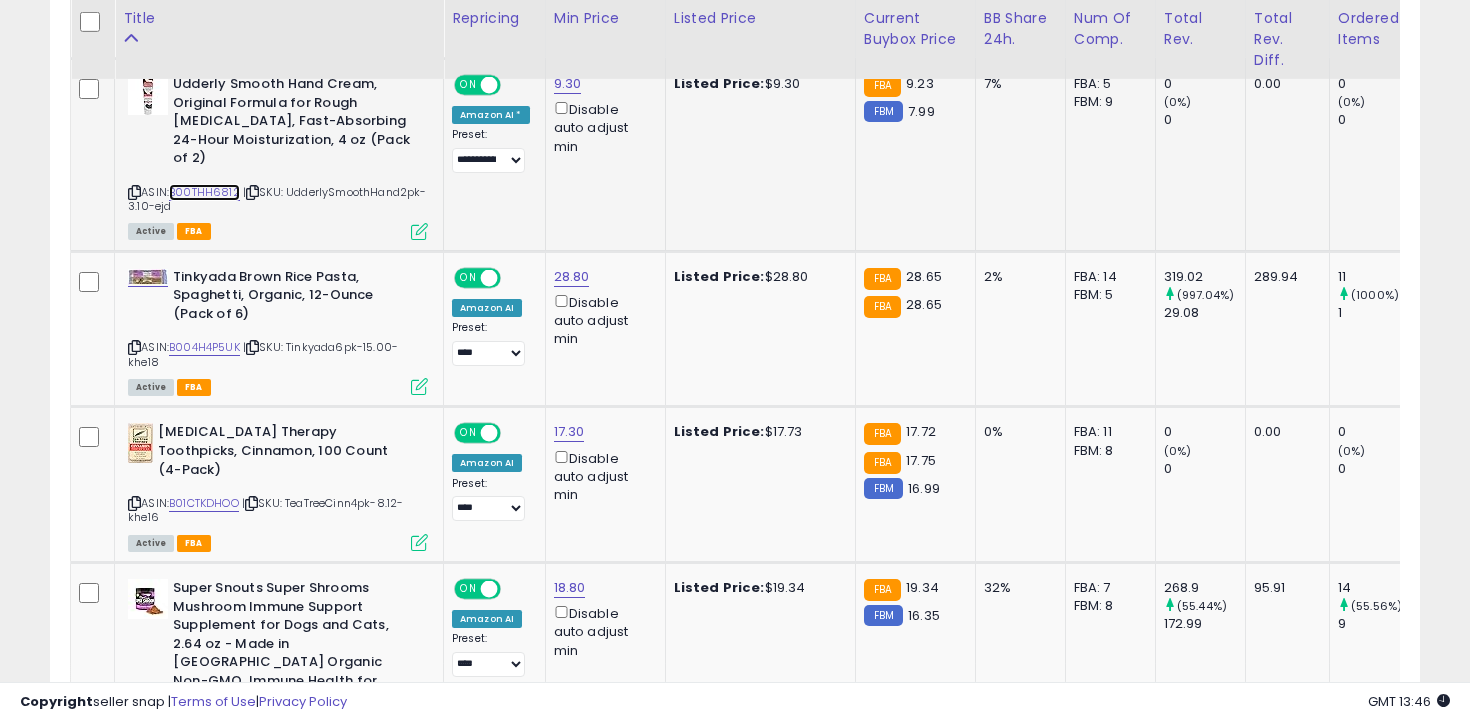 click on "B00THH6812" at bounding box center [204, 192] 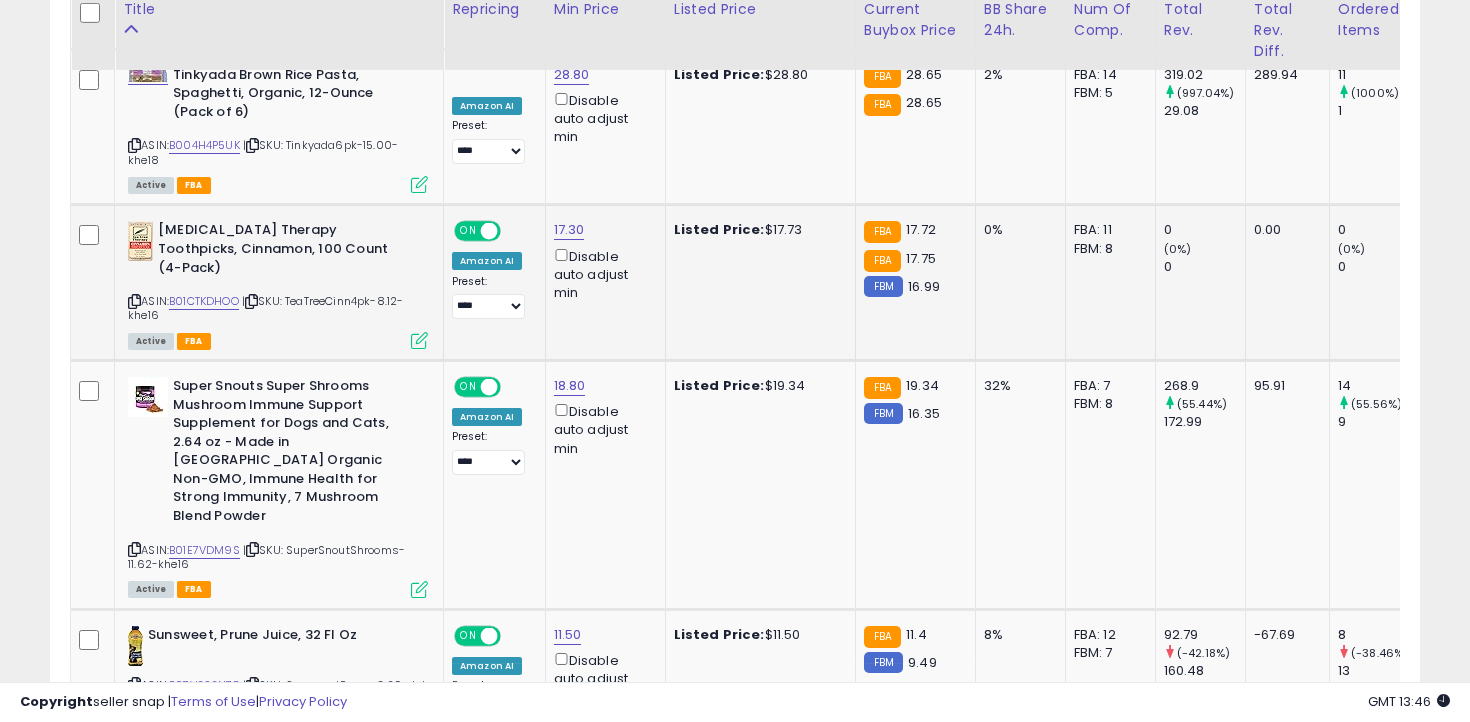 scroll, scrollTop: 2040, scrollLeft: 0, axis: vertical 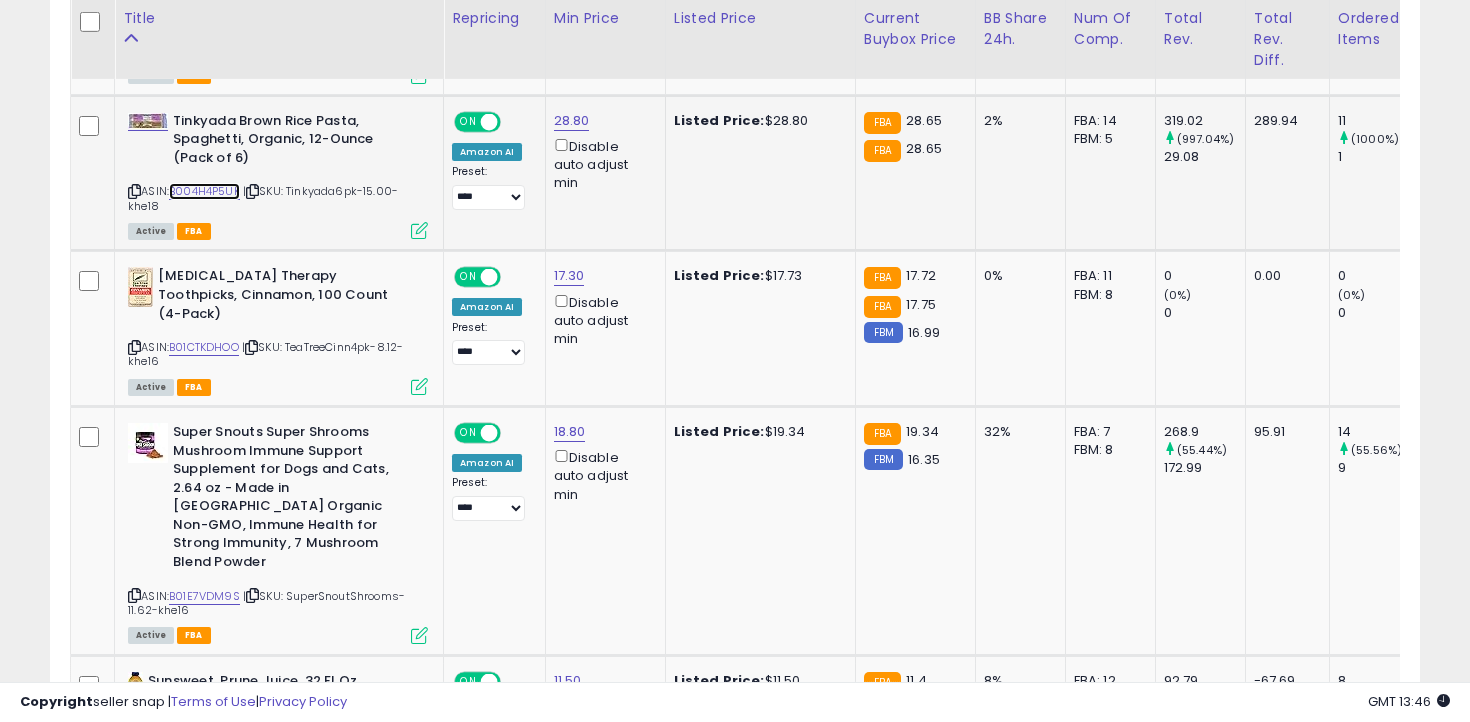 click on "B004H4P5UK" at bounding box center [204, 191] 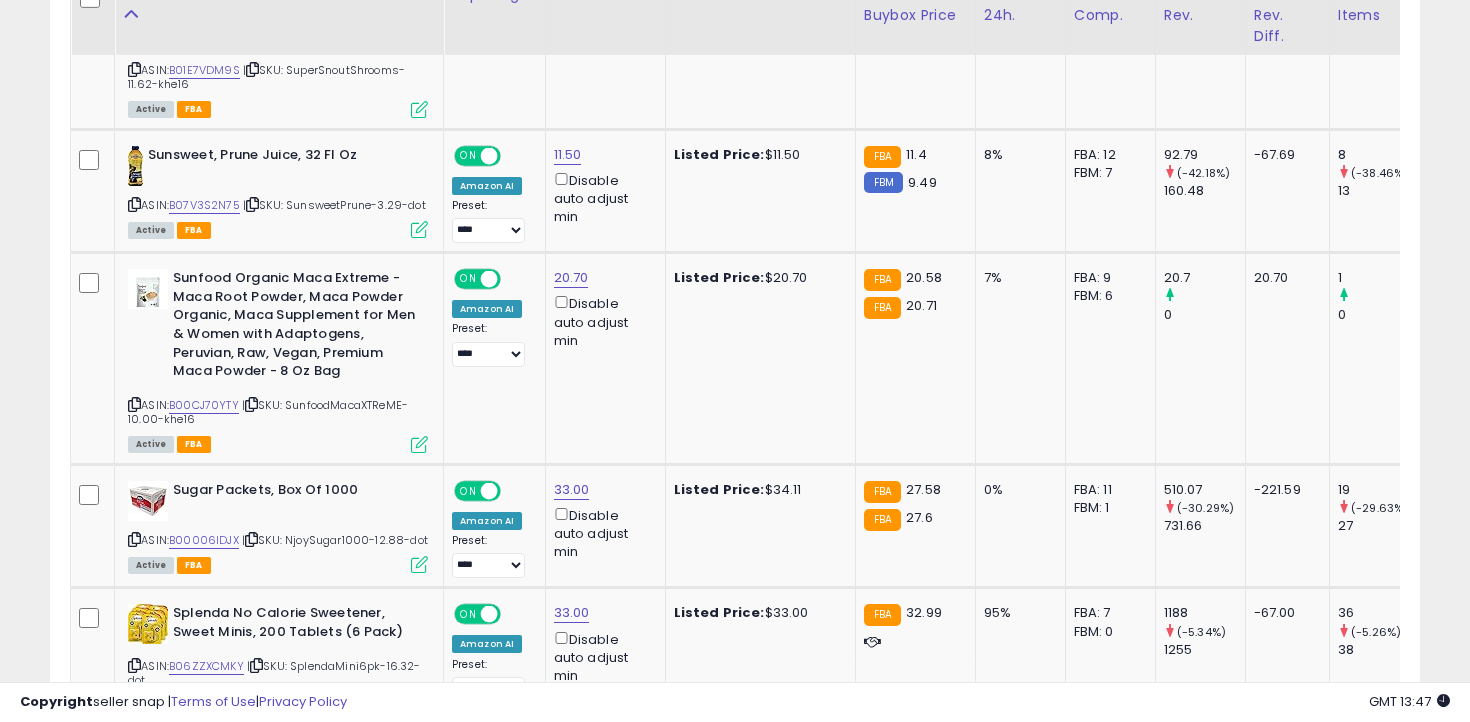 scroll, scrollTop: 2567, scrollLeft: 0, axis: vertical 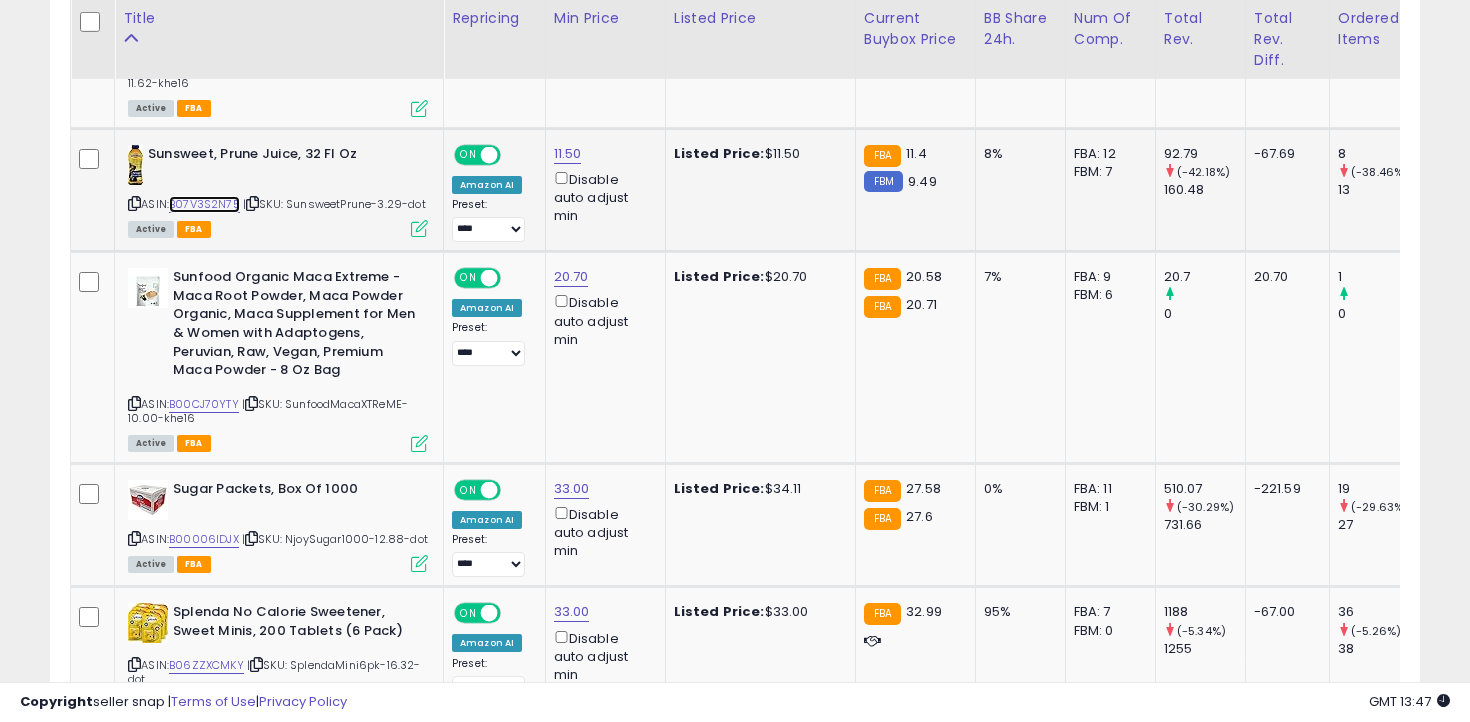click on "B07V3S2N75" at bounding box center (204, 204) 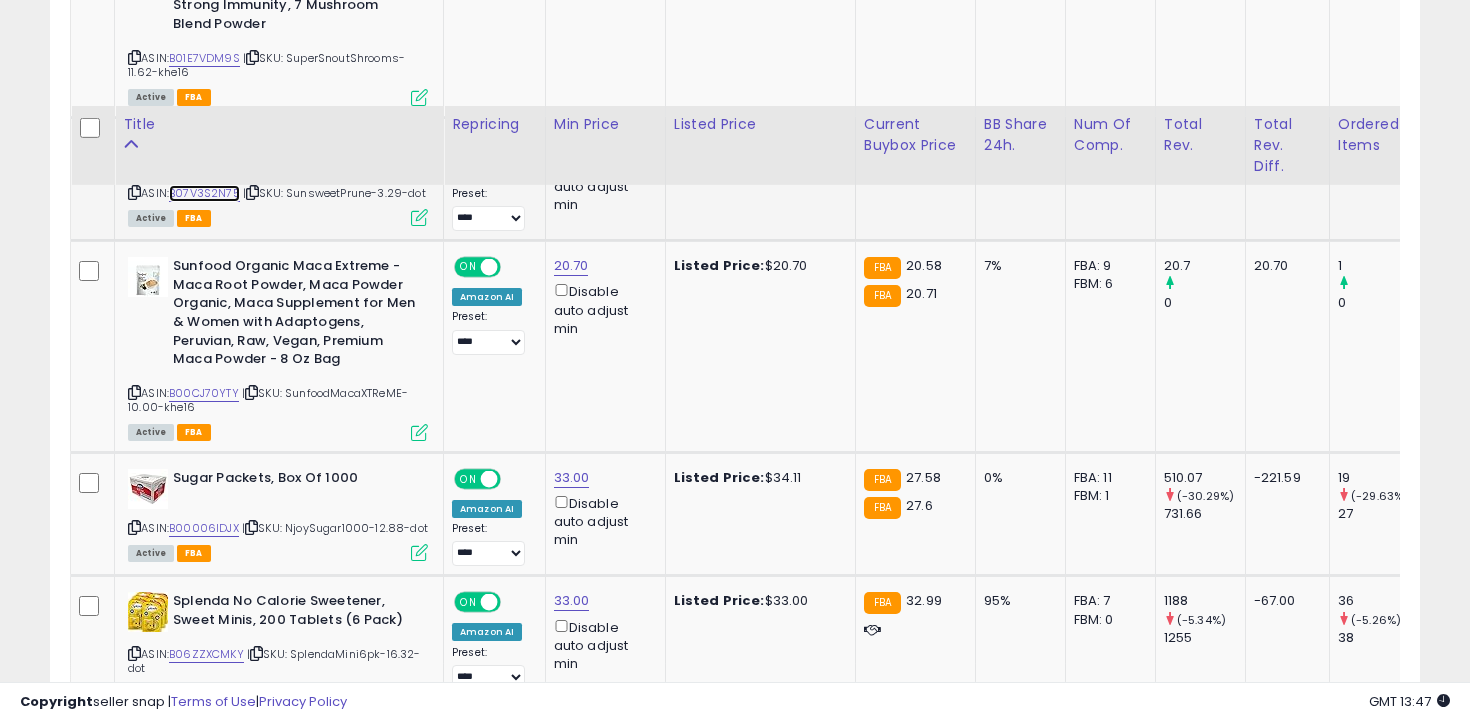 scroll, scrollTop: 2730, scrollLeft: 0, axis: vertical 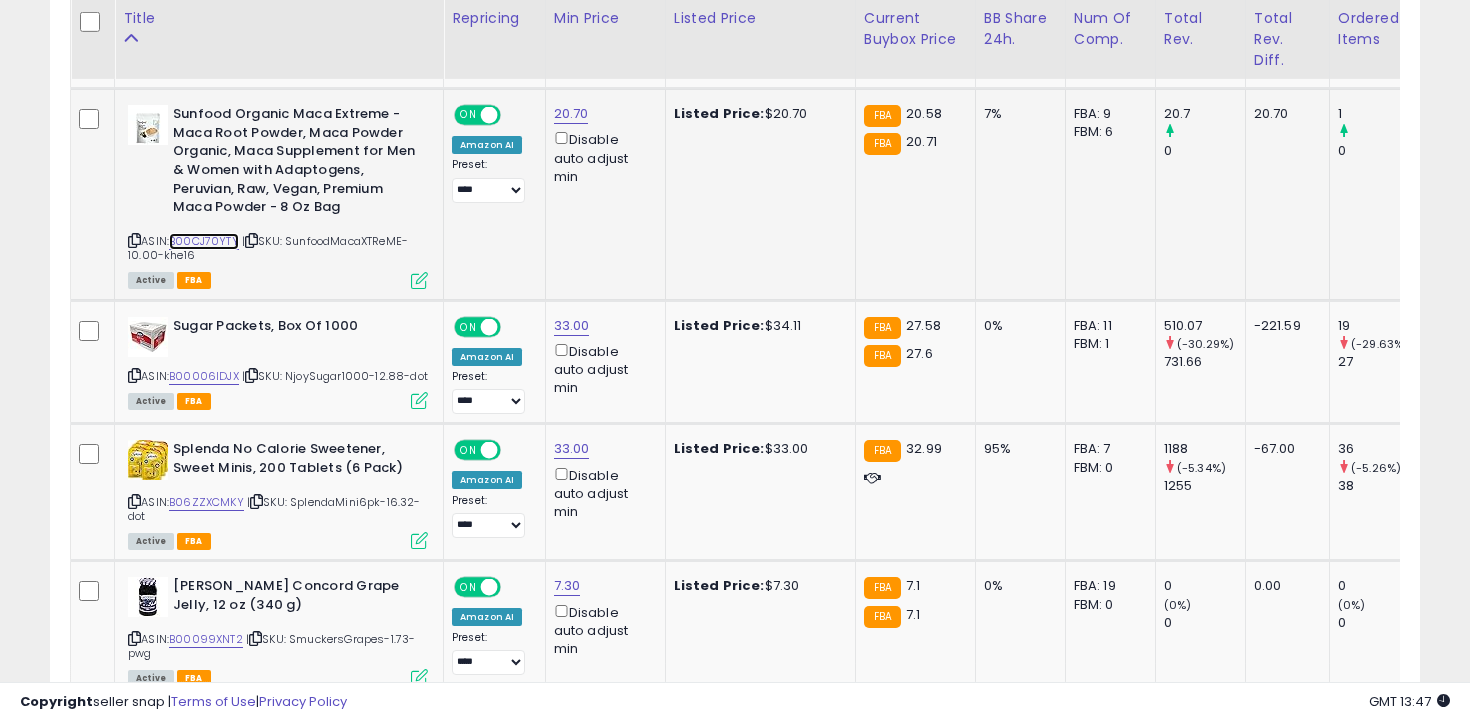 click on "B00CJ70YTY" at bounding box center (204, 241) 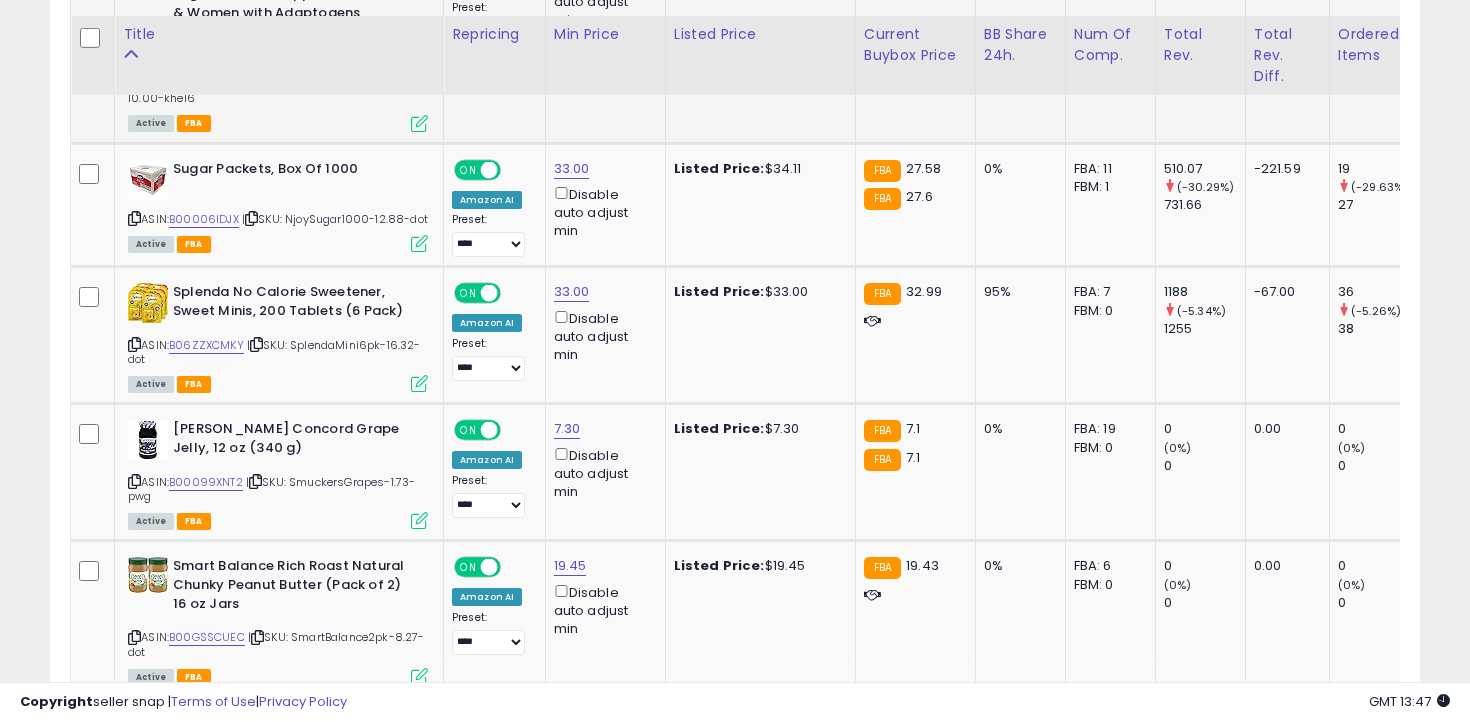 scroll, scrollTop: 2906, scrollLeft: 0, axis: vertical 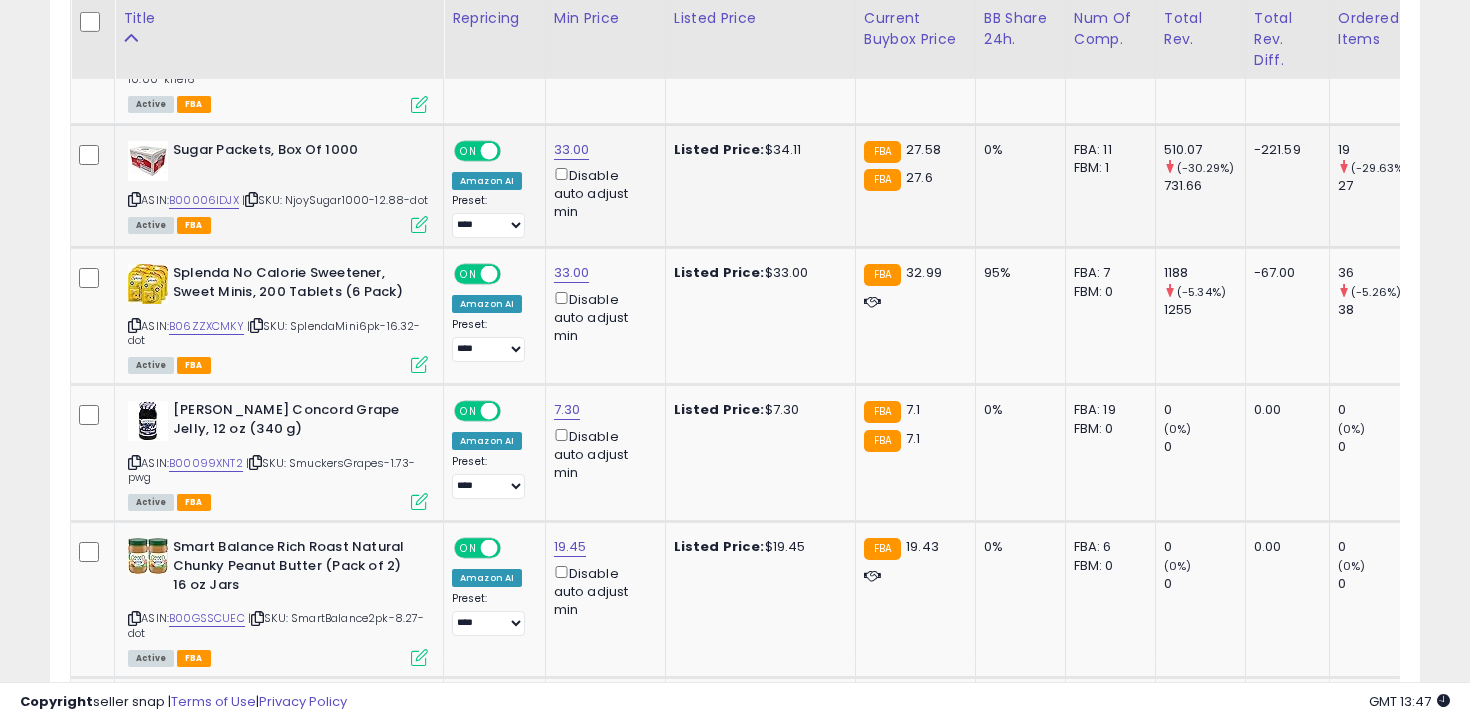 click at bounding box center (134, 199) 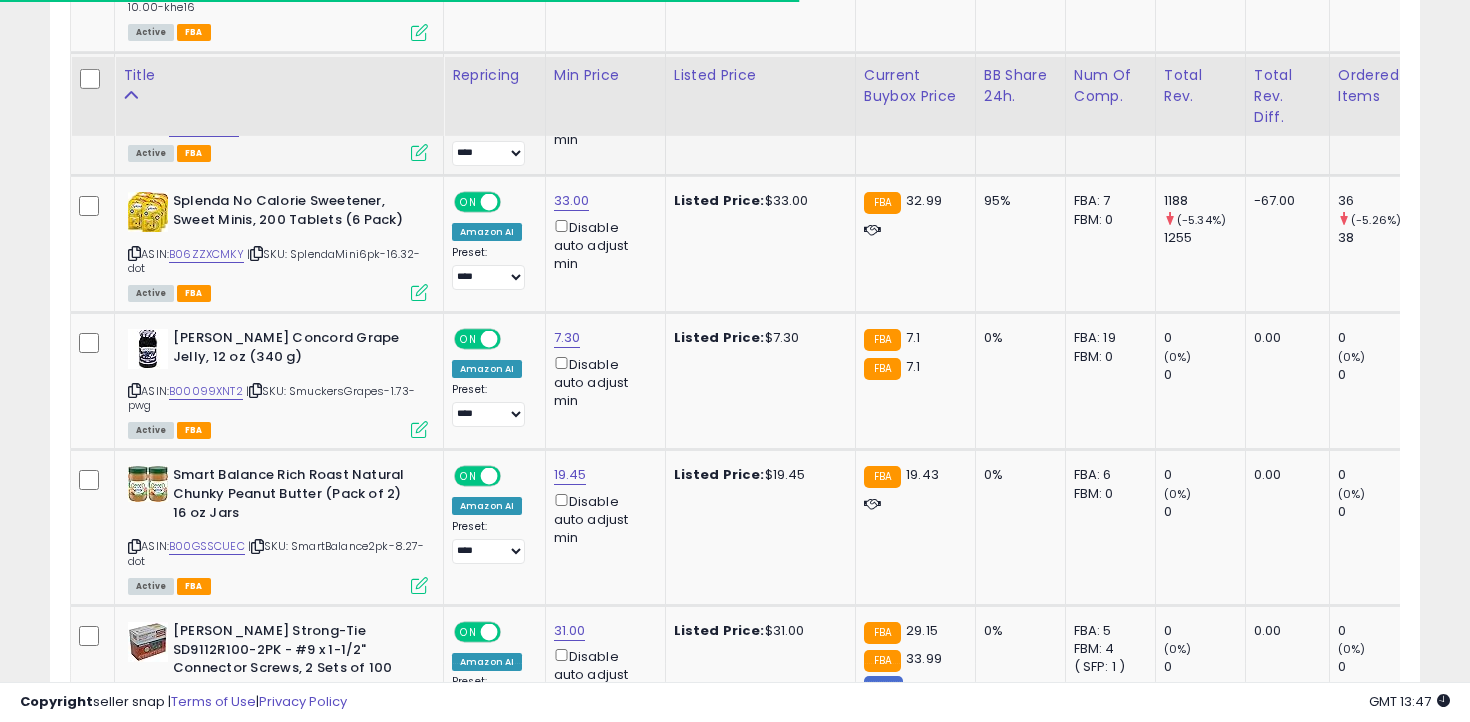 scroll, scrollTop: 3043, scrollLeft: 0, axis: vertical 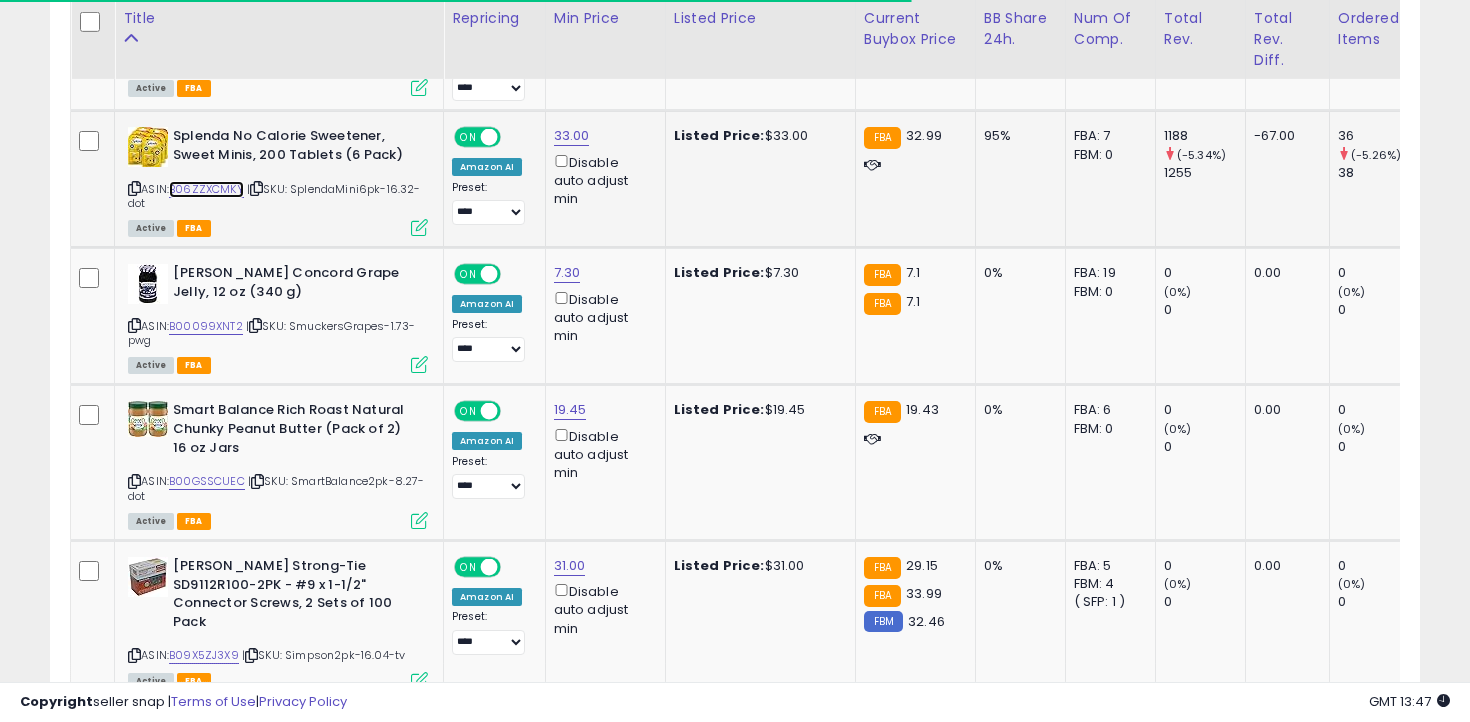 click on "B06ZZXCMKY" at bounding box center [206, 189] 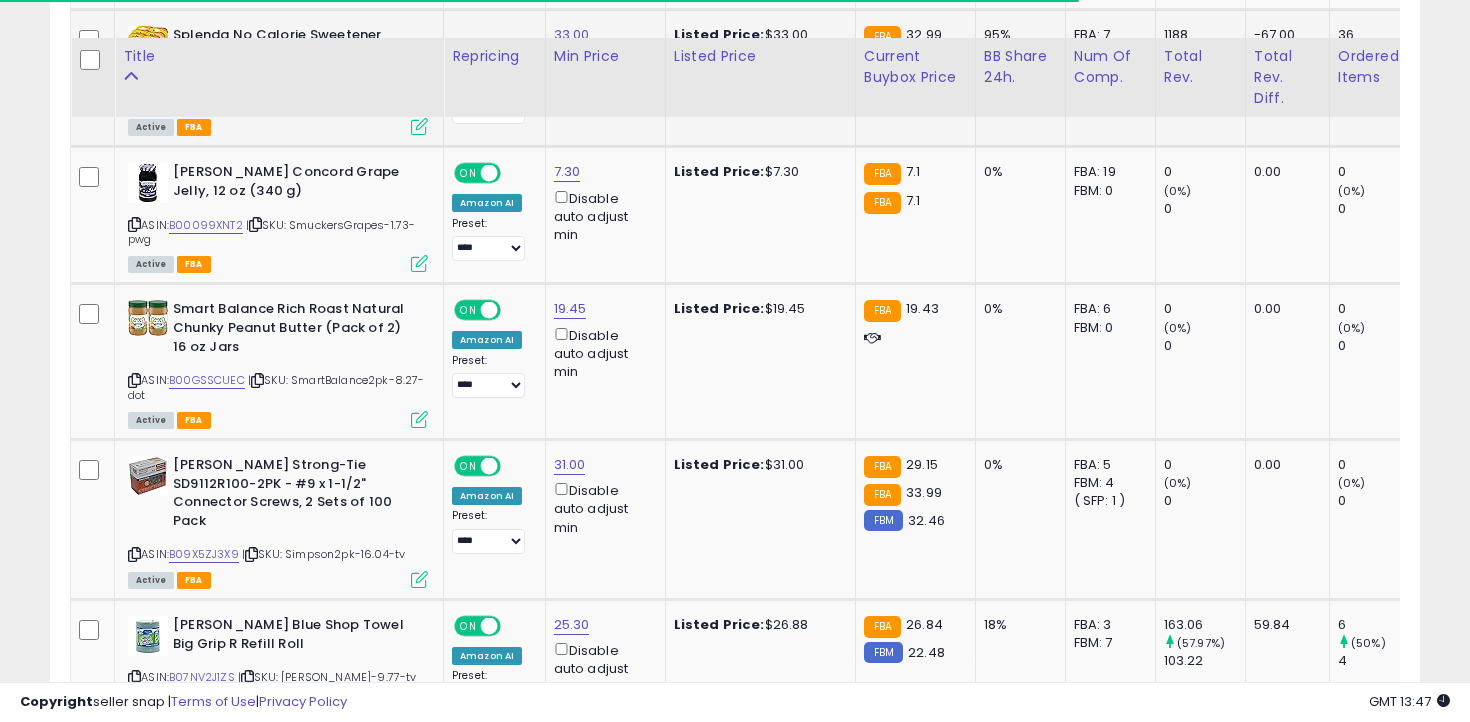 scroll, scrollTop: 3189, scrollLeft: 0, axis: vertical 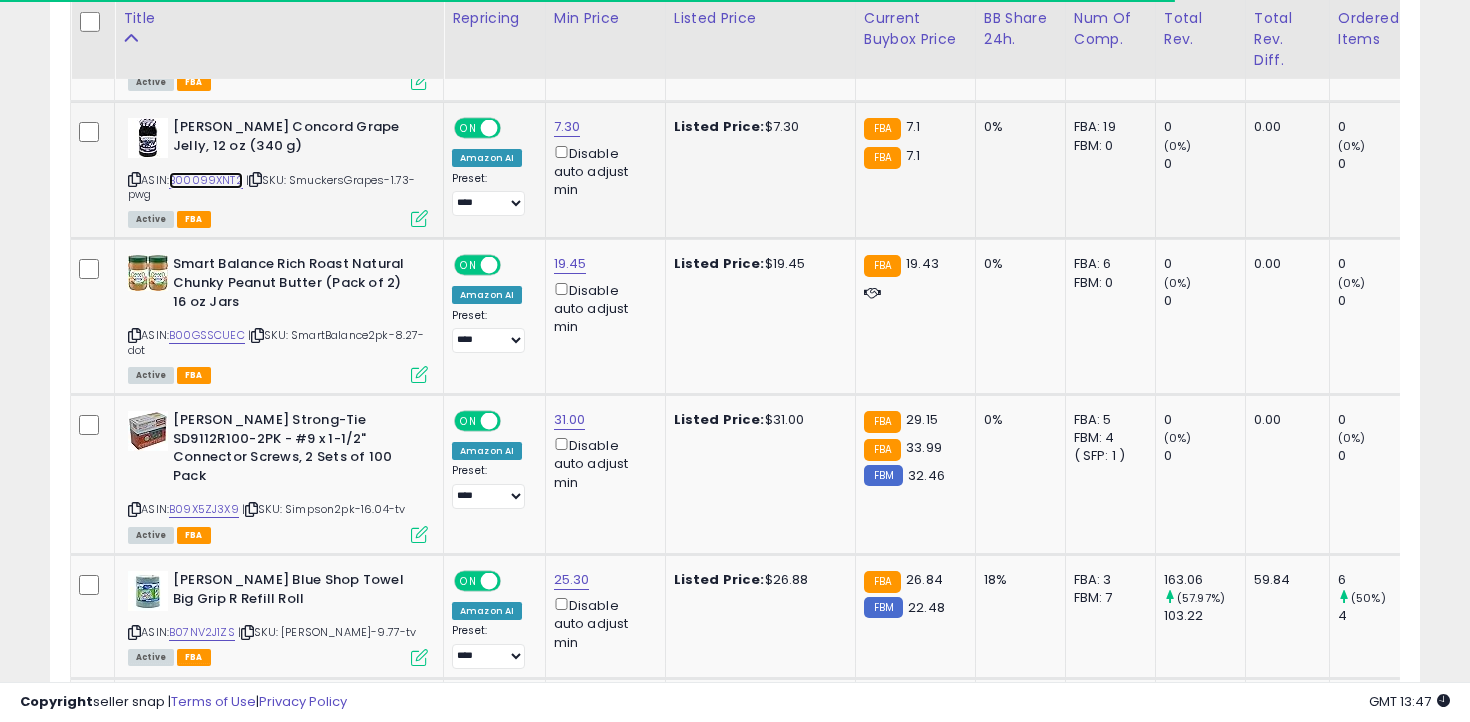 click on "B00099XNT2" at bounding box center (206, 180) 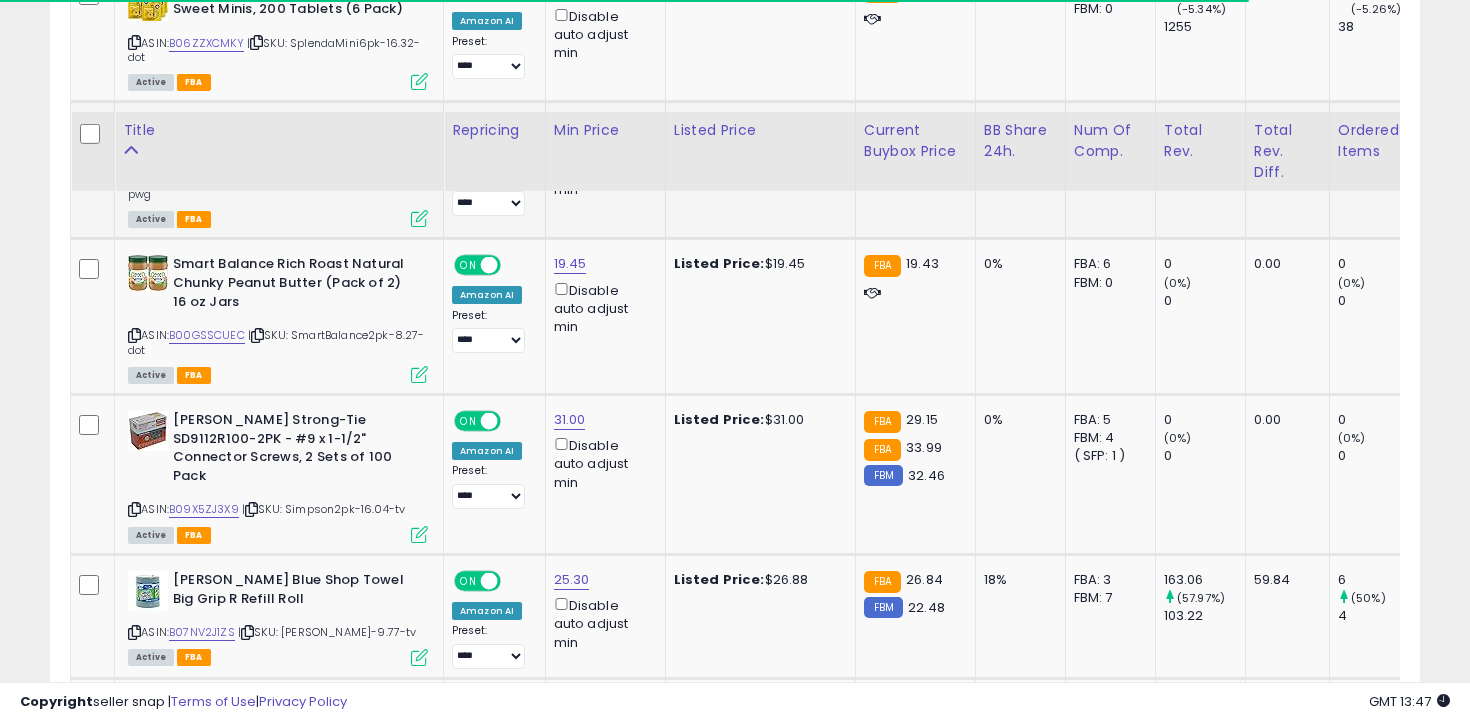 scroll, scrollTop: 3323, scrollLeft: 0, axis: vertical 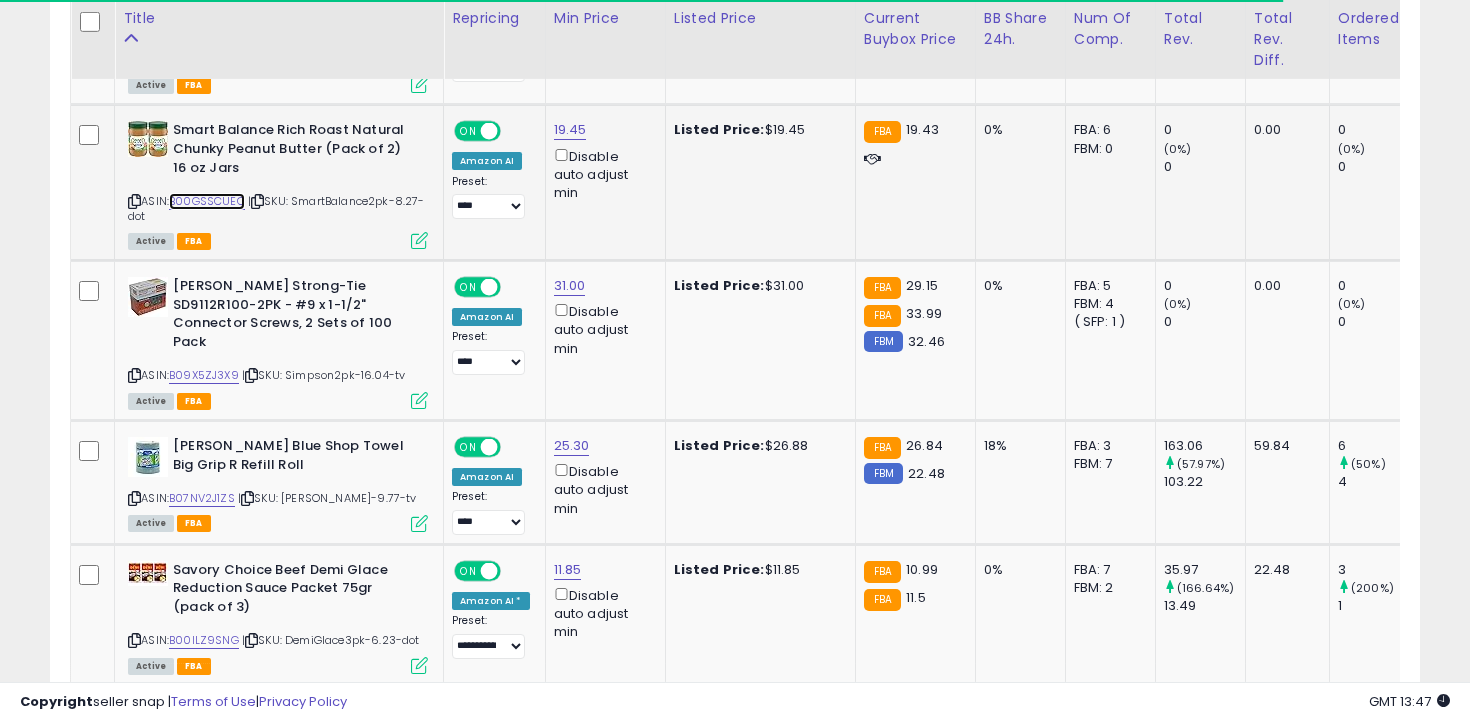 click on "B00GSSCUEC" at bounding box center (207, 201) 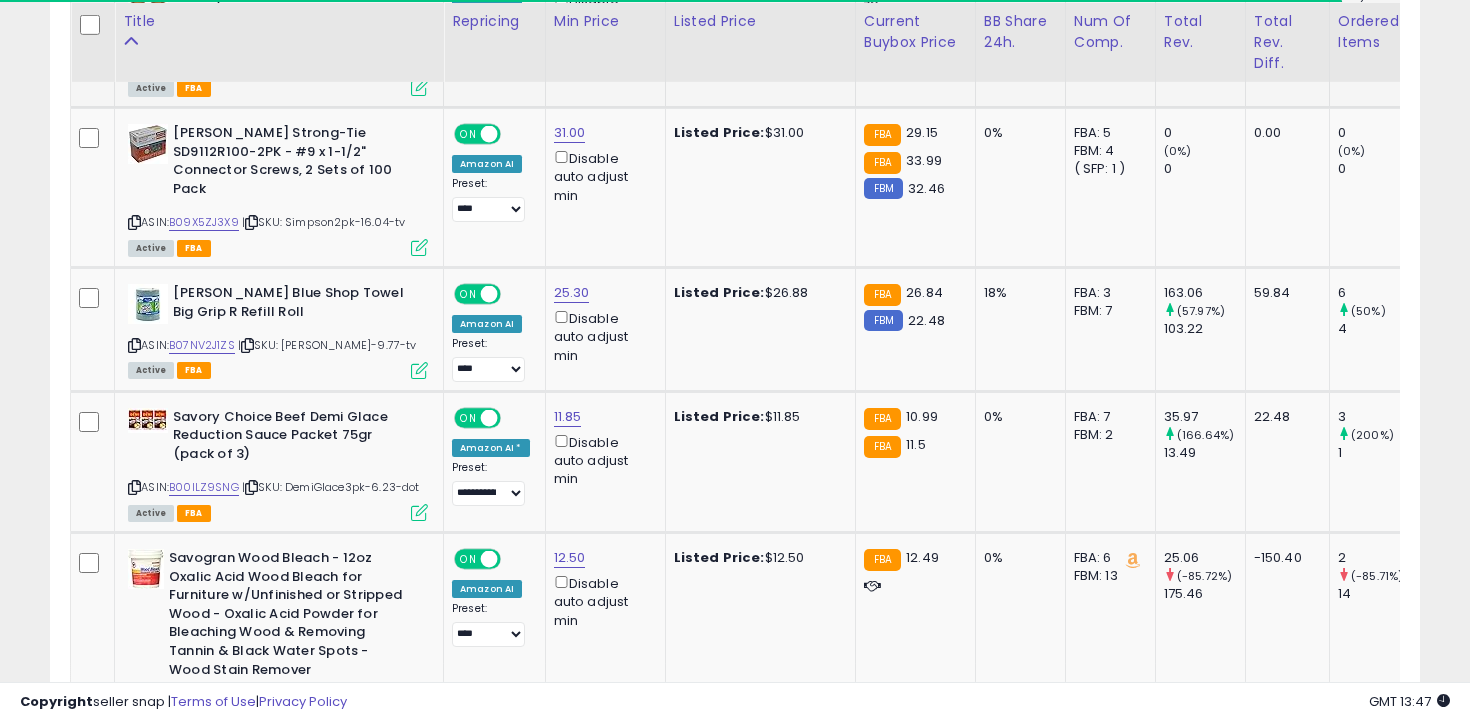 scroll, scrollTop: 3479, scrollLeft: 0, axis: vertical 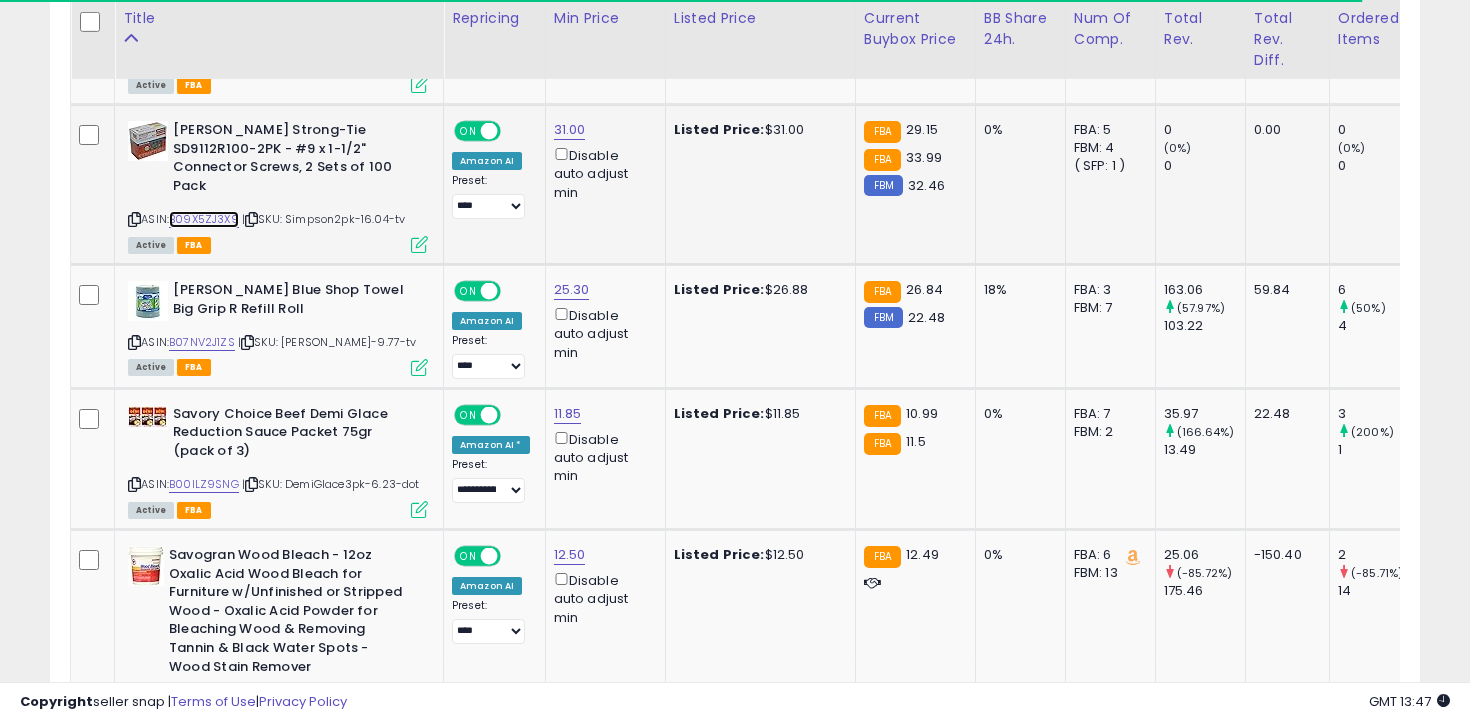 click on "B09X5ZJ3X9" at bounding box center [204, 219] 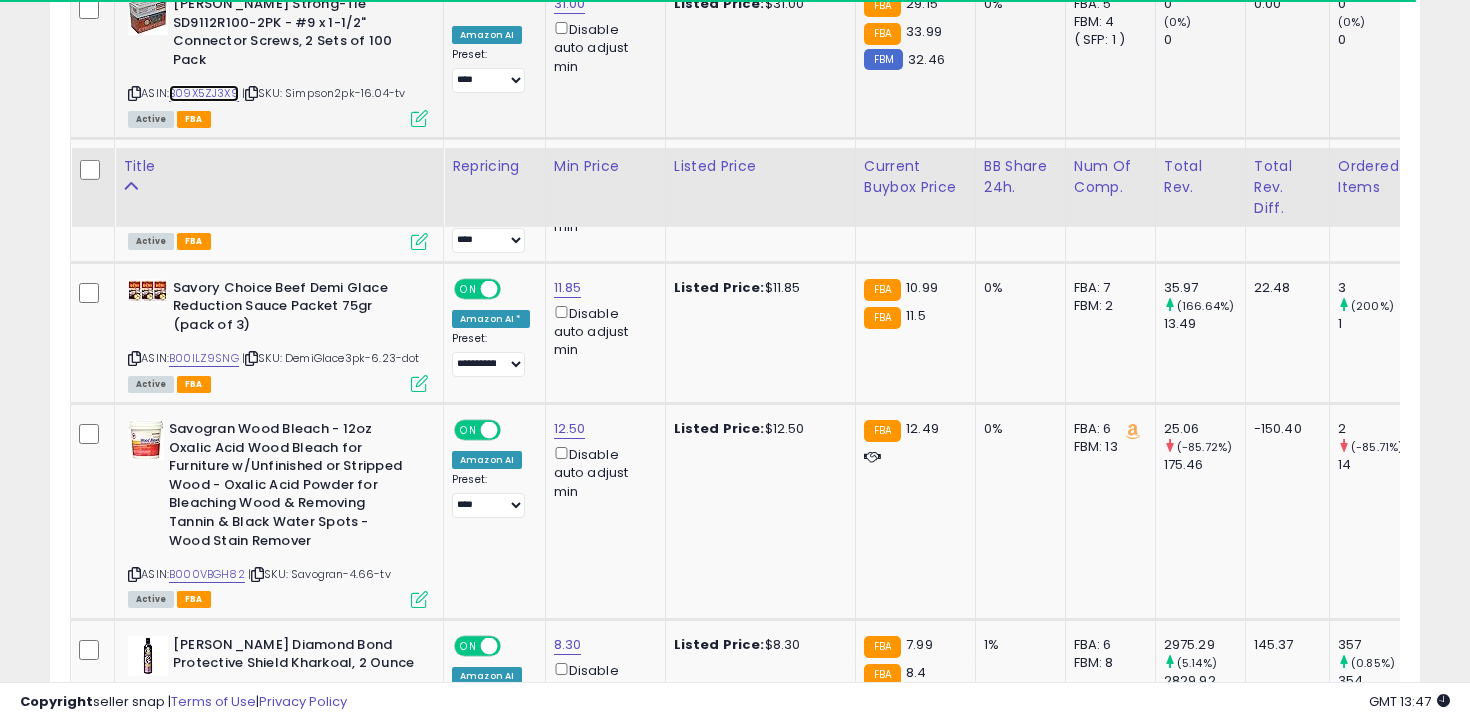 scroll, scrollTop: 3763, scrollLeft: 0, axis: vertical 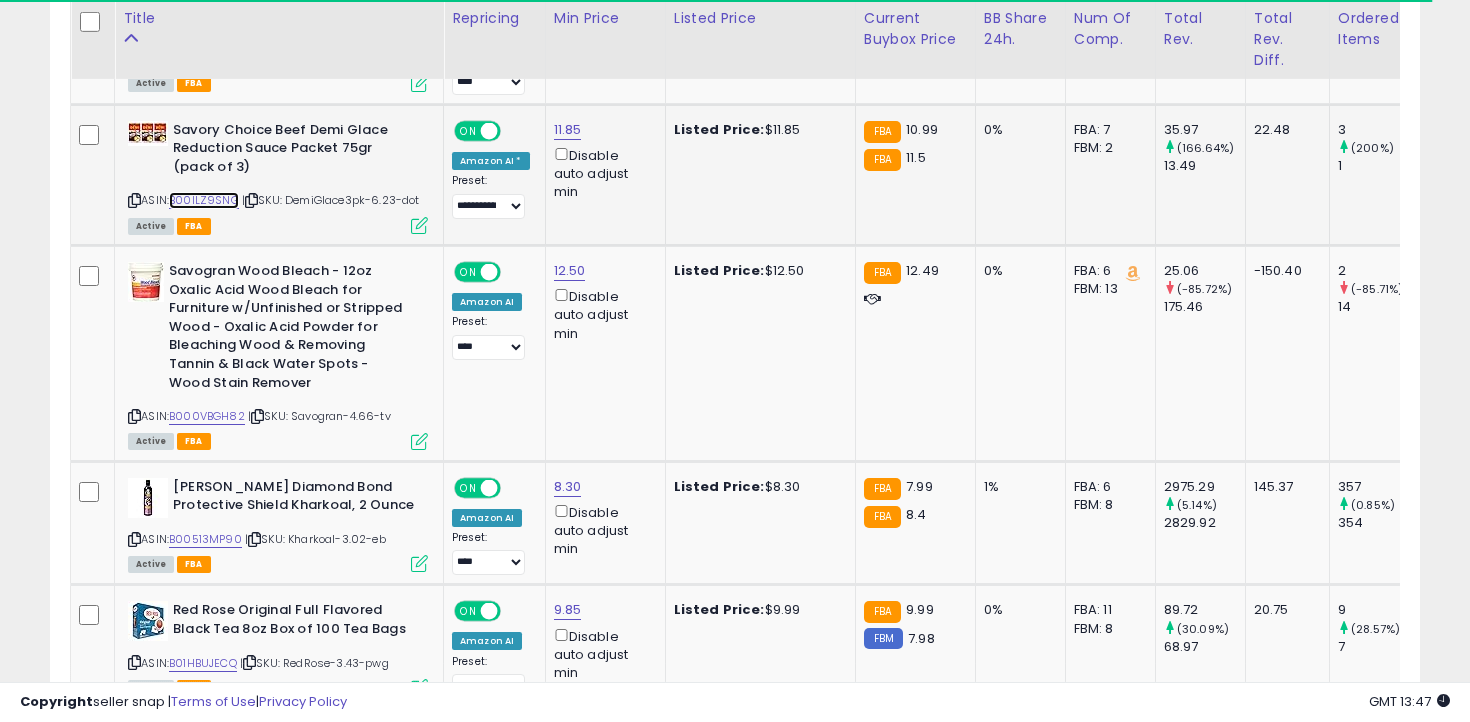 click on "B00ILZ9SNG" at bounding box center (204, 200) 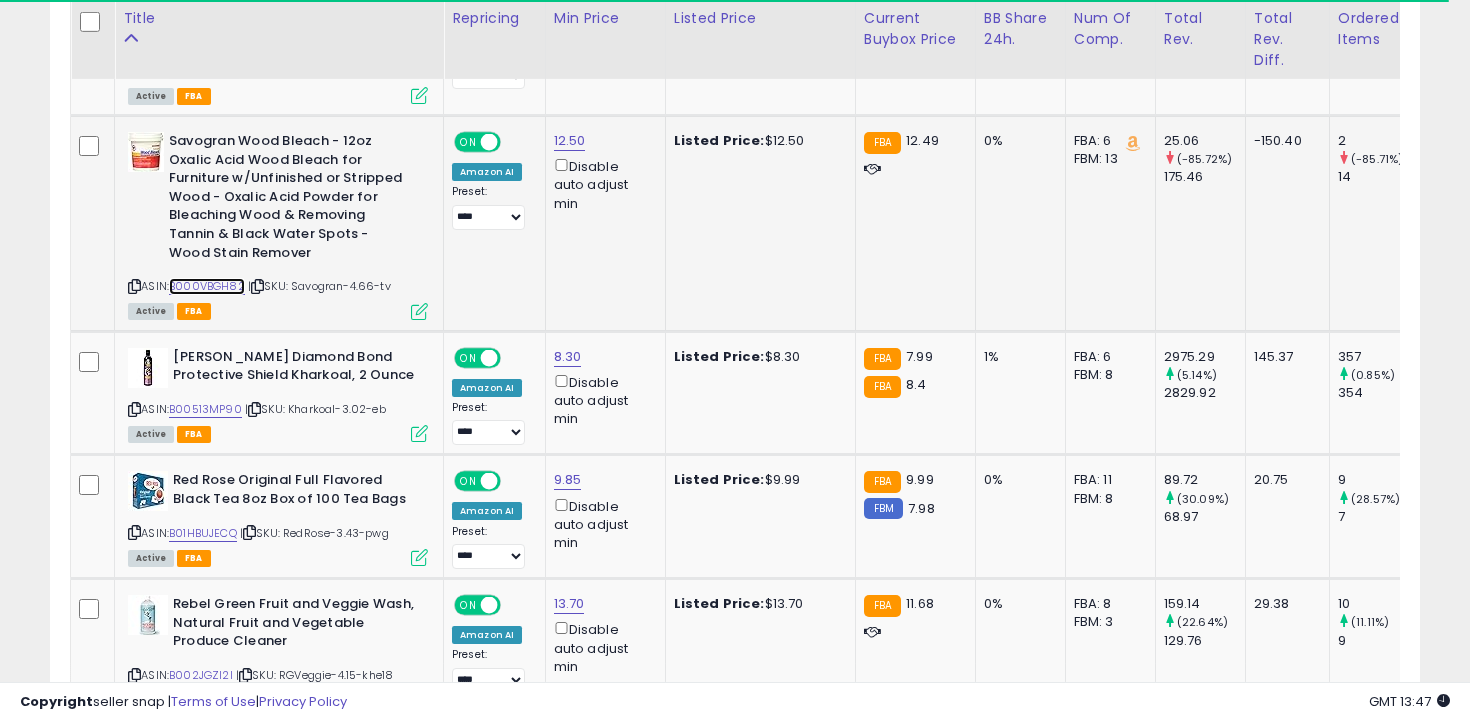 click on "B000VBGH82" at bounding box center (207, 286) 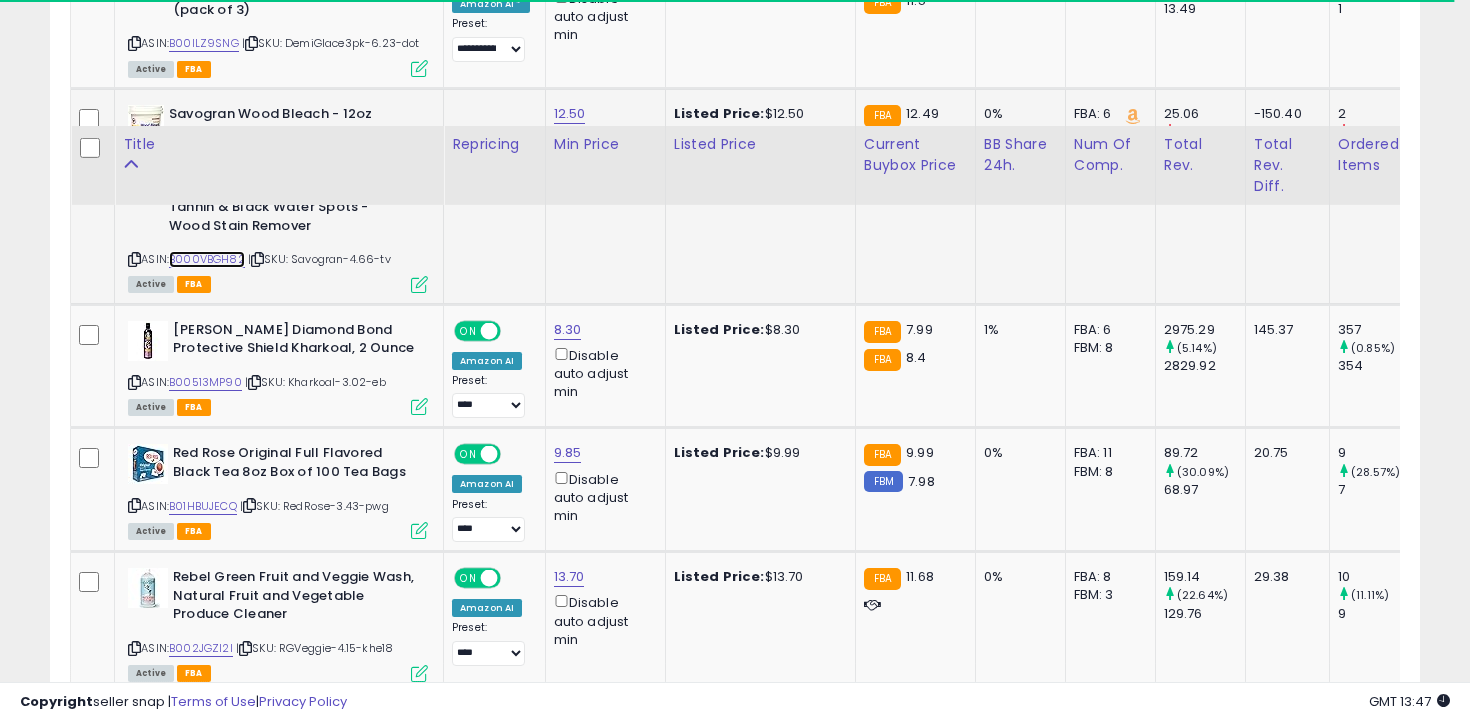 scroll, scrollTop: 4070, scrollLeft: 0, axis: vertical 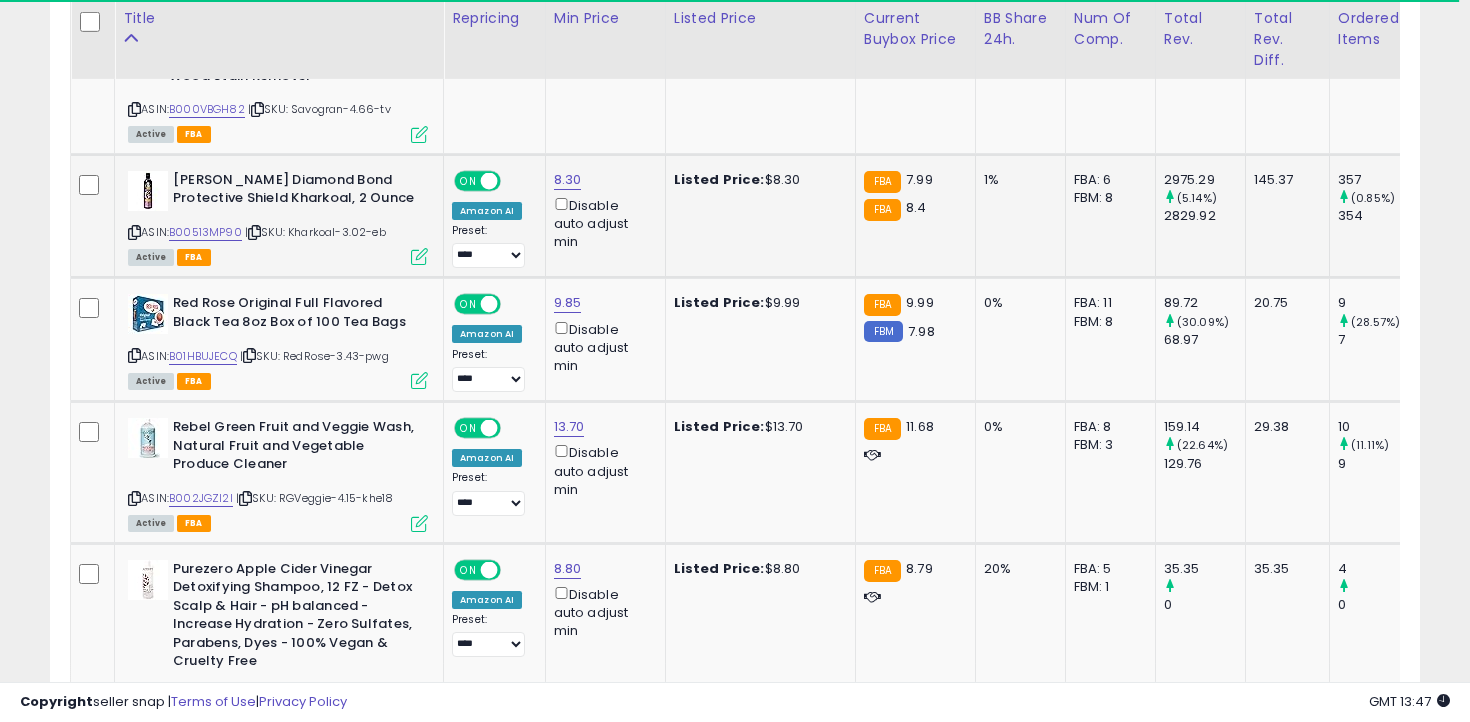 click on "ASIN:  B00513MP90    |   SKU: Kharkoal-3.02-eb Active FBA" at bounding box center [278, 217] 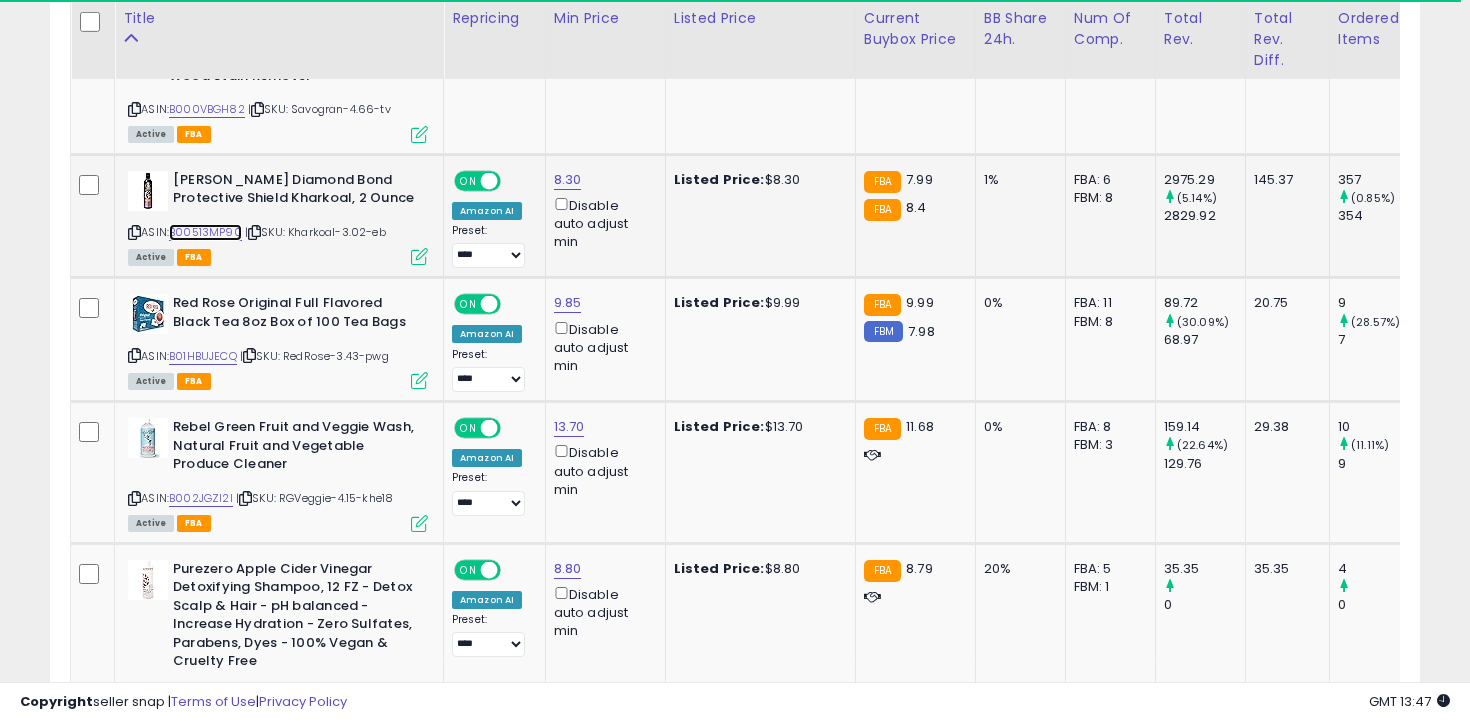 click on "B00513MP90" at bounding box center (205, 232) 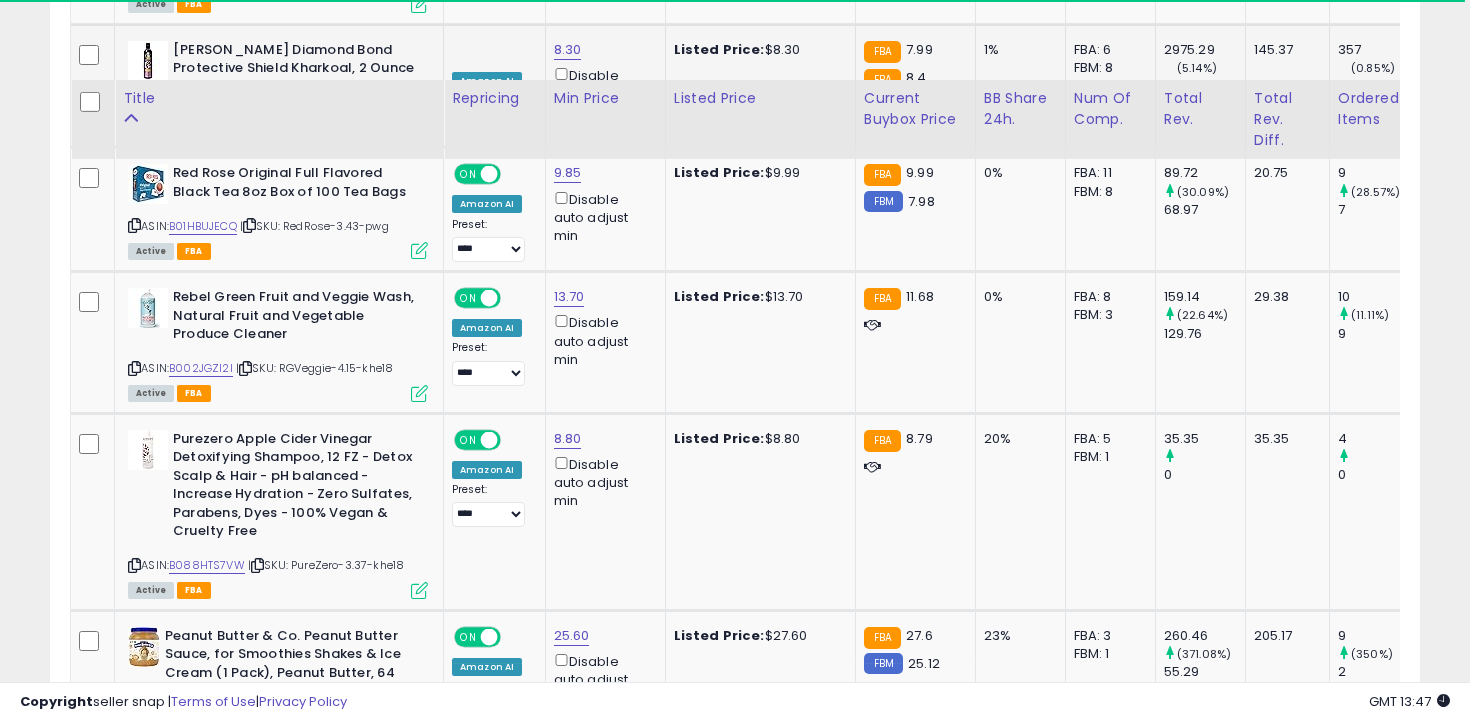 scroll, scrollTop: 4351, scrollLeft: 0, axis: vertical 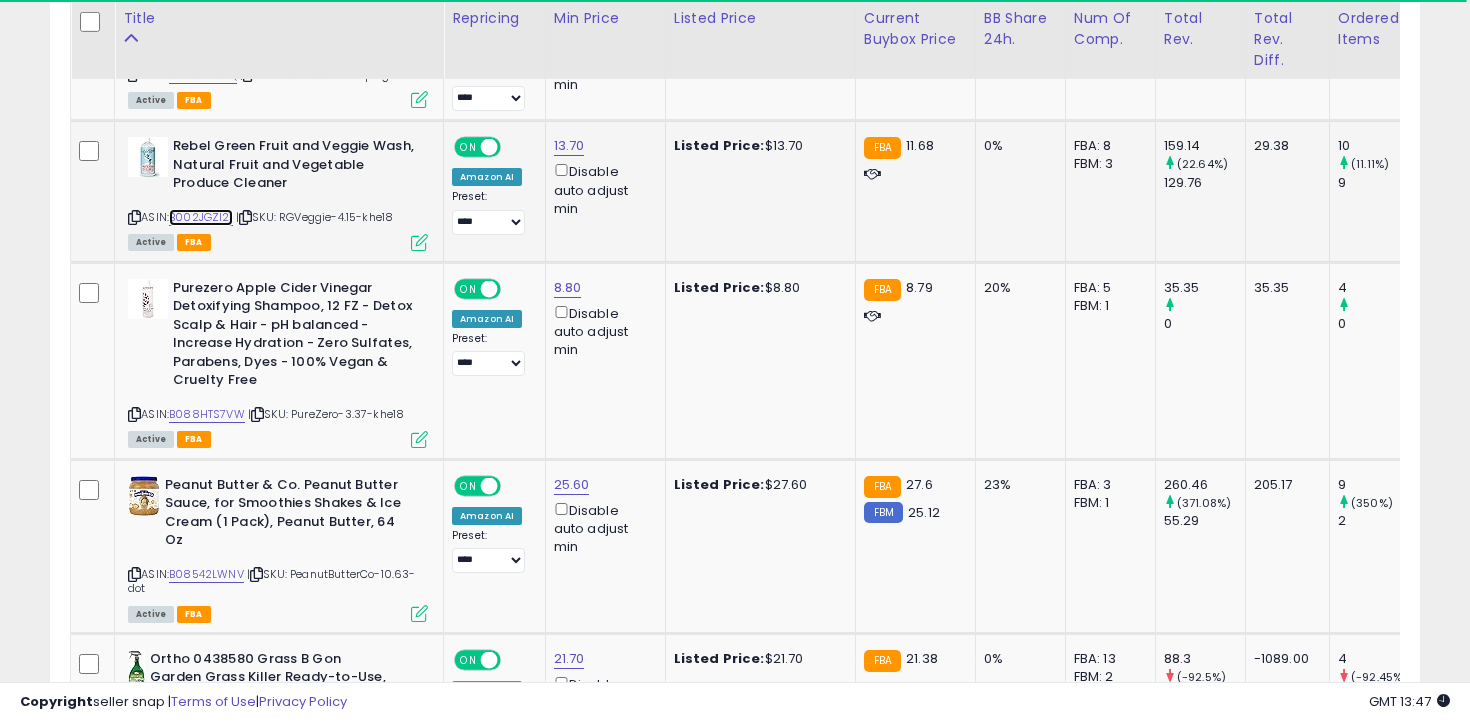 click on "B002JGZI2I" at bounding box center (201, 217) 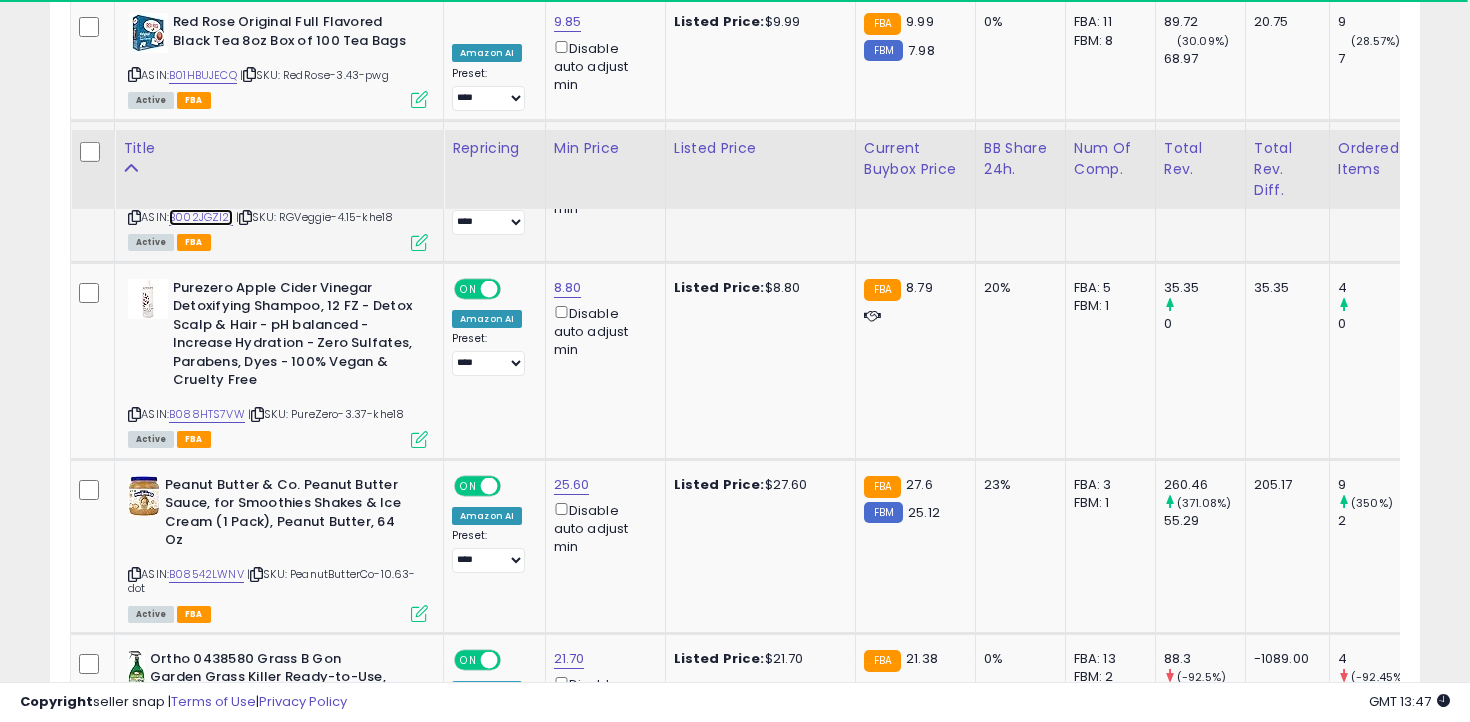 scroll, scrollTop: 4481, scrollLeft: 0, axis: vertical 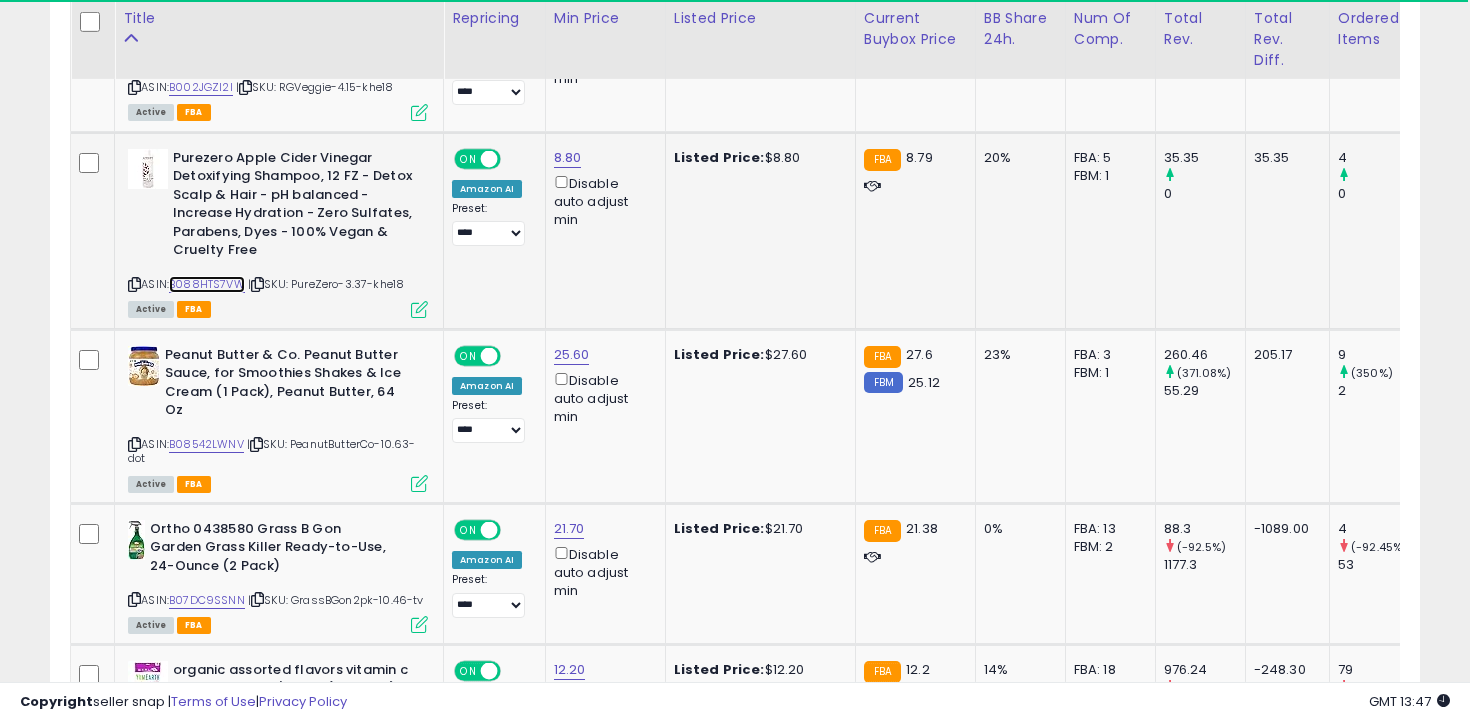 click on "B088HTS7VW" at bounding box center [207, 284] 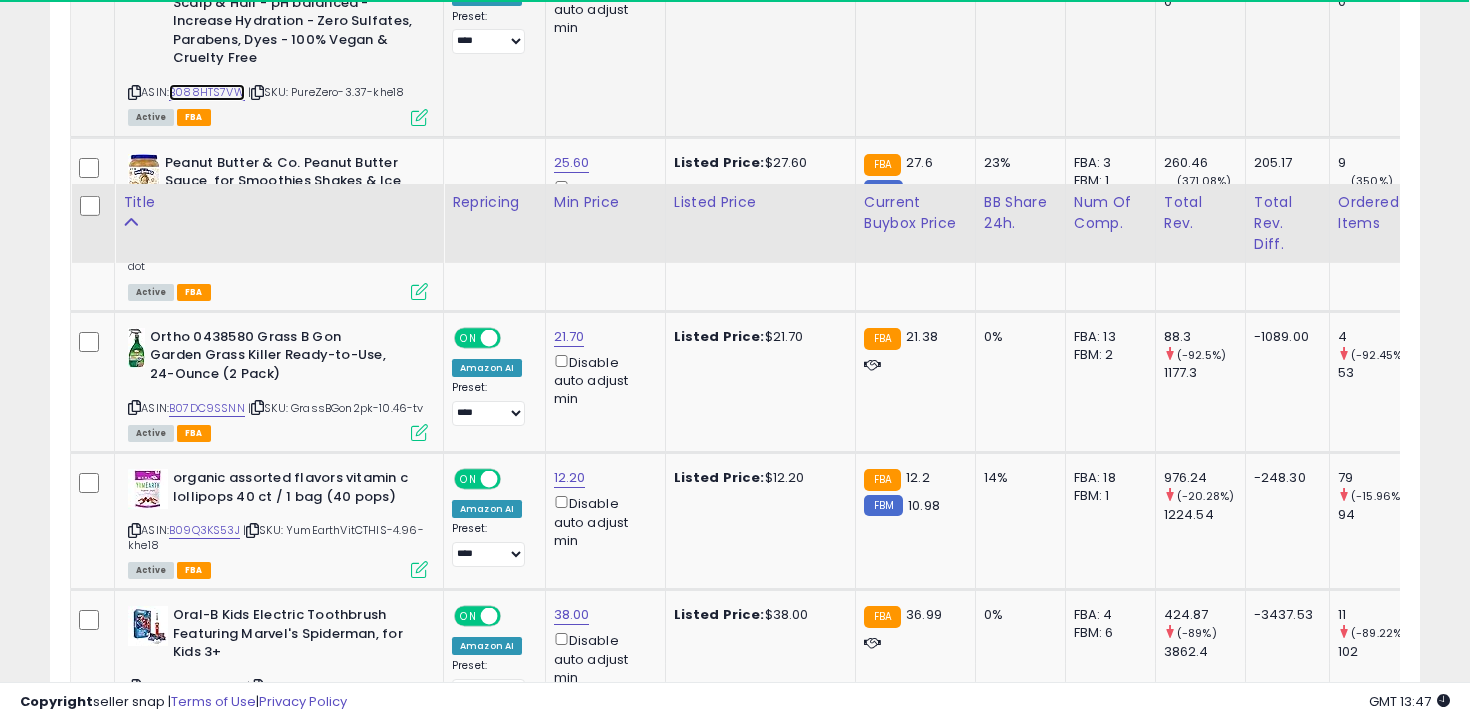 scroll, scrollTop: 4859, scrollLeft: 0, axis: vertical 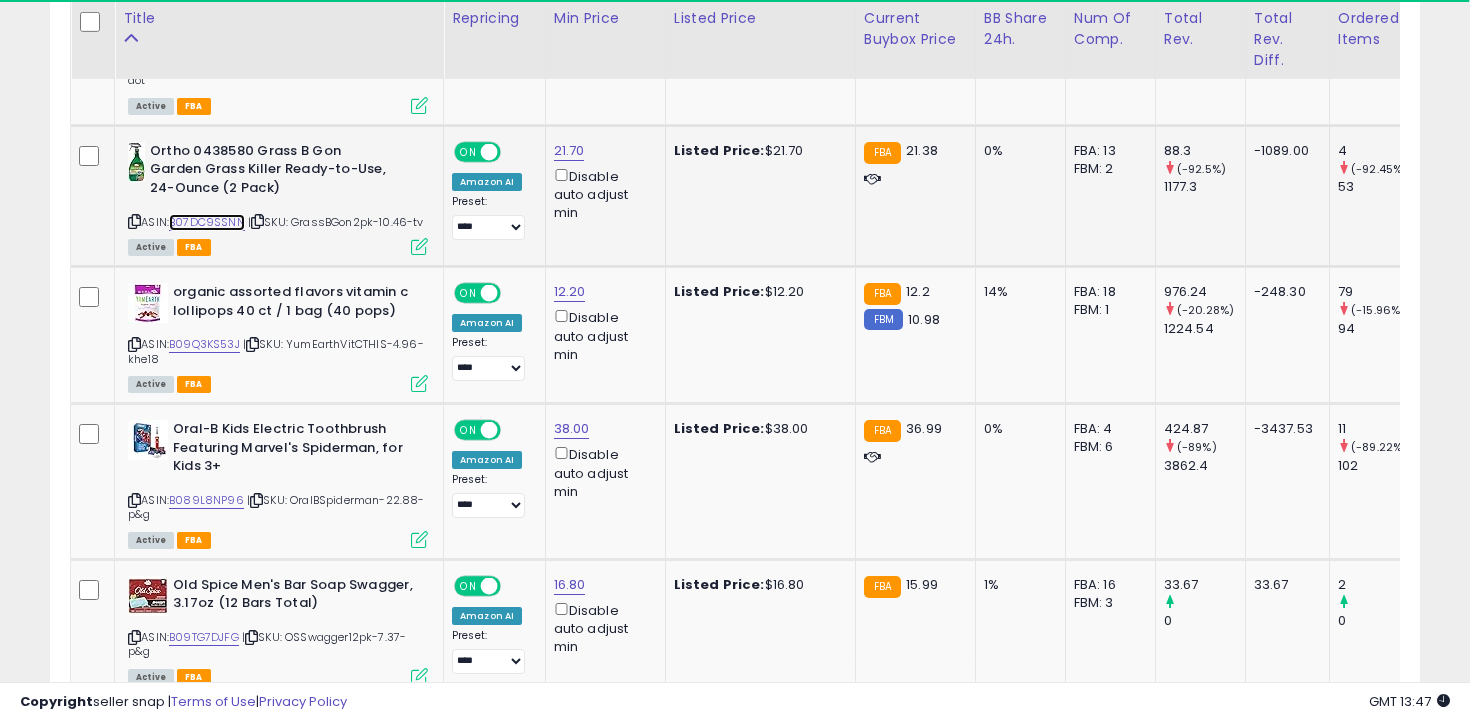 click on "B07DC9SSNN" at bounding box center (207, 222) 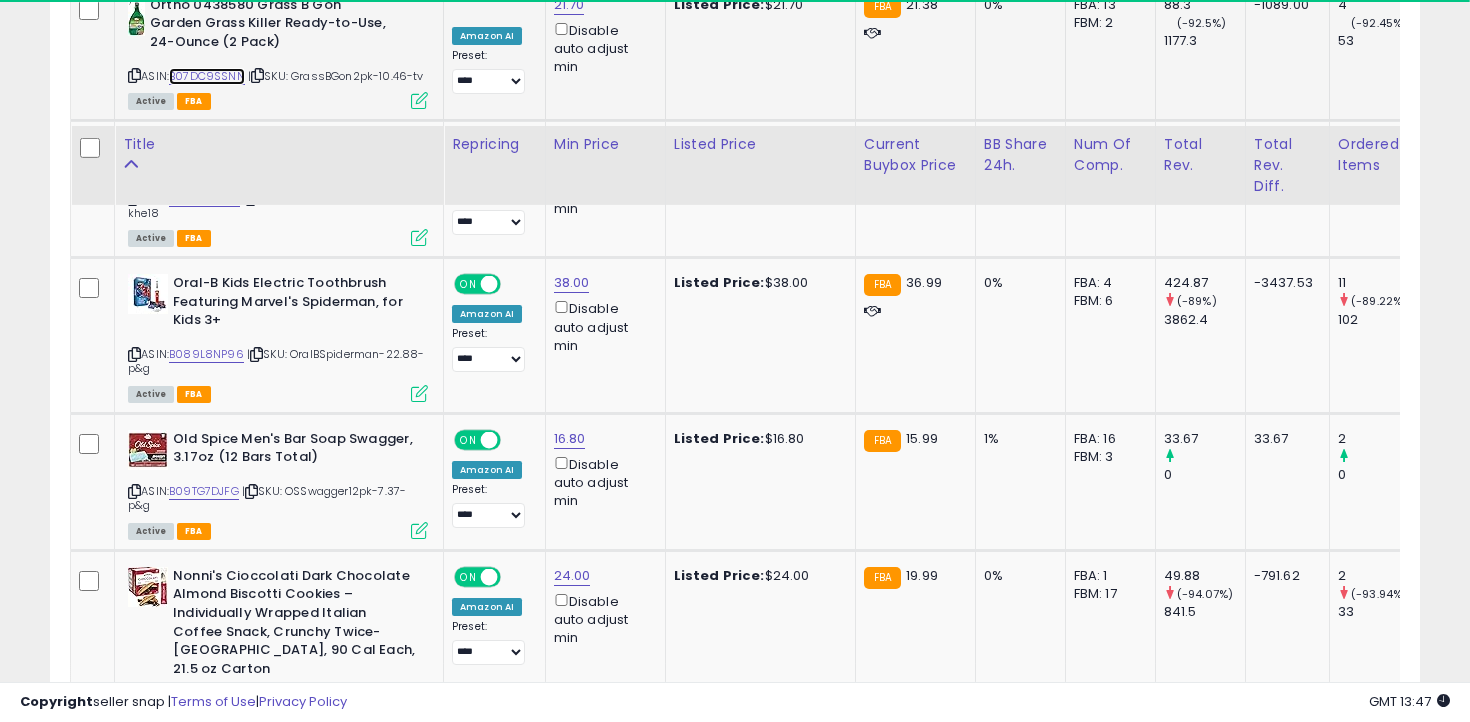 scroll, scrollTop: 5139, scrollLeft: 0, axis: vertical 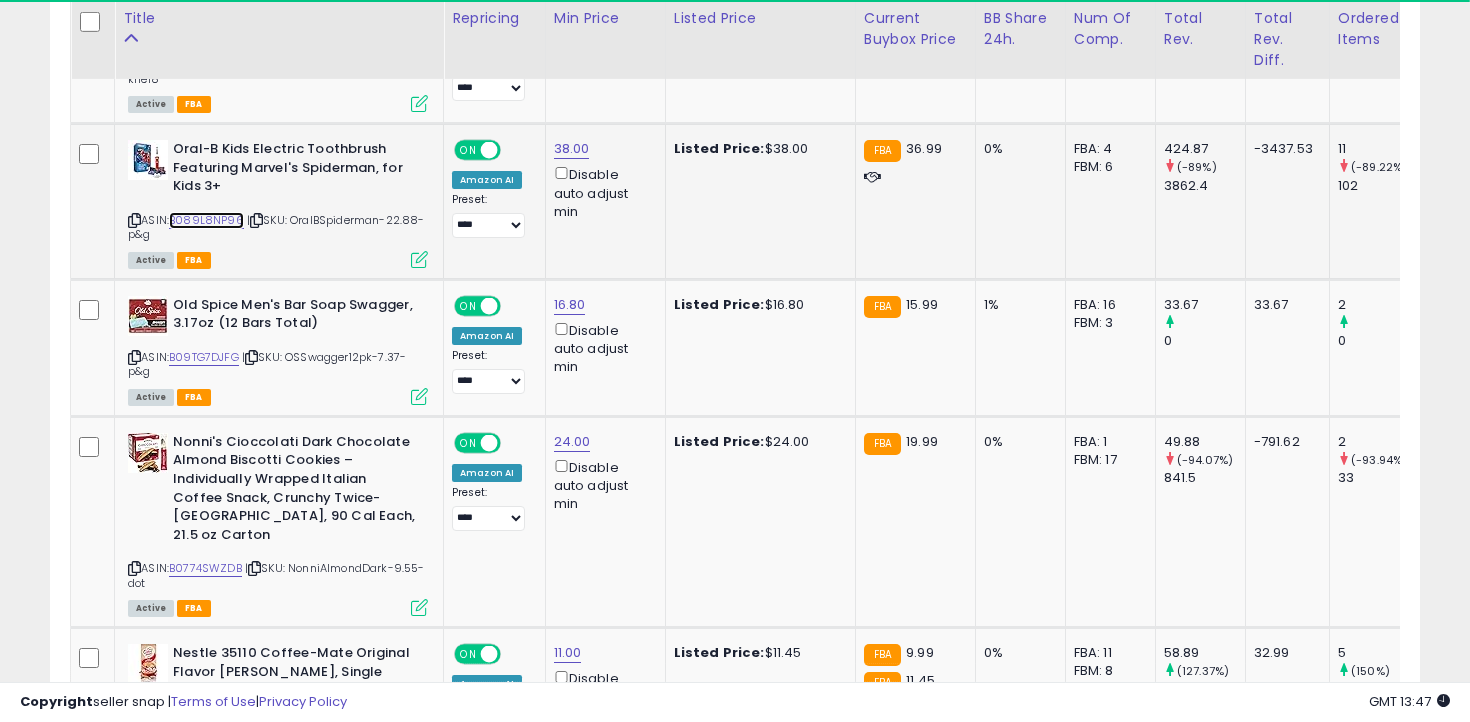 click on "B089L8NP96" at bounding box center (206, 220) 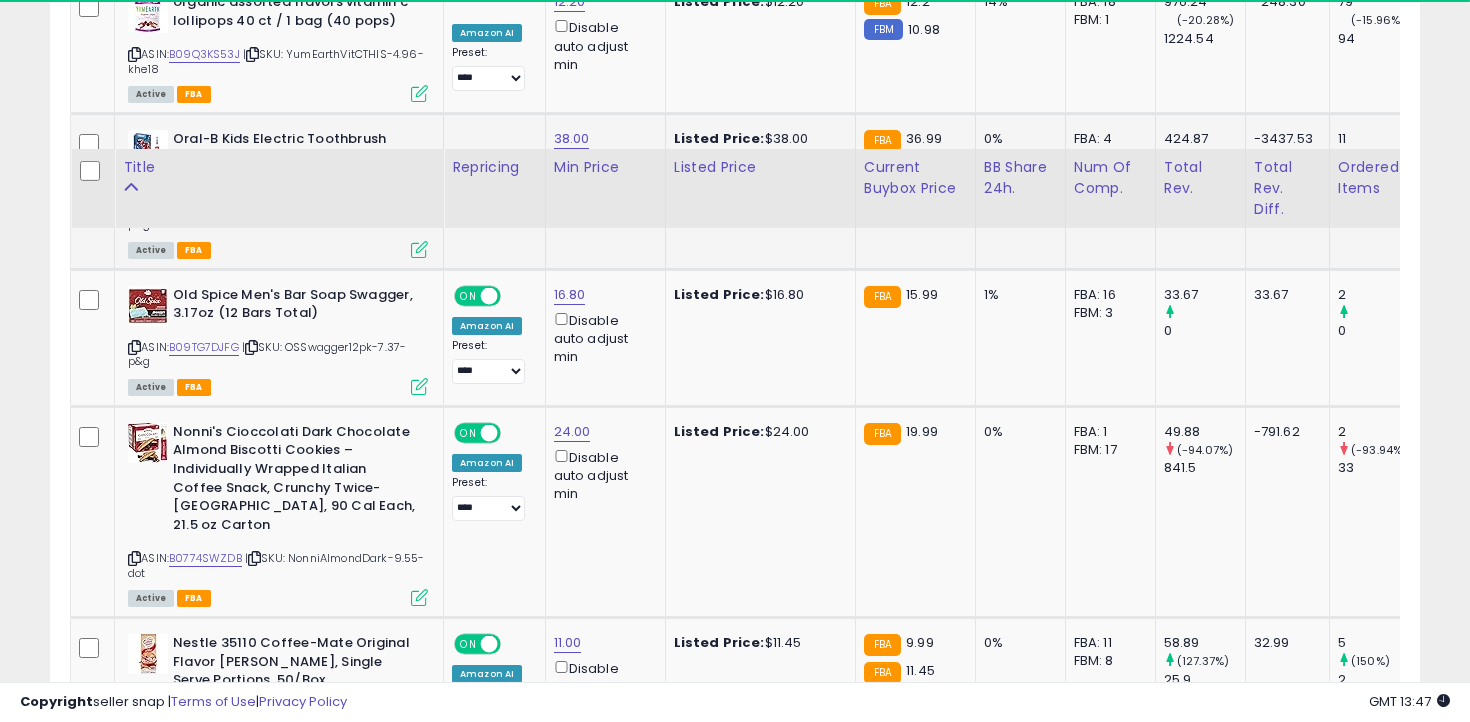 scroll, scrollTop: 5298, scrollLeft: 0, axis: vertical 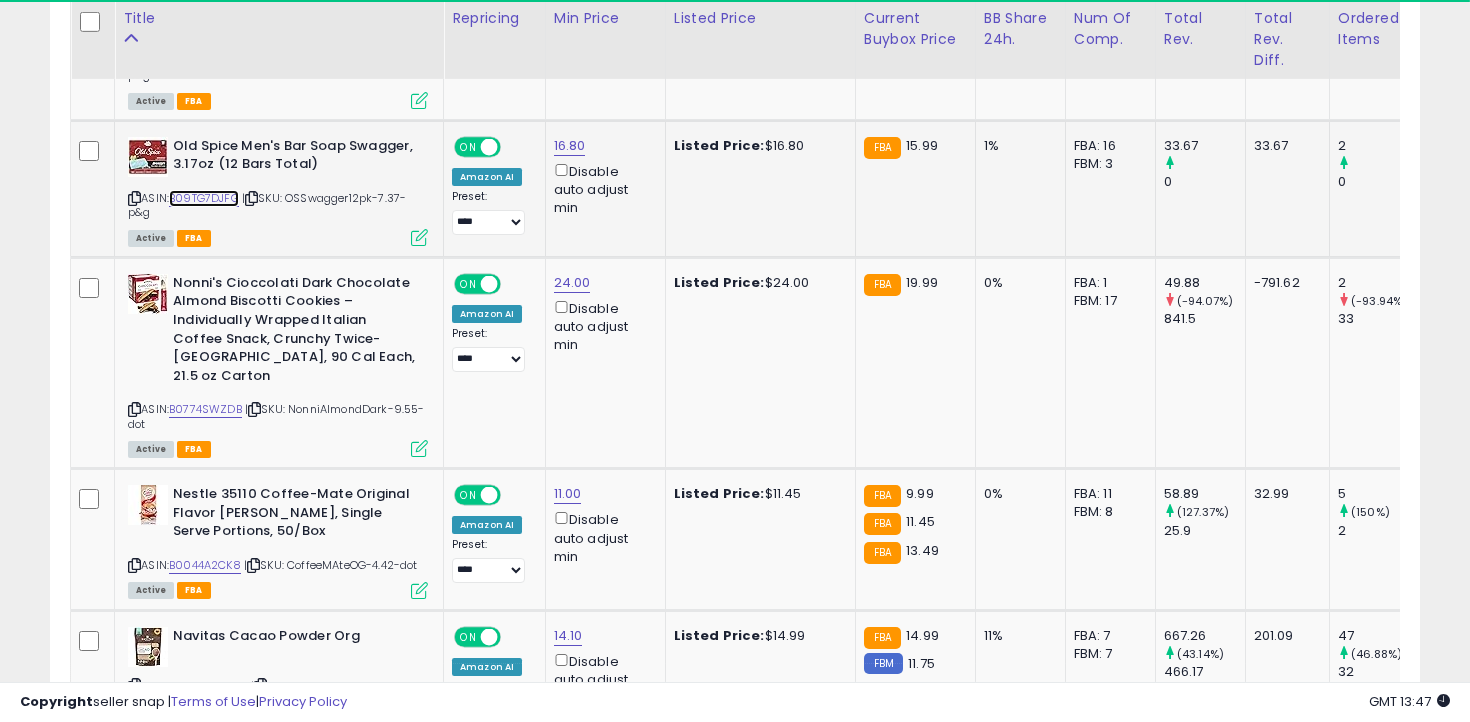 click on "B09TG7DJFG" at bounding box center [204, 198] 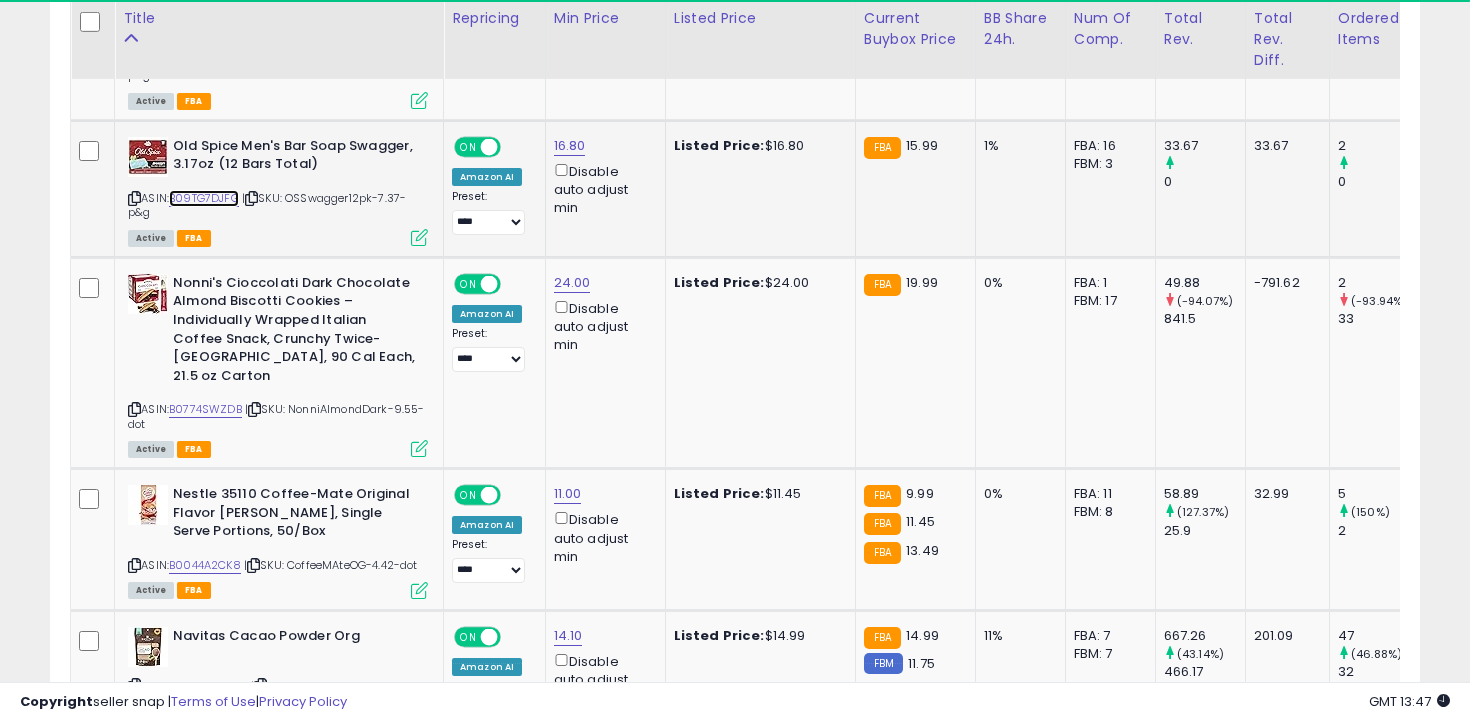 scroll, scrollTop: 5432, scrollLeft: 0, axis: vertical 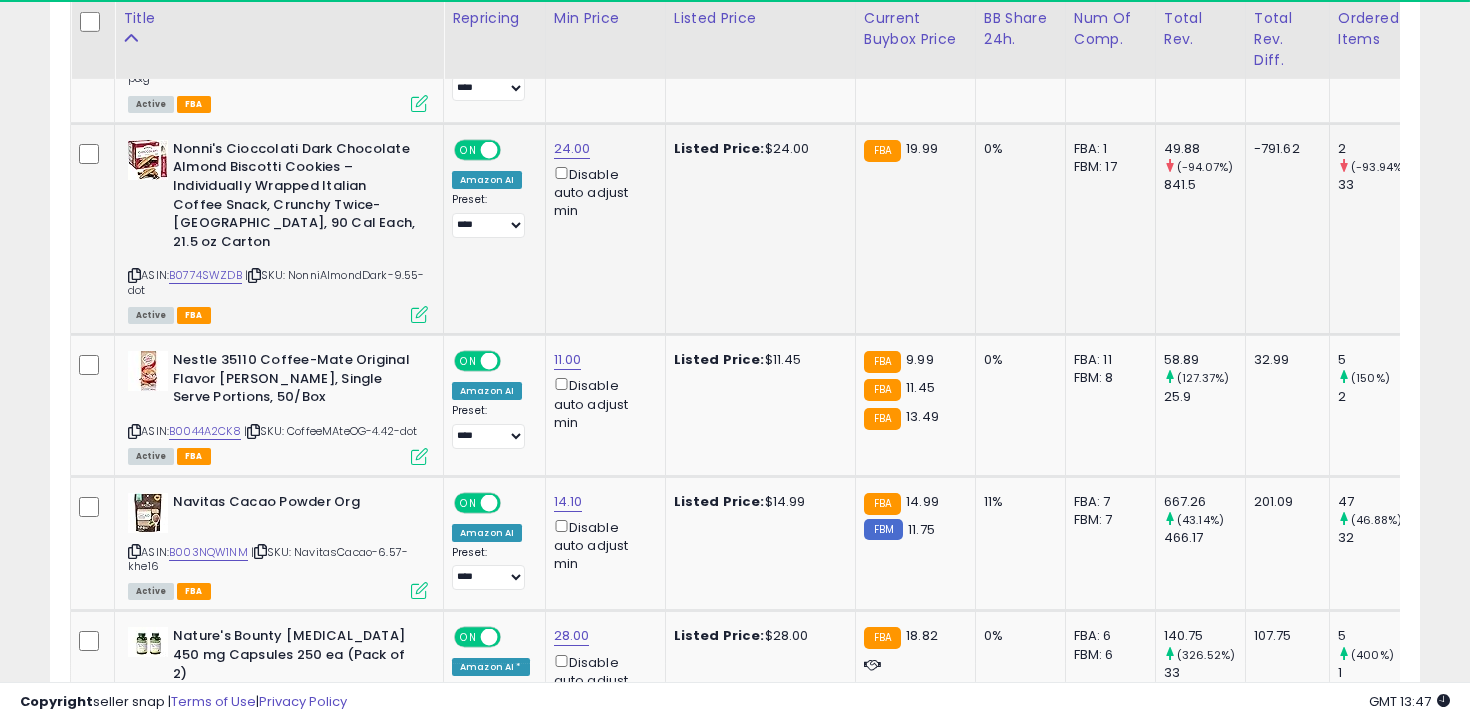 click at bounding box center (134, 275) 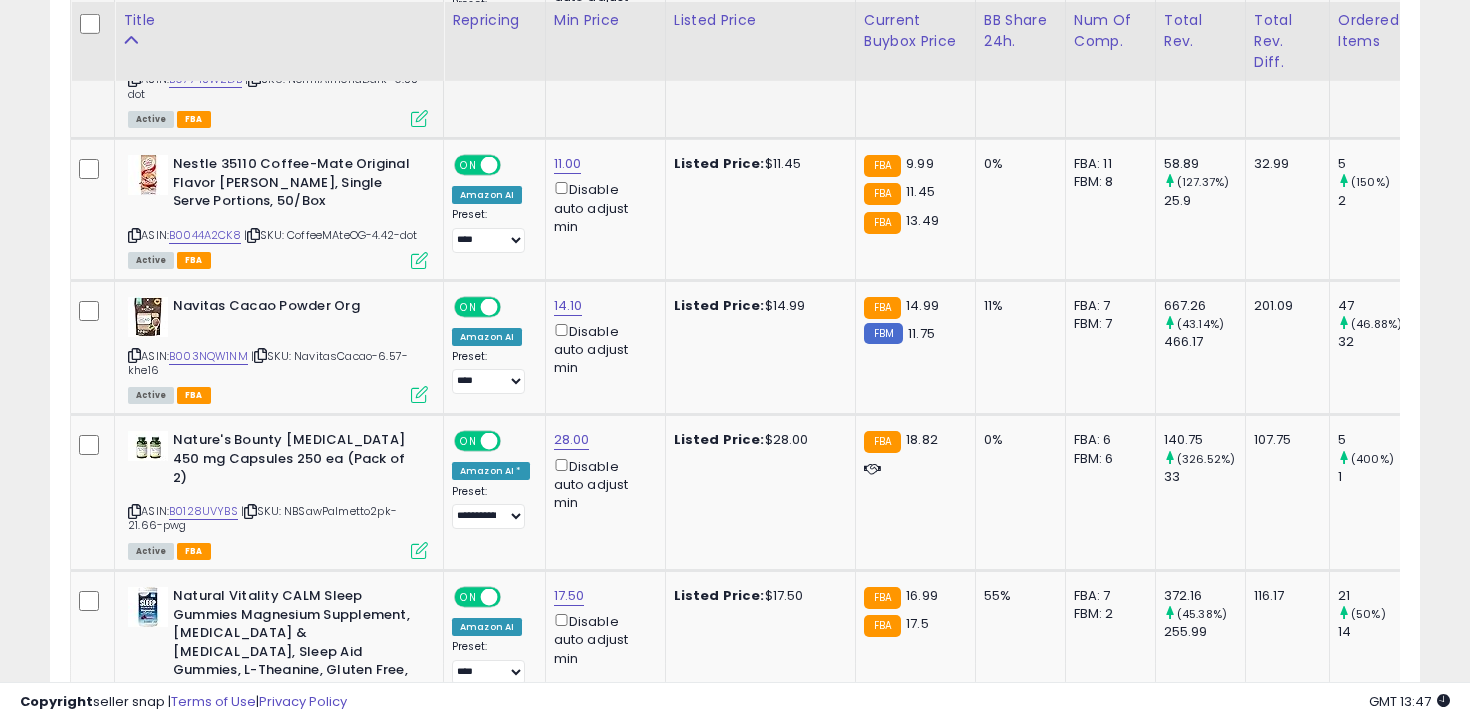scroll, scrollTop: 5630, scrollLeft: 0, axis: vertical 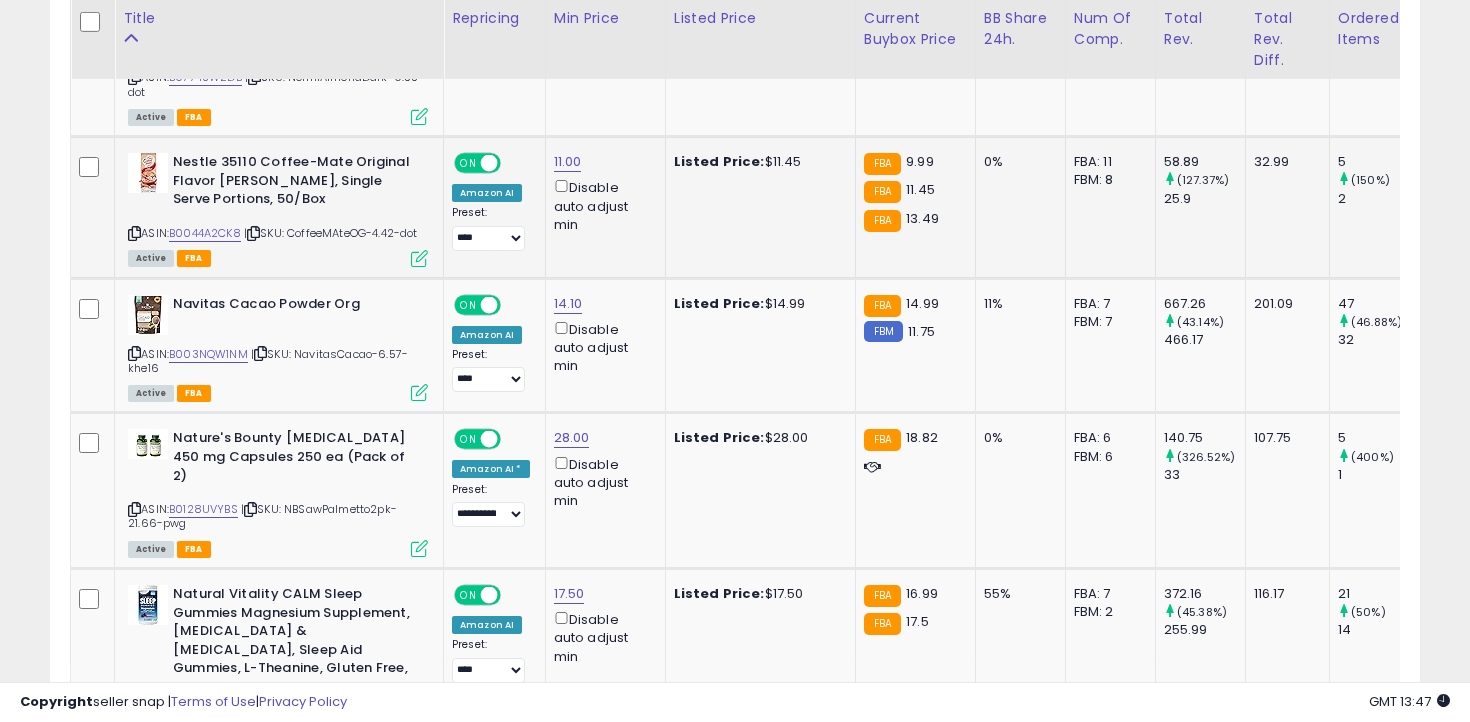 click at bounding box center (134, 233) 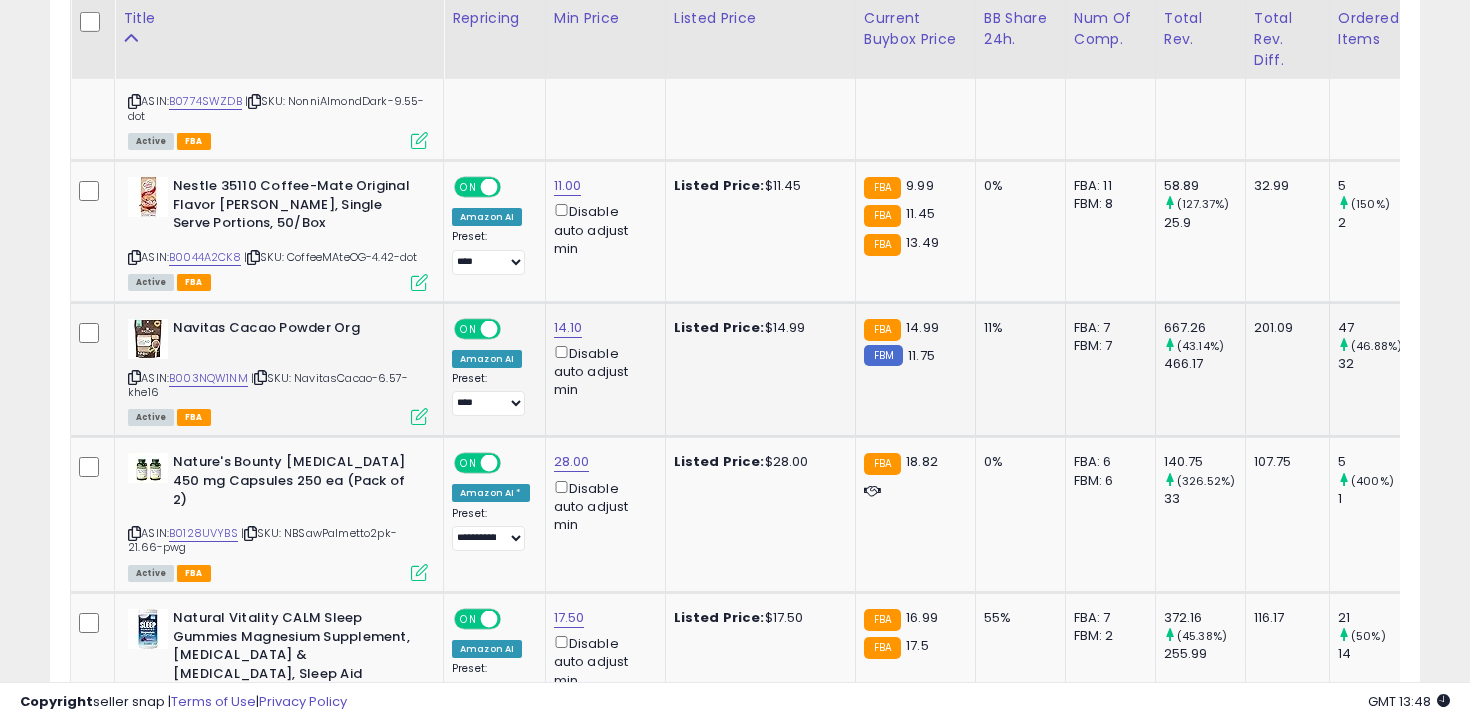 scroll, scrollTop: 5611, scrollLeft: 0, axis: vertical 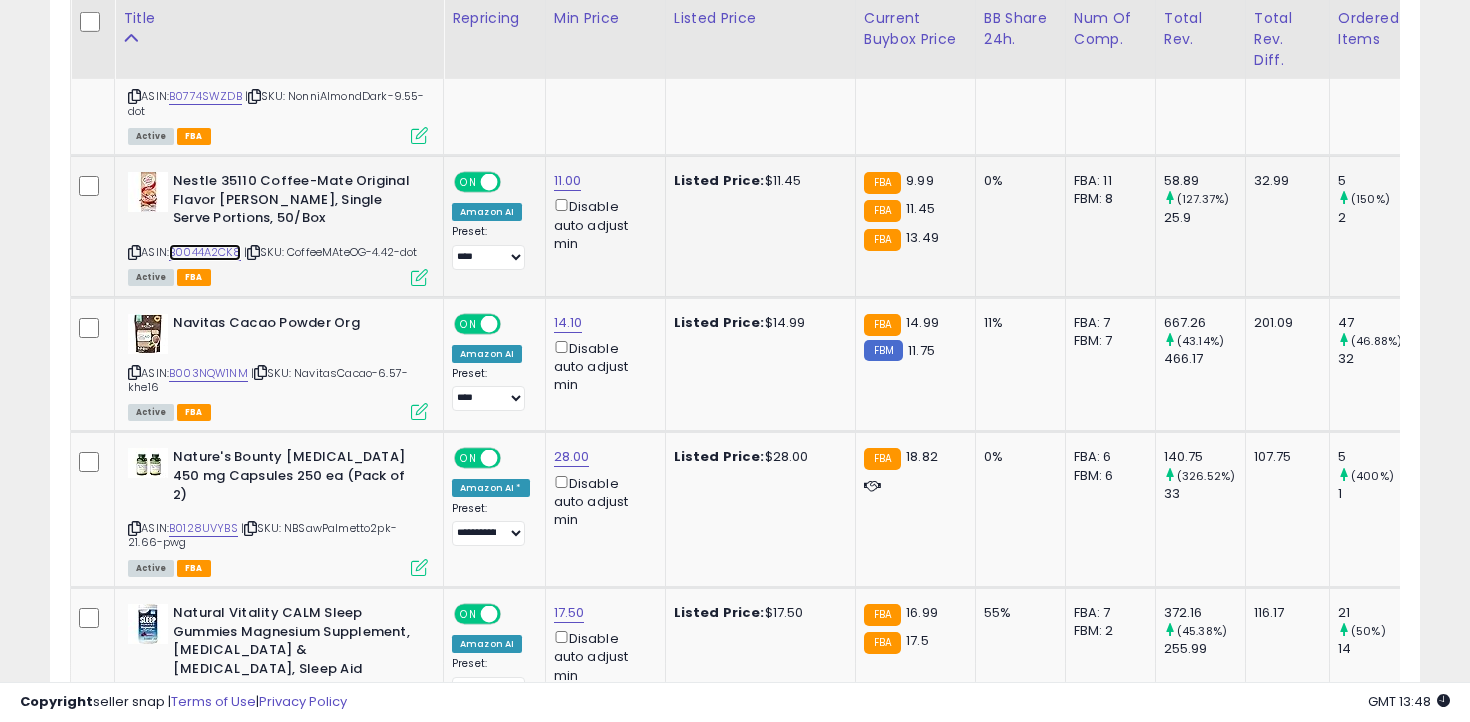 click on "B0044A2CK8" at bounding box center (205, 252) 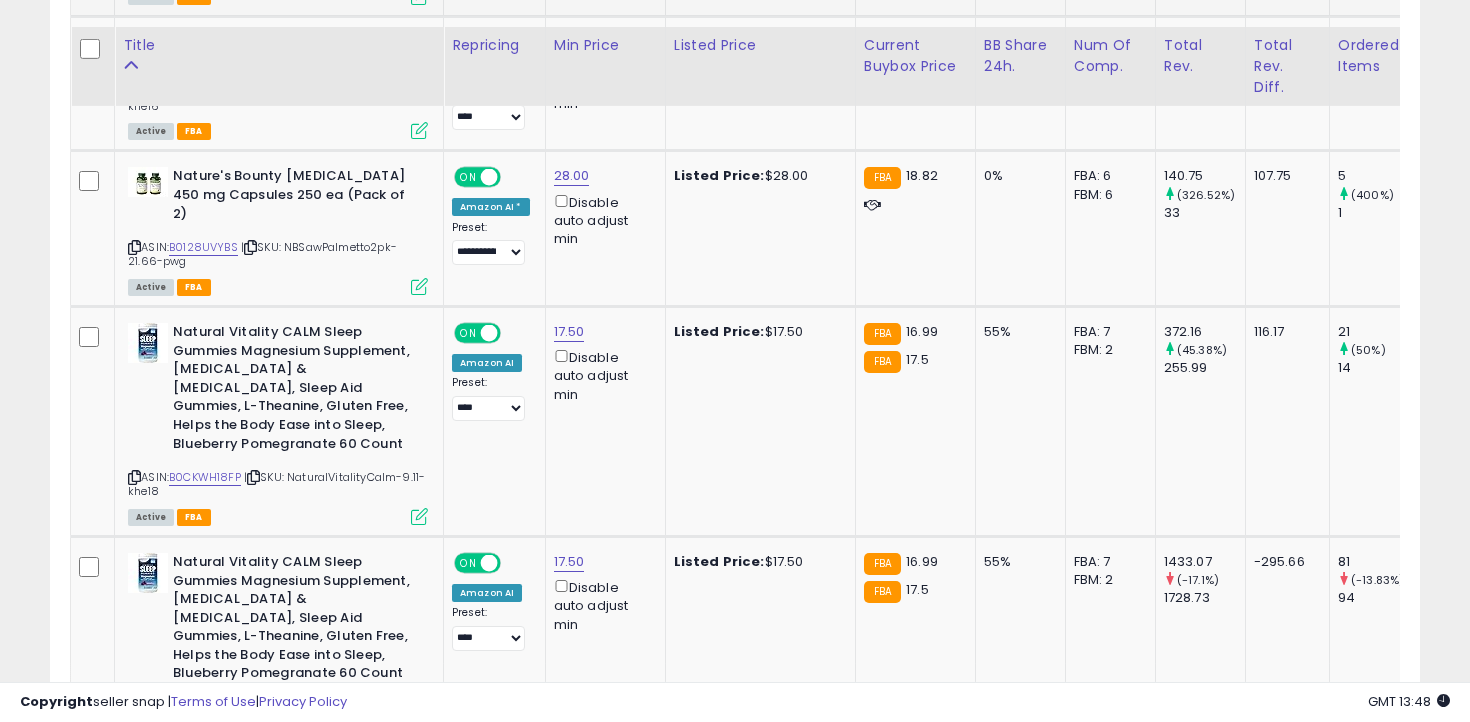 scroll, scrollTop: 5920, scrollLeft: 0, axis: vertical 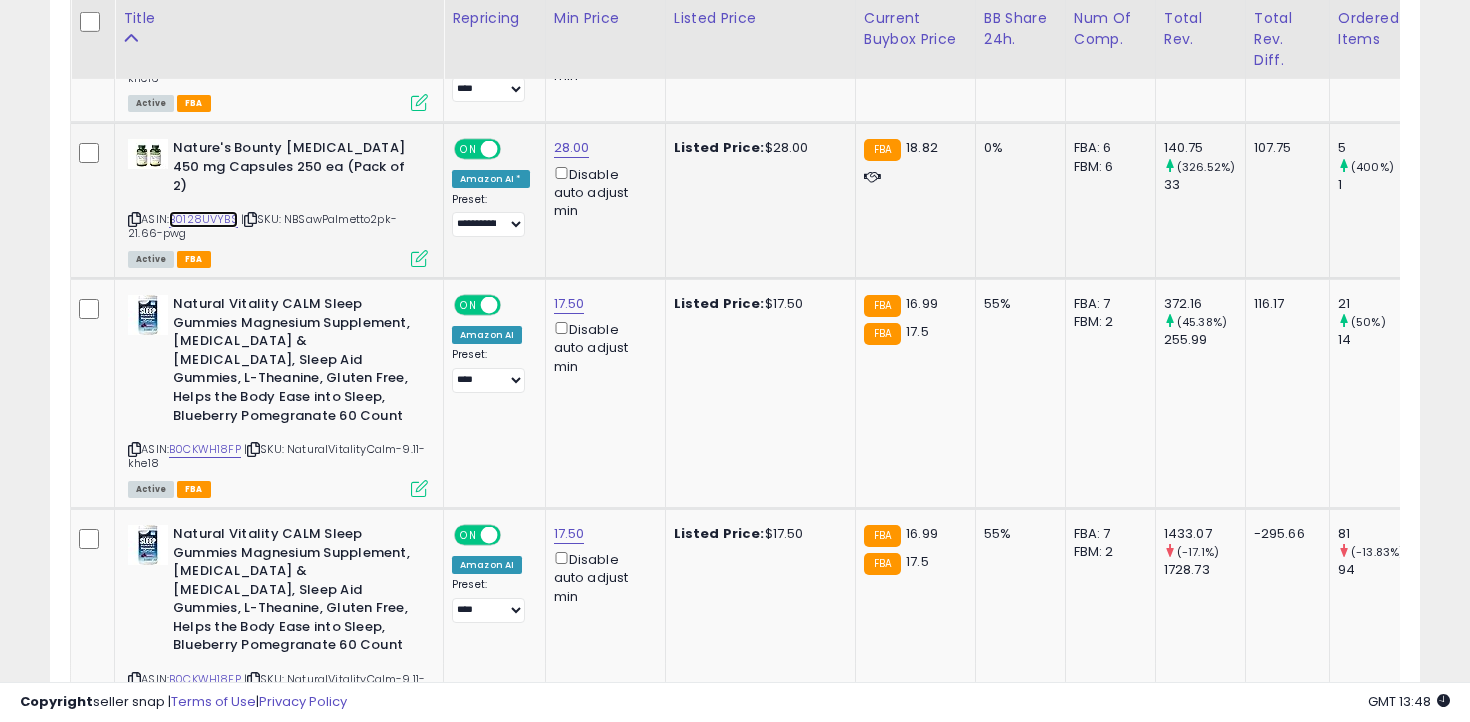 click on "B0128UVYBS" at bounding box center (203, 219) 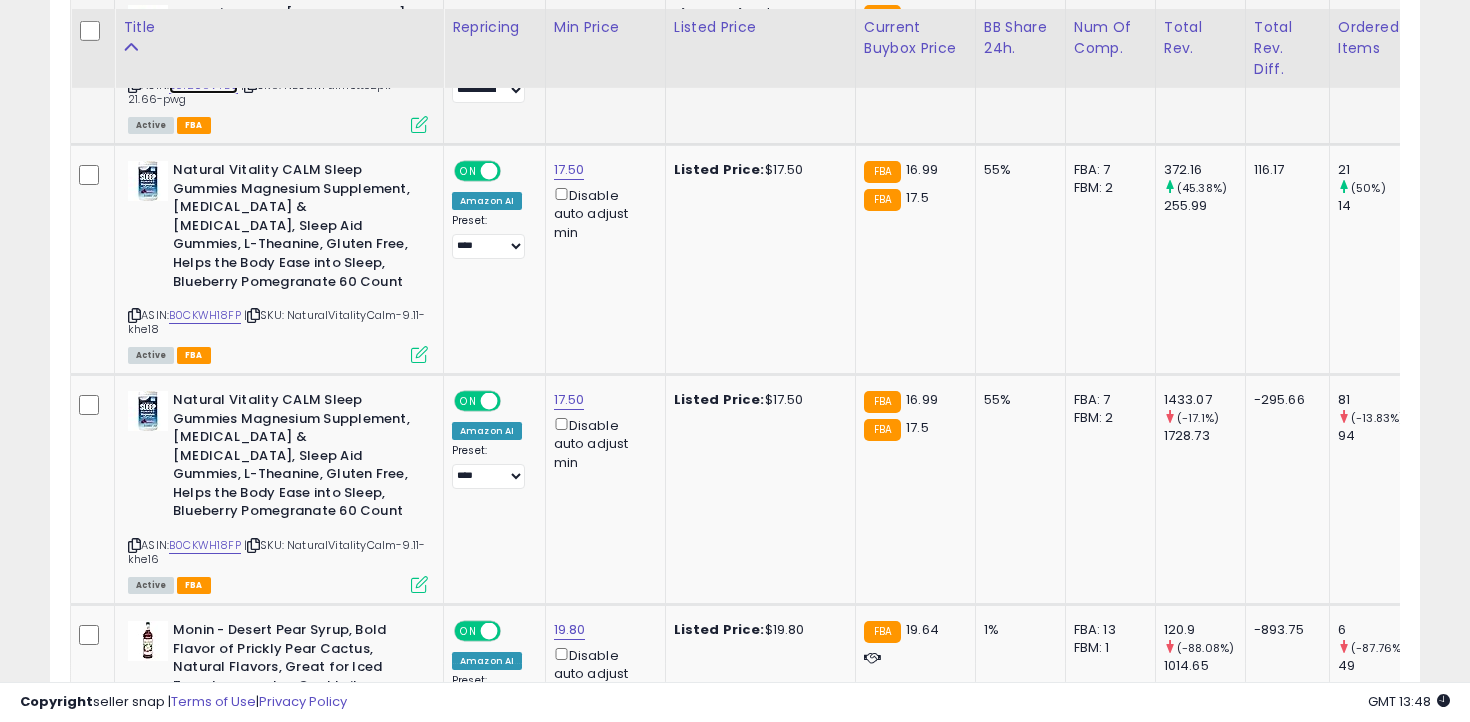scroll, scrollTop: 6064, scrollLeft: 0, axis: vertical 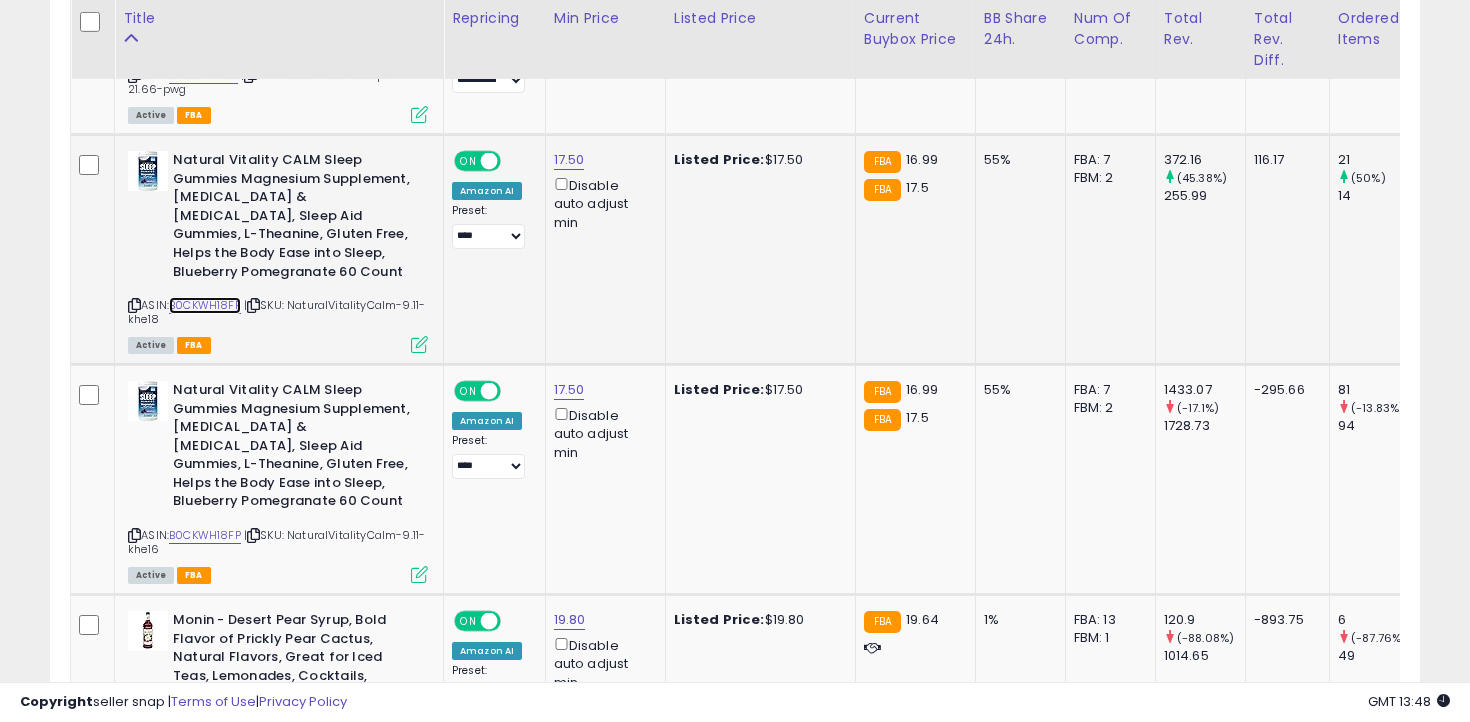 click on "B0CKWH18FP" at bounding box center [205, 305] 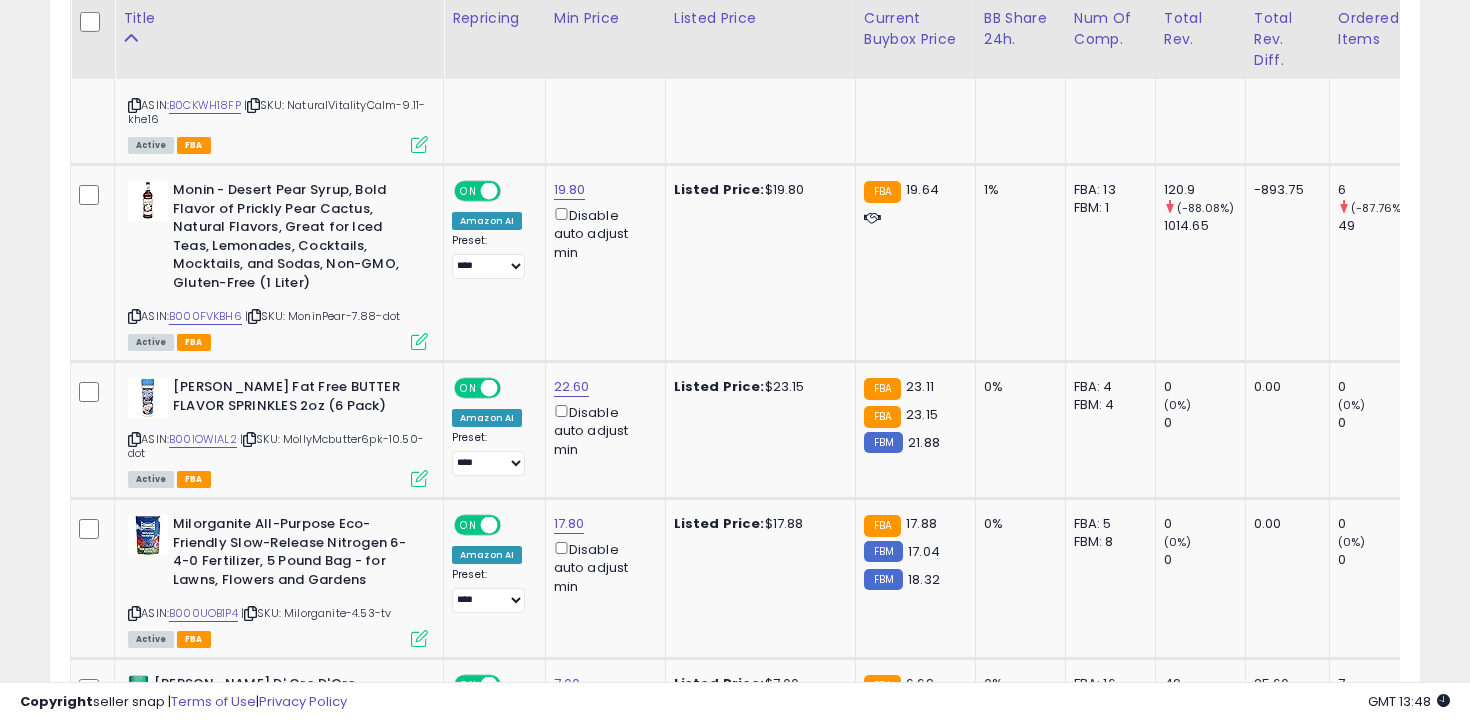 scroll, scrollTop: 6499, scrollLeft: 0, axis: vertical 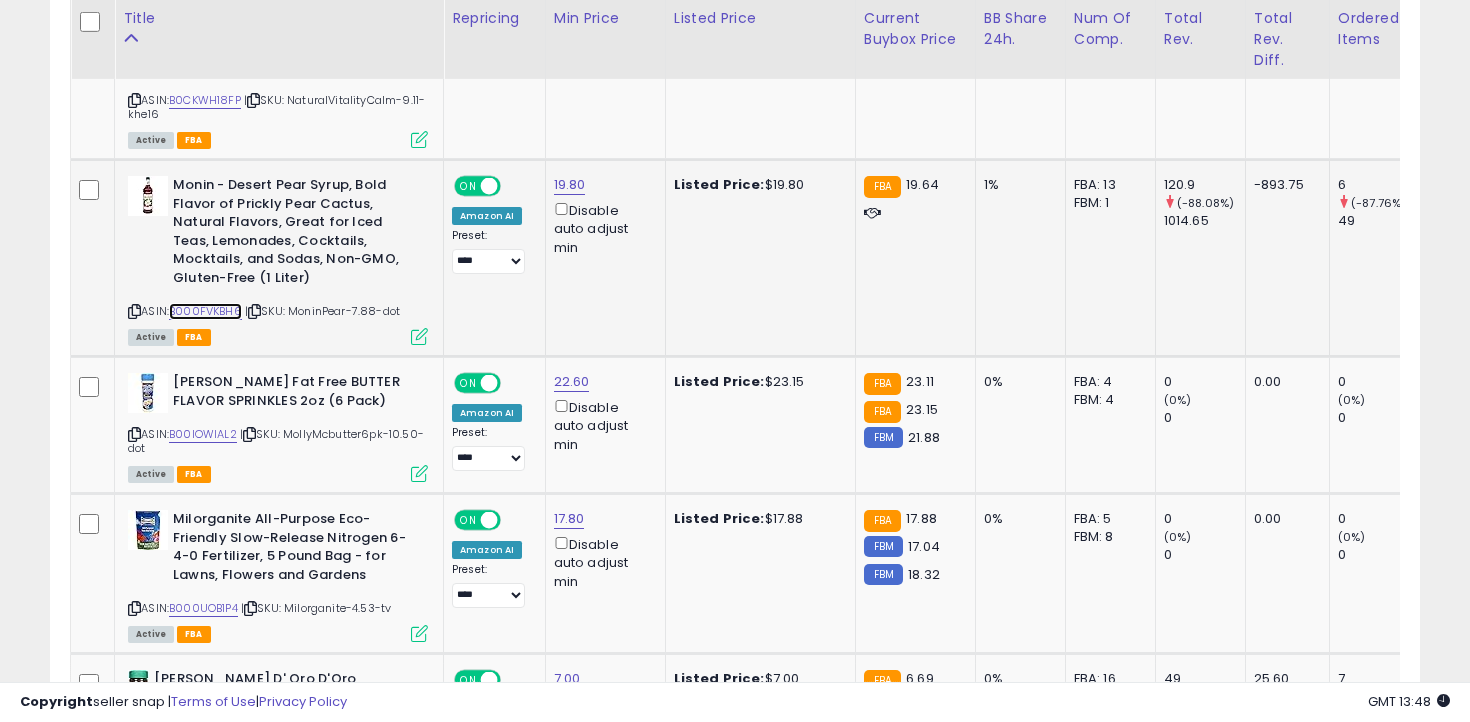 click on "B000FVKBH6" at bounding box center (205, 311) 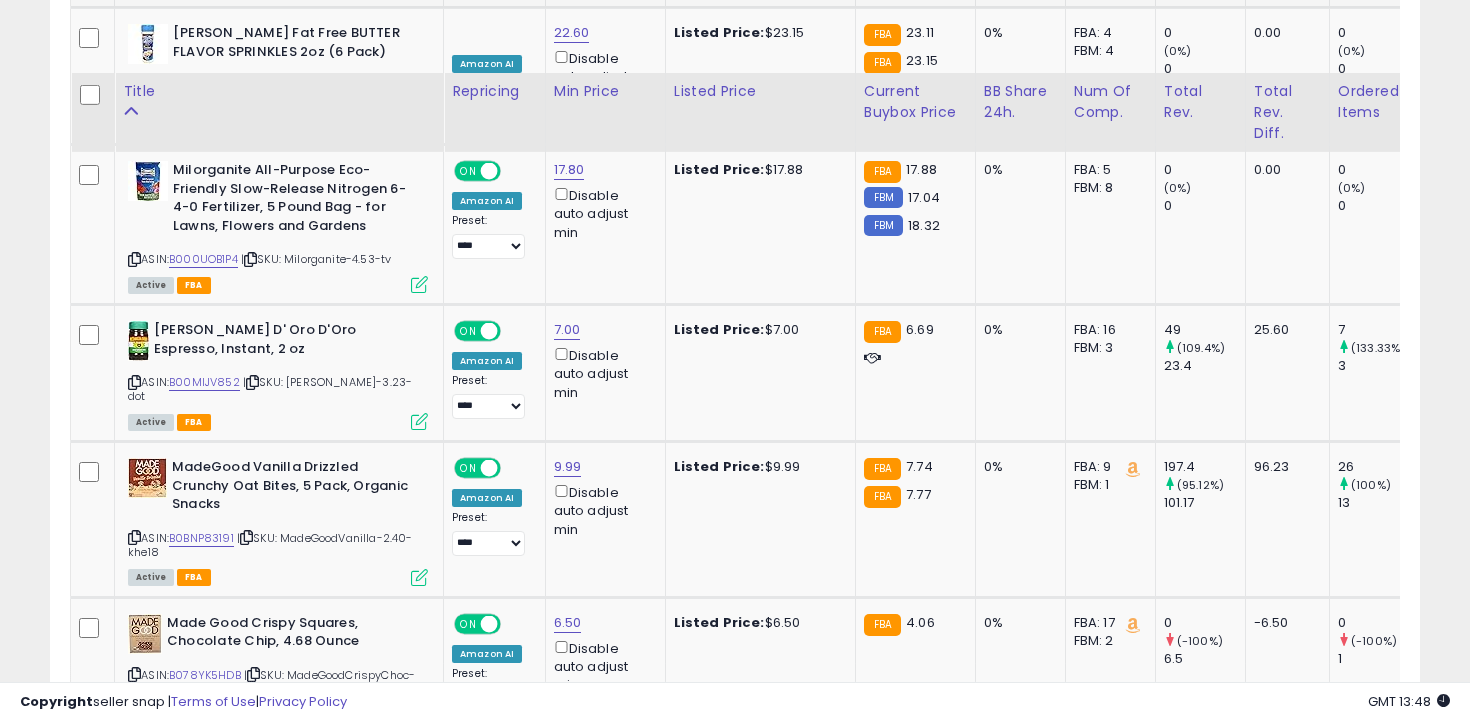 scroll, scrollTop: 7004, scrollLeft: 0, axis: vertical 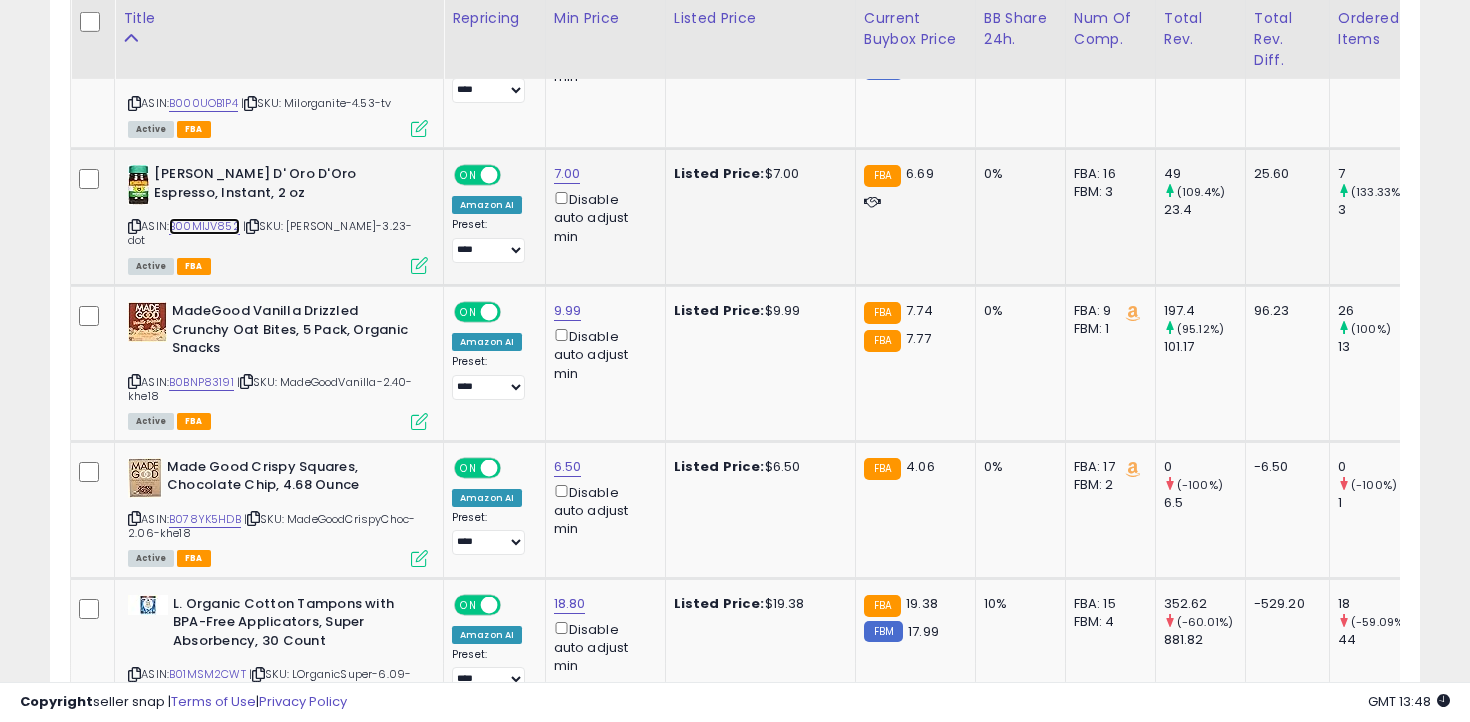 click on "B00MIJV852" at bounding box center [204, 226] 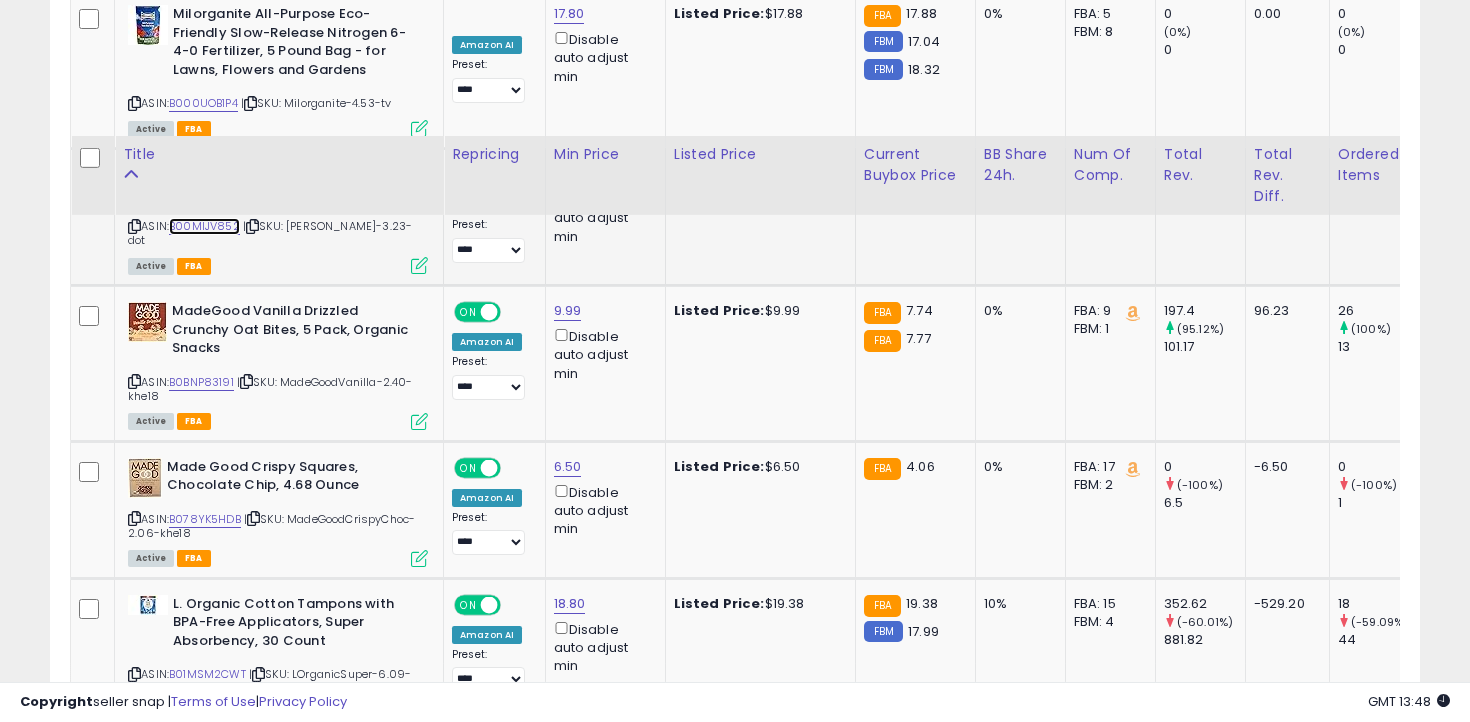 scroll, scrollTop: 7147, scrollLeft: 0, axis: vertical 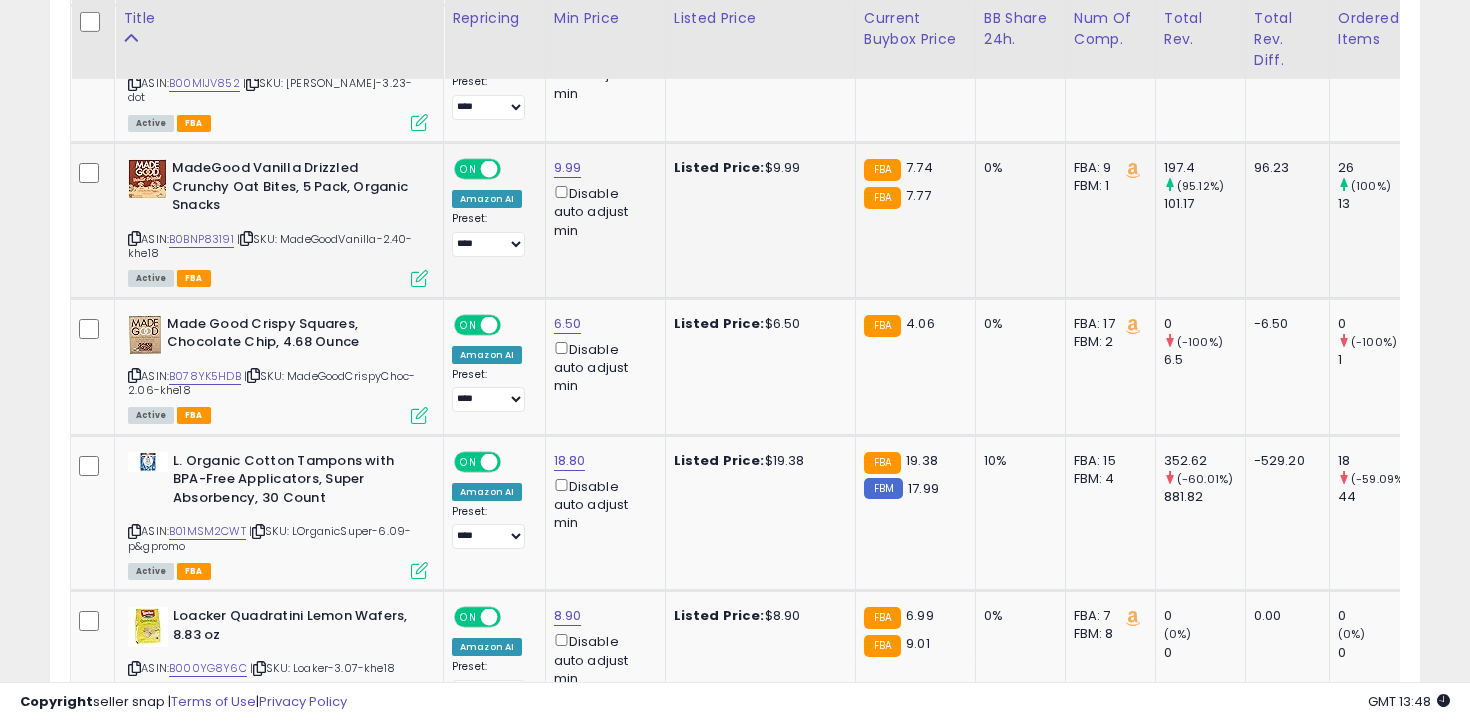 click at bounding box center (134, 238) 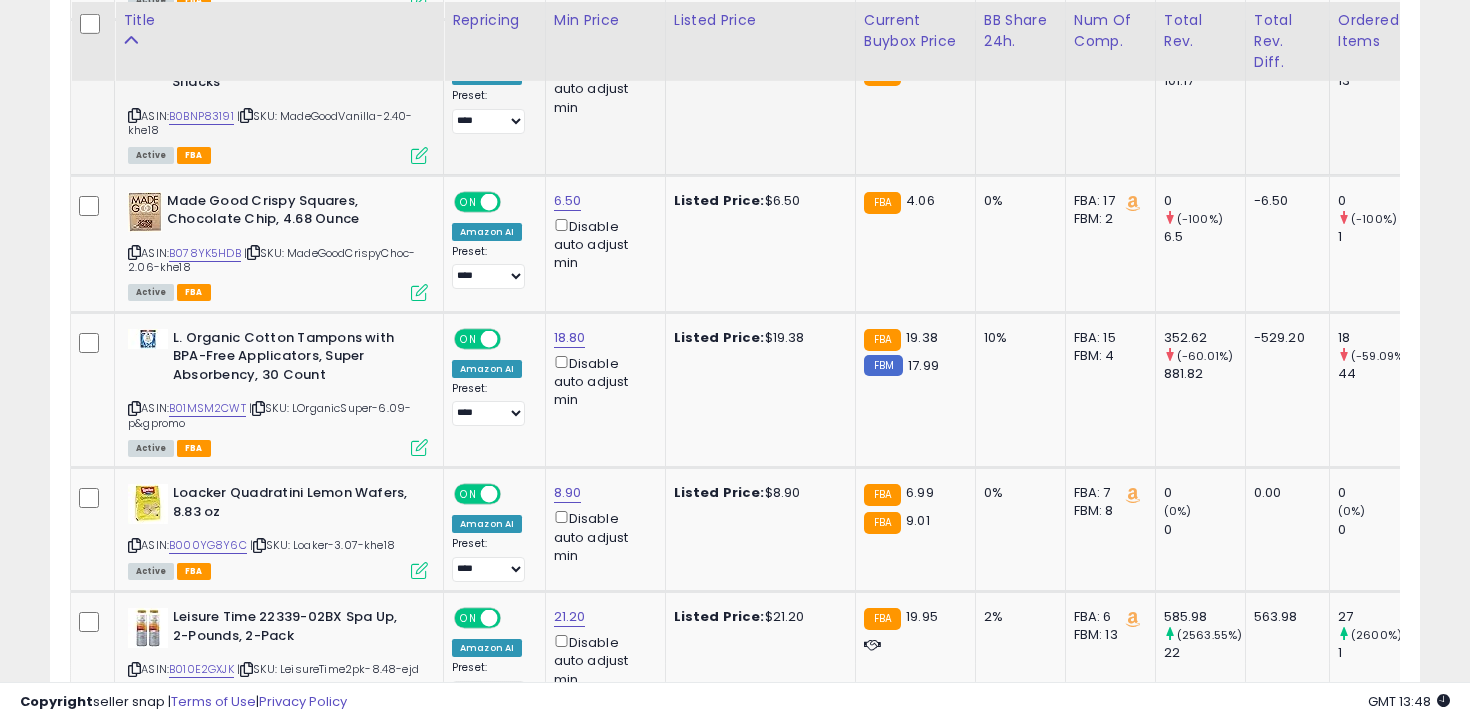 scroll, scrollTop: 7274, scrollLeft: 0, axis: vertical 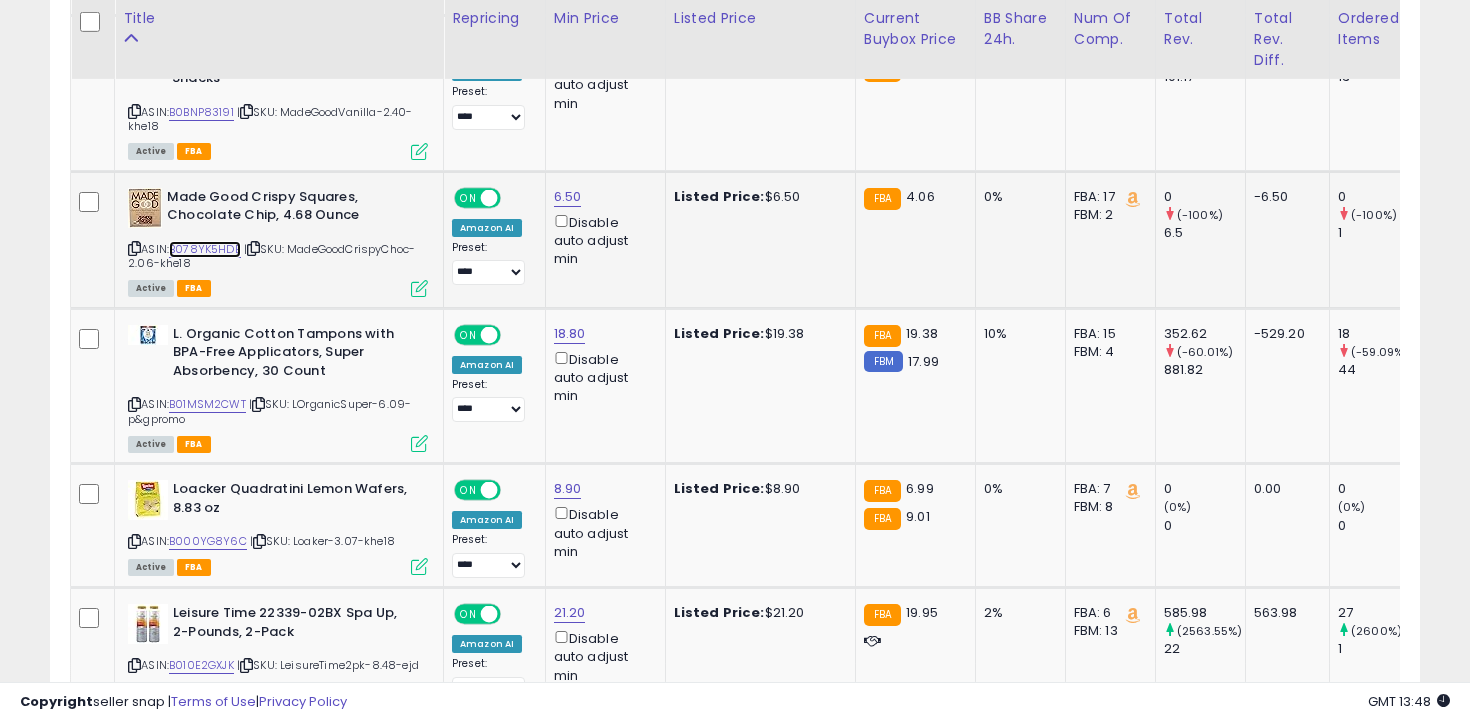 click on "B078YK5HDB" at bounding box center (205, 249) 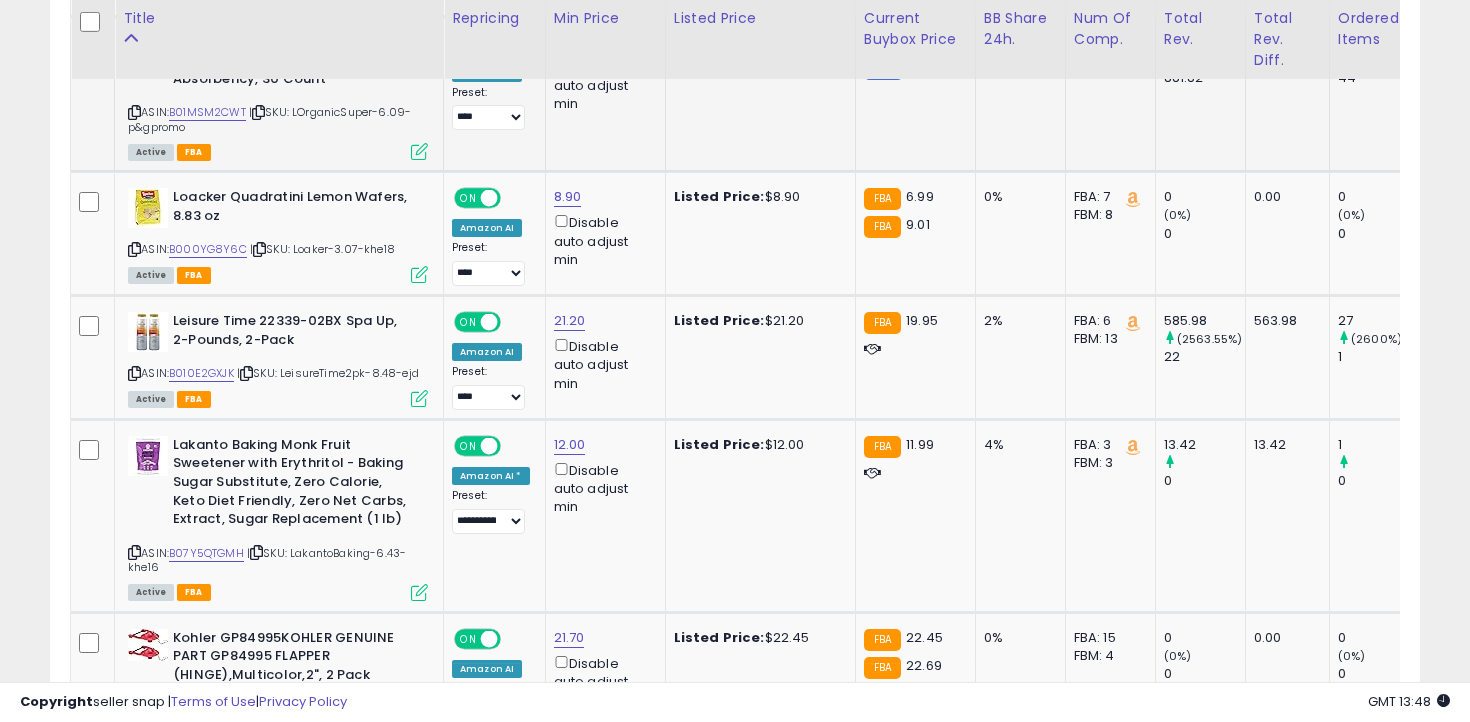 scroll, scrollTop: 7575, scrollLeft: 0, axis: vertical 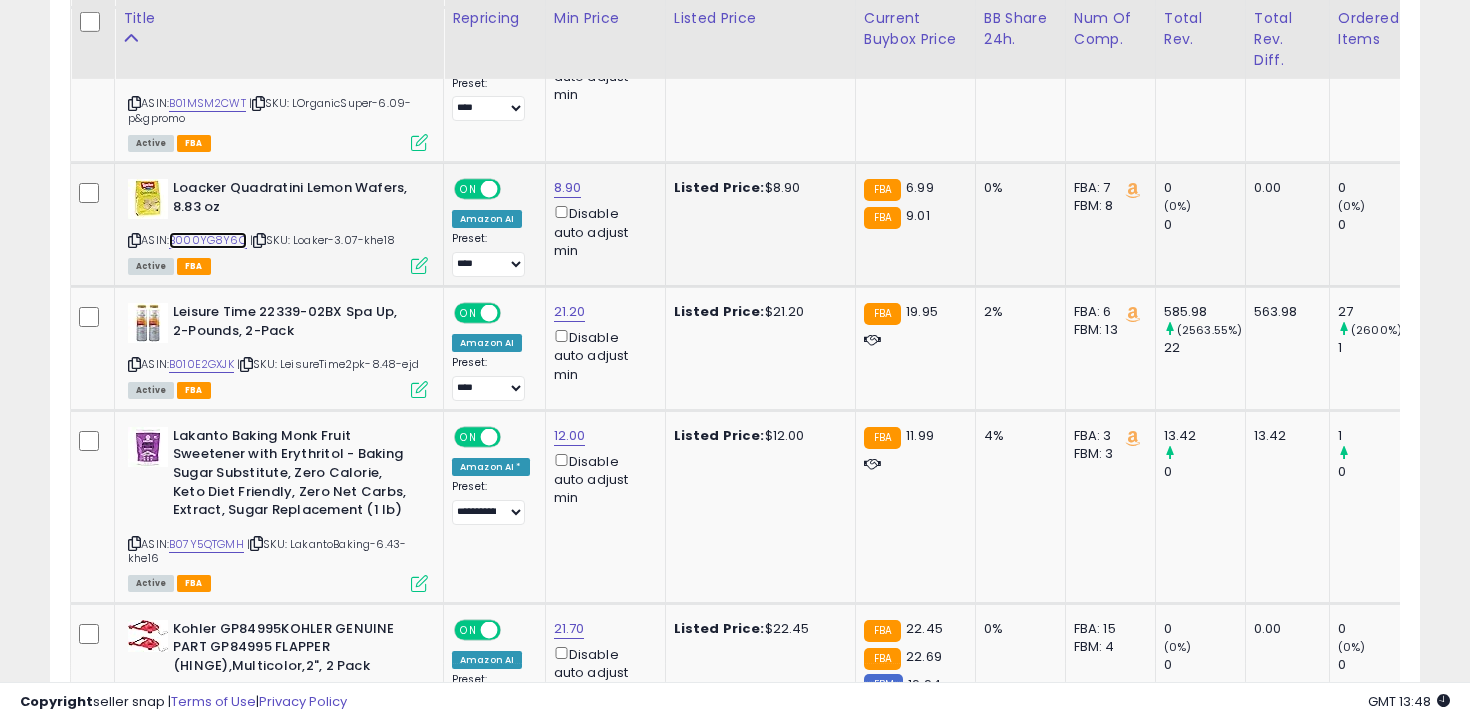 click on "B000YG8Y6C" at bounding box center (208, 240) 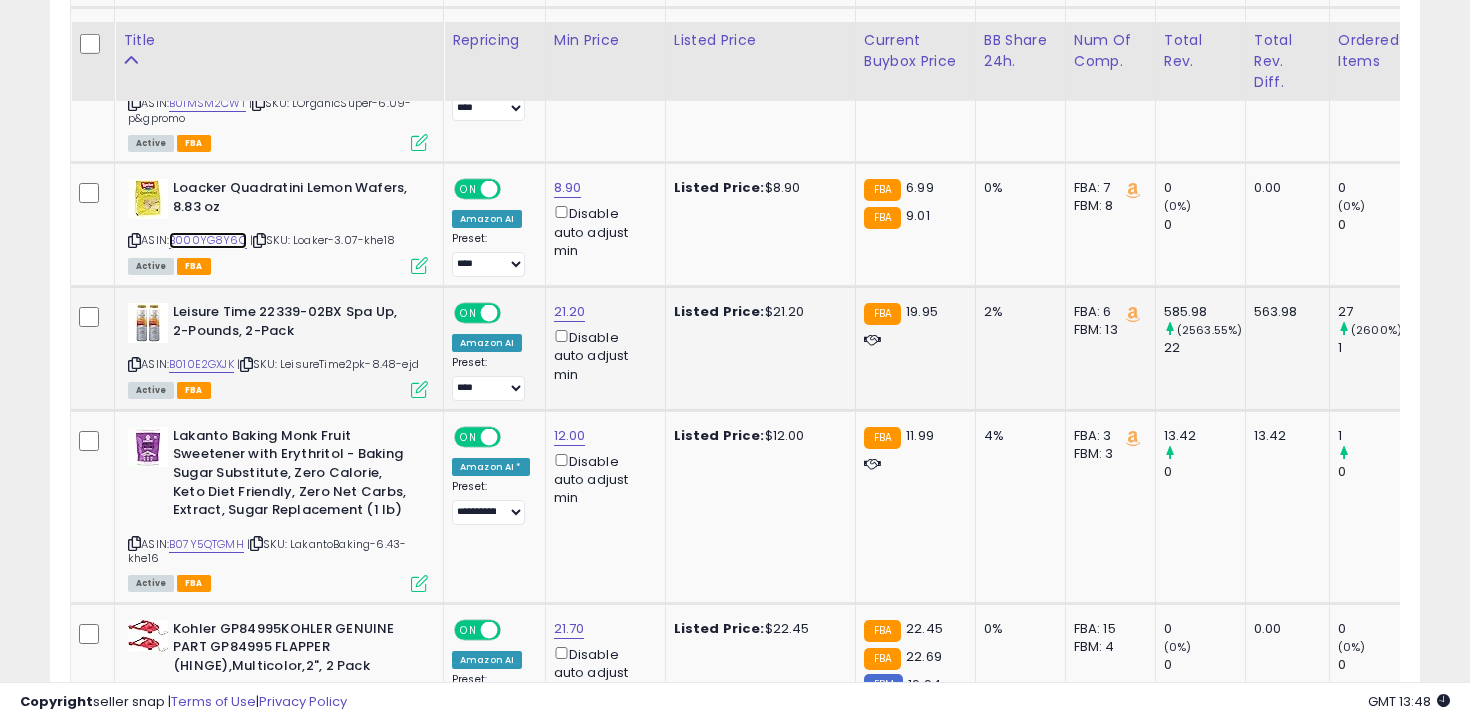 scroll, scrollTop: 7683, scrollLeft: 0, axis: vertical 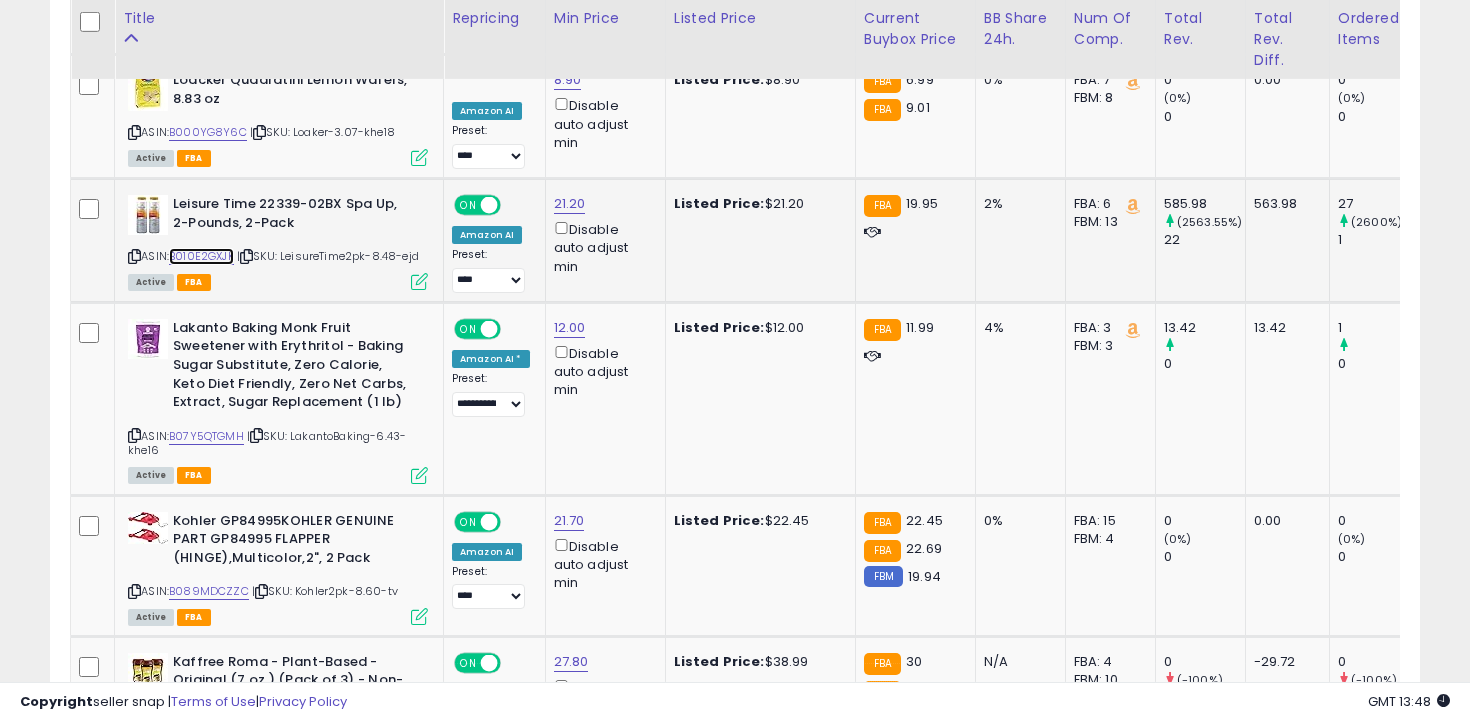click on "B010E2GXJK" at bounding box center [201, 256] 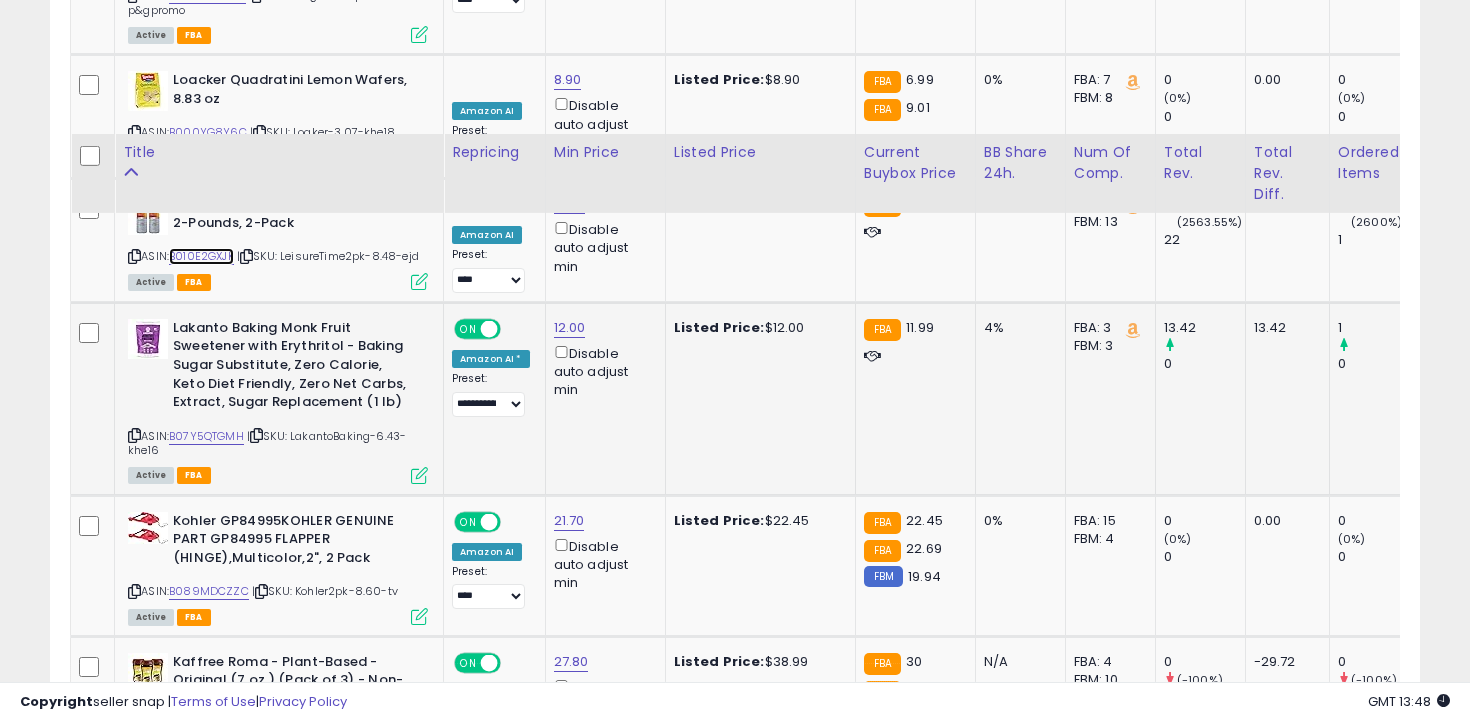 scroll, scrollTop: 7819, scrollLeft: 0, axis: vertical 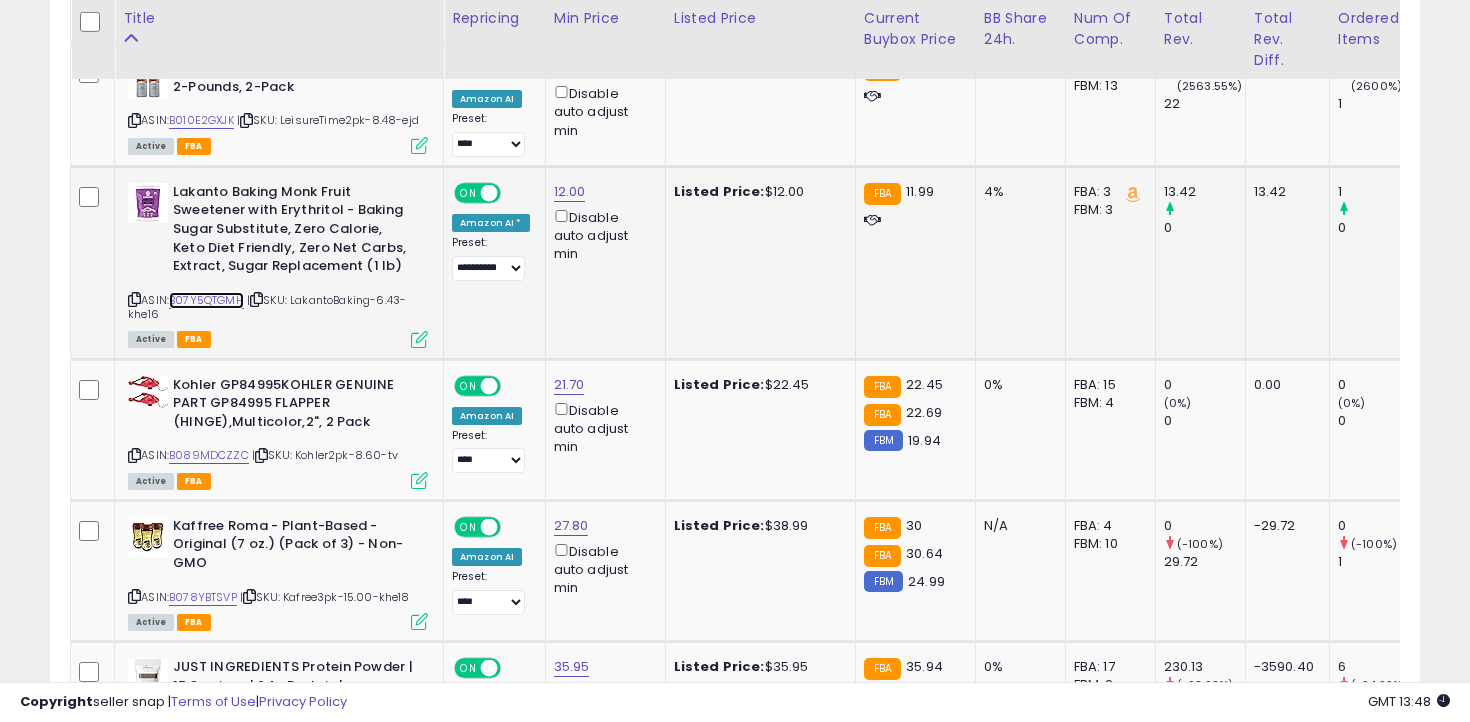 click on "B07Y5QTGMH" at bounding box center (206, 300) 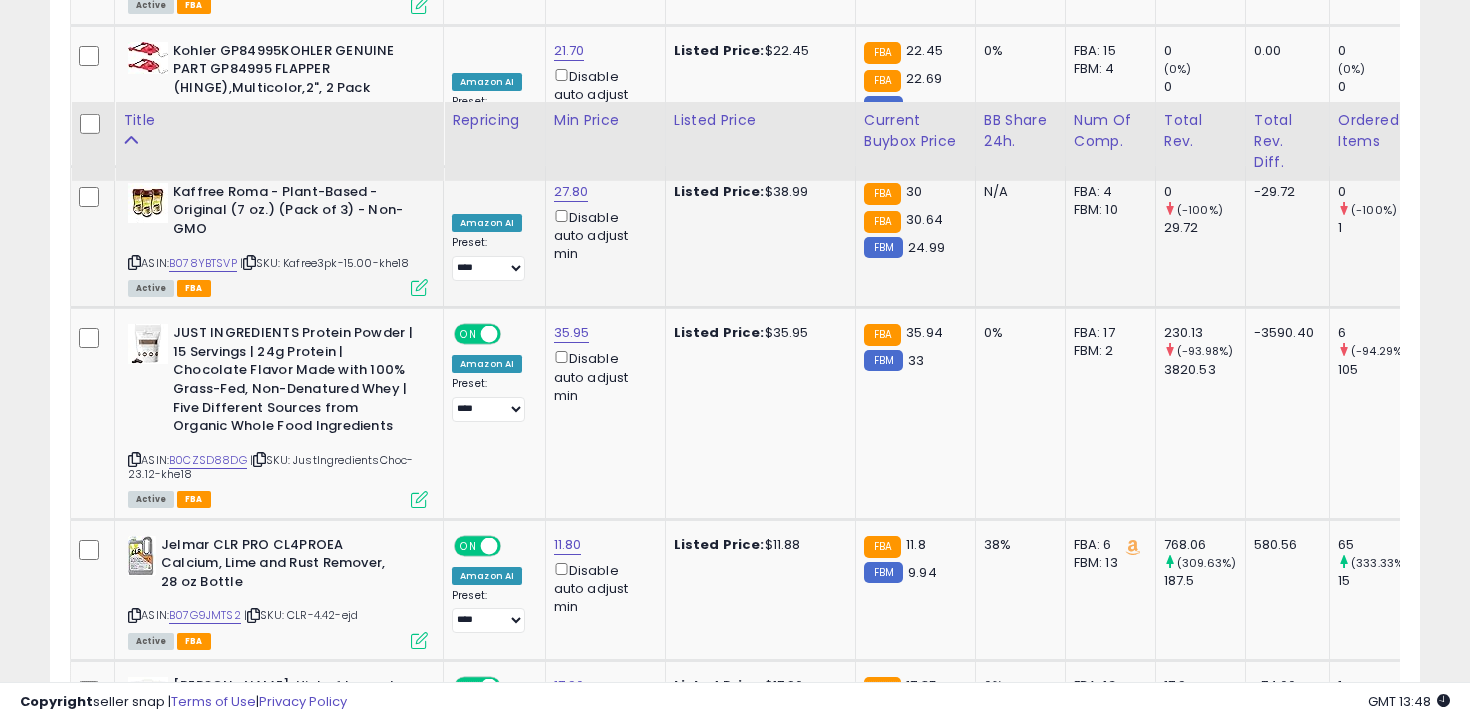 scroll, scrollTop: 8287, scrollLeft: 0, axis: vertical 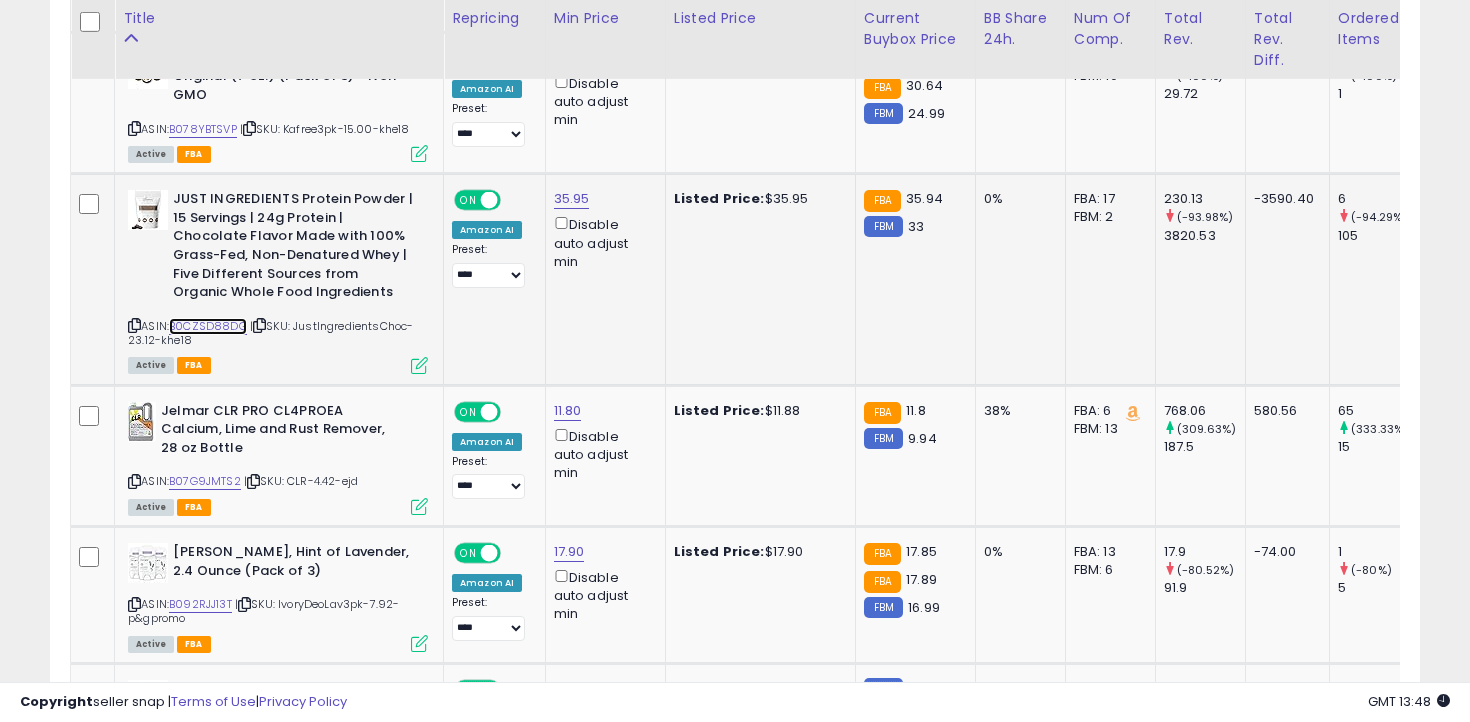 click on "B0CZSD88DG" at bounding box center [208, 326] 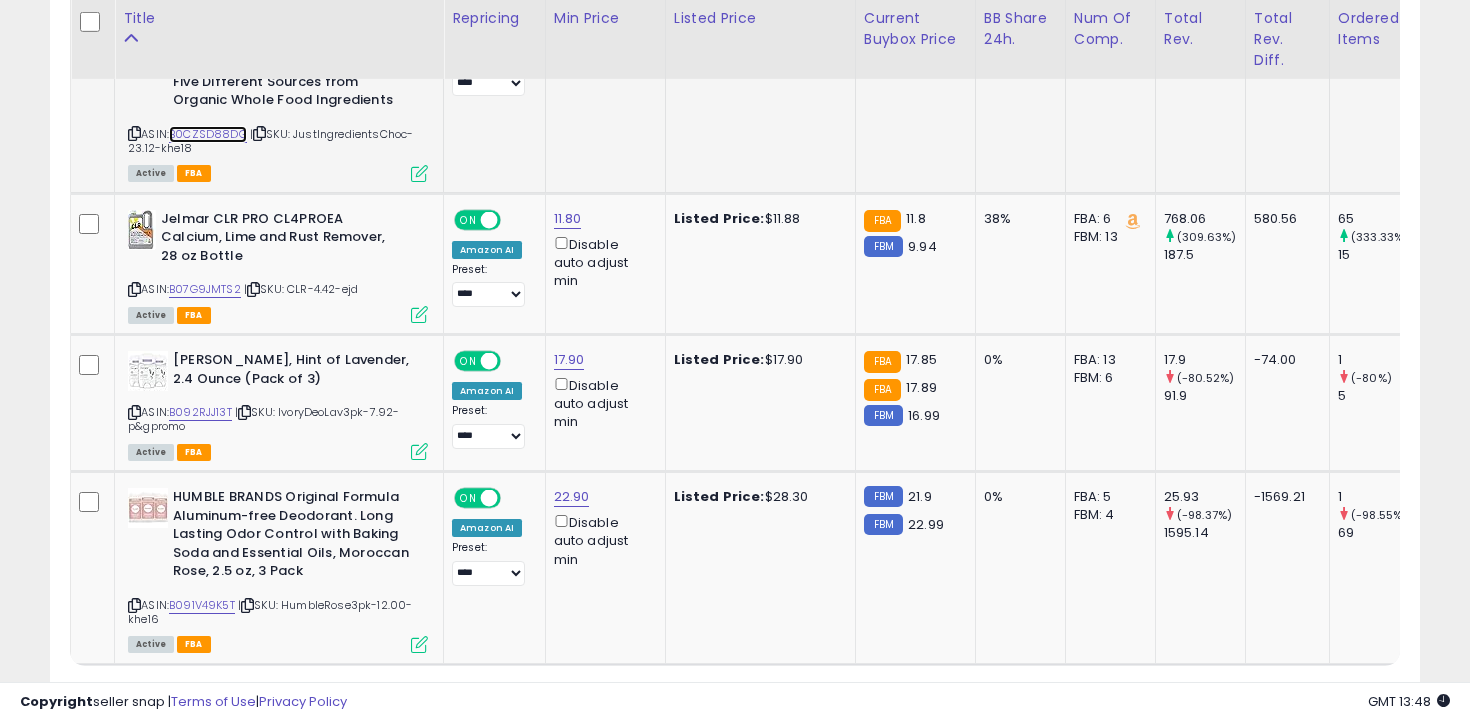 scroll, scrollTop: 8495, scrollLeft: 0, axis: vertical 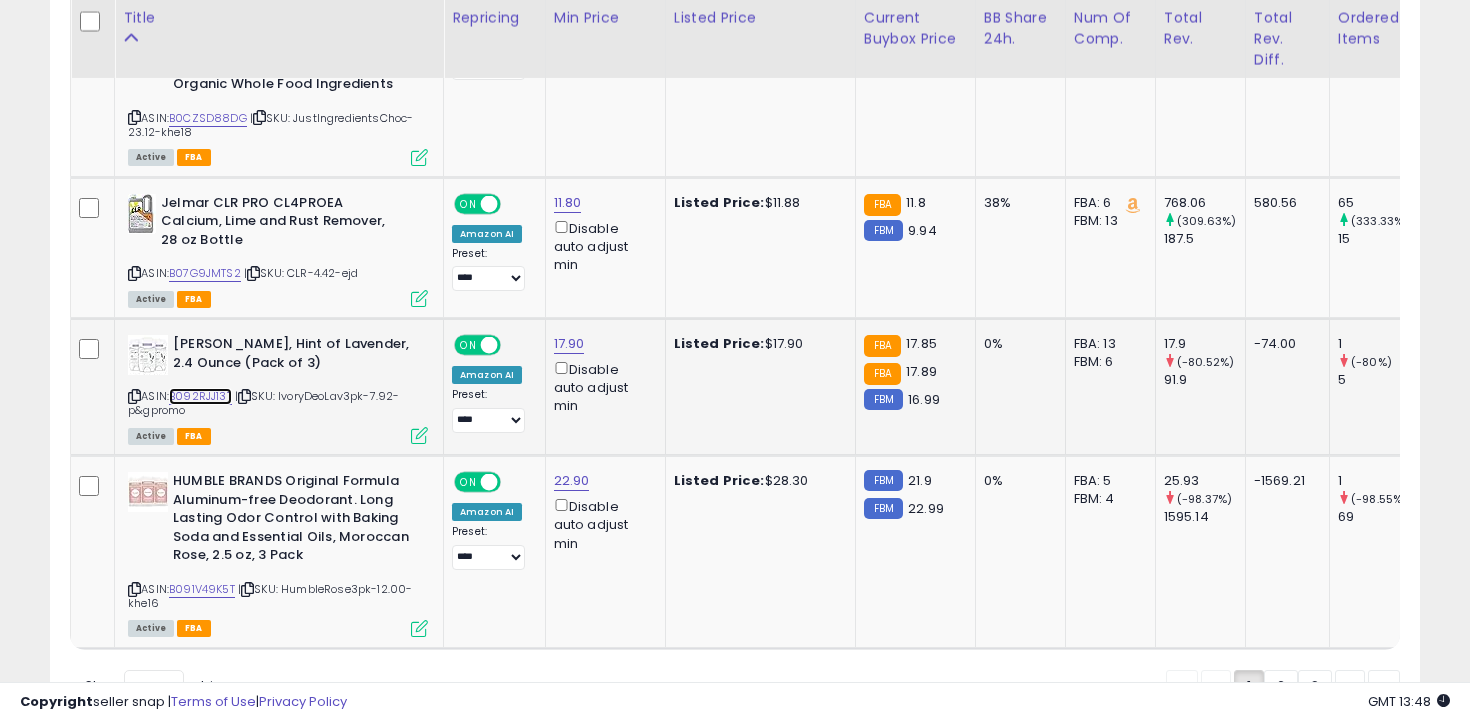 click on "B092RJJ13T" at bounding box center [200, 396] 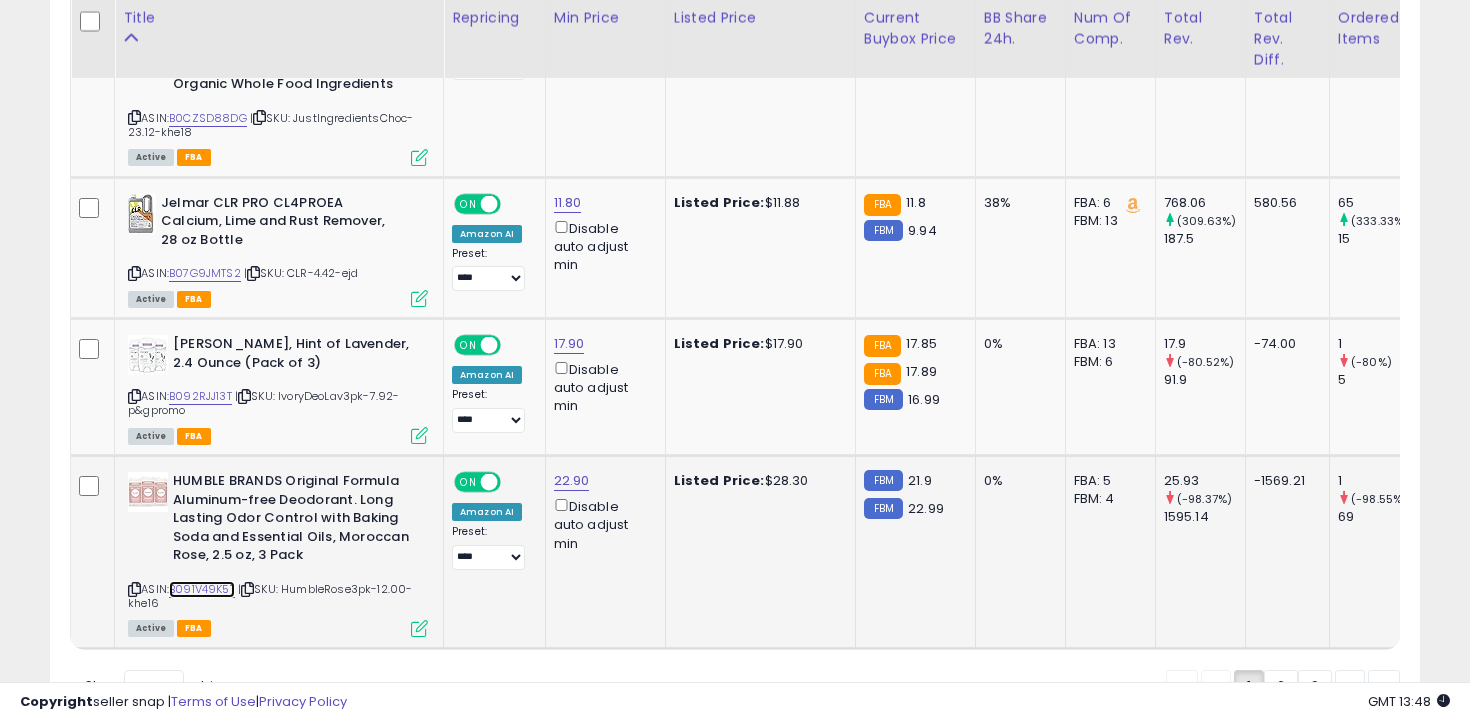 click on "B091V49K5T" at bounding box center (202, 589) 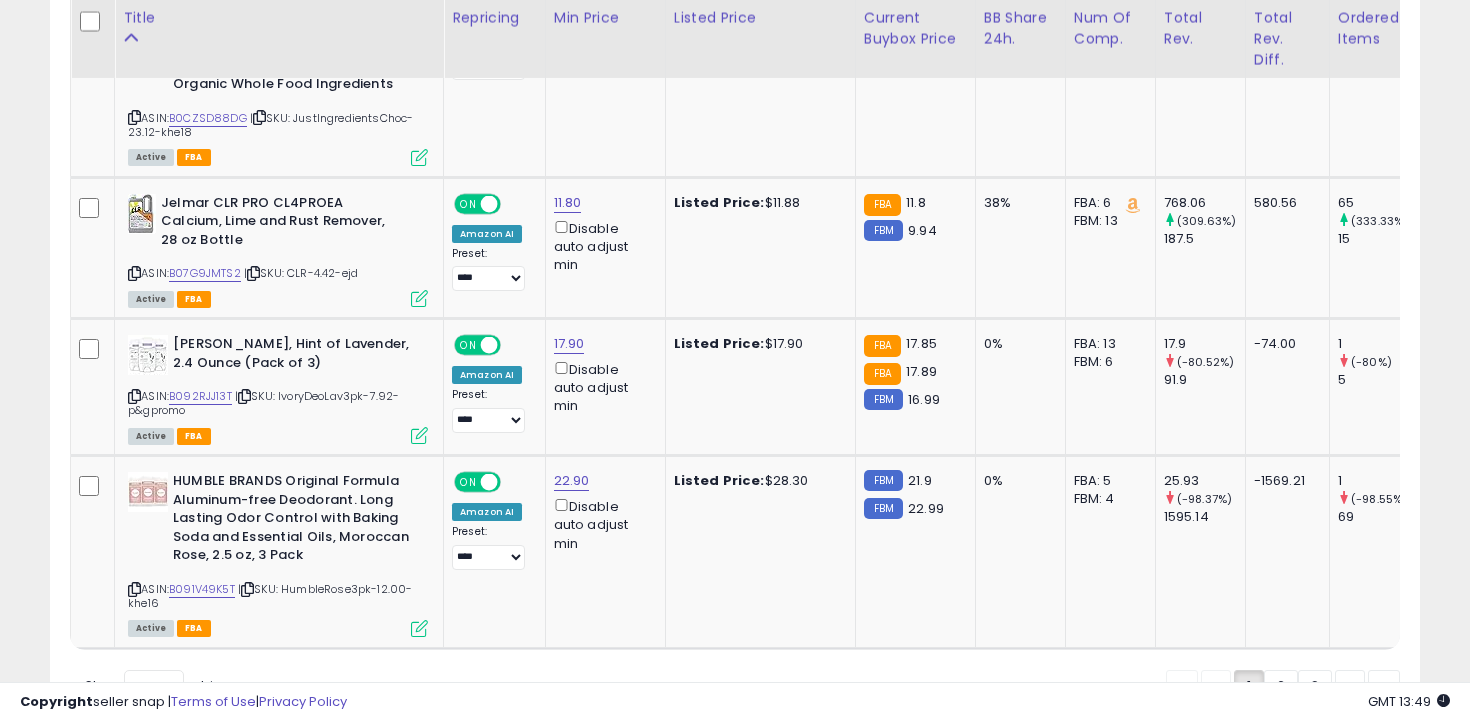 click on "«
‹
1
2
3
›
»" at bounding box center (1283, 689) 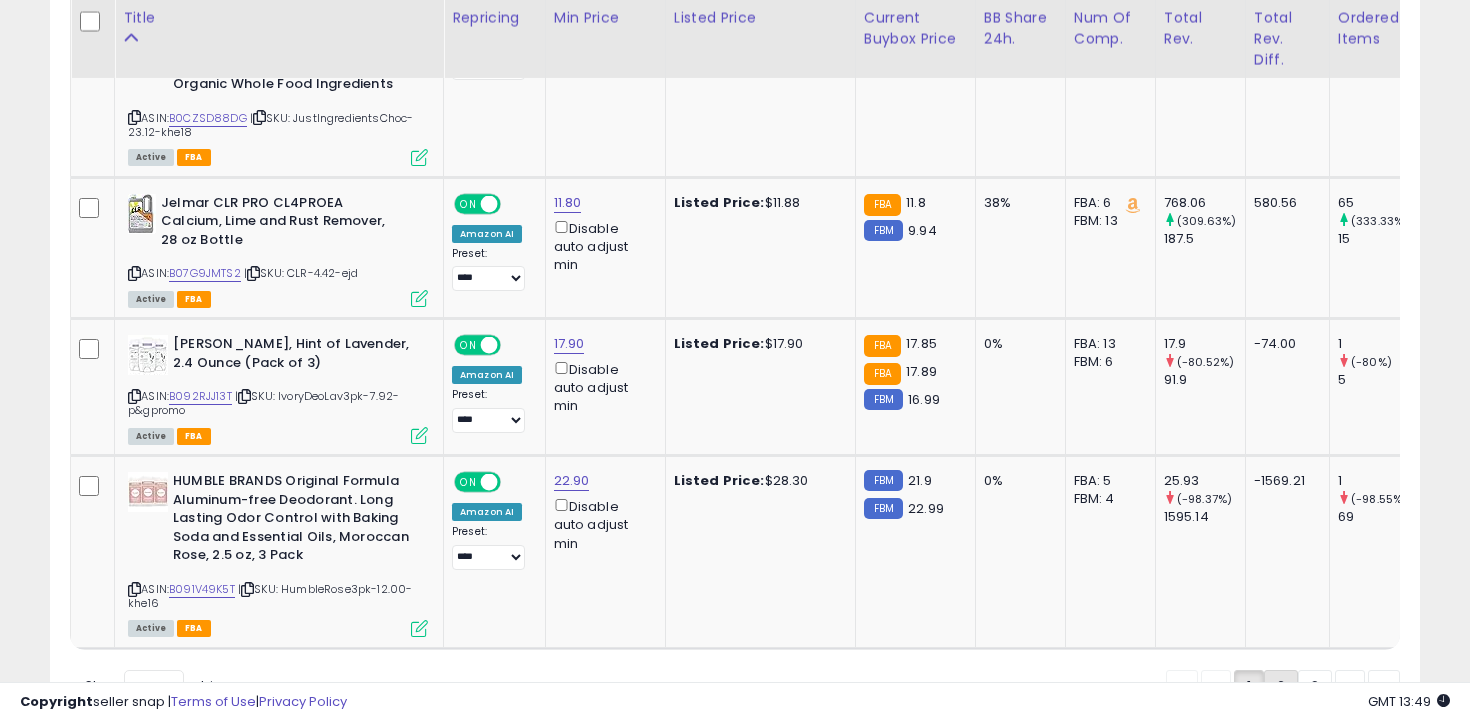 click on "2" 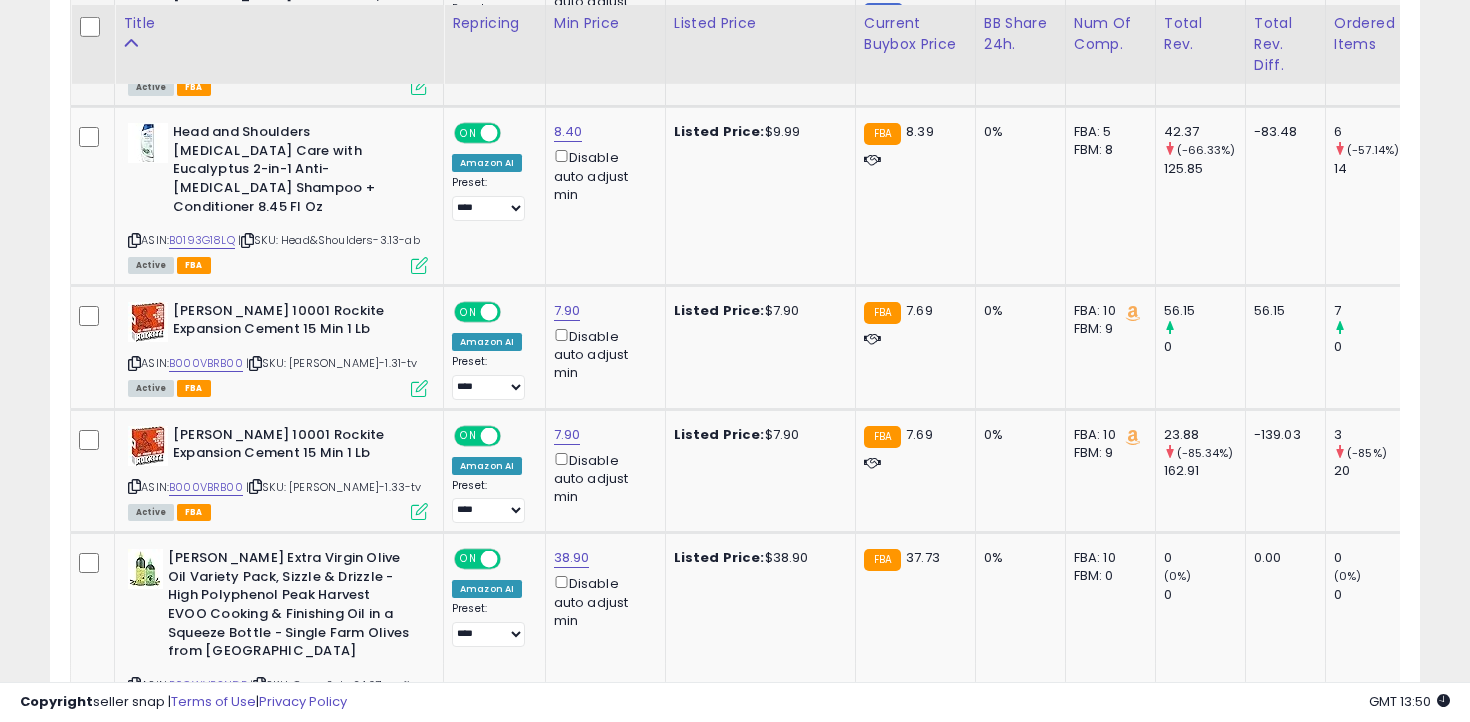 scroll, scrollTop: 1121, scrollLeft: 0, axis: vertical 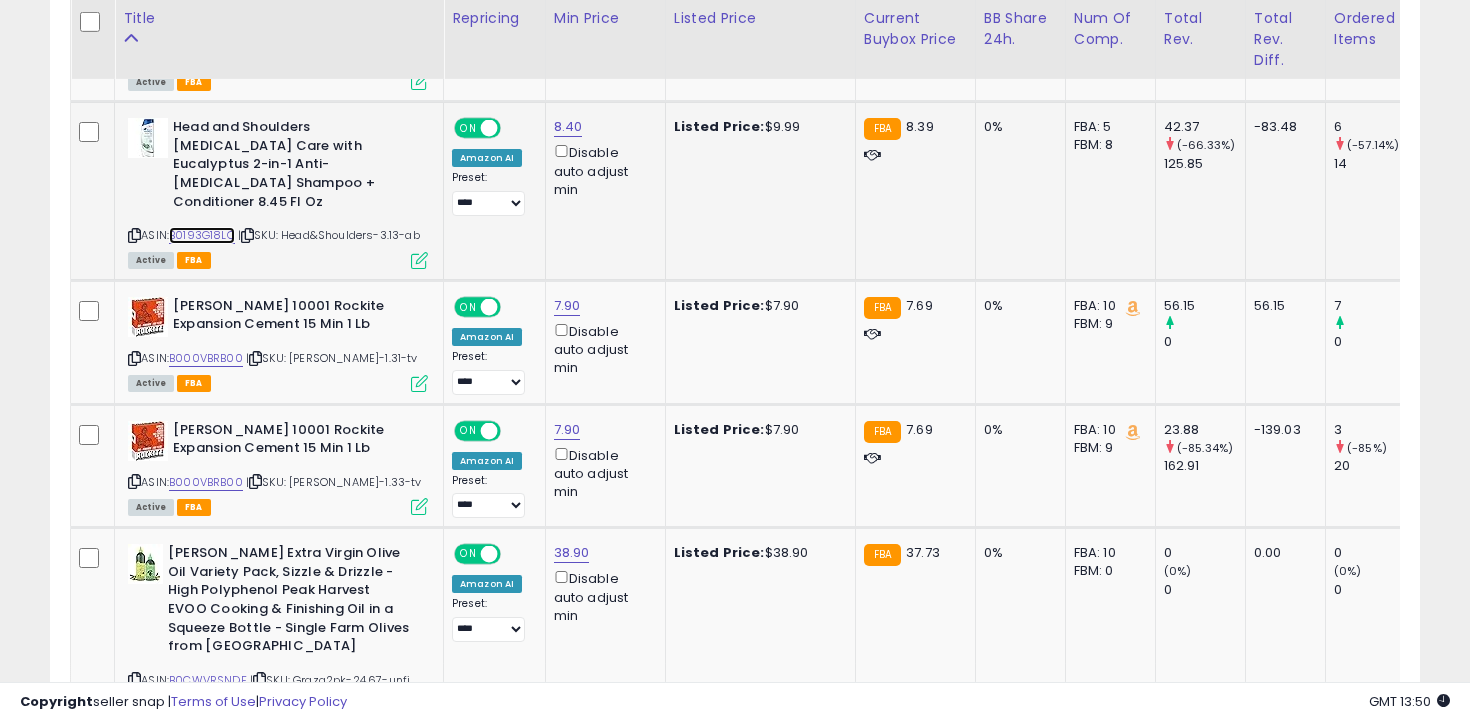 click on "B0193G18LQ" at bounding box center [202, 235] 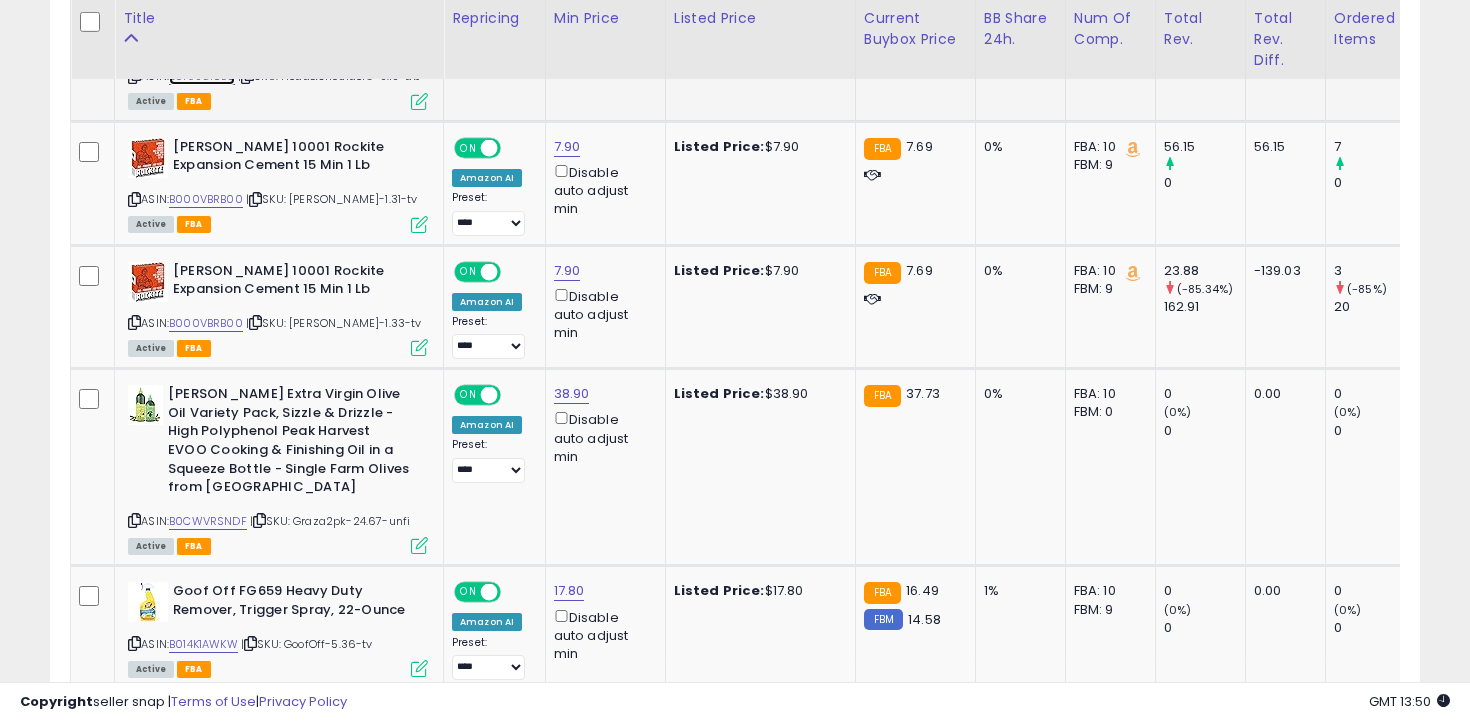 scroll, scrollTop: 1282, scrollLeft: 0, axis: vertical 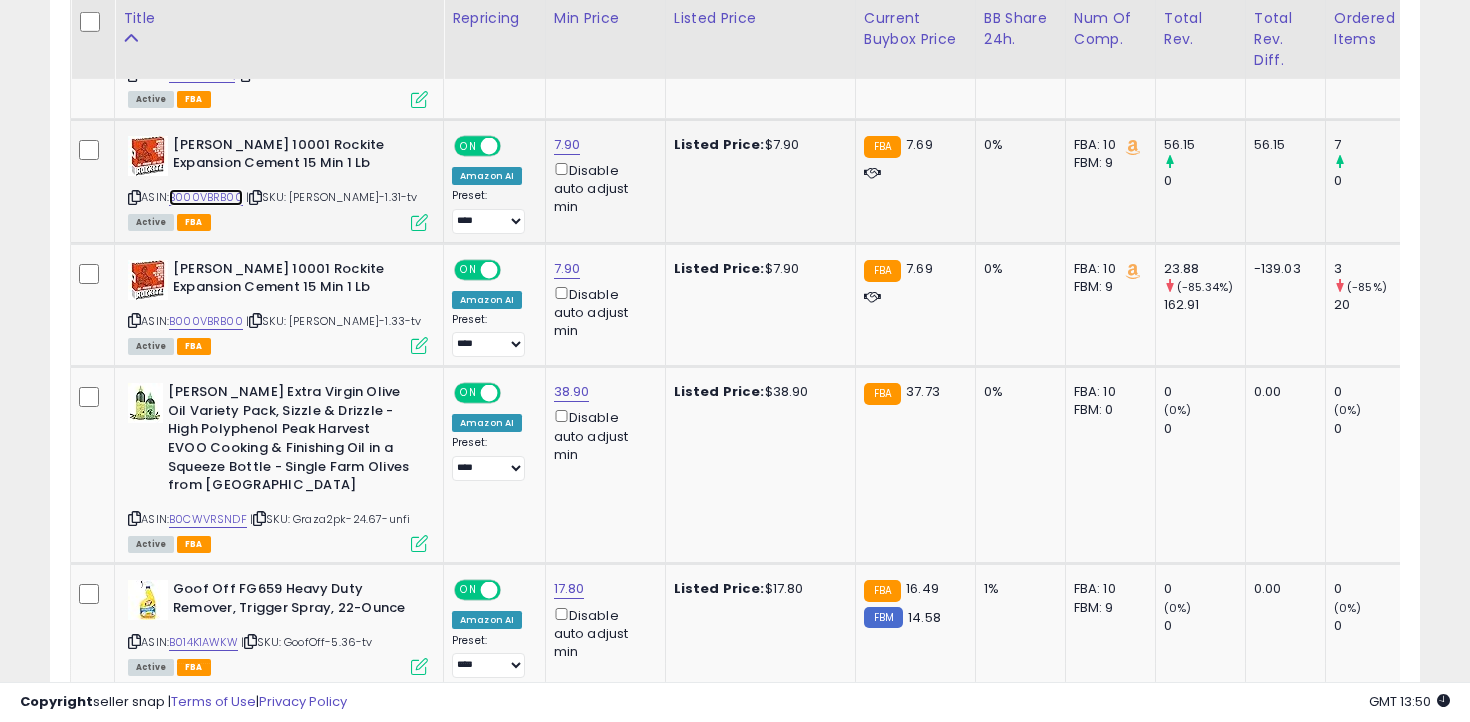 click on "B000VBRB00" at bounding box center (206, 197) 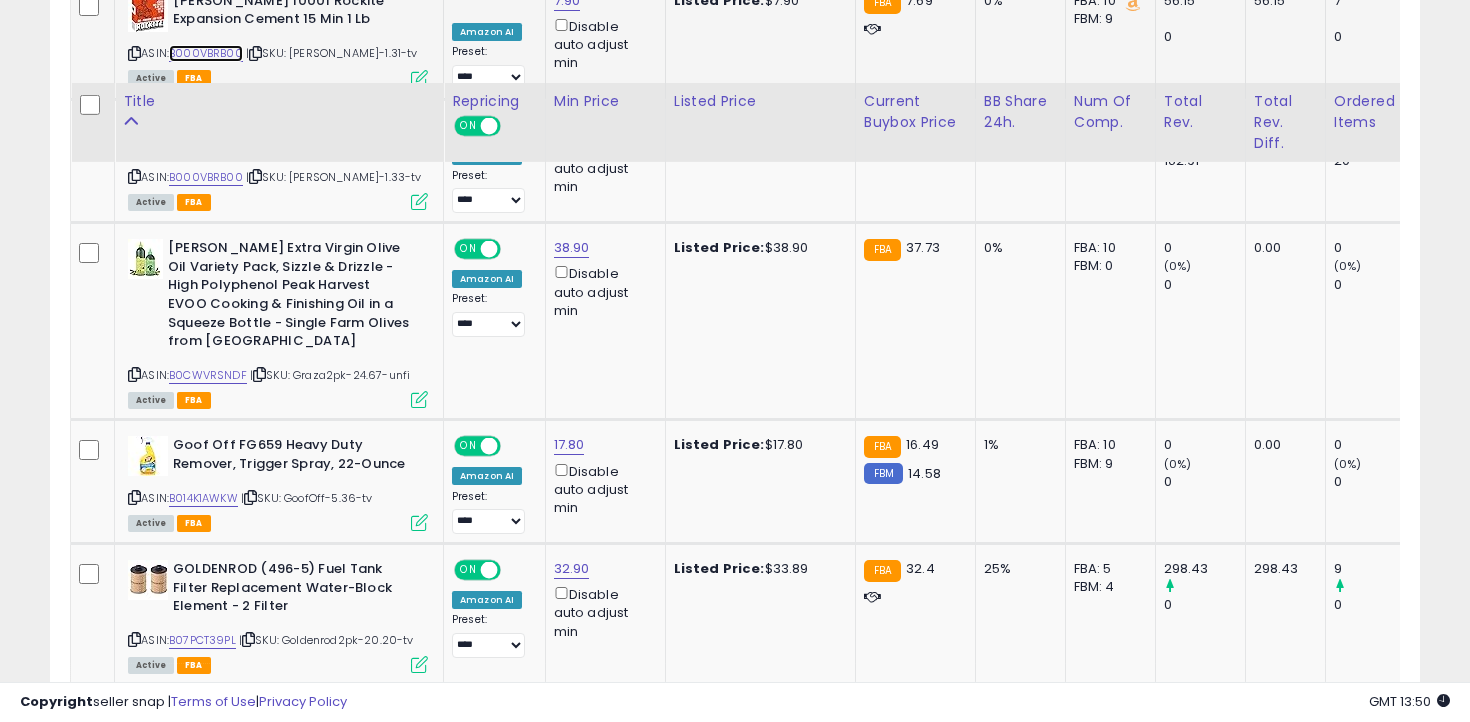 scroll, scrollTop: 1559, scrollLeft: 0, axis: vertical 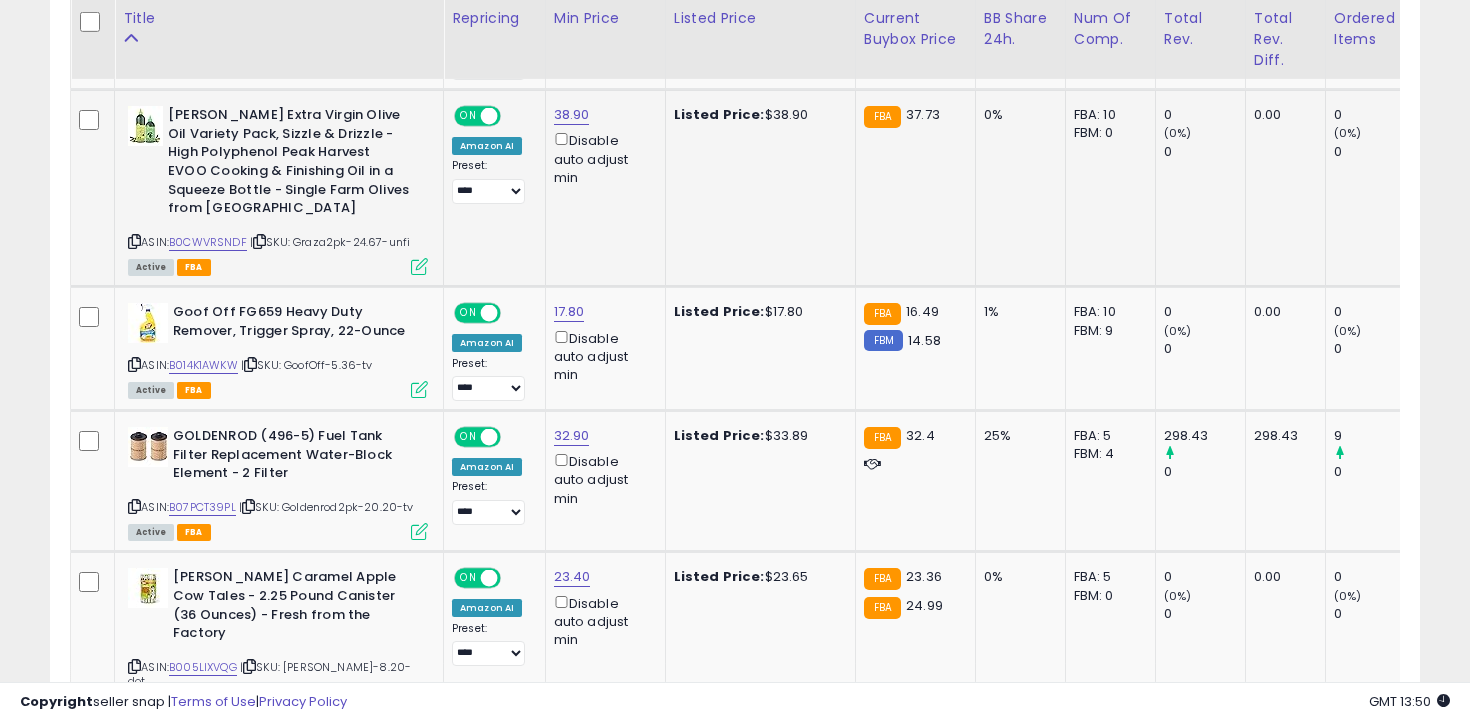click at bounding box center (134, 241) 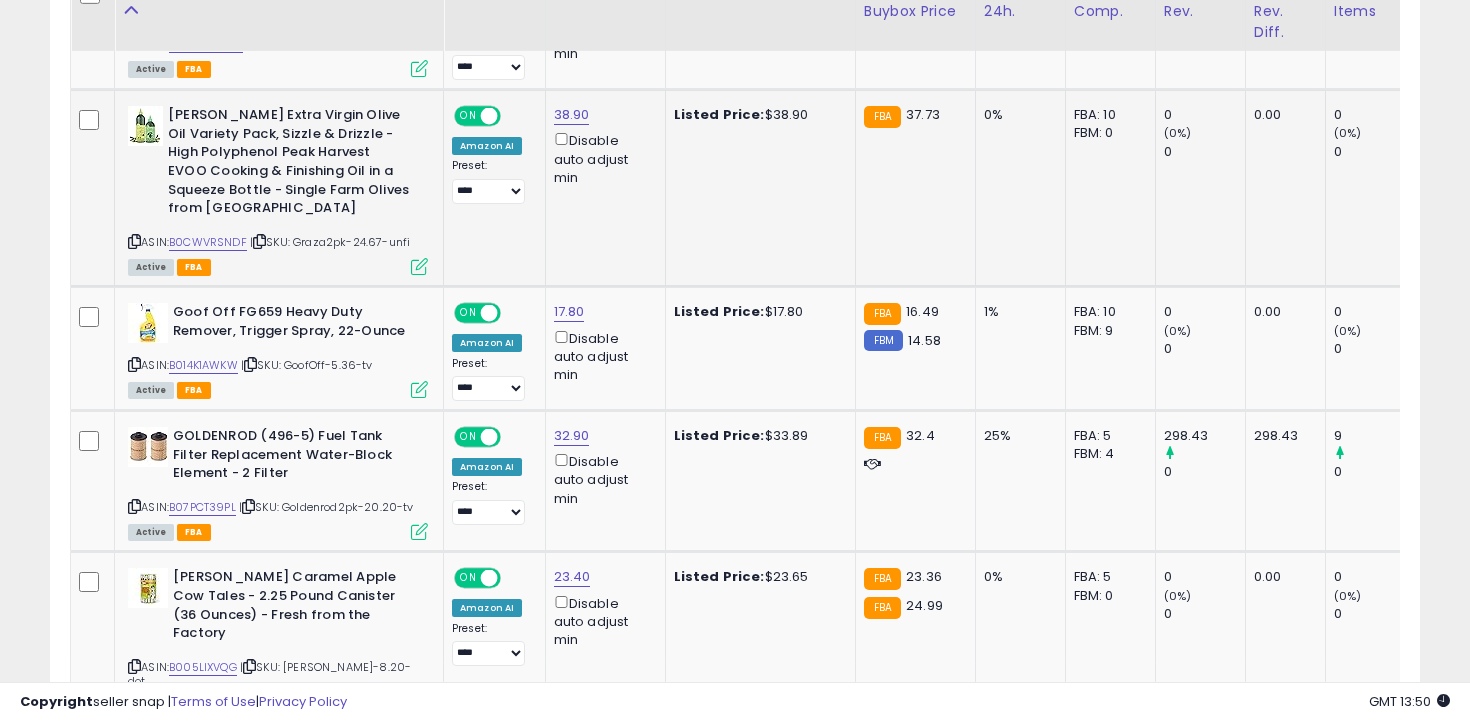 scroll, scrollTop: 1531, scrollLeft: 0, axis: vertical 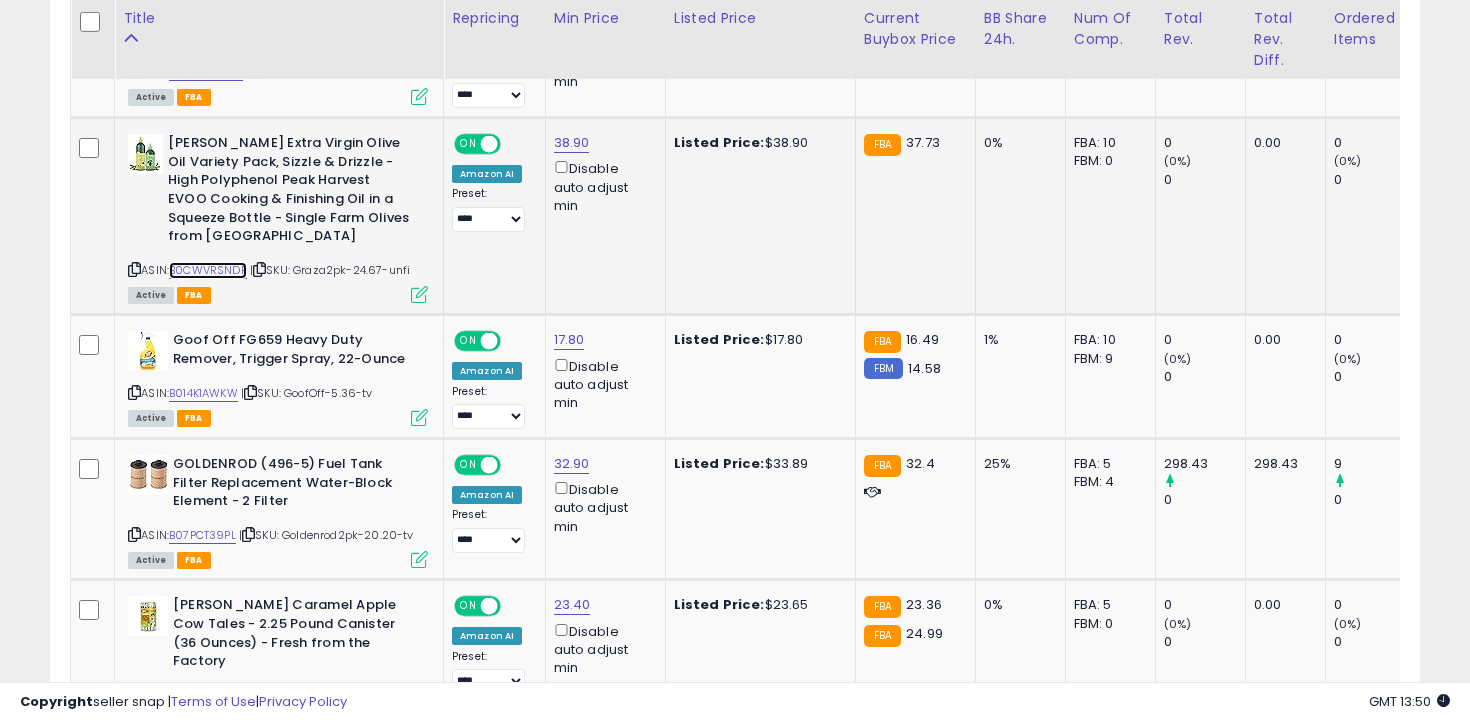 click on "B0CWVRSNDF" at bounding box center [208, 270] 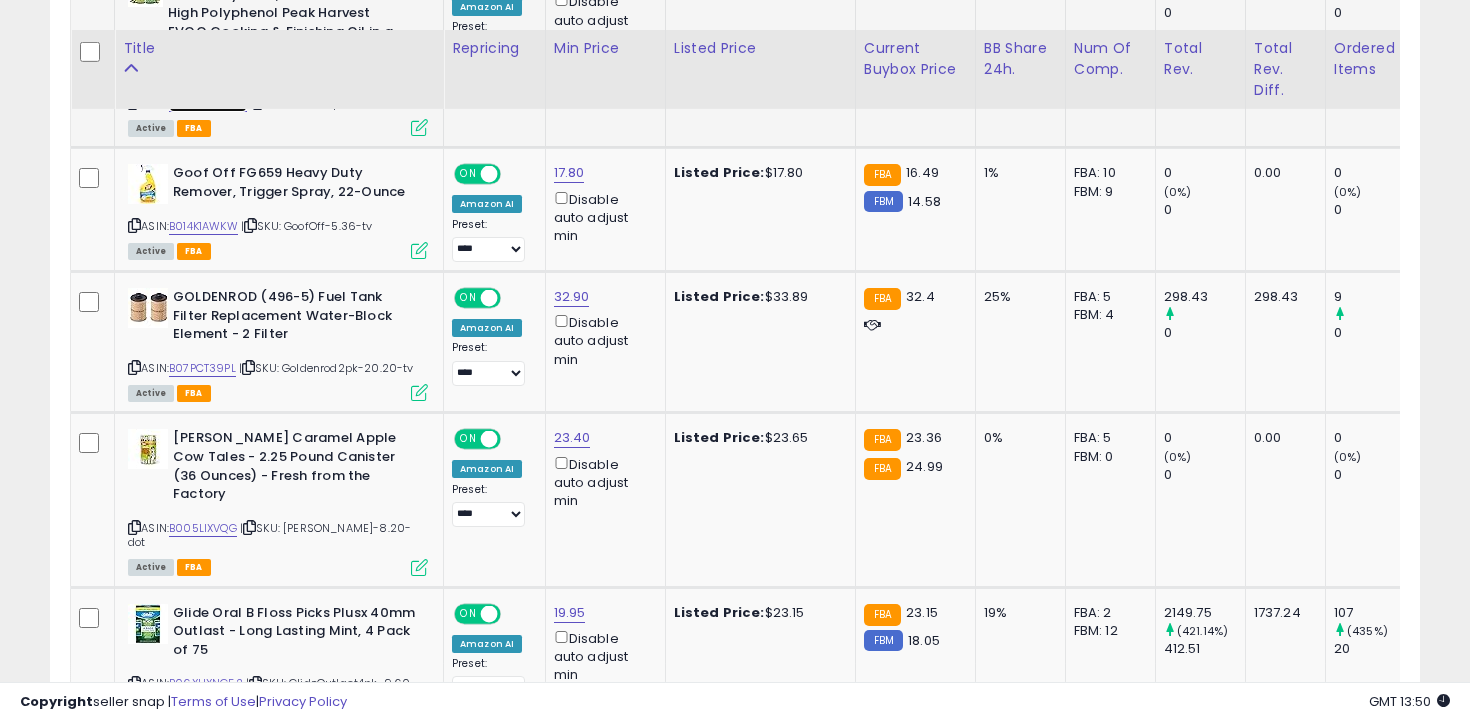 scroll, scrollTop: 1736, scrollLeft: 0, axis: vertical 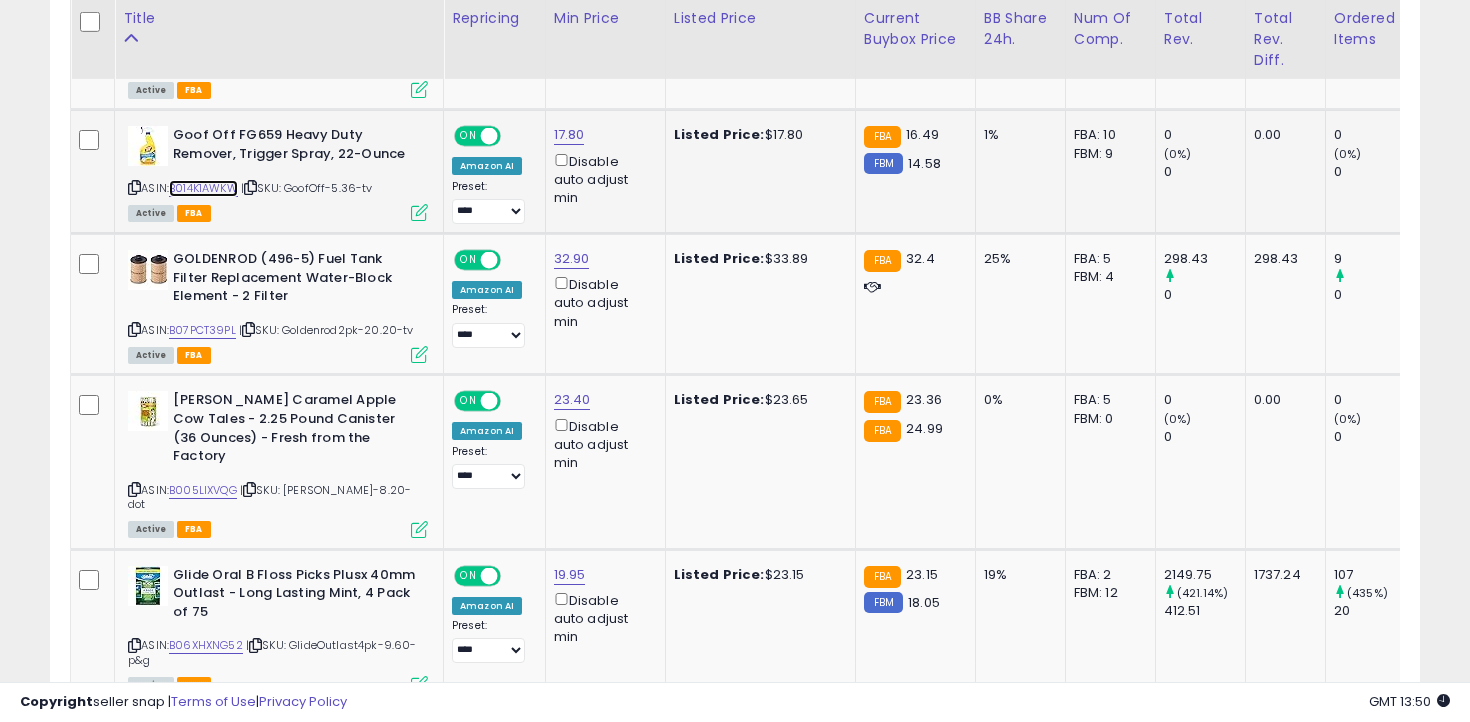 click on "B014K1AWKW" at bounding box center (203, 188) 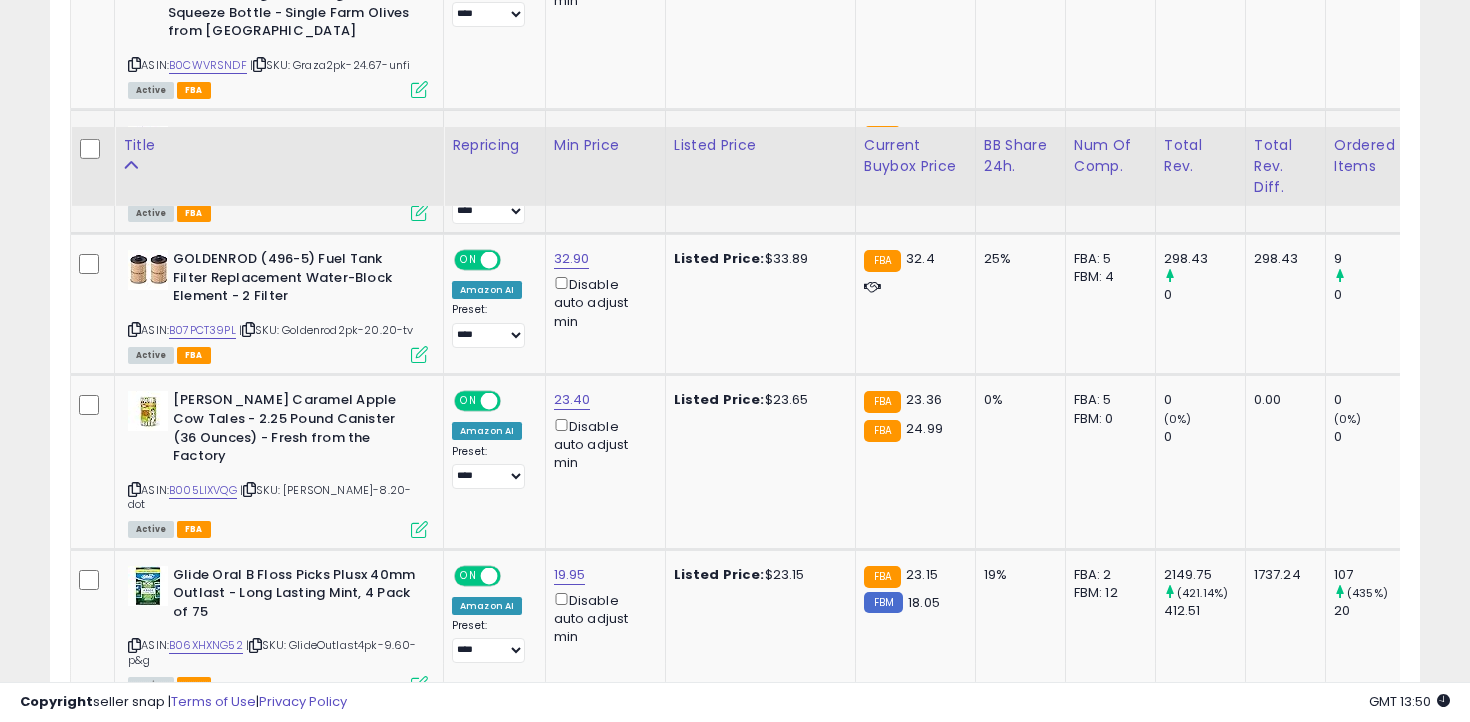 scroll, scrollTop: 1866, scrollLeft: 0, axis: vertical 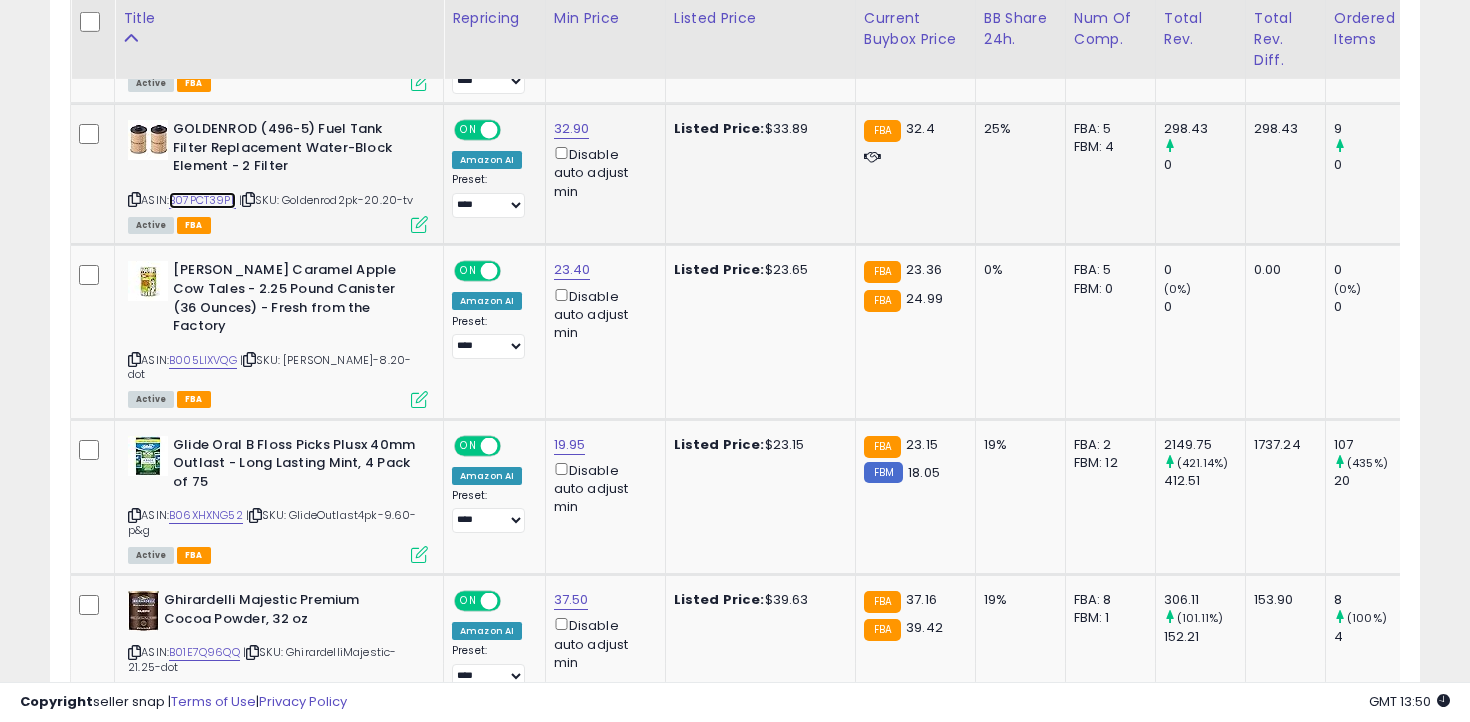 click on "B07PCT39PL" at bounding box center (202, 200) 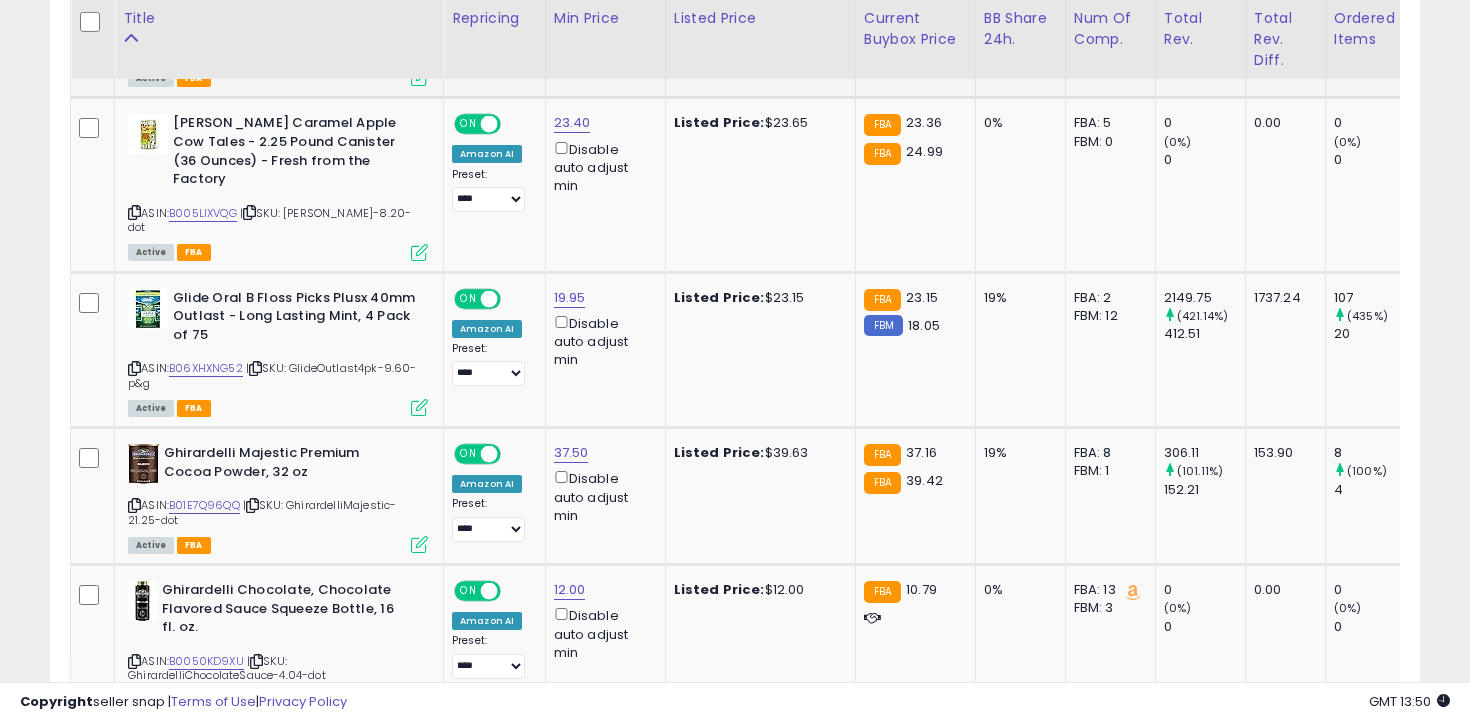 scroll, scrollTop: 2015, scrollLeft: 0, axis: vertical 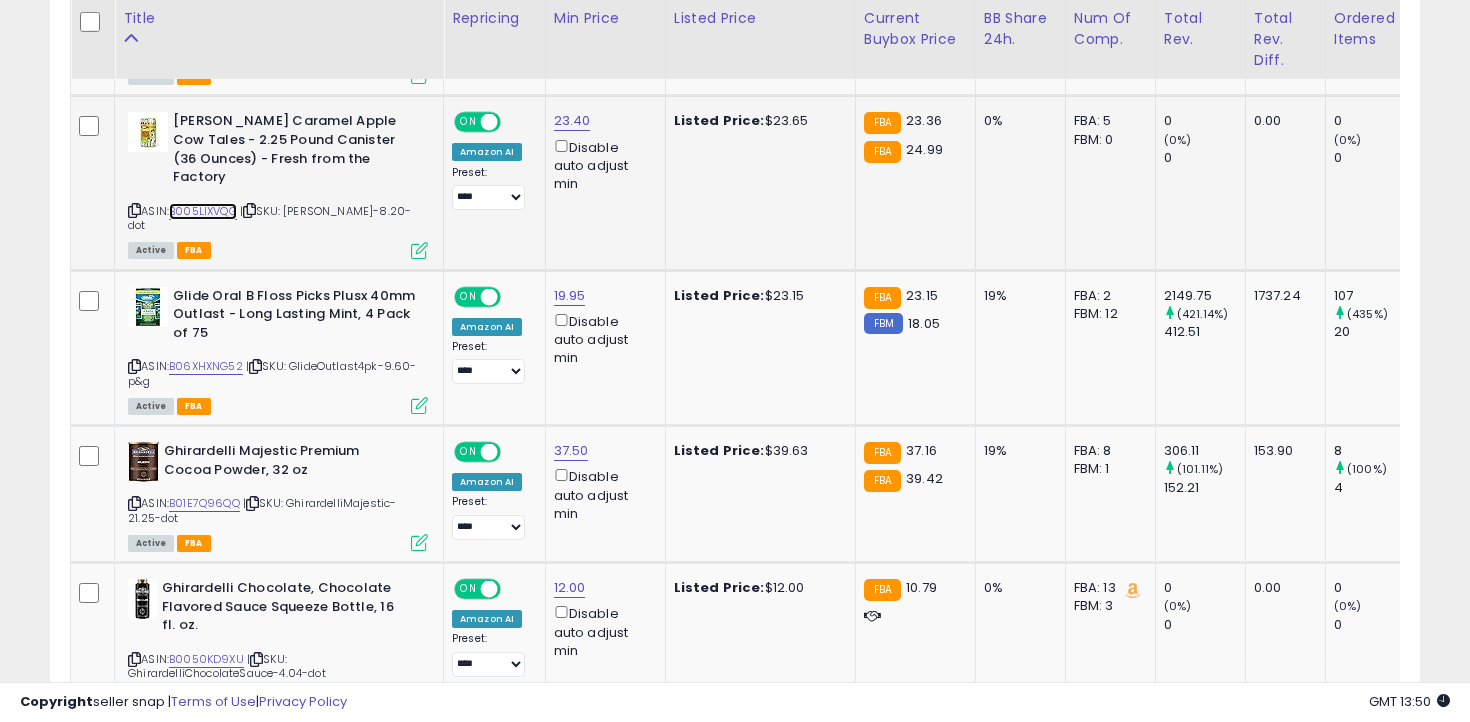 click on "B005LIXVQG" at bounding box center [203, 211] 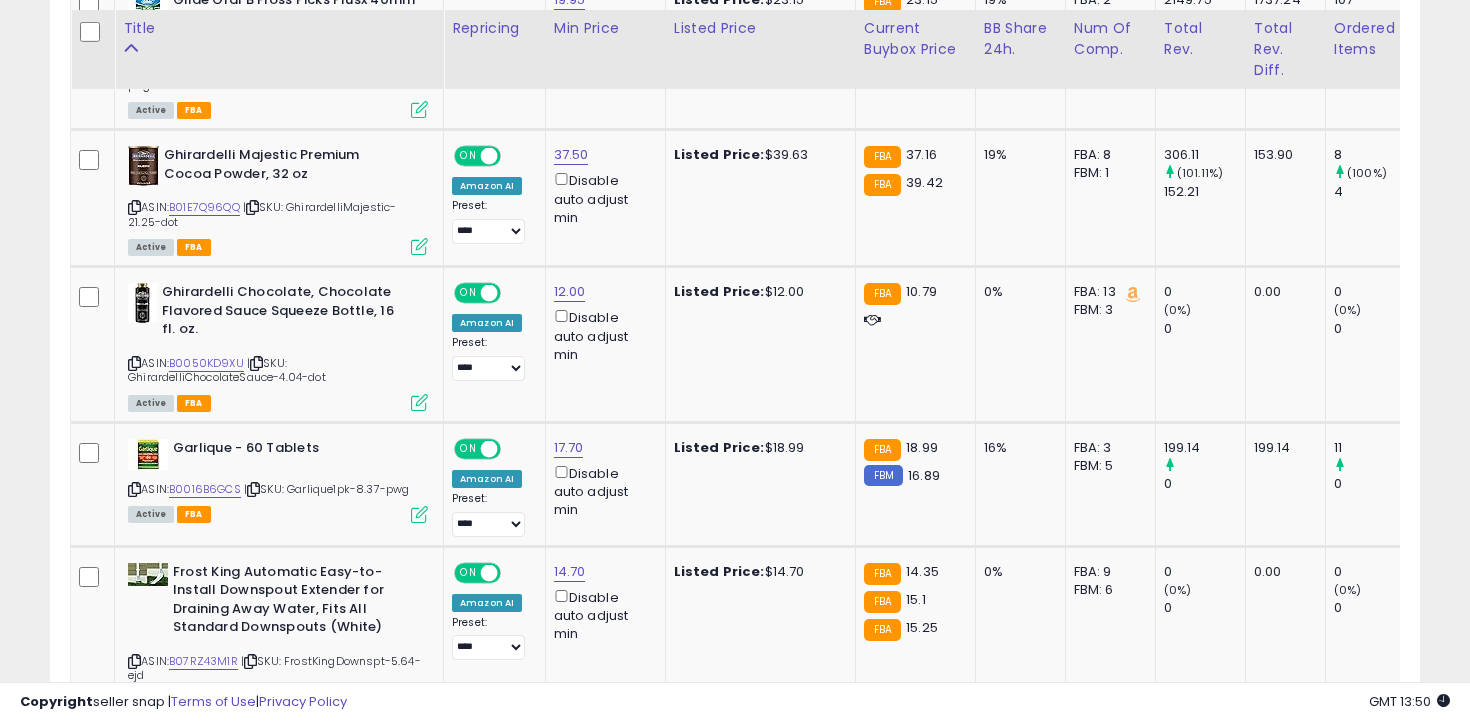 scroll, scrollTop: 2325, scrollLeft: 0, axis: vertical 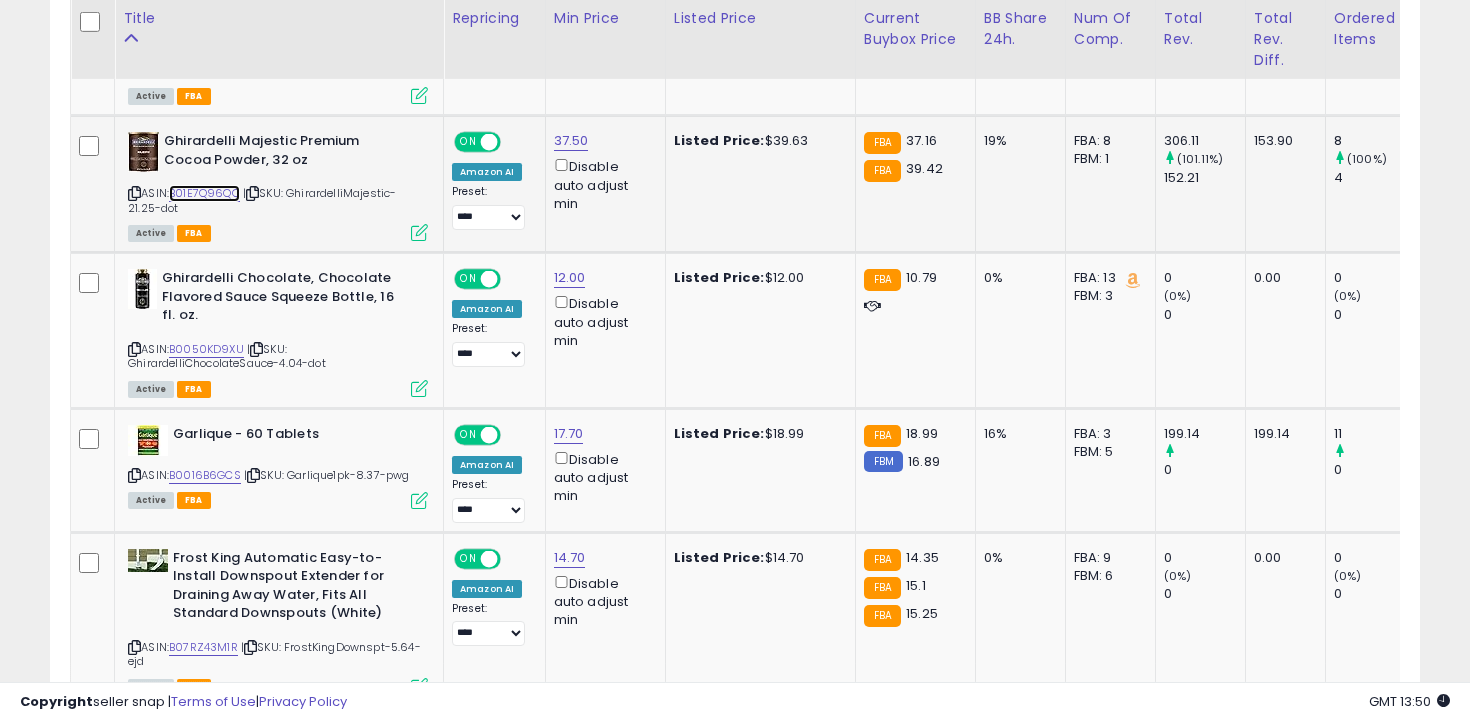 click on "B01E7Q96QQ" at bounding box center (204, 193) 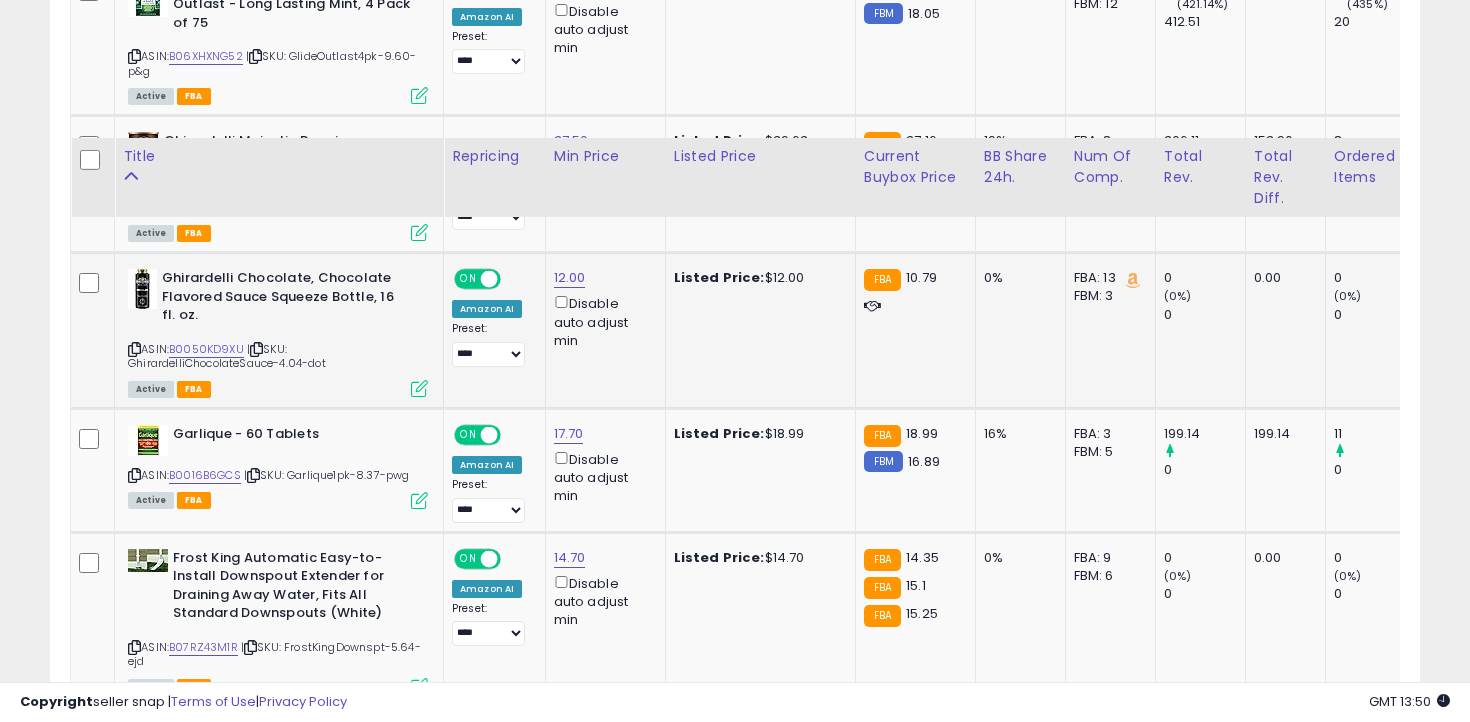 scroll, scrollTop: 2463, scrollLeft: 0, axis: vertical 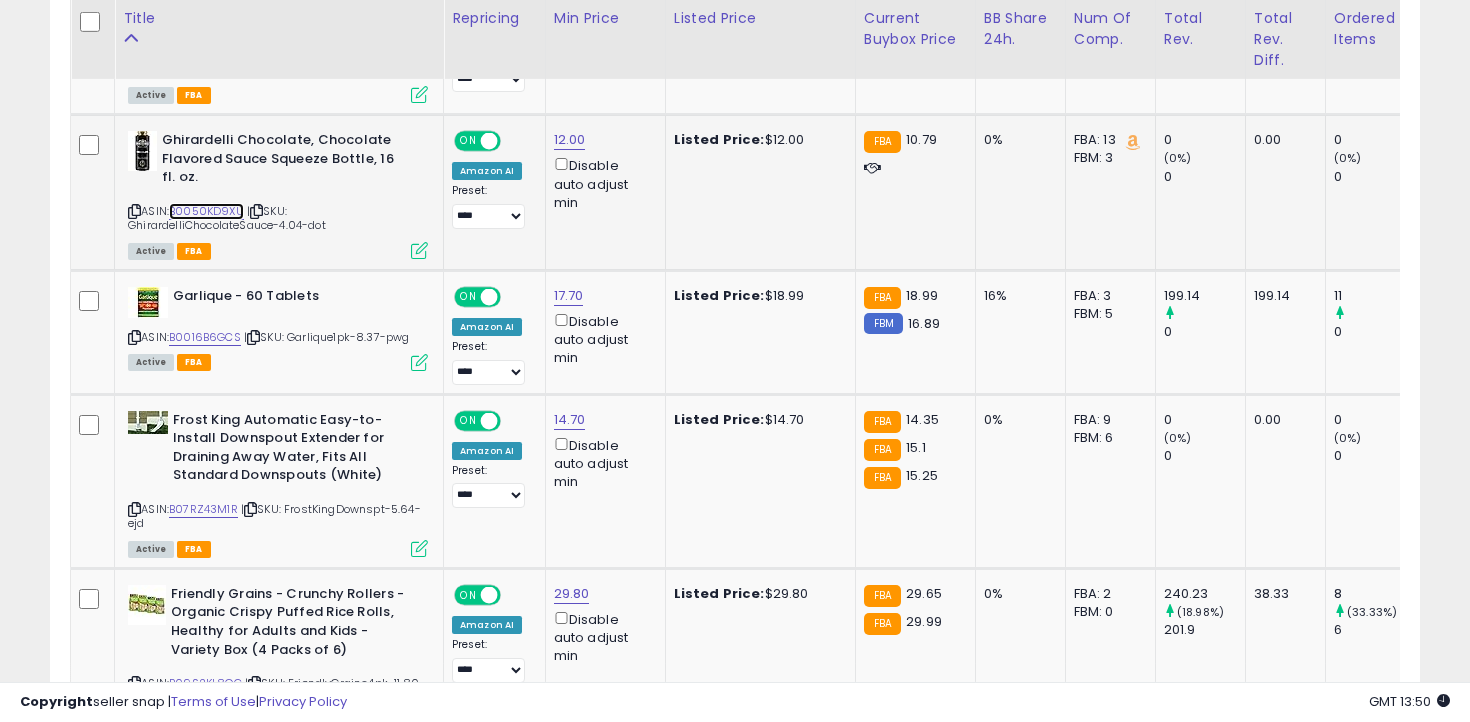 click on "B0050KD9XU" at bounding box center [206, 211] 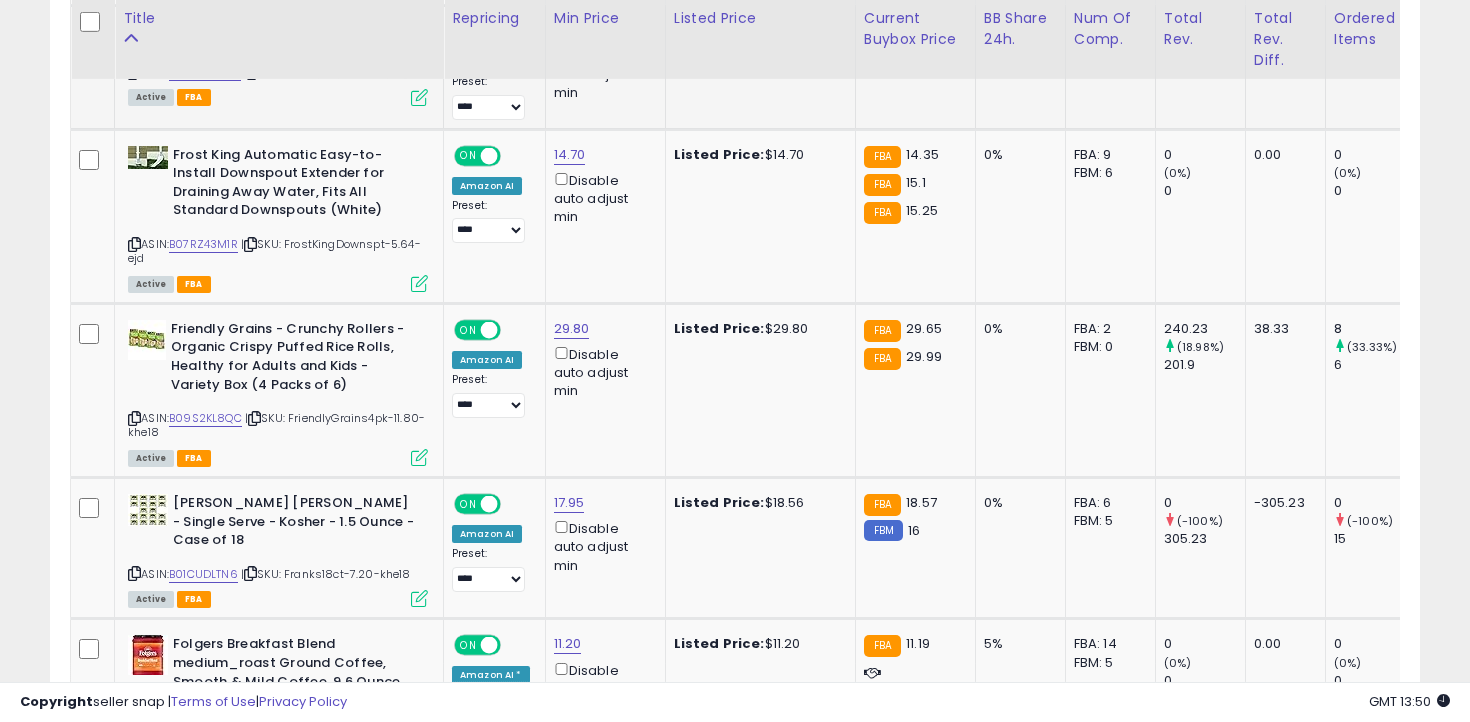 scroll, scrollTop: 2732, scrollLeft: 0, axis: vertical 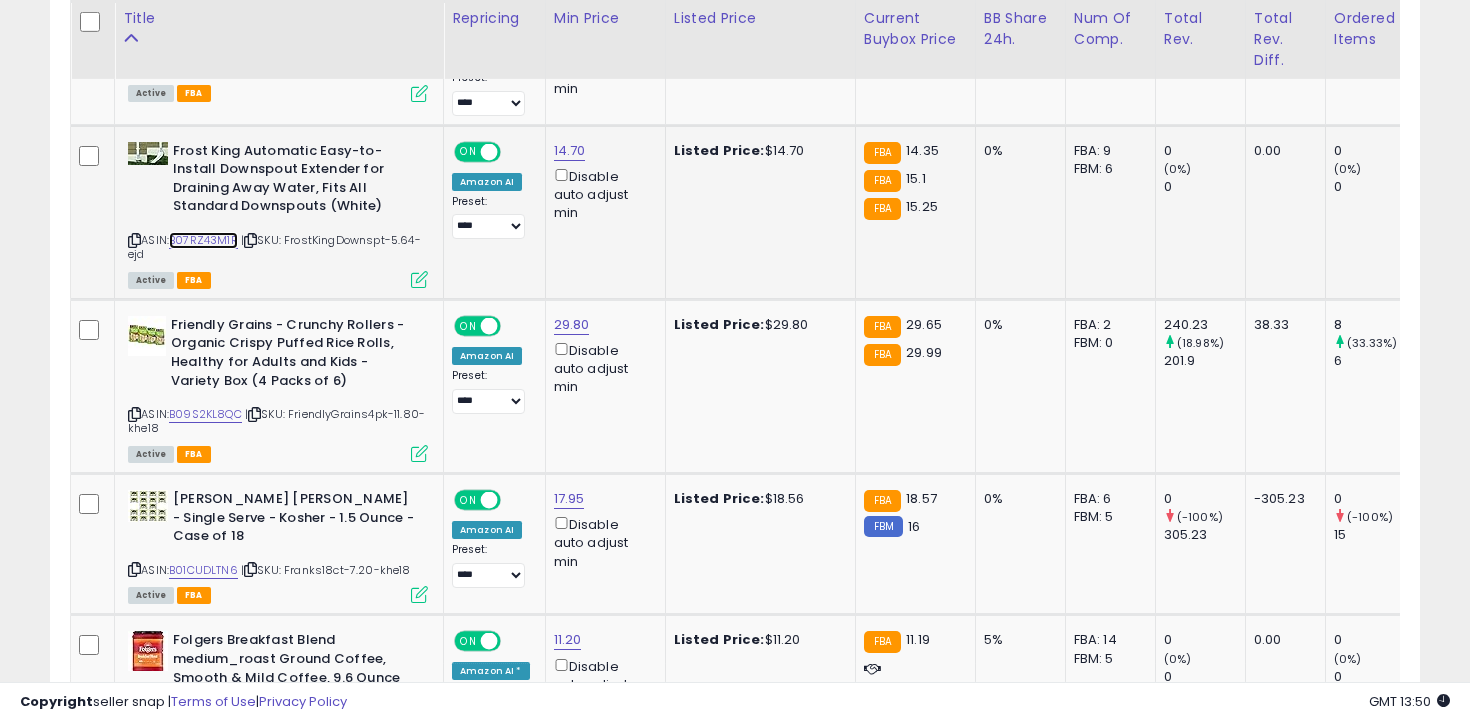 click on "B07RZ43M1R" at bounding box center (203, 240) 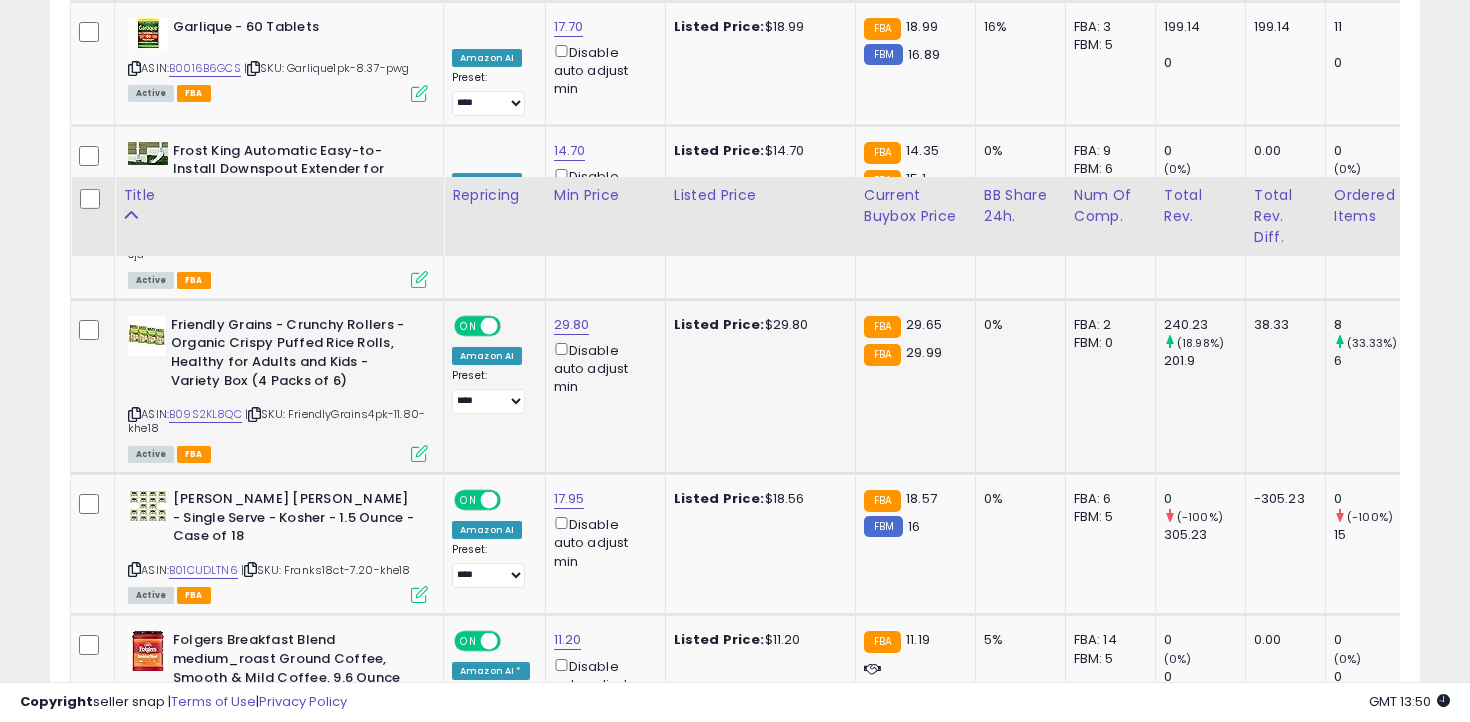 scroll, scrollTop: 2920, scrollLeft: 0, axis: vertical 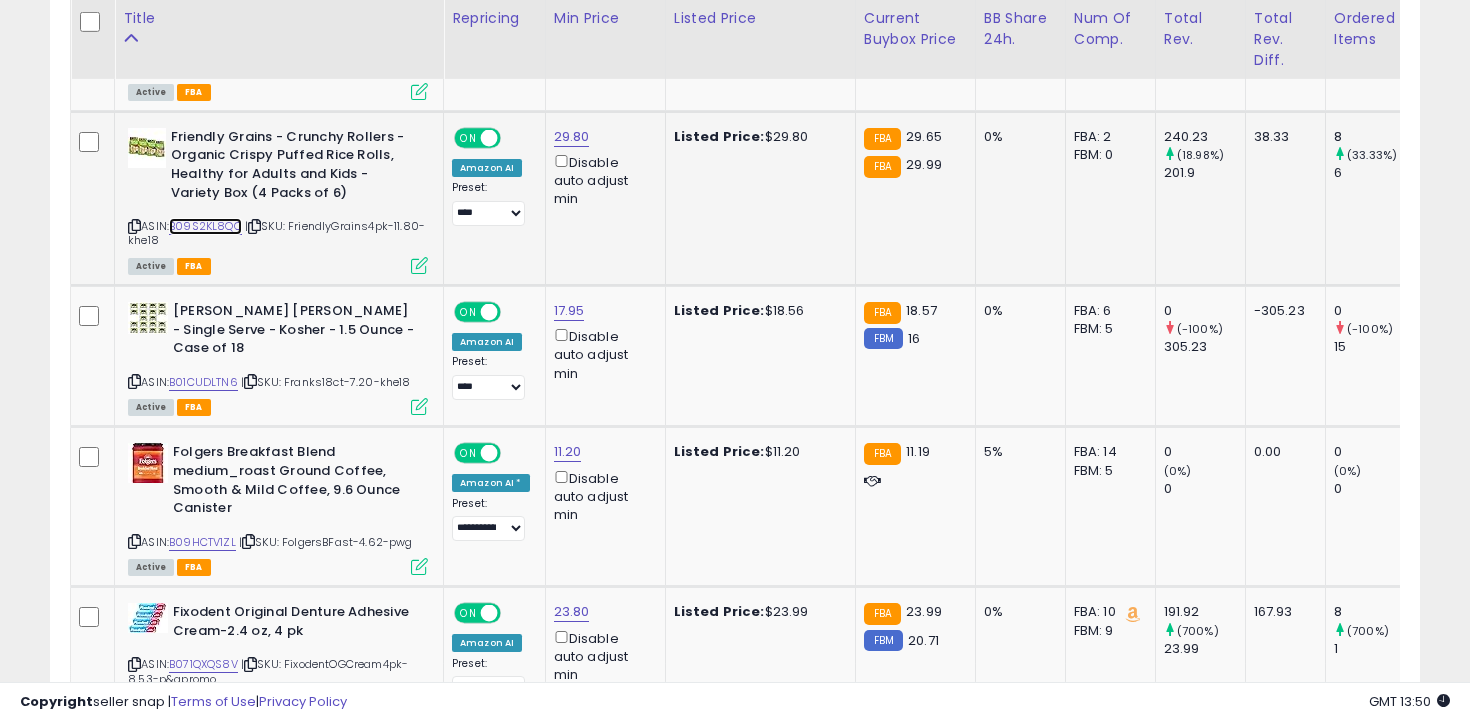 click on "B09S2KL8QC" at bounding box center (205, 226) 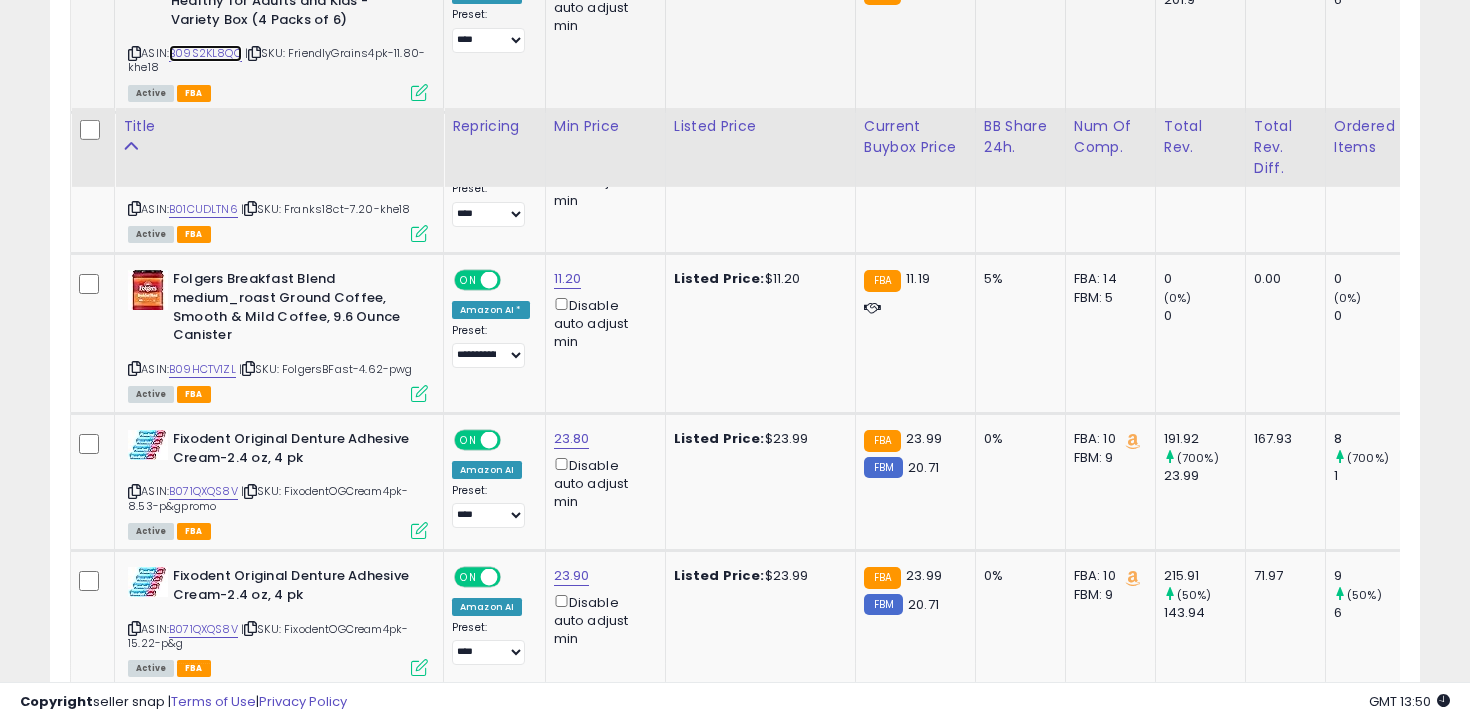 scroll, scrollTop: 3213, scrollLeft: 0, axis: vertical 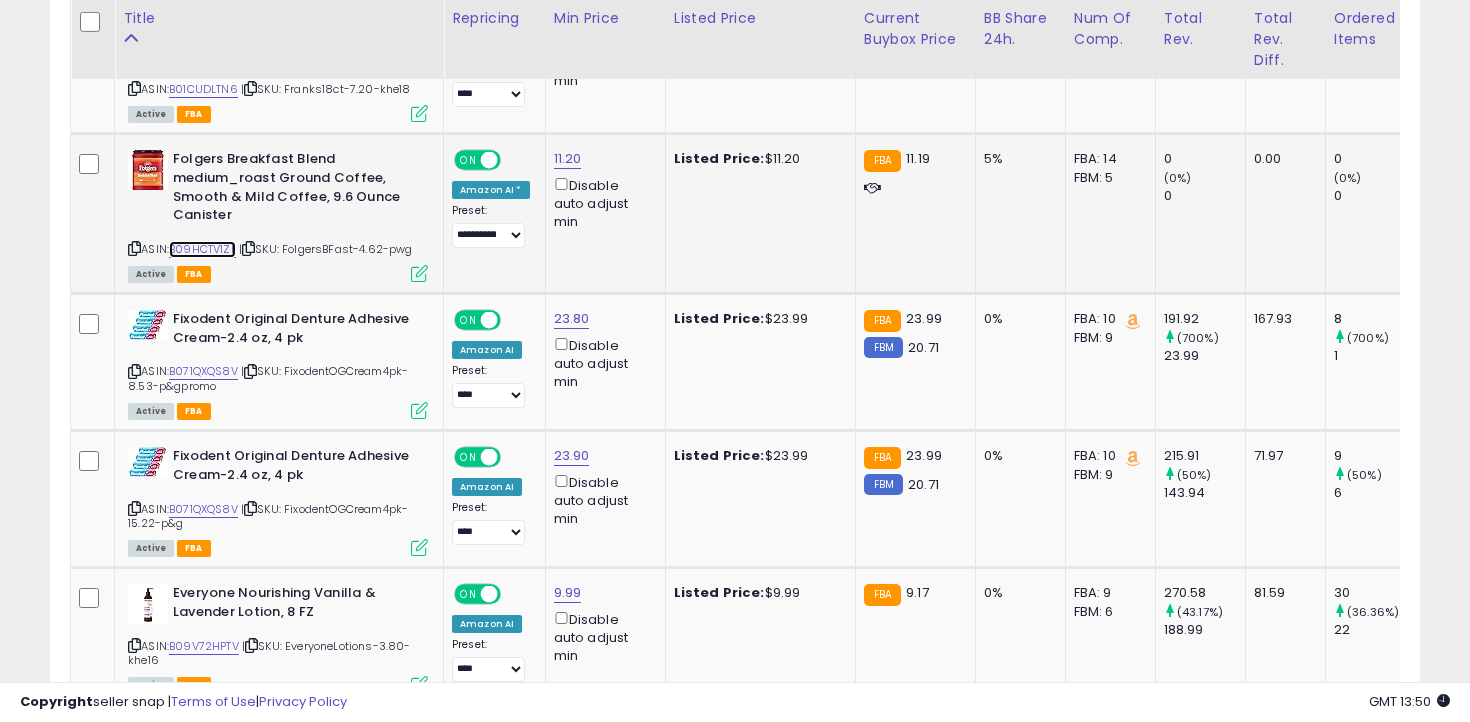 click on "B09HCTV1ZL" at bounding box center (202, 249) 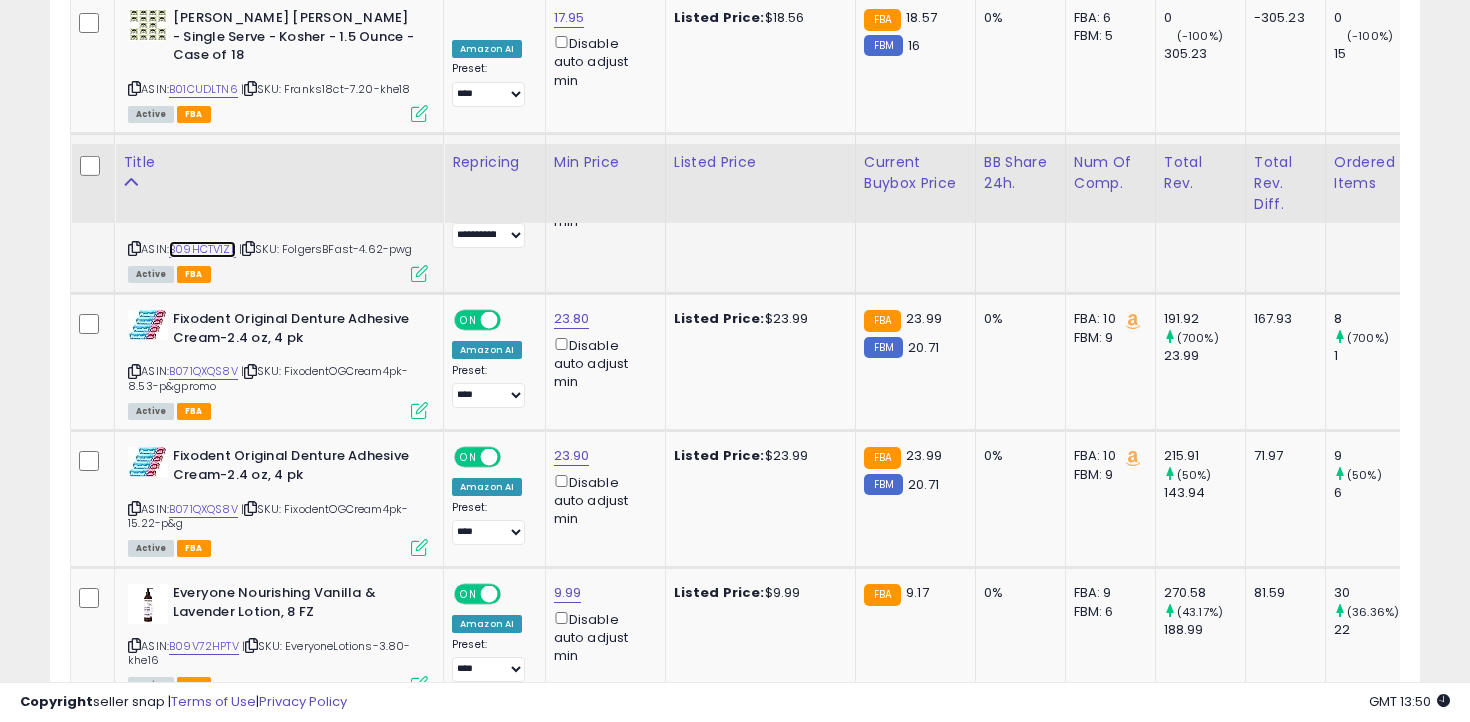 scroll, scrollTop: 3357, scrollLeft: 0, axis: vertical 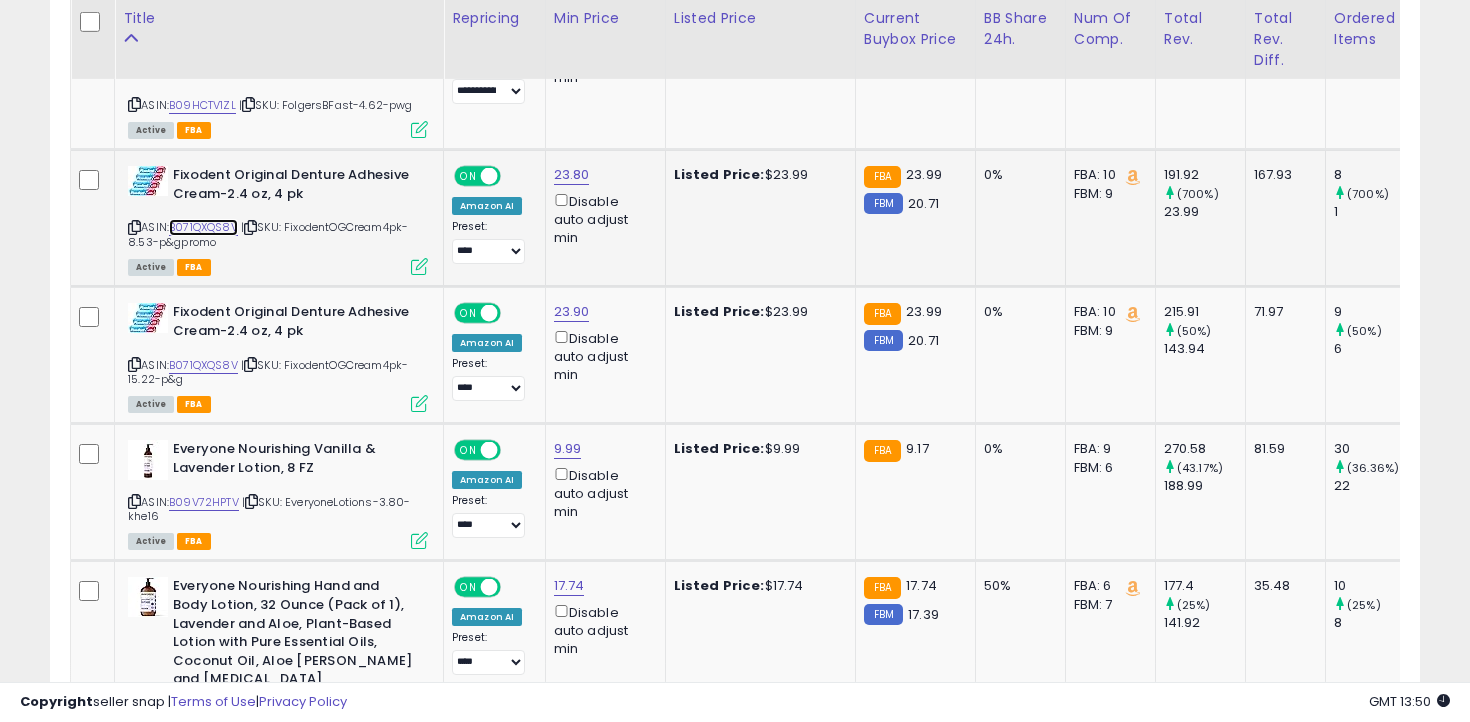 click on "B071QXQS8V" at bounding box center [203, 227] 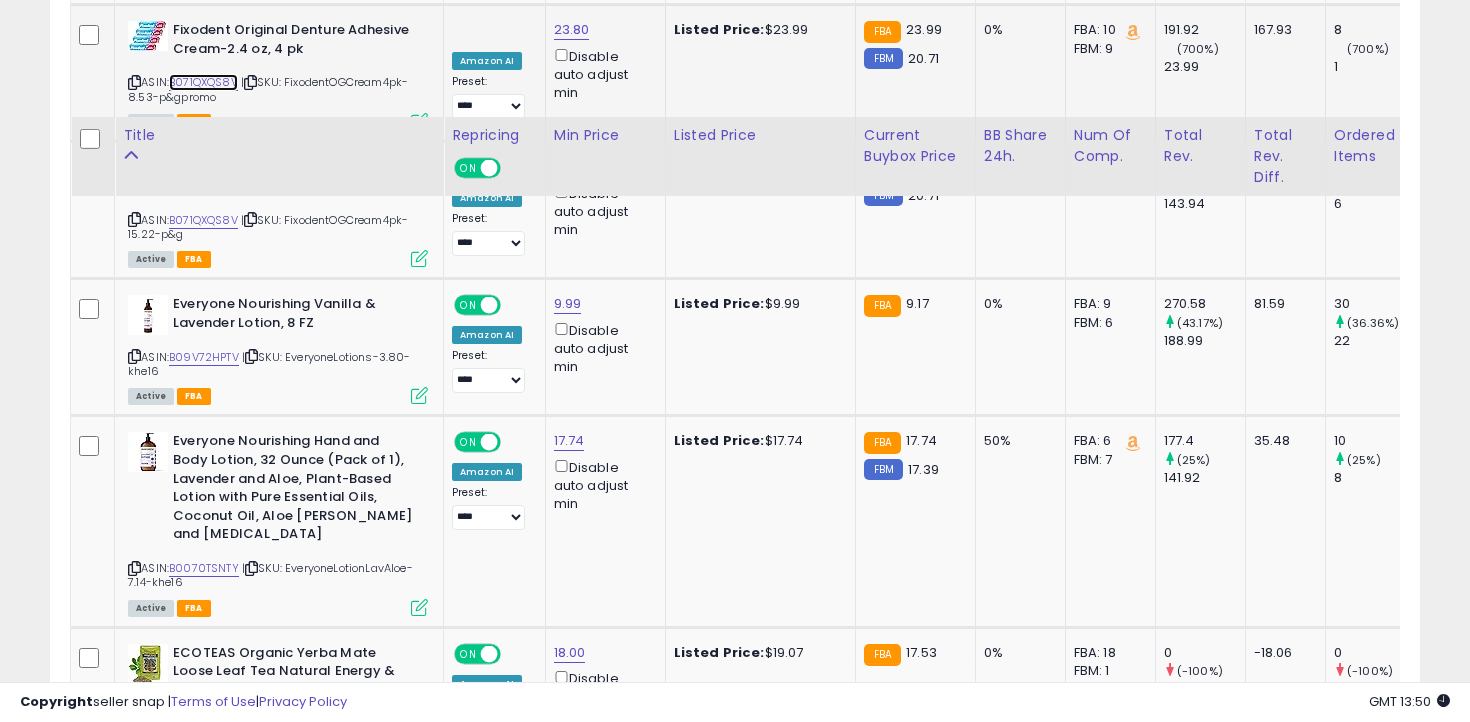 scroll, scrollTop: 3634, scrollLeft: 0, axis: vertical 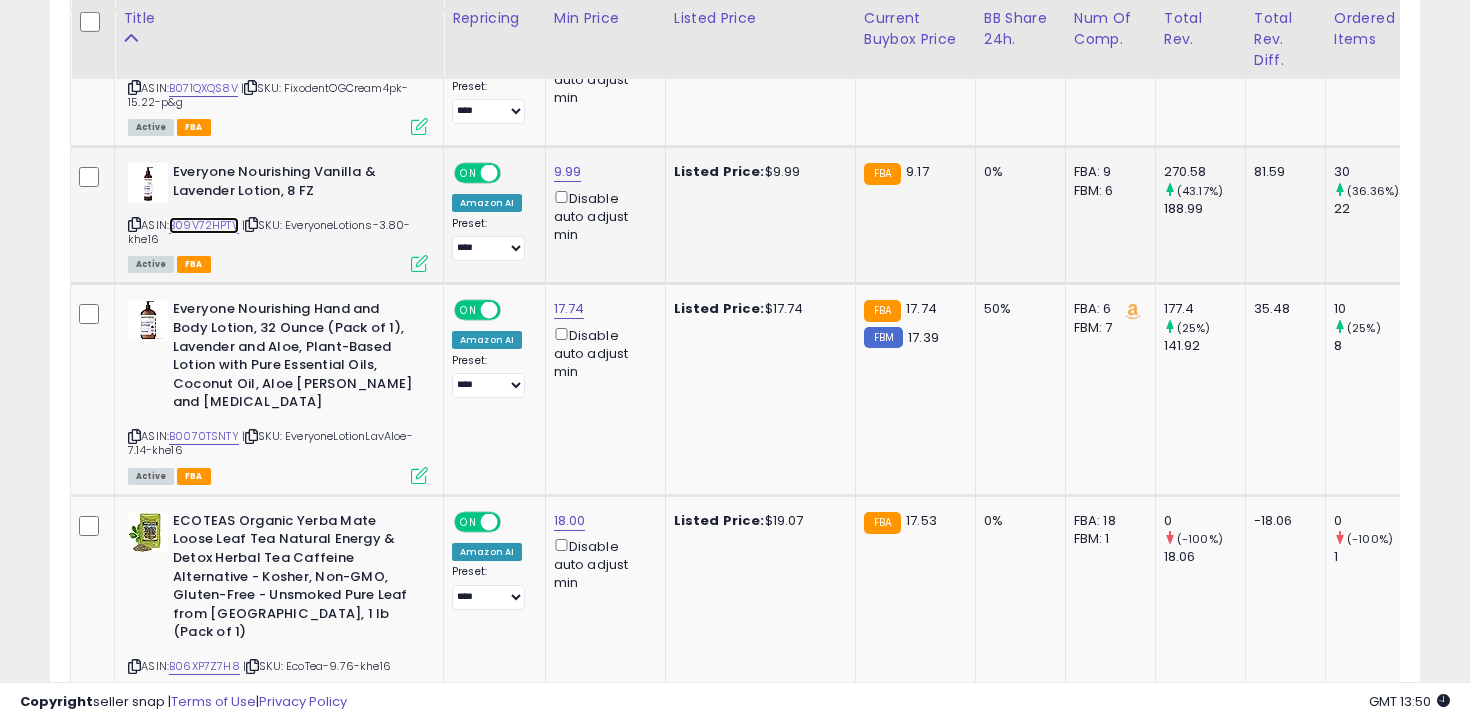 click on "B09V72HPTV" at bounding box center (204, 225) 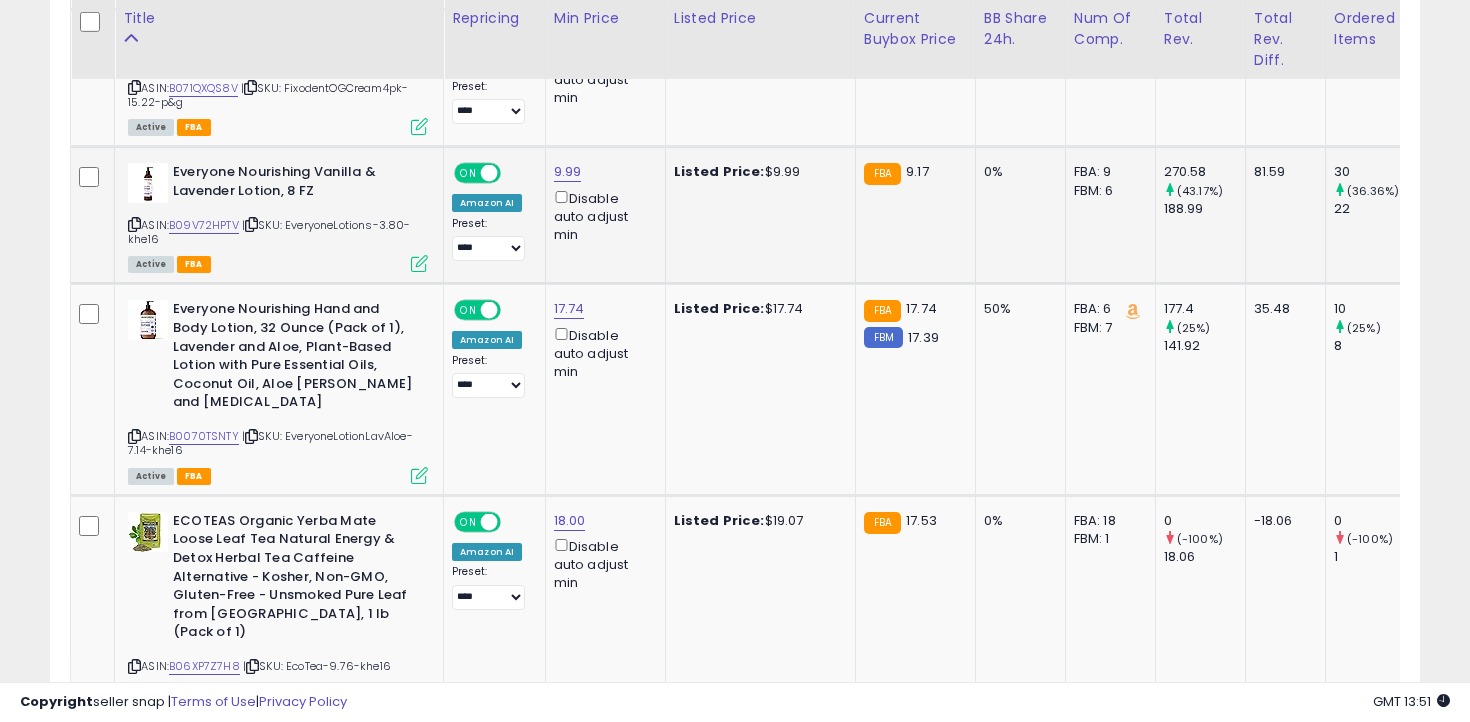 click at bounding box center [134, 224] 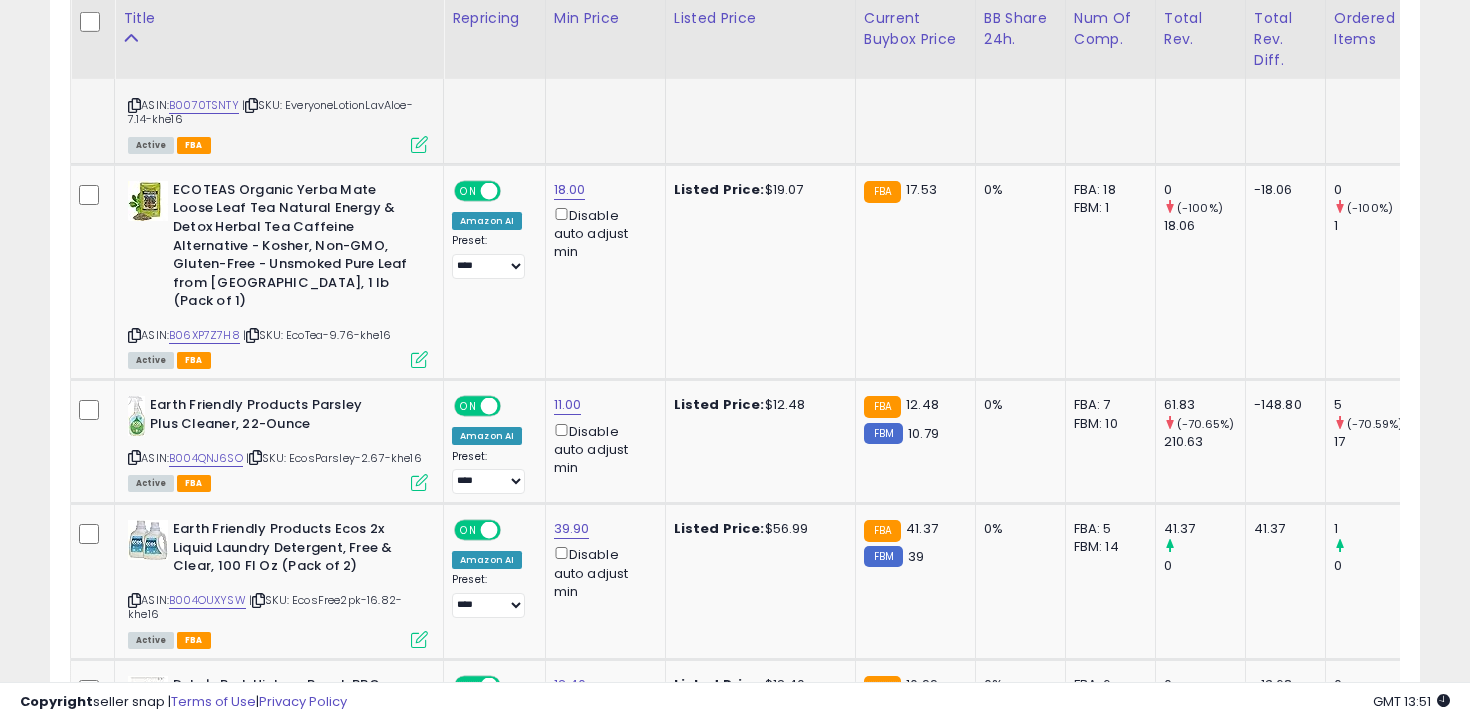 scroll, scrollTop: 3979, scrollLeft: 0, axis: vertical 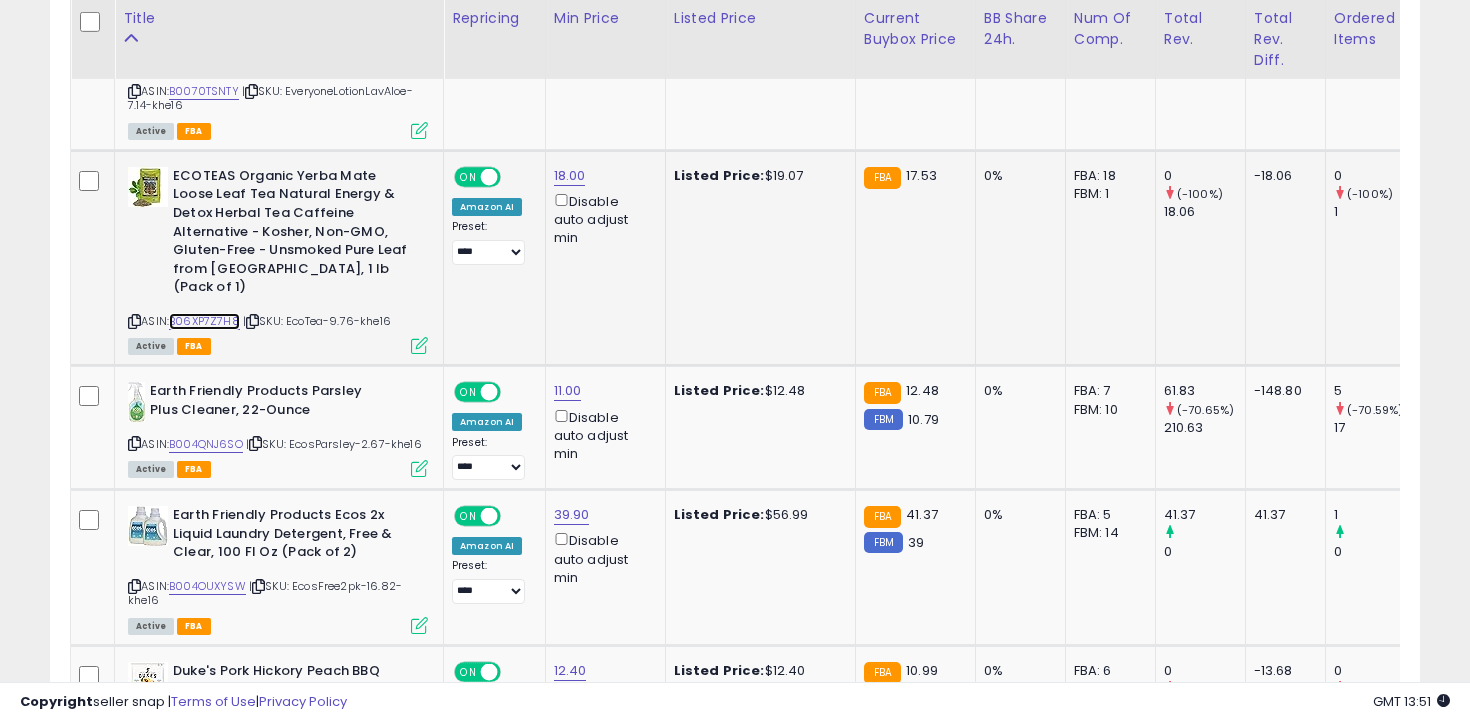 click on "B06XP7Z7H8" at bounding box center [204, 321] 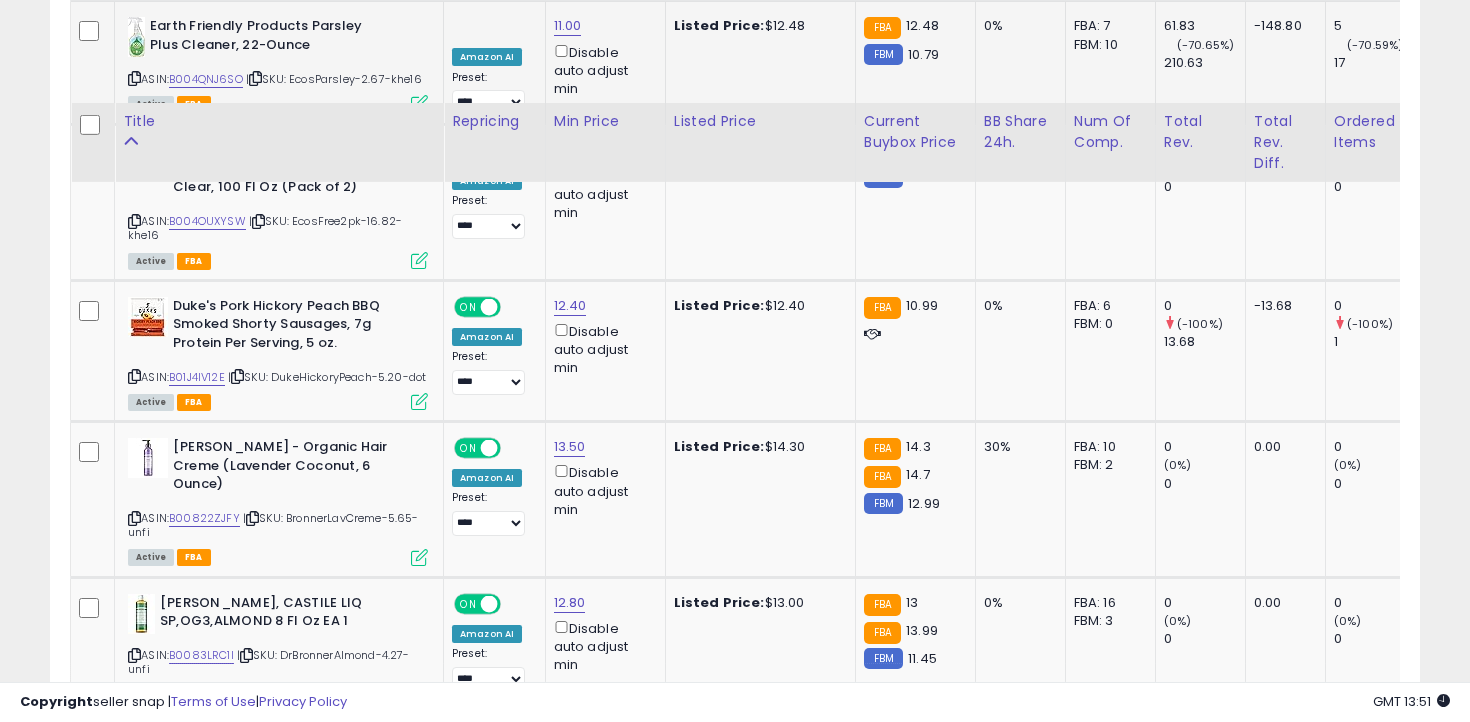 scroll, scrollTop: 4463, scrollLeft: 0, axis: vertical 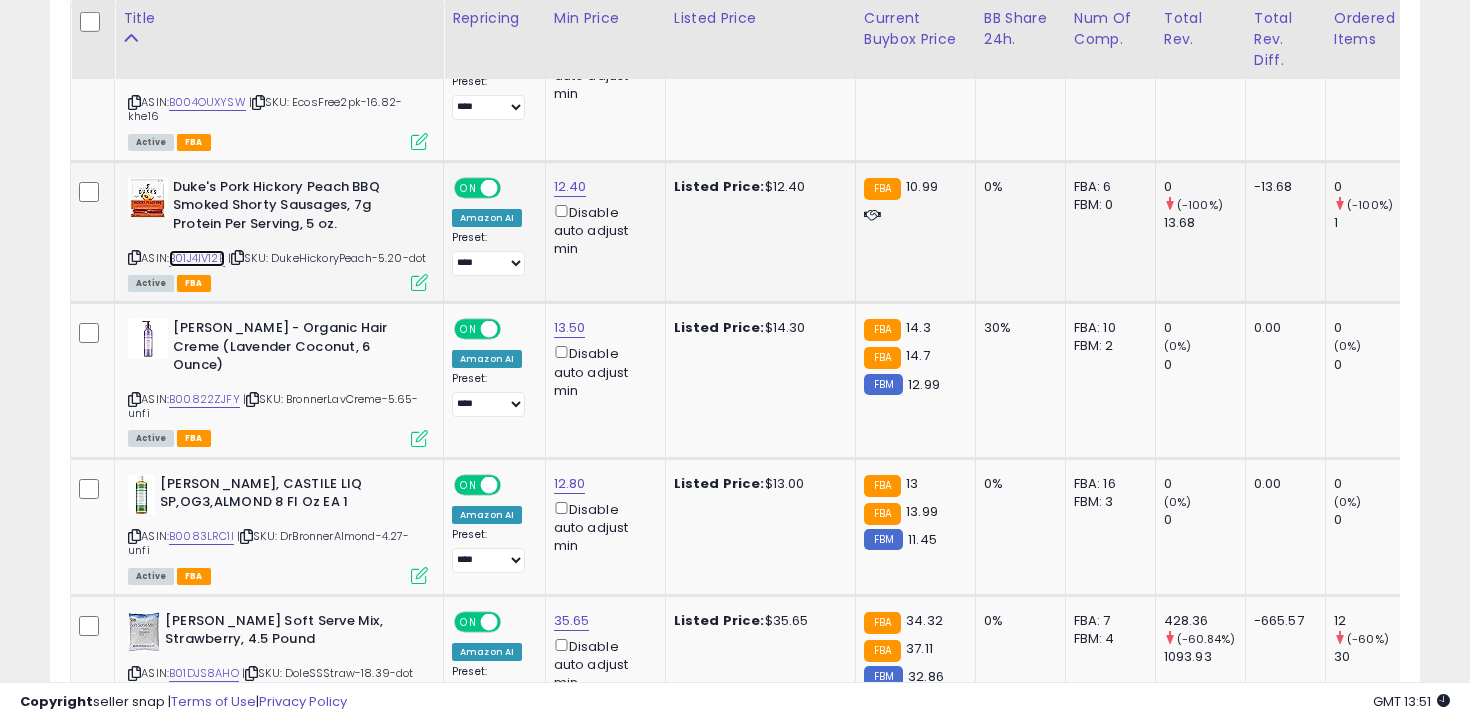 click on "B01J4IV12E" at bounding box center (197, 258) 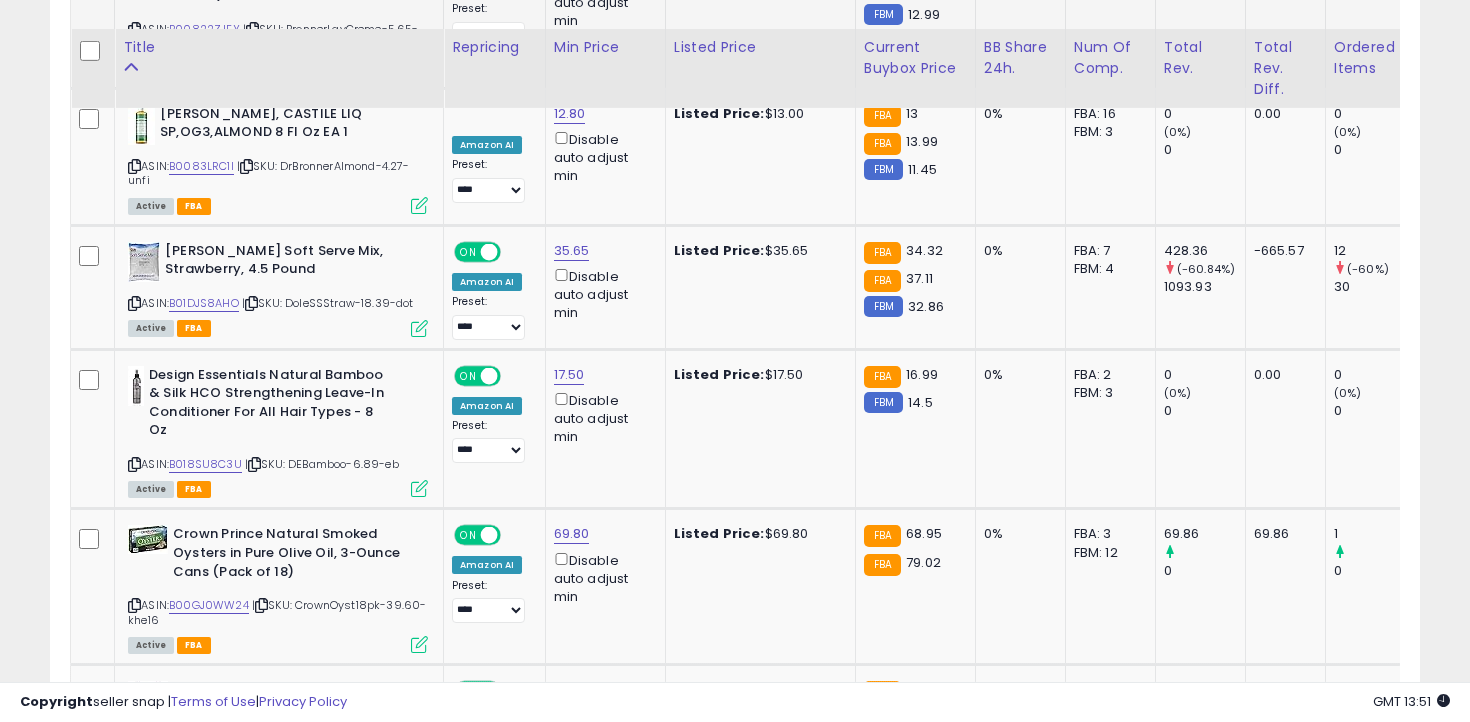scroll, scrollTop: 4884, scrollLeft: 0, axis: vertical 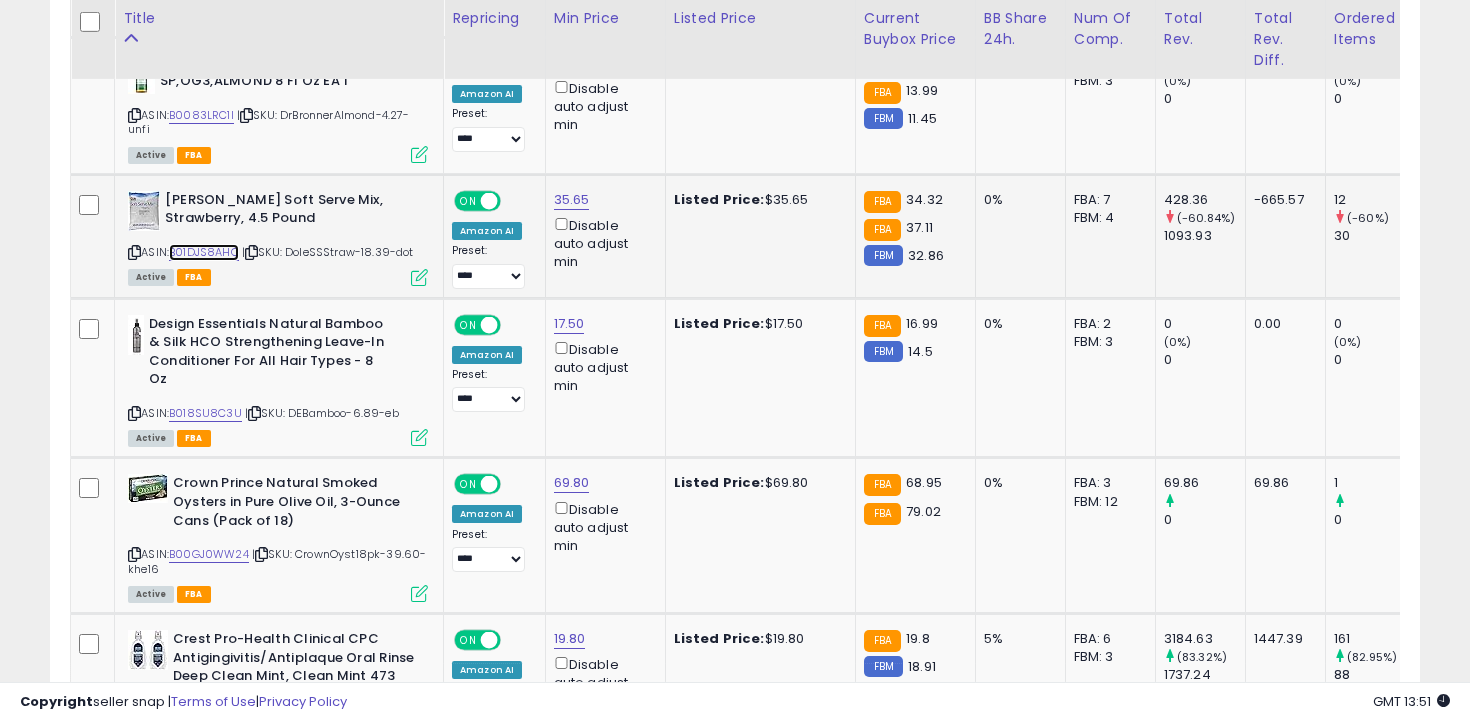 click on "B01DJS8AHO" at bounding box center (204, 252) 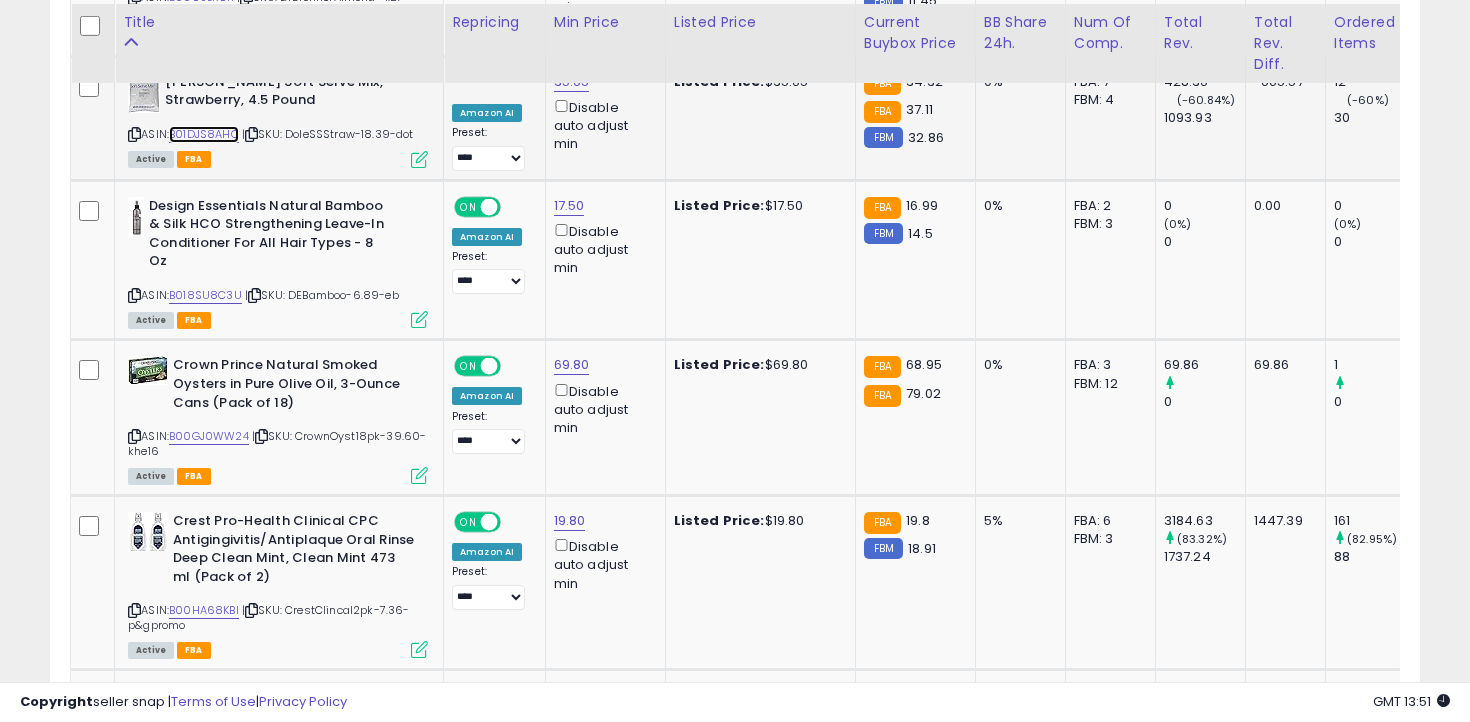 scroll, scrollTop: 5010, scrollLeft: 0, axis: vertical 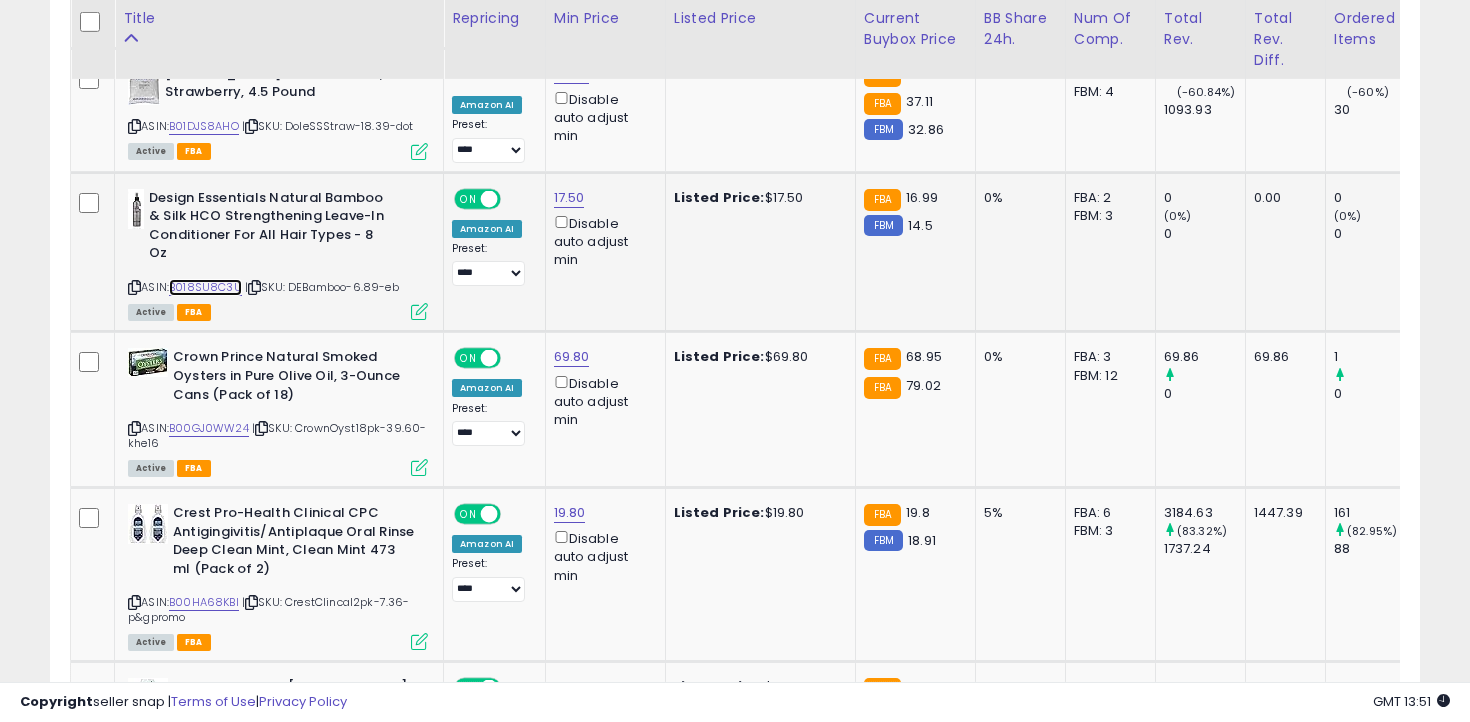click on "B018SU8C3U" at bounding box center [205, 287] 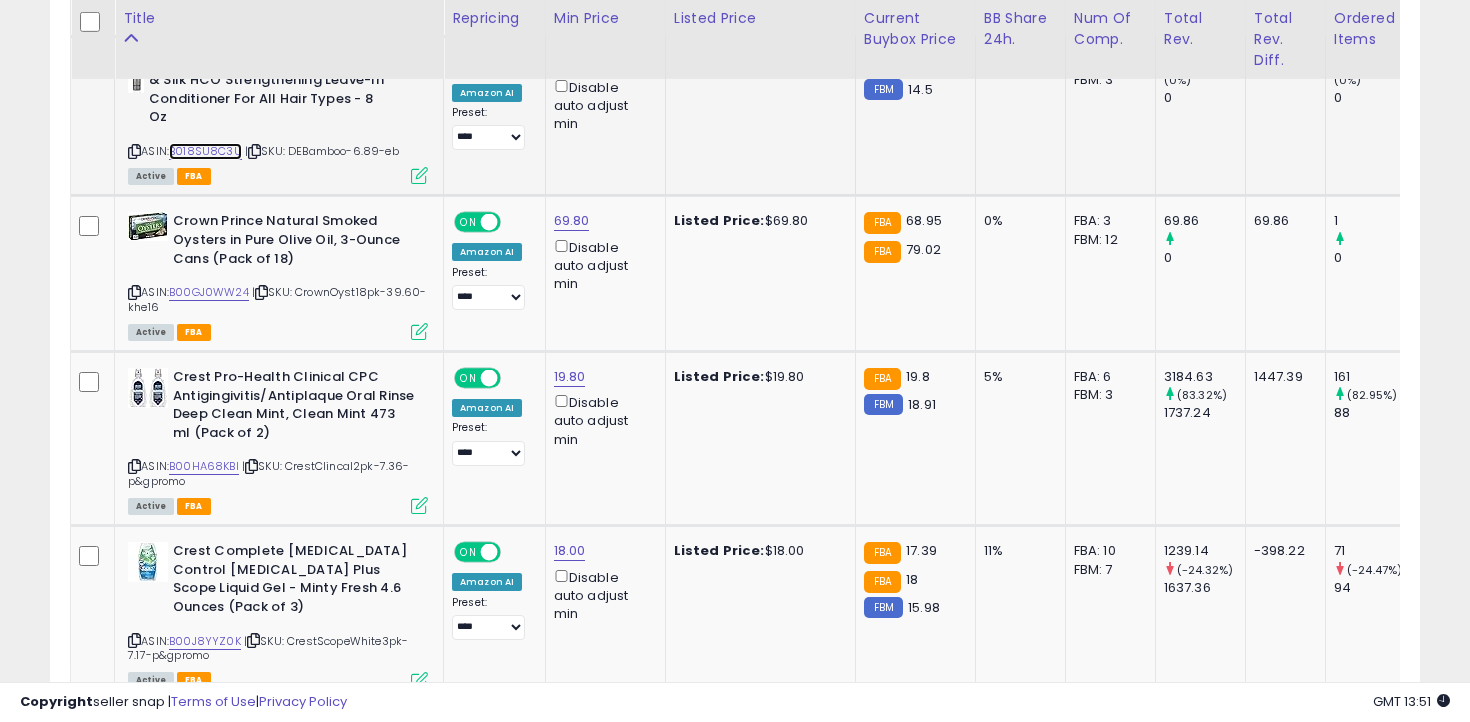 scroll, scrollTop: 5155, scrollLeft: 0, axis: vertical 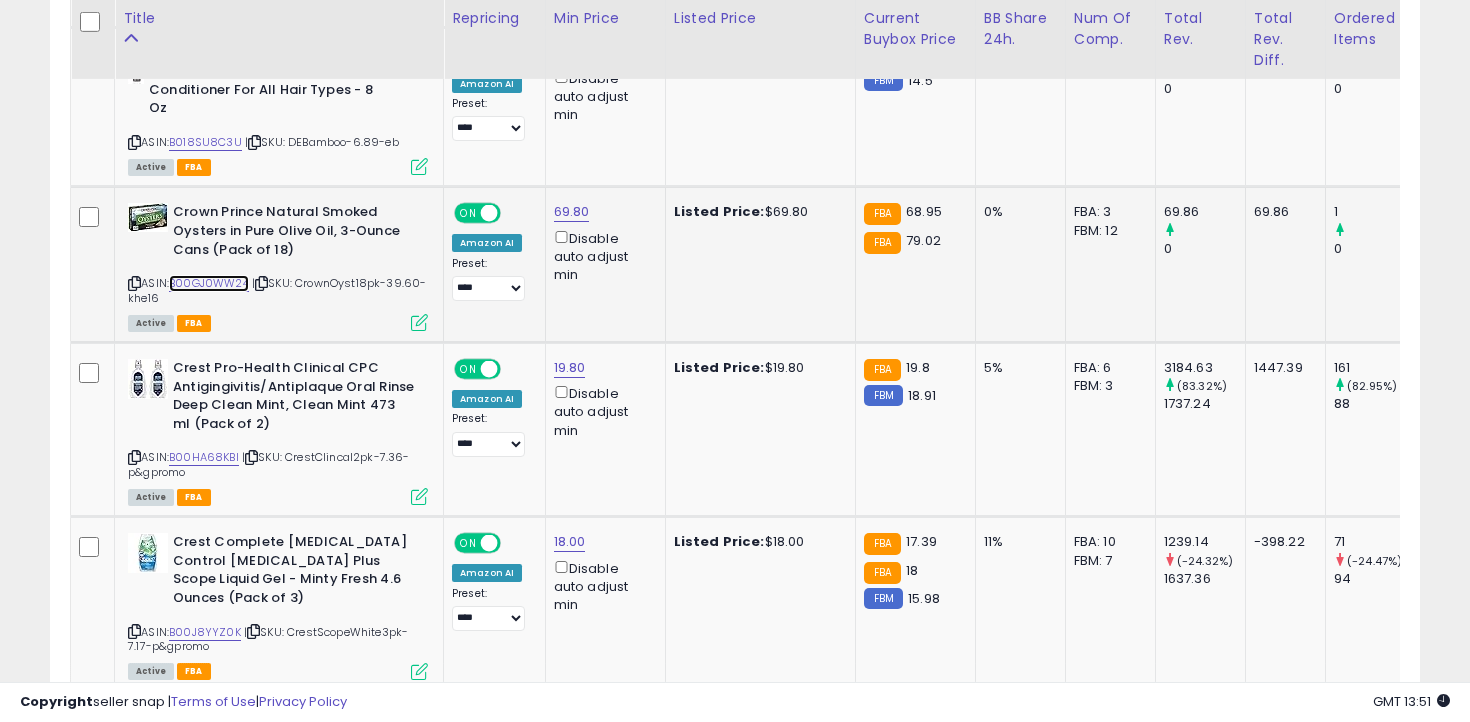 click on "B00GJ0WW24" at bounding box center [209, 283] 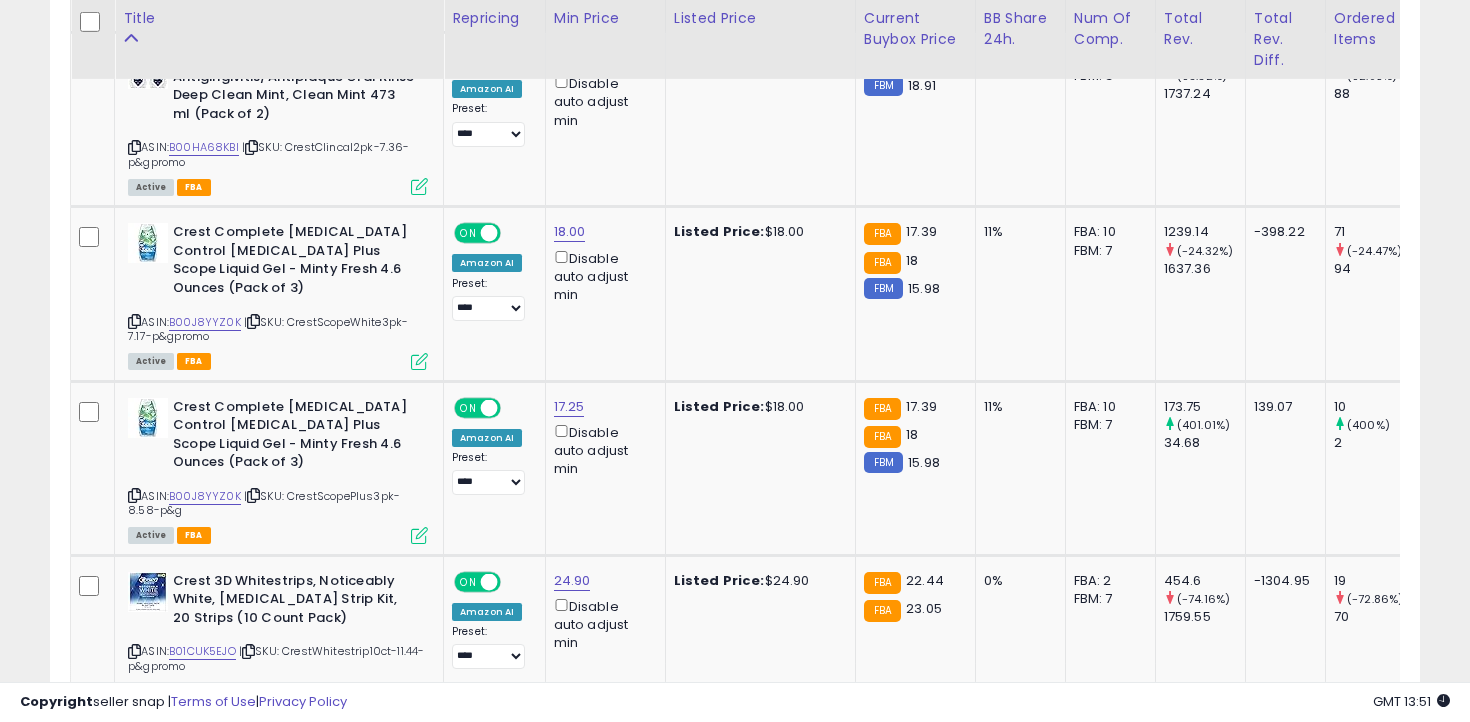 scroll, scrollTop: 5488, scrollLeft: 0, axis: vertical 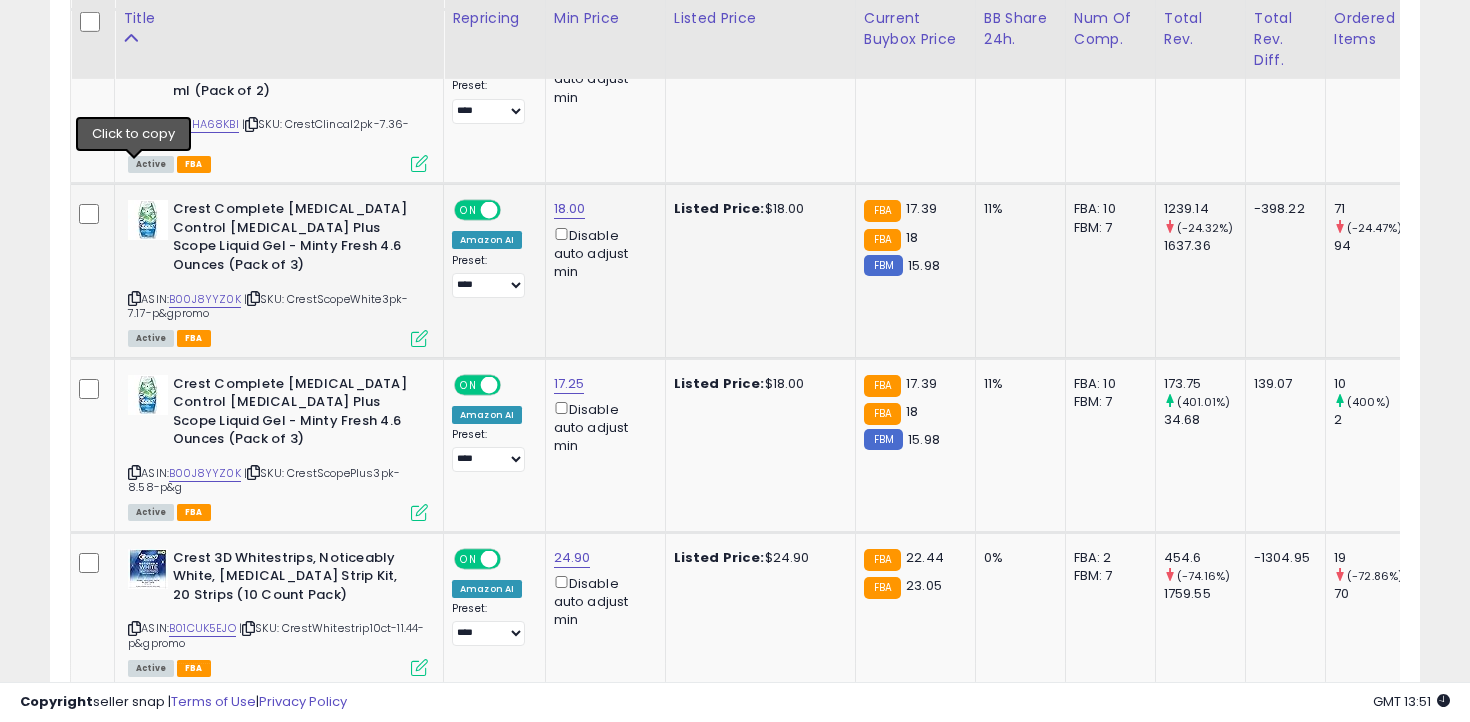 click at bounding box center (134, 298) 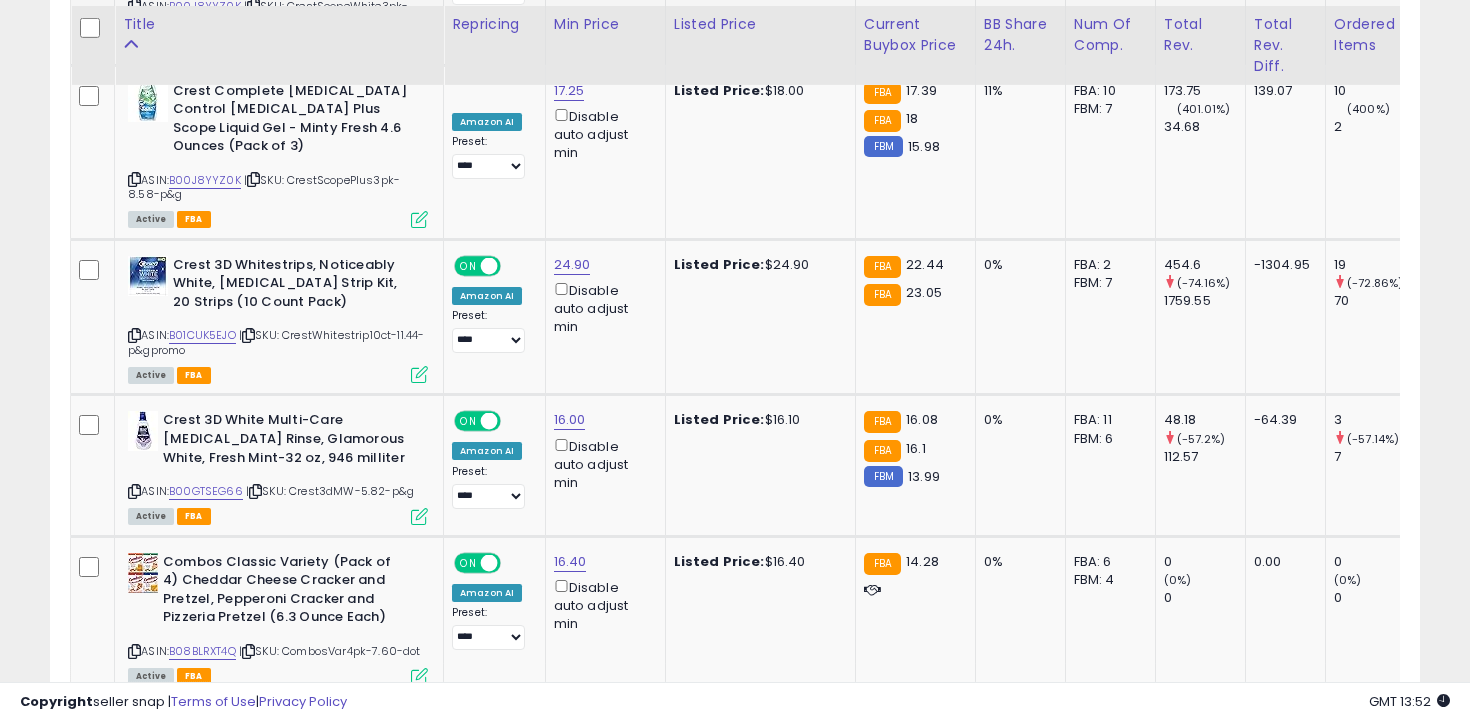 scroll, scrollTop: 5789, scrollLeft: 0, axis: vertical 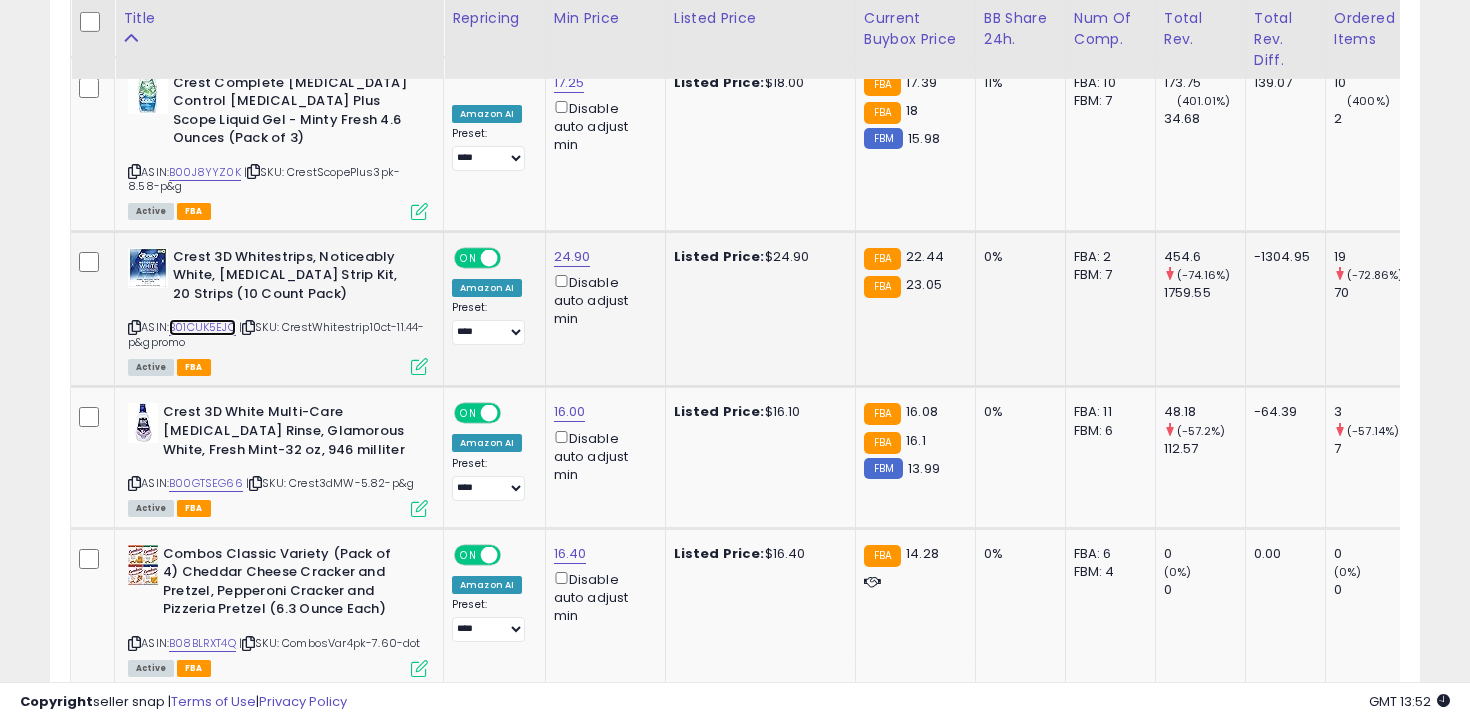 click on "B01CUK5EJO" at bounding box center (202, 327) 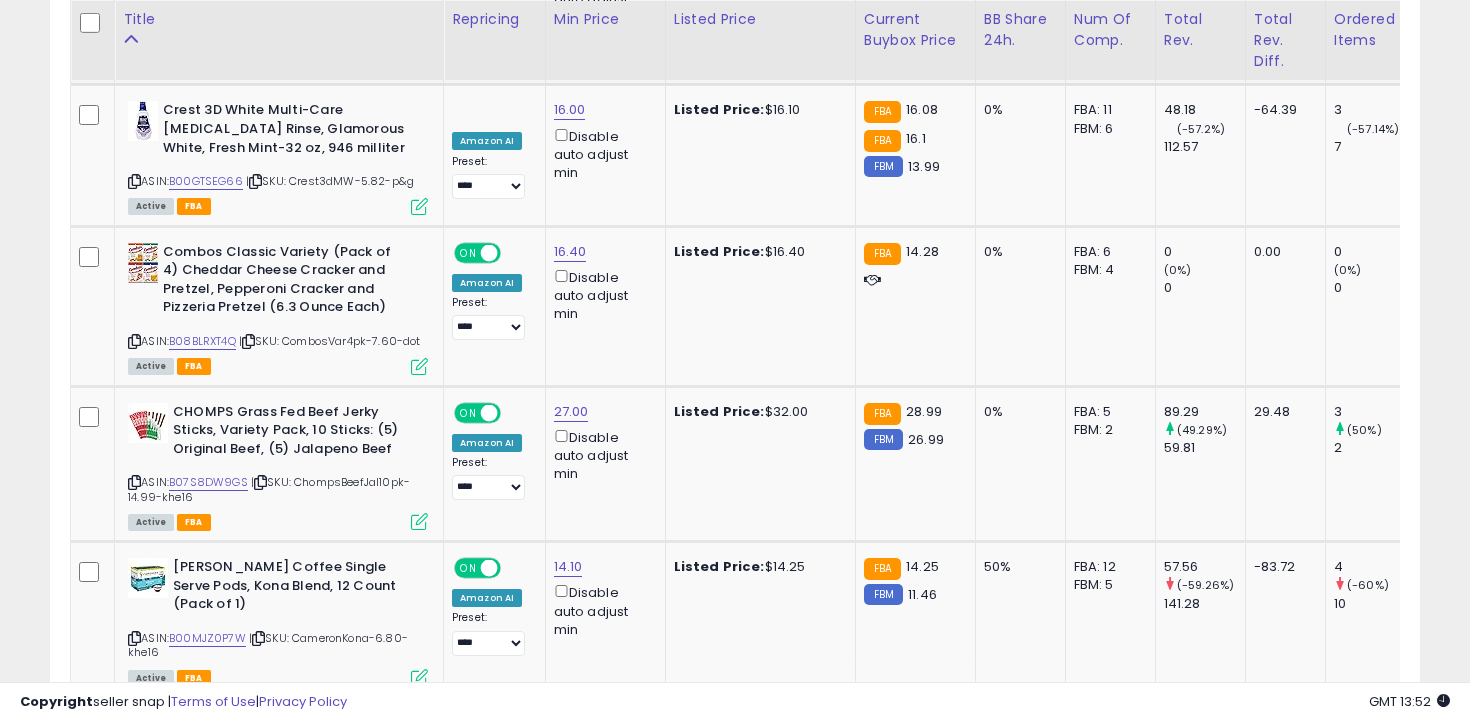 scroll, scrollTop: 6092, scrollLeft: 0, axis: vertical 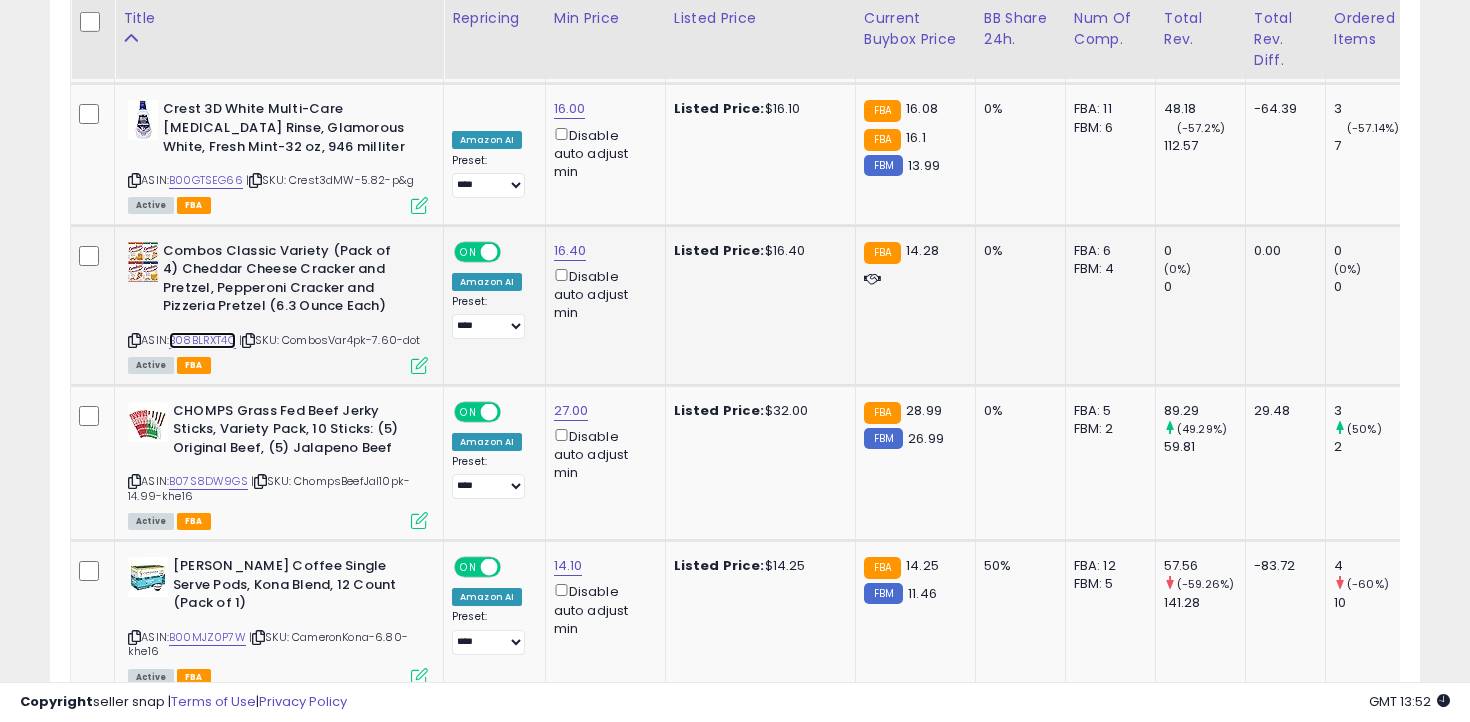 click on "B08BLRXT4Q" at bounding box center [202, 340] 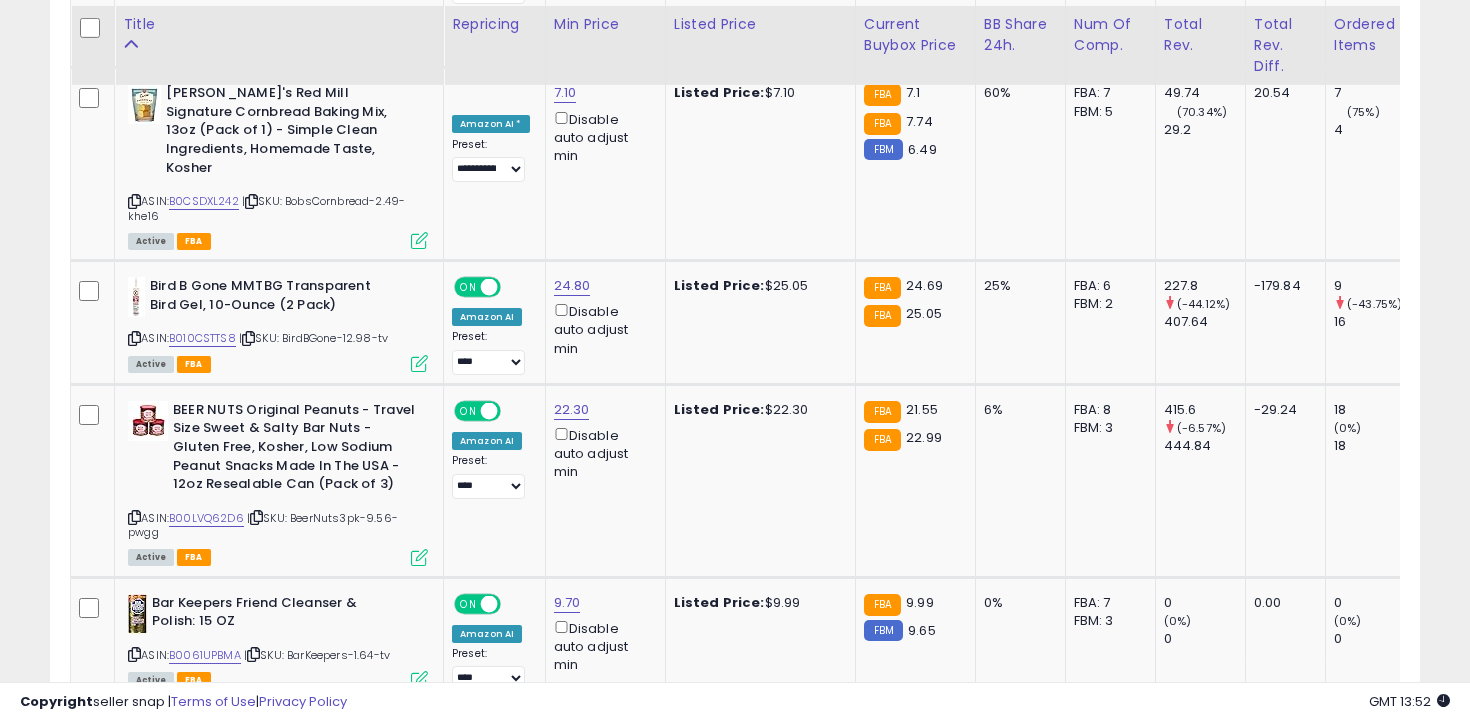 scroll, scrollTop: 6907, scrollLeft: 0, axis: vertical 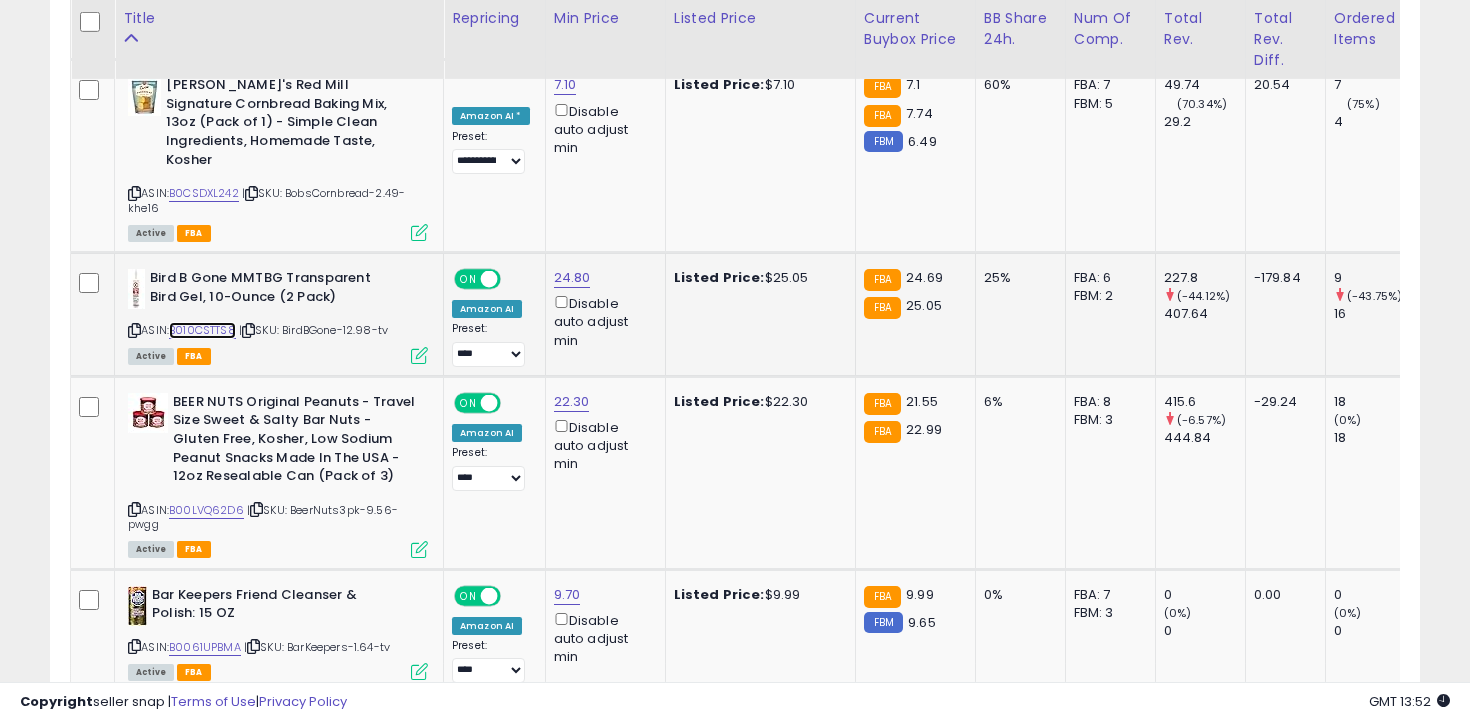 click on "B010CSTTS8" at bounding box center [202, 330] 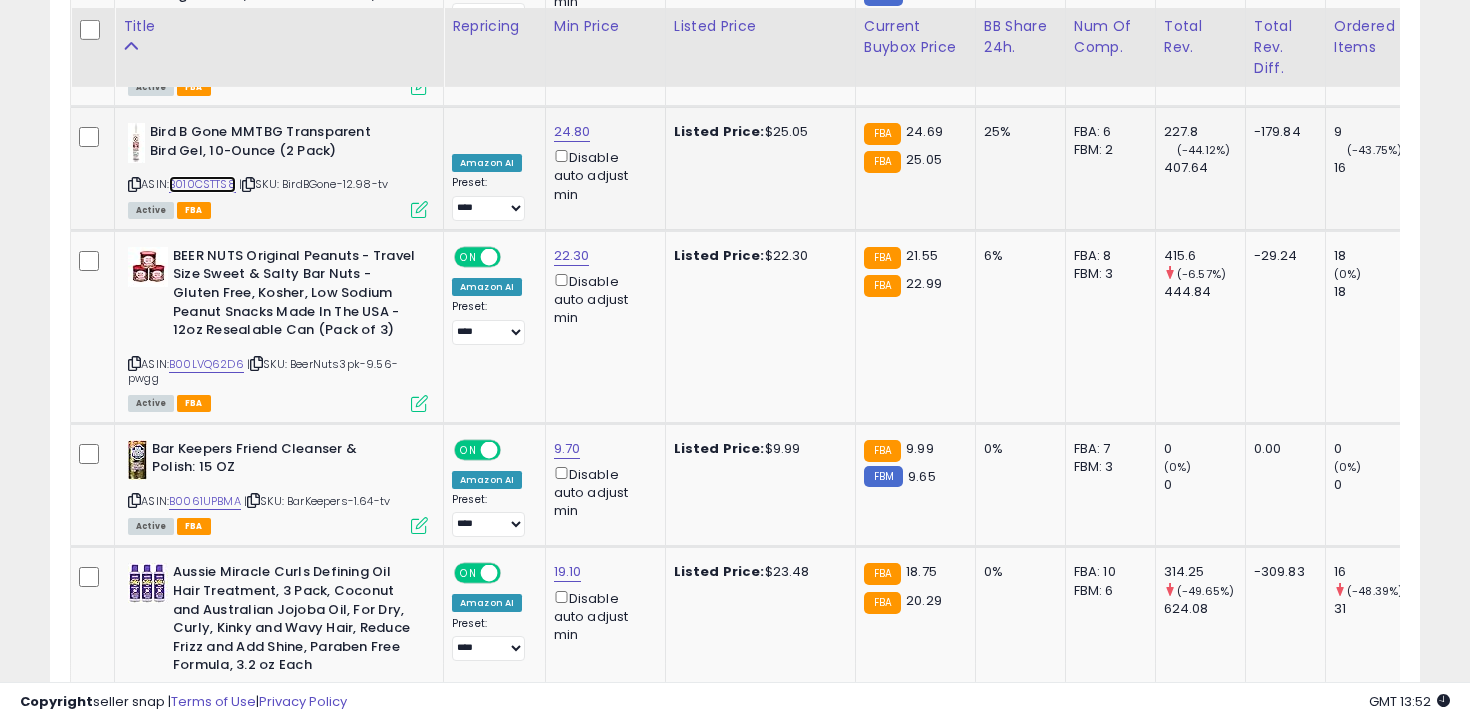 scroll, scrollTop: 7061, scrollLeft: 0, axis: vertical 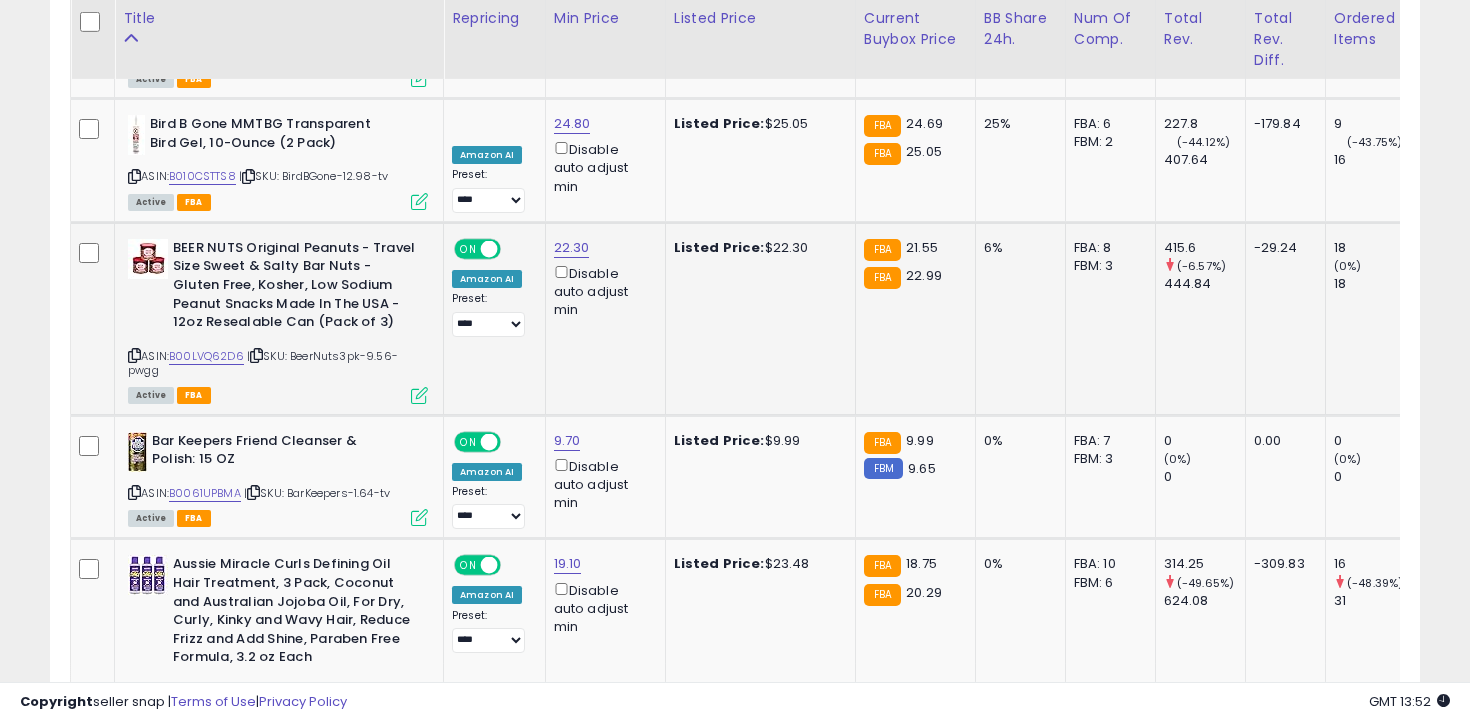 click on "ASIN:  B00LVQ62D6    |   SKU: BeerNuts3pk-9.56-pwgg Active FBA" at bounding box center [278, 320] 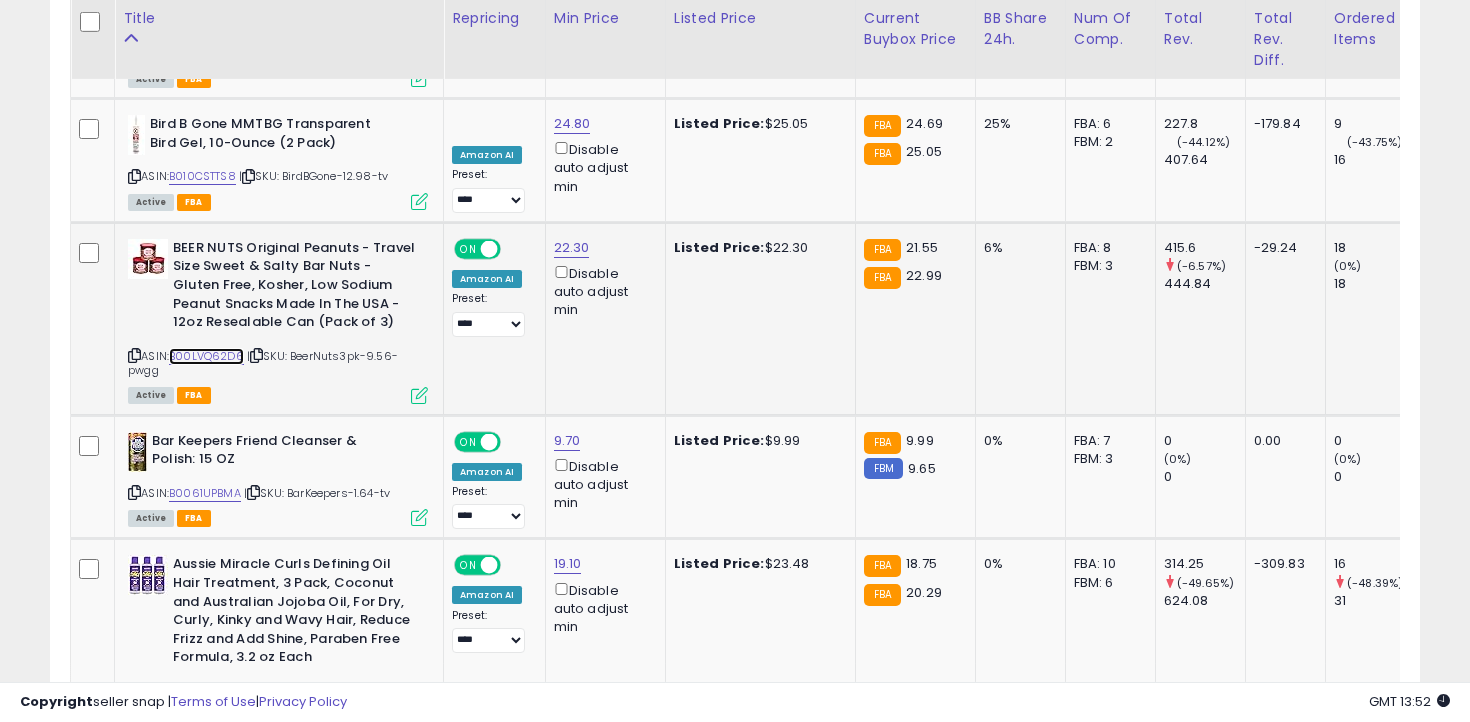 click on "B00LVQ62D6" at bounding box center [206, 356] 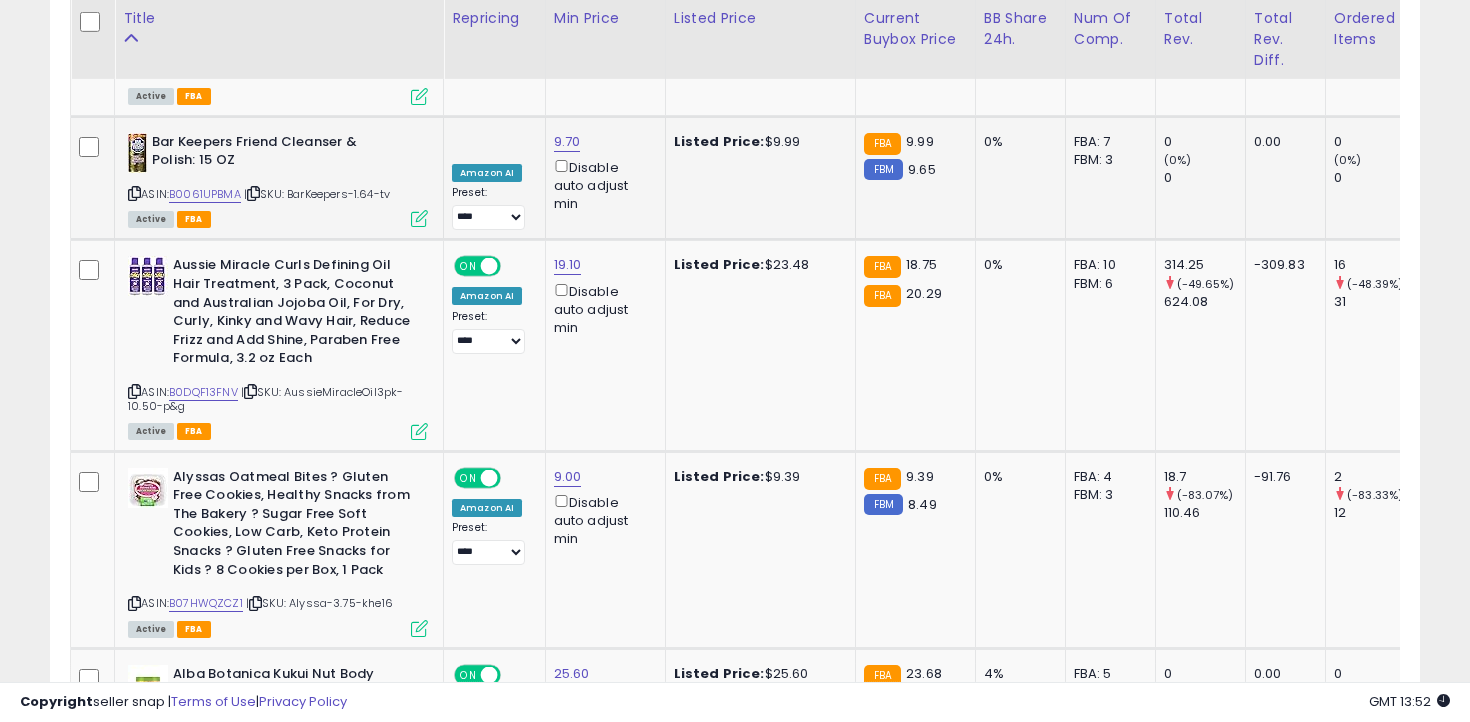 scroll, scrollTop: 7362, scrollLeft: 0, axis: vertical 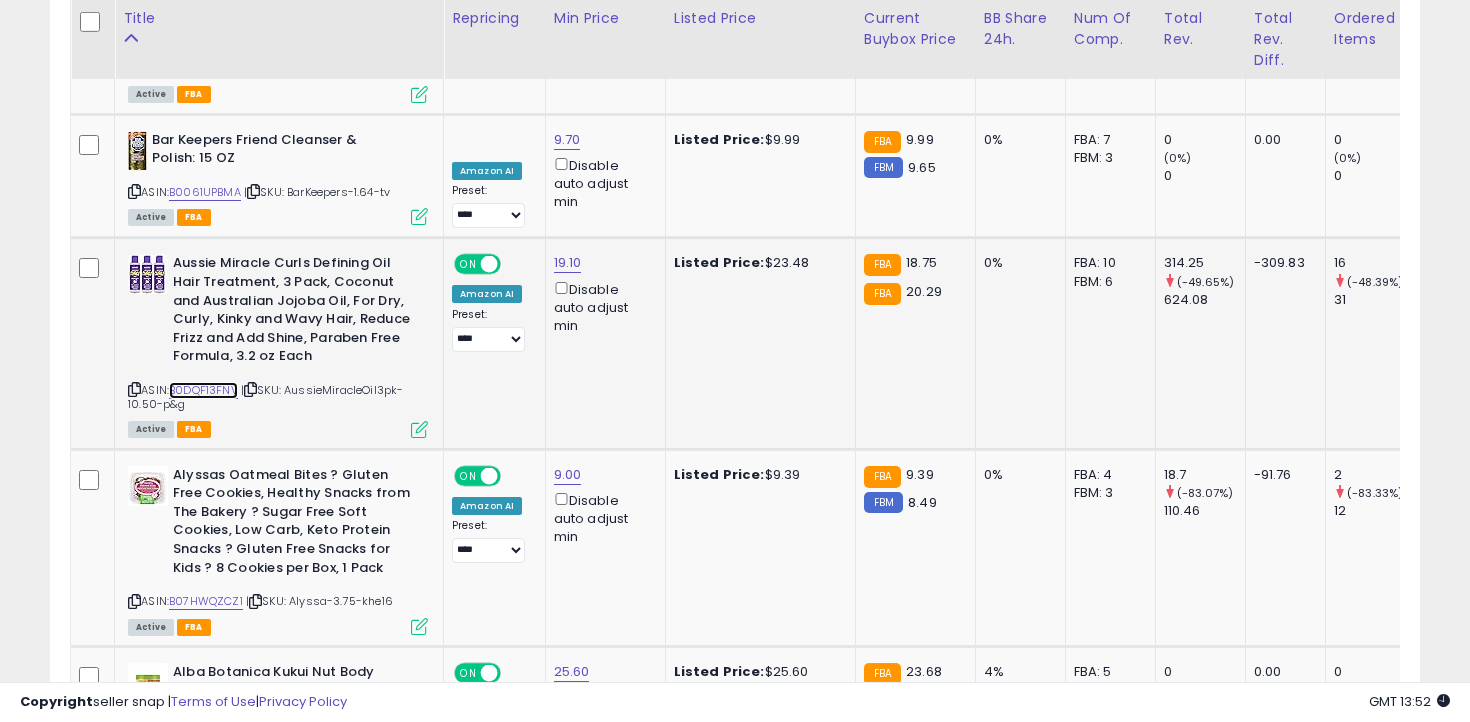 click on "B0DQF13FNV" at bounding box center [203, 390] 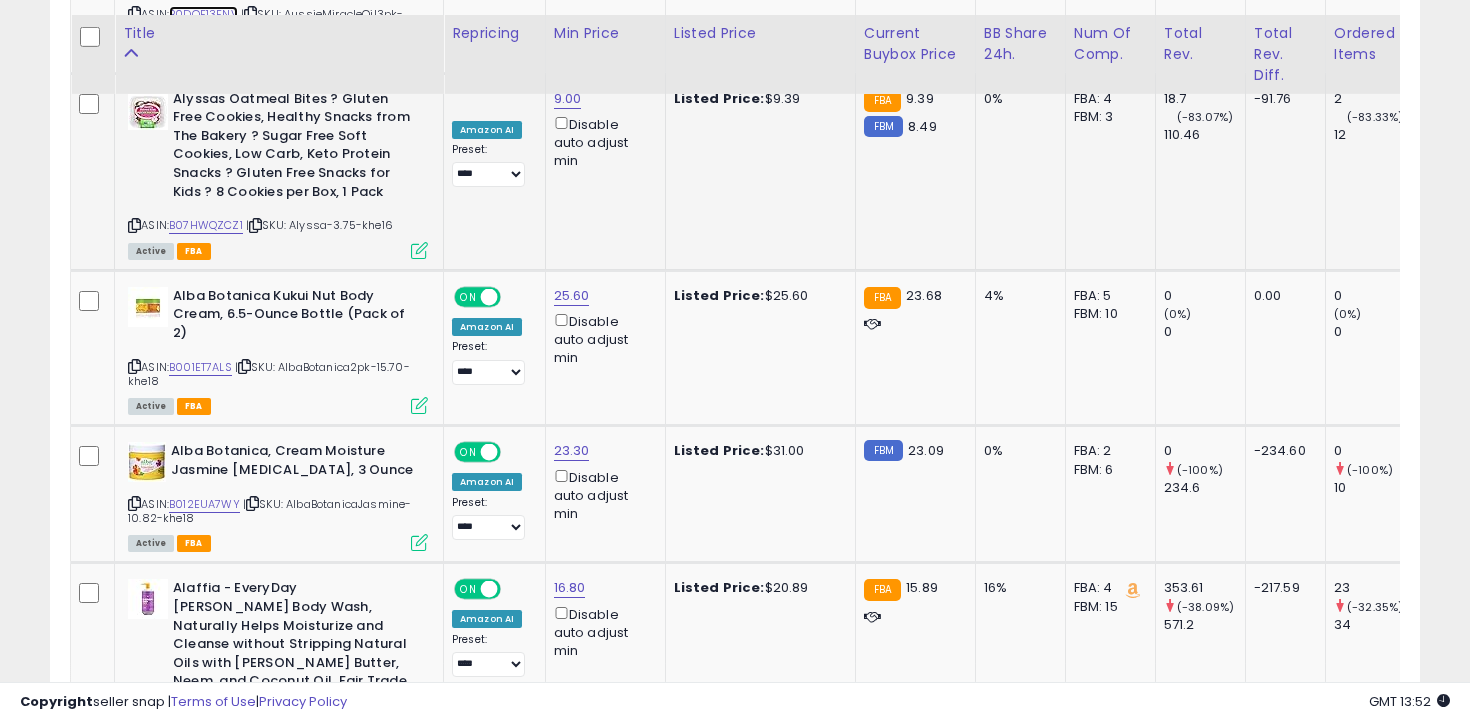 scroll, scrollTop: 7760, scrollLeft: 0, axis: vertical 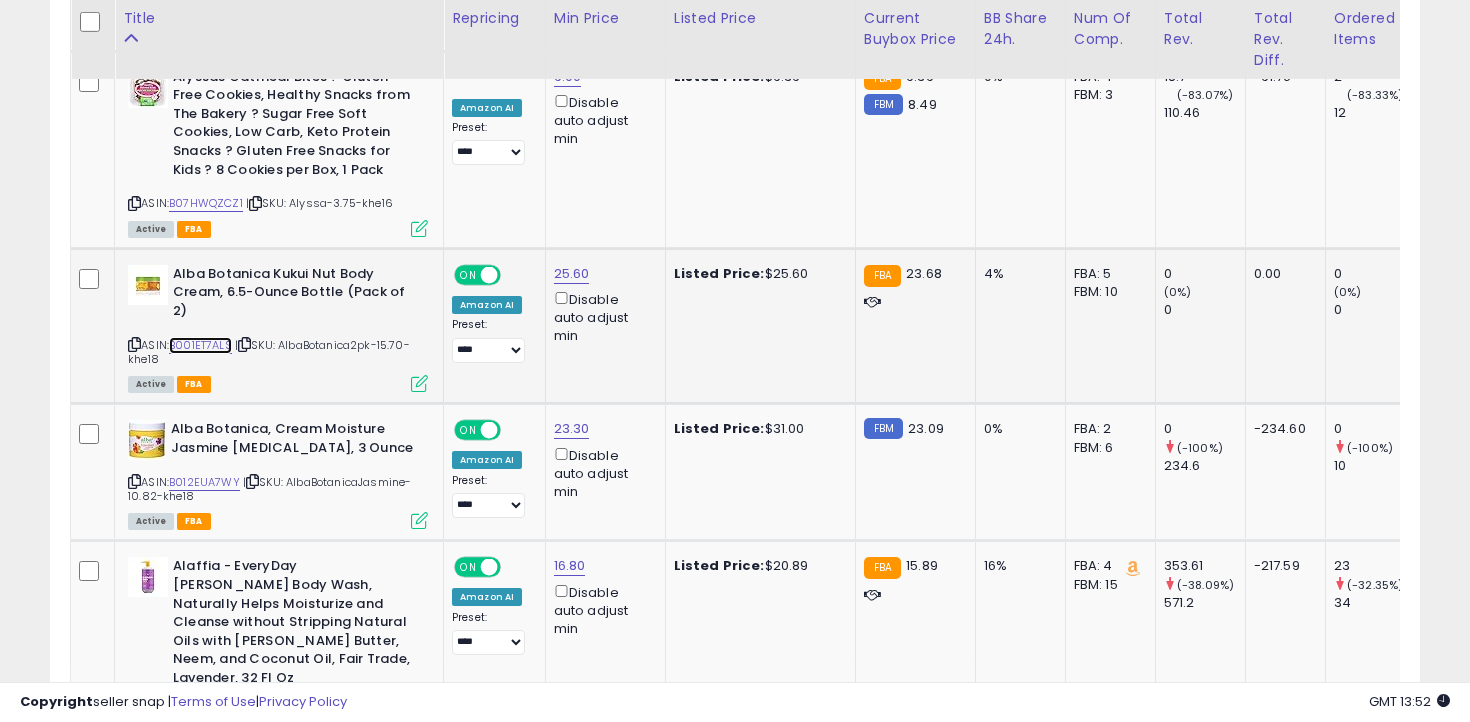 click on "B001ET7ALS" at bounding box center (200, 345) 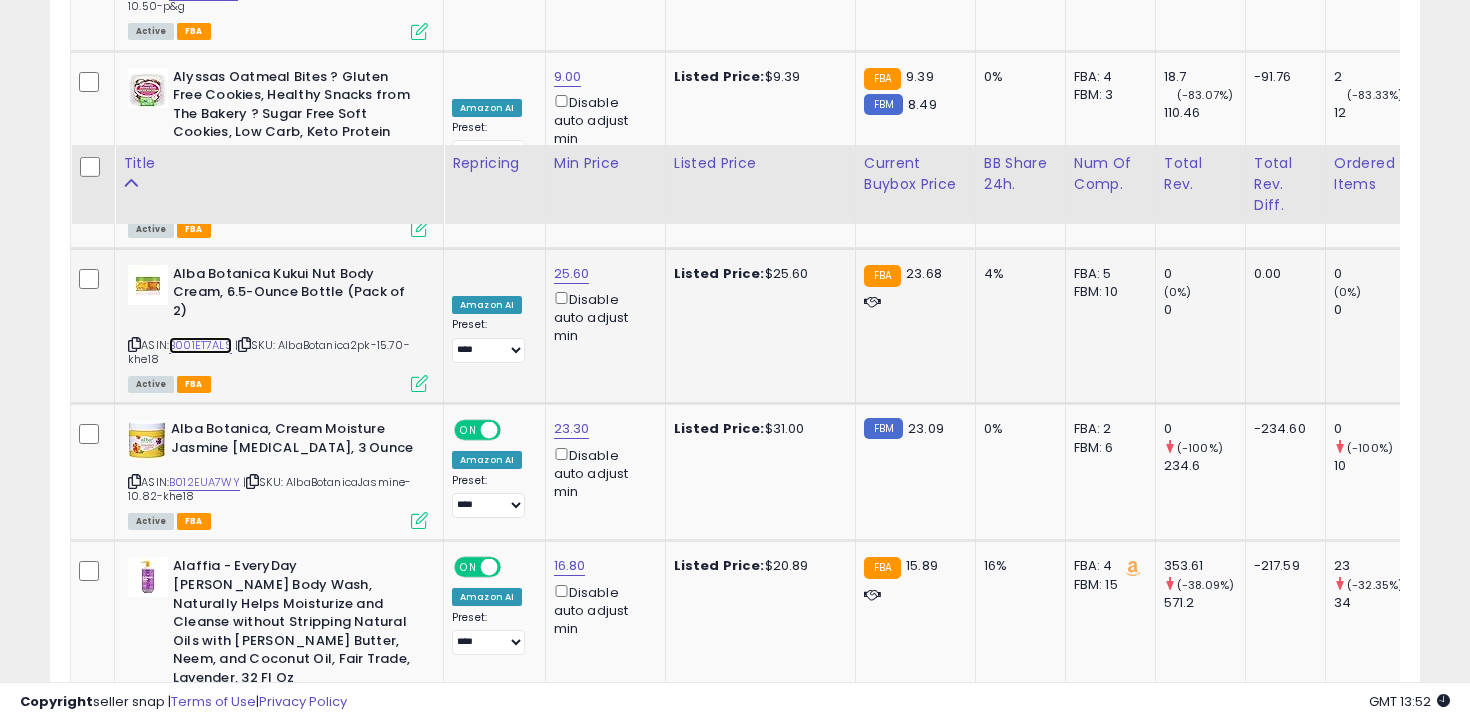 scroll, scrollTop: 7918, scrollLeft: 0, axis: vertical 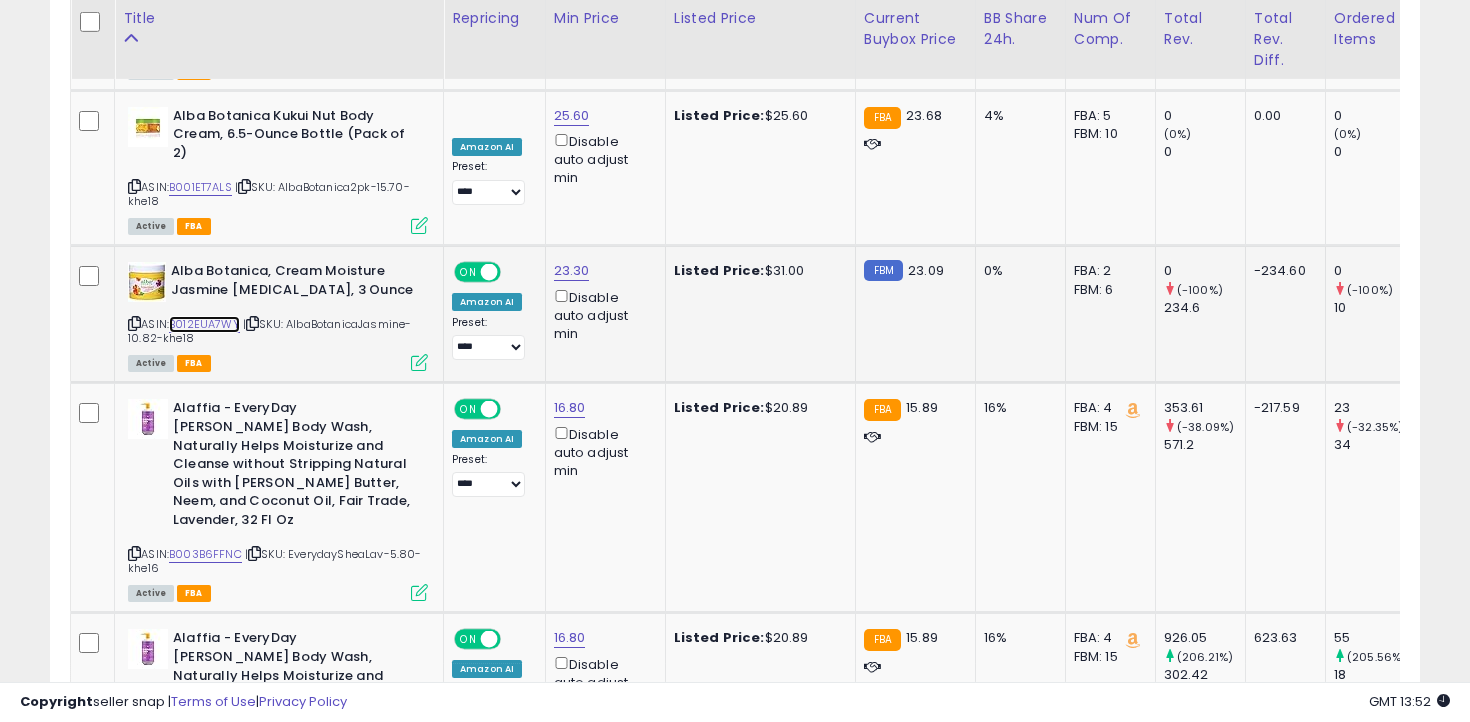 click on "B012EUA7WY" at bounding box center (204, 324) 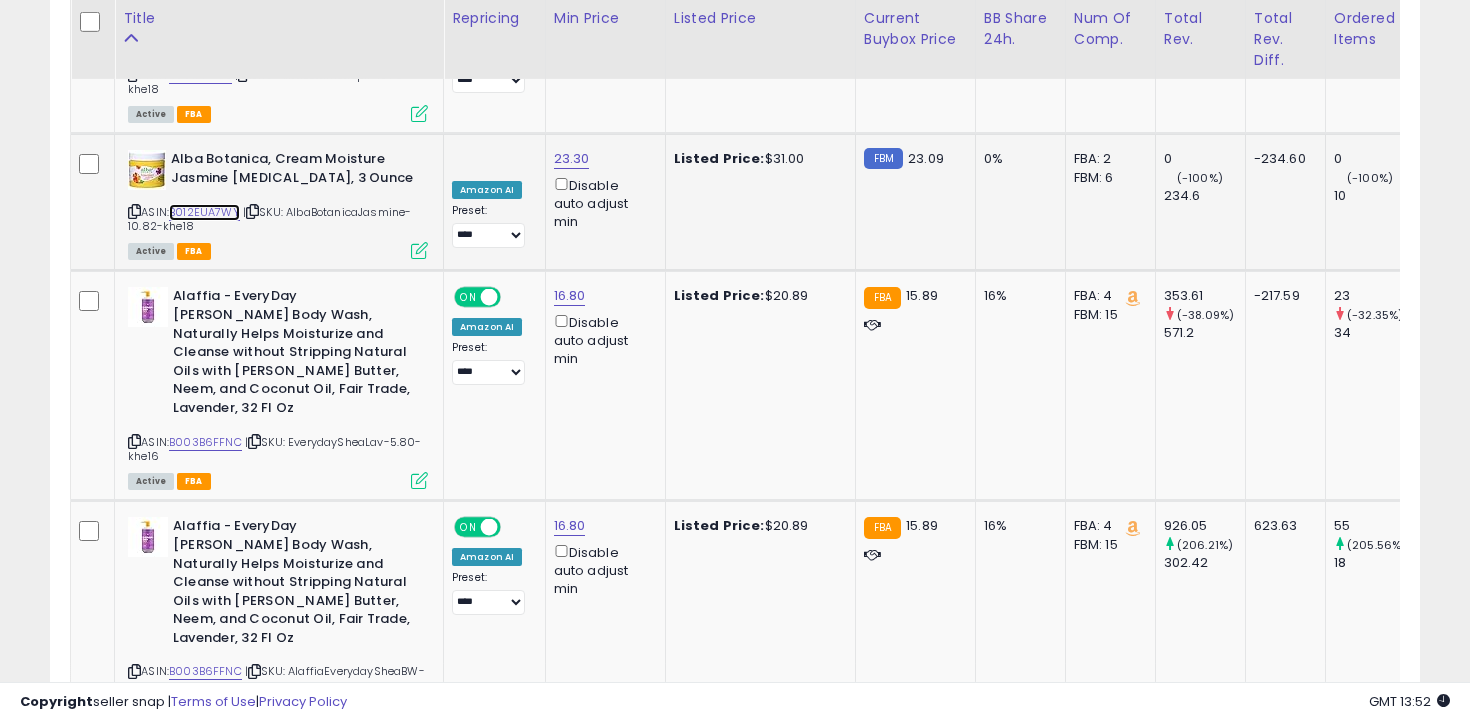 scroll, scrollTop: 8072, scrollLeft: 0, axis: vertical 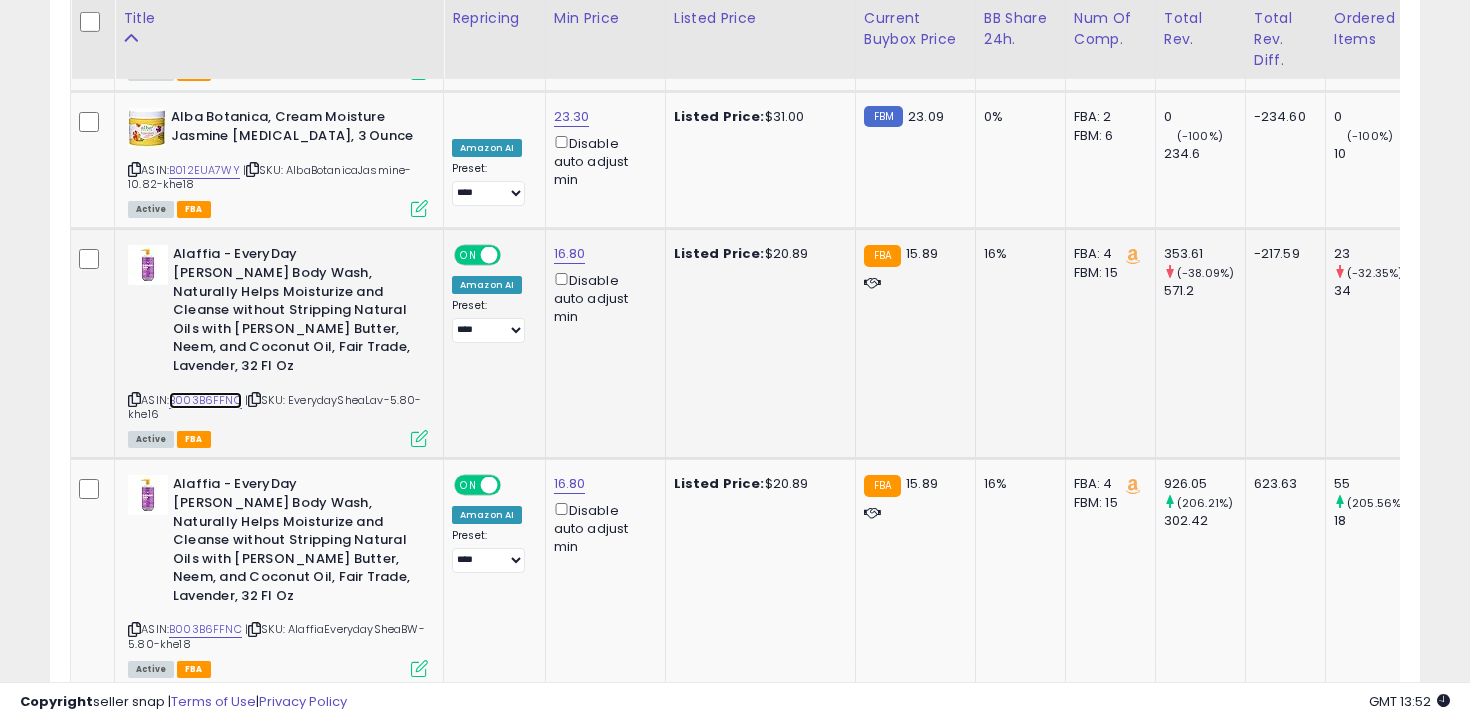 click on "B003B6FFNC" at bounding box center [205, 400] 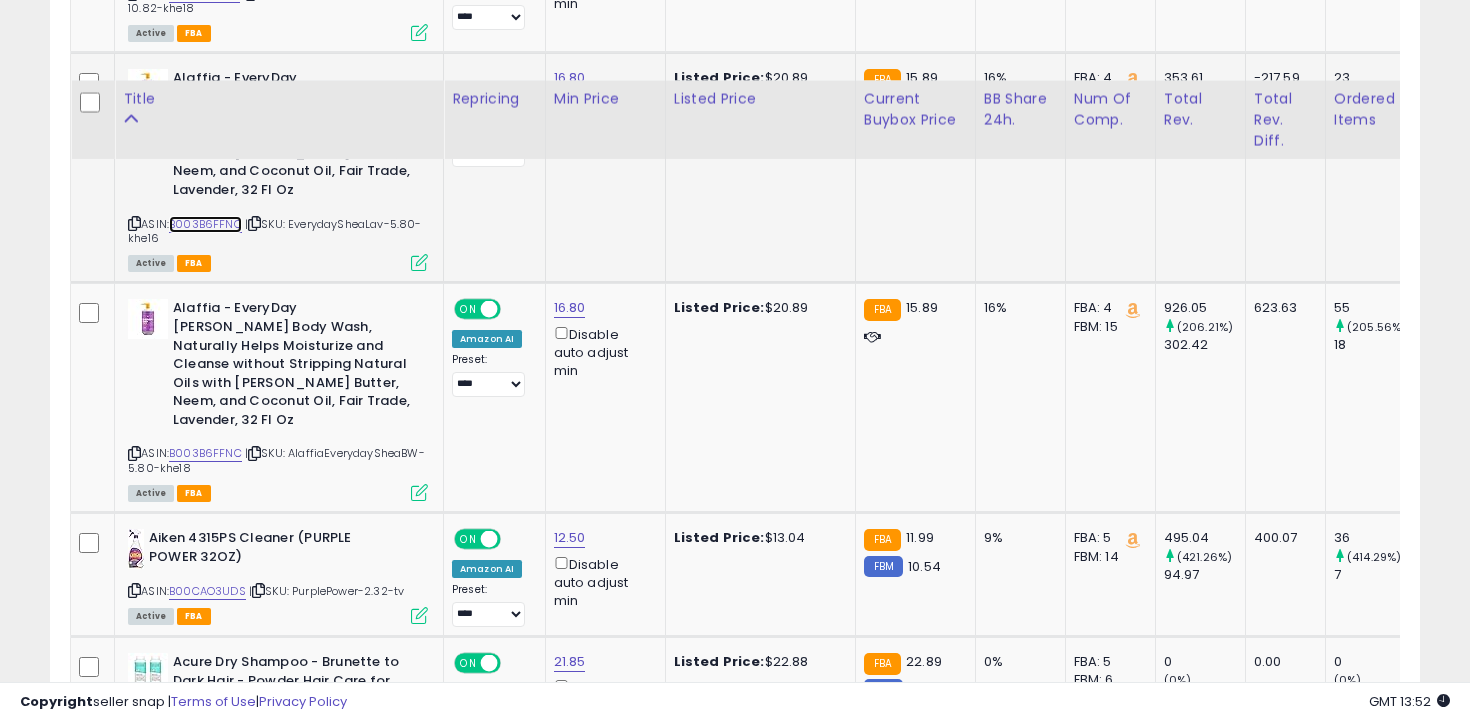 scroll, scrollTop: 8329, scrollLeft: 0, axis: vertical 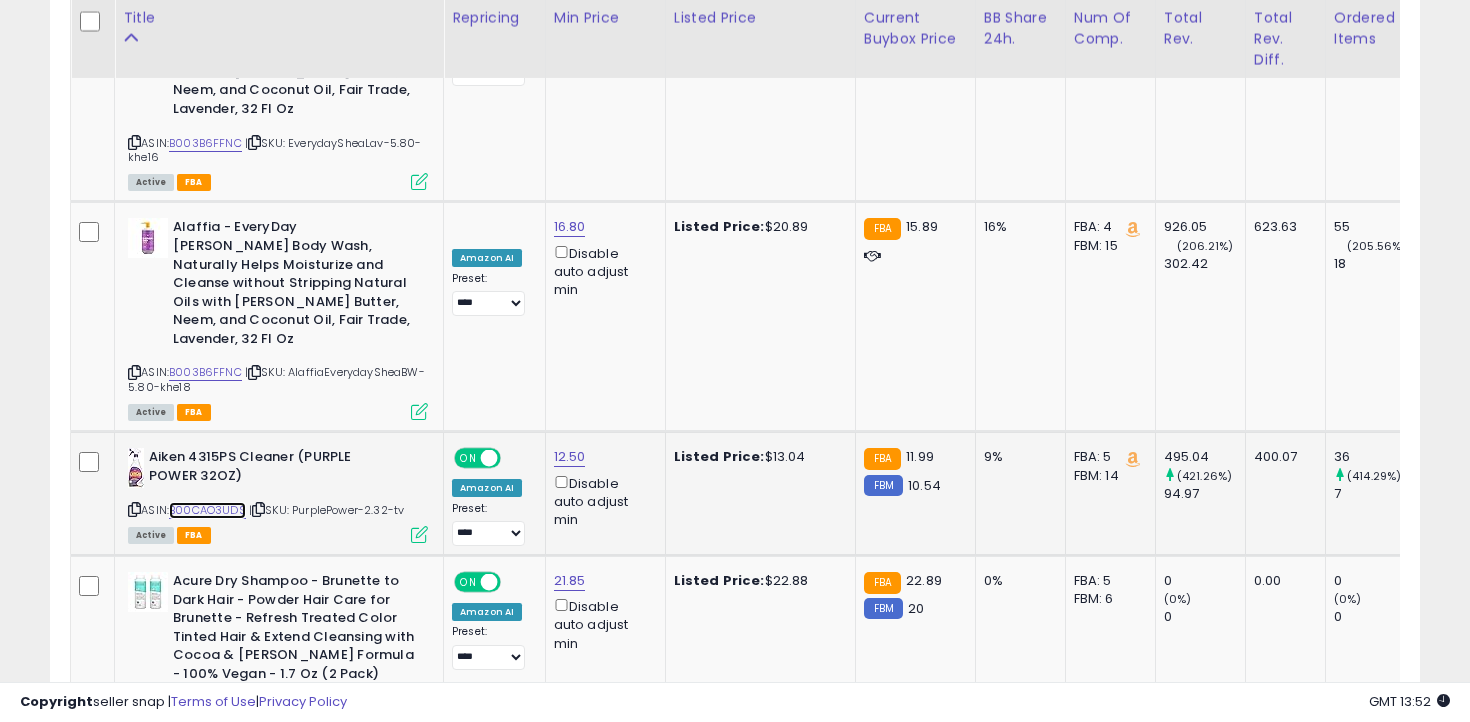 click on "B00CAO3UDS" at bounding box center (207, 510) 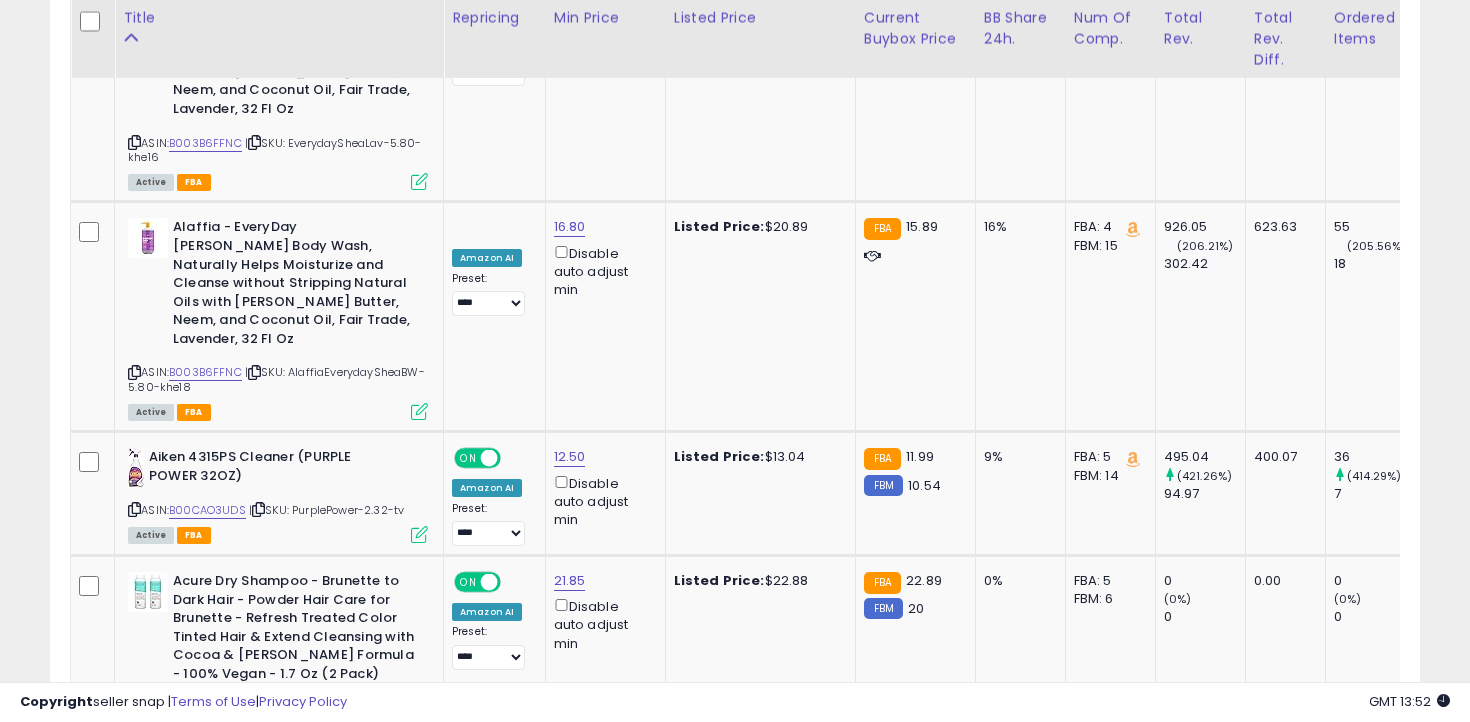 click on "3" 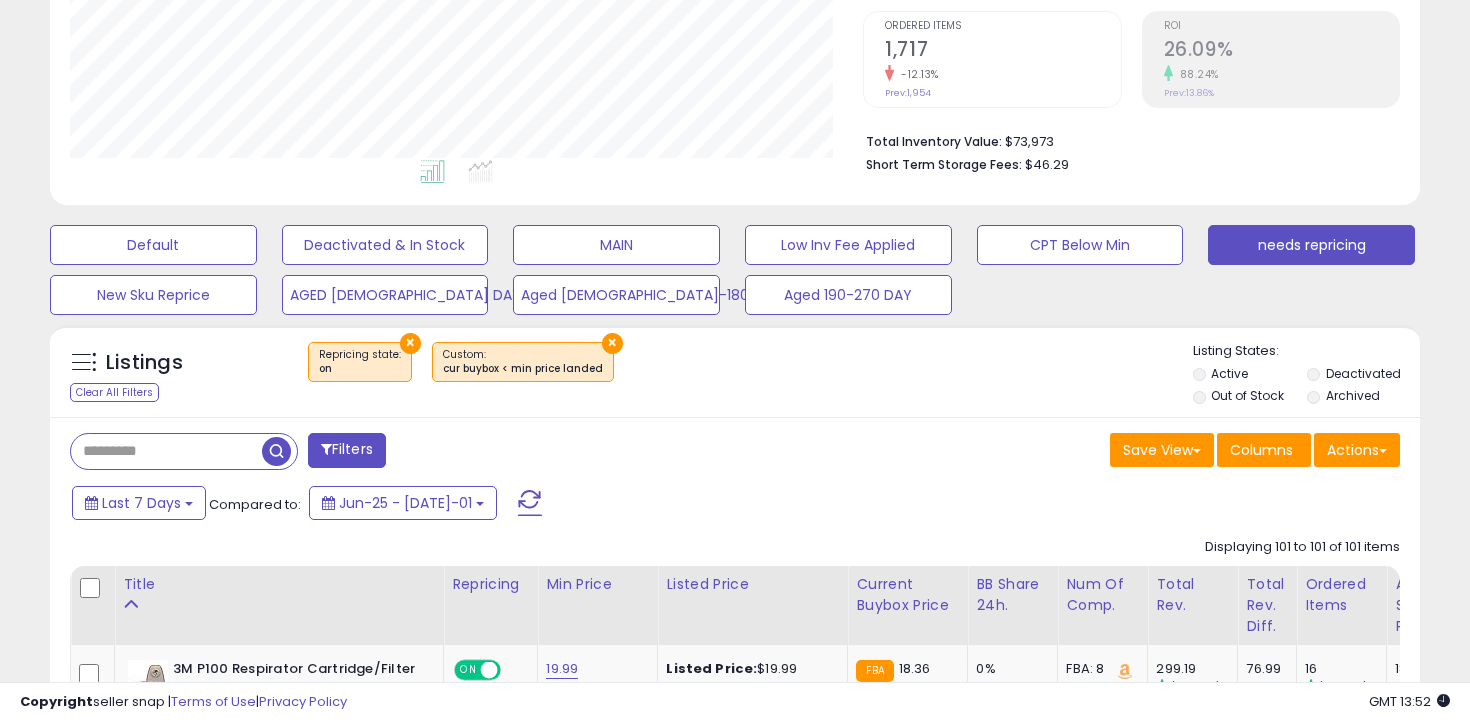 scroll, scrollTop: 355, scrollLeft: 0, axis: vertical 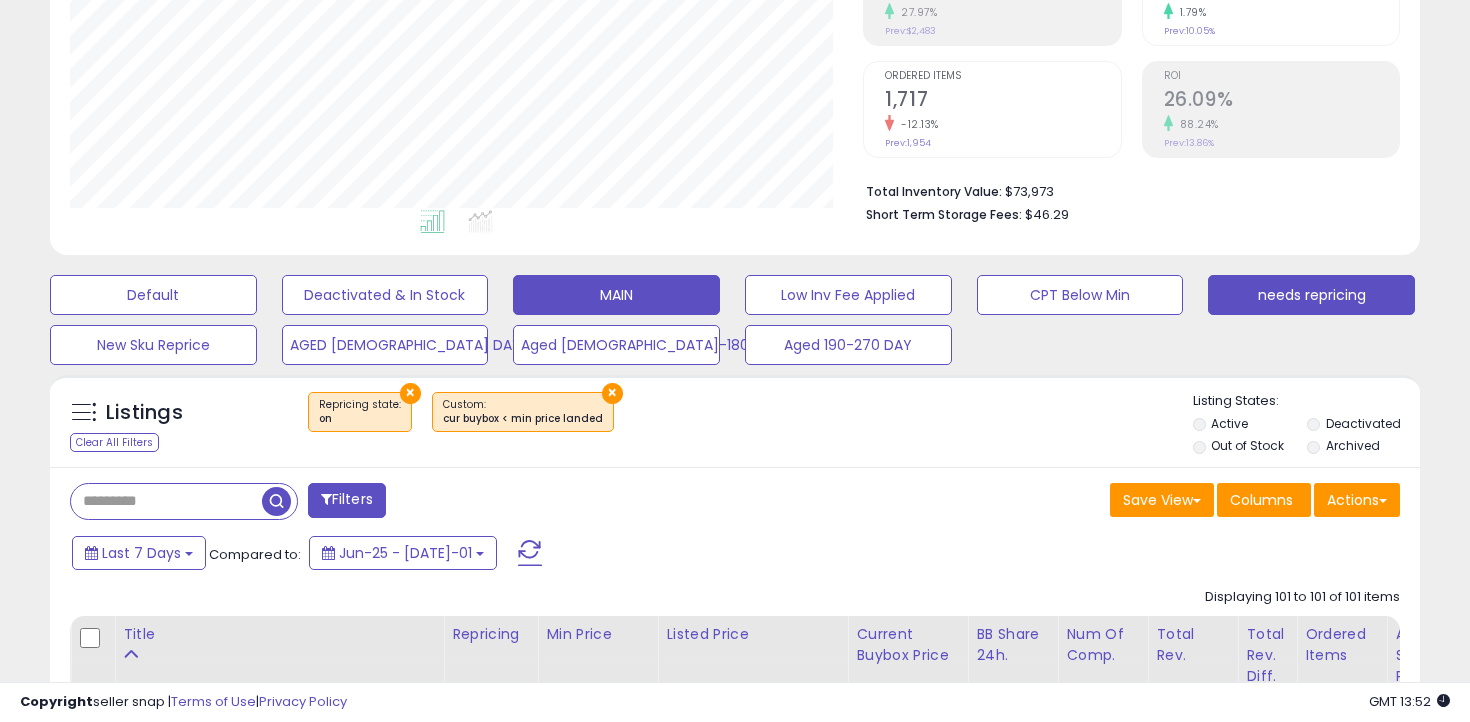 click on "MAIN" at bounding box center (153, 295) 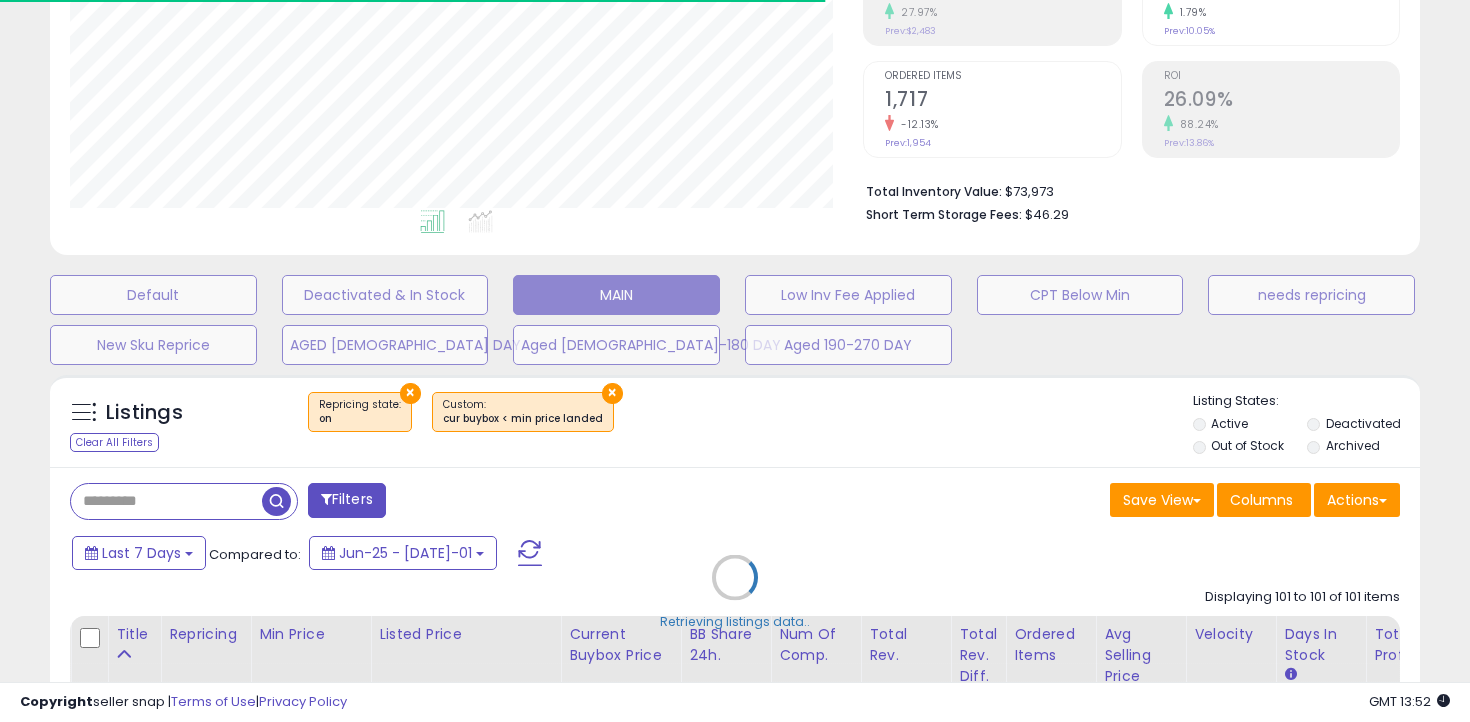 select on "**" 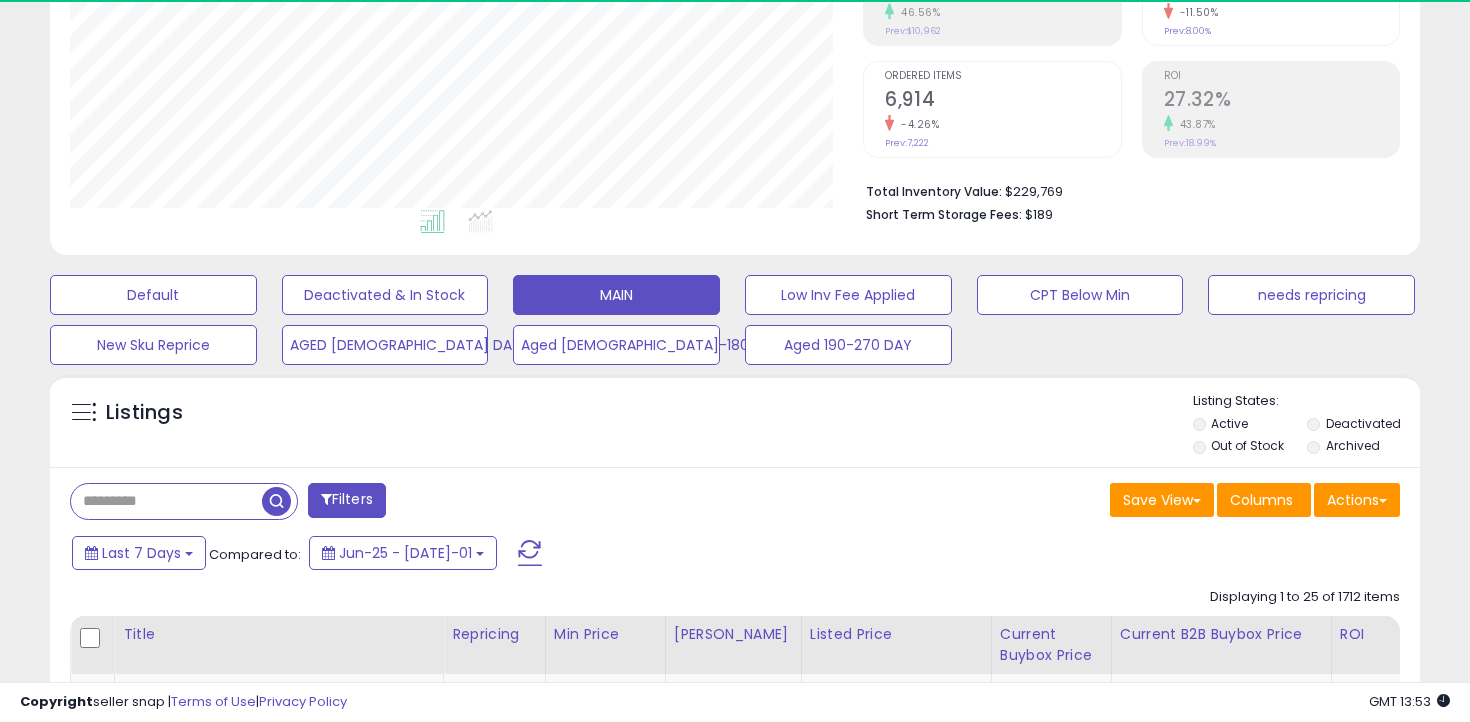 scroll, scrollTop: 999590, scrollLeft: 999206, axis: both 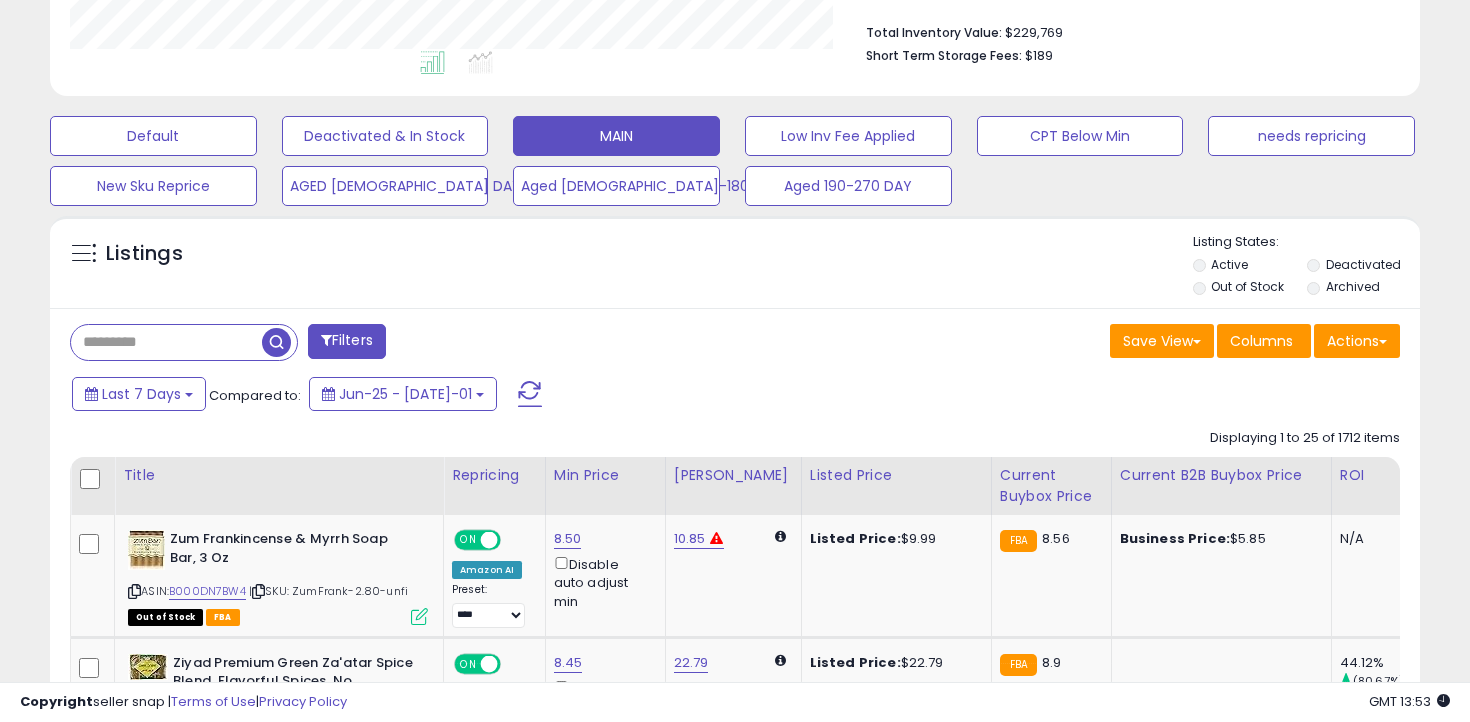 click at bounding box center (166, 342) 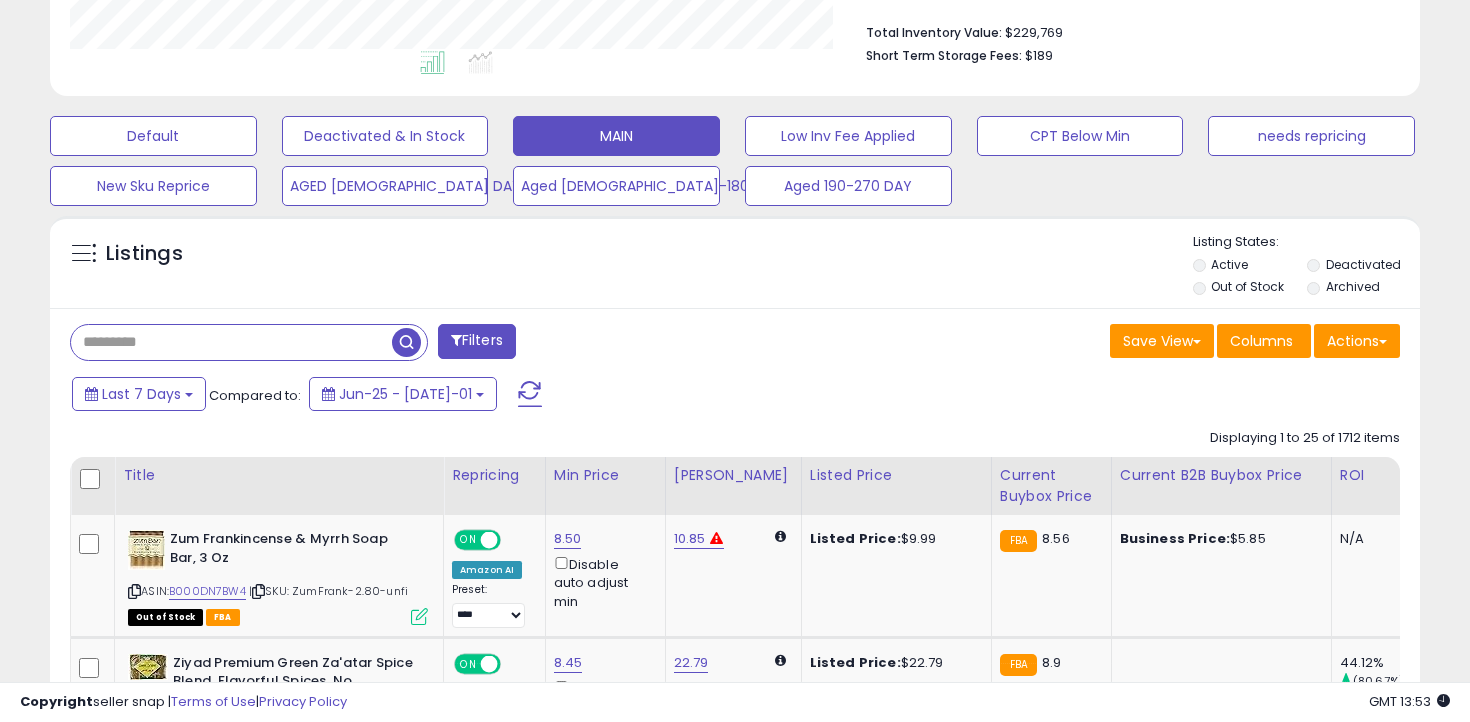 paste on "**********" 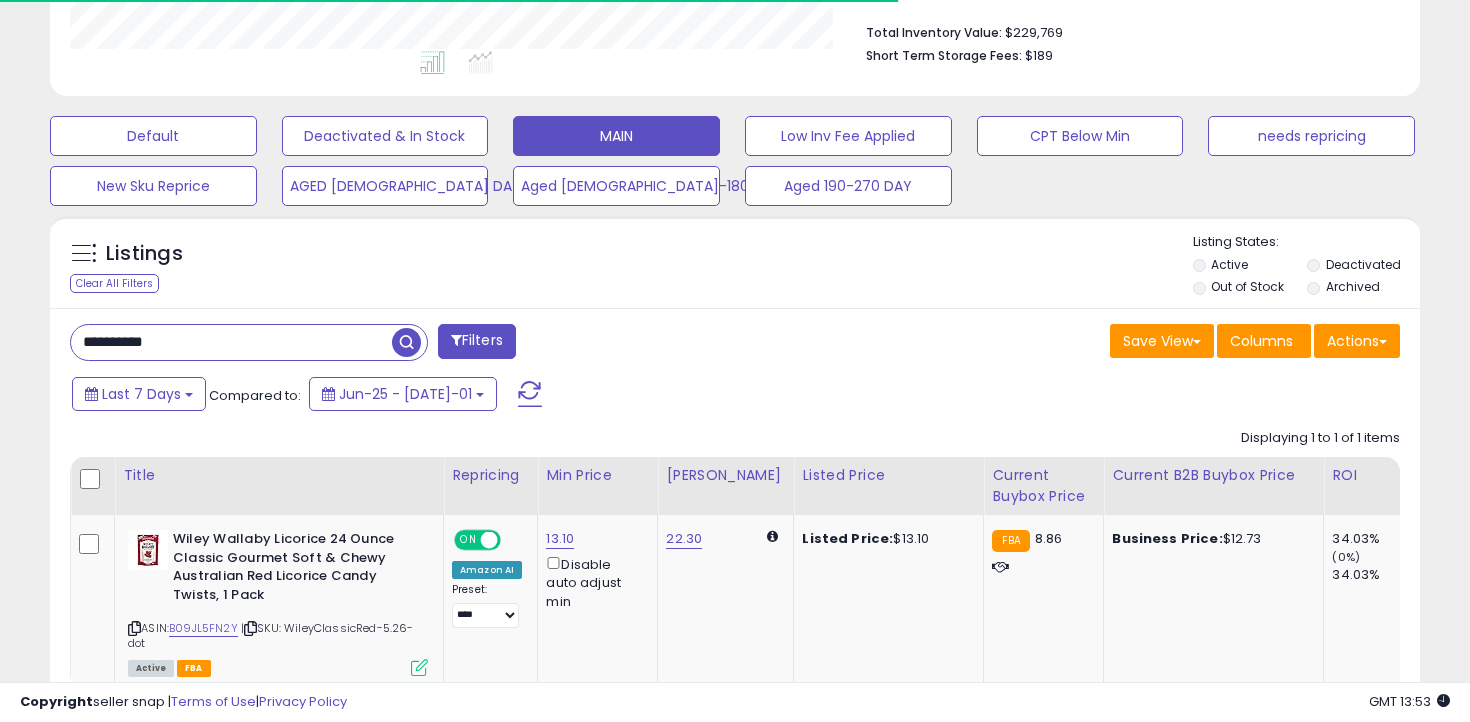 scroll, scrollTop: 636, scrollLeft: 0, axis: vertical 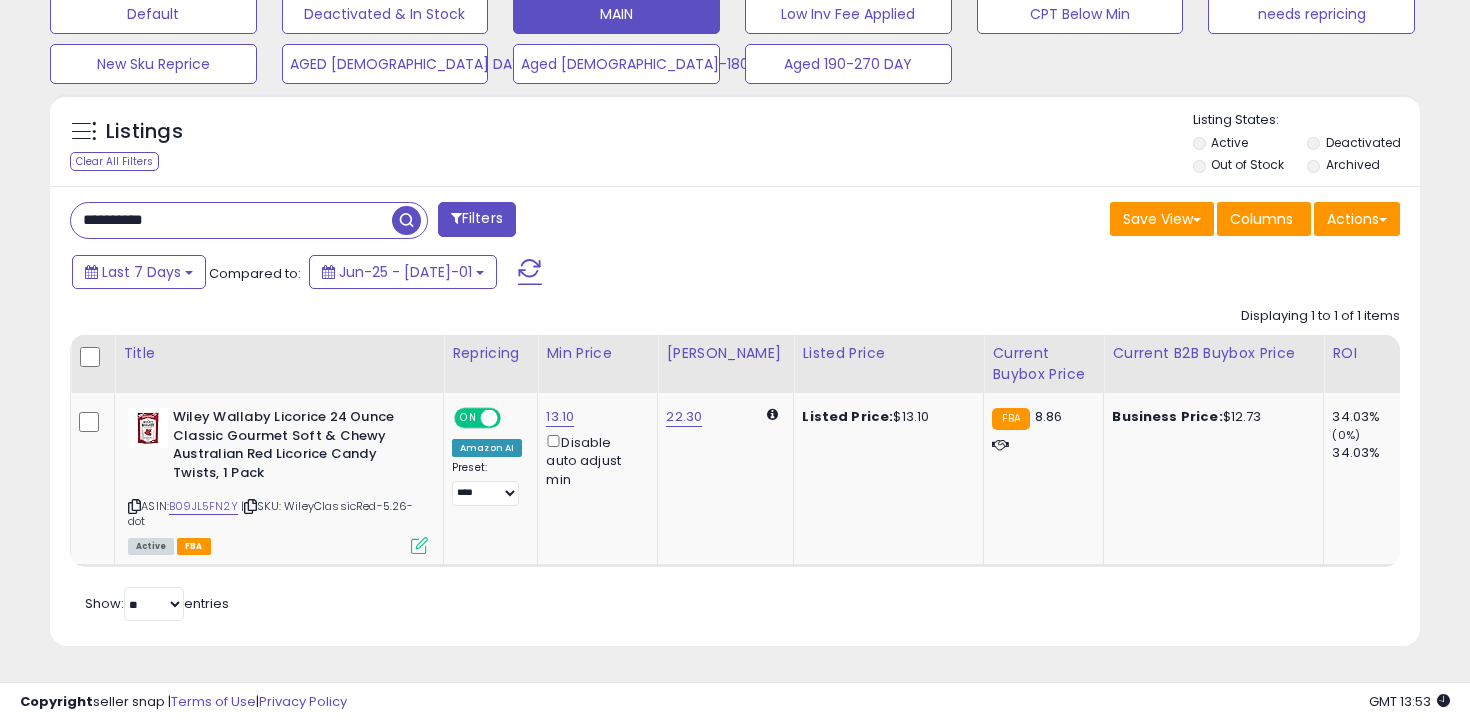 click on "**********" at bounding box center (231, 220) 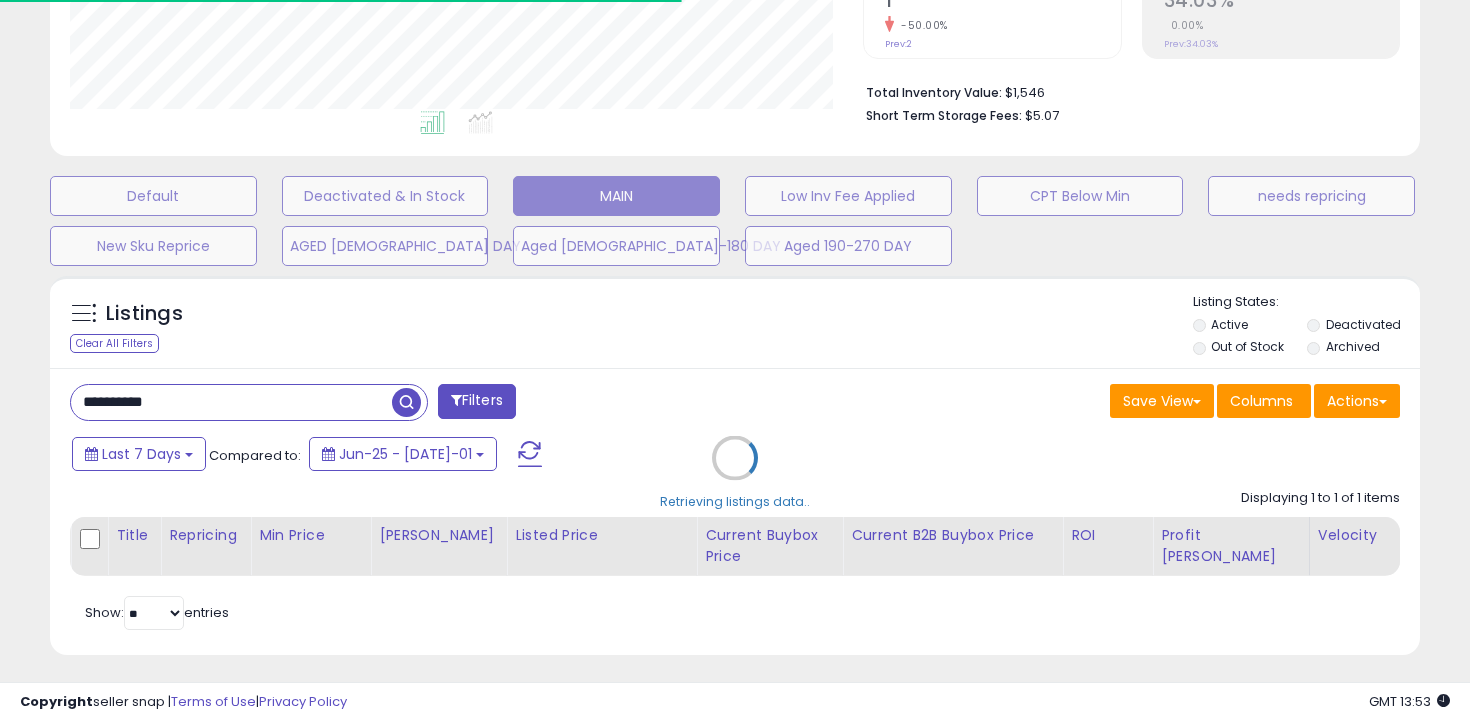 scroll, scrollTop: 636, scrollLeft: 0, axis: vertical 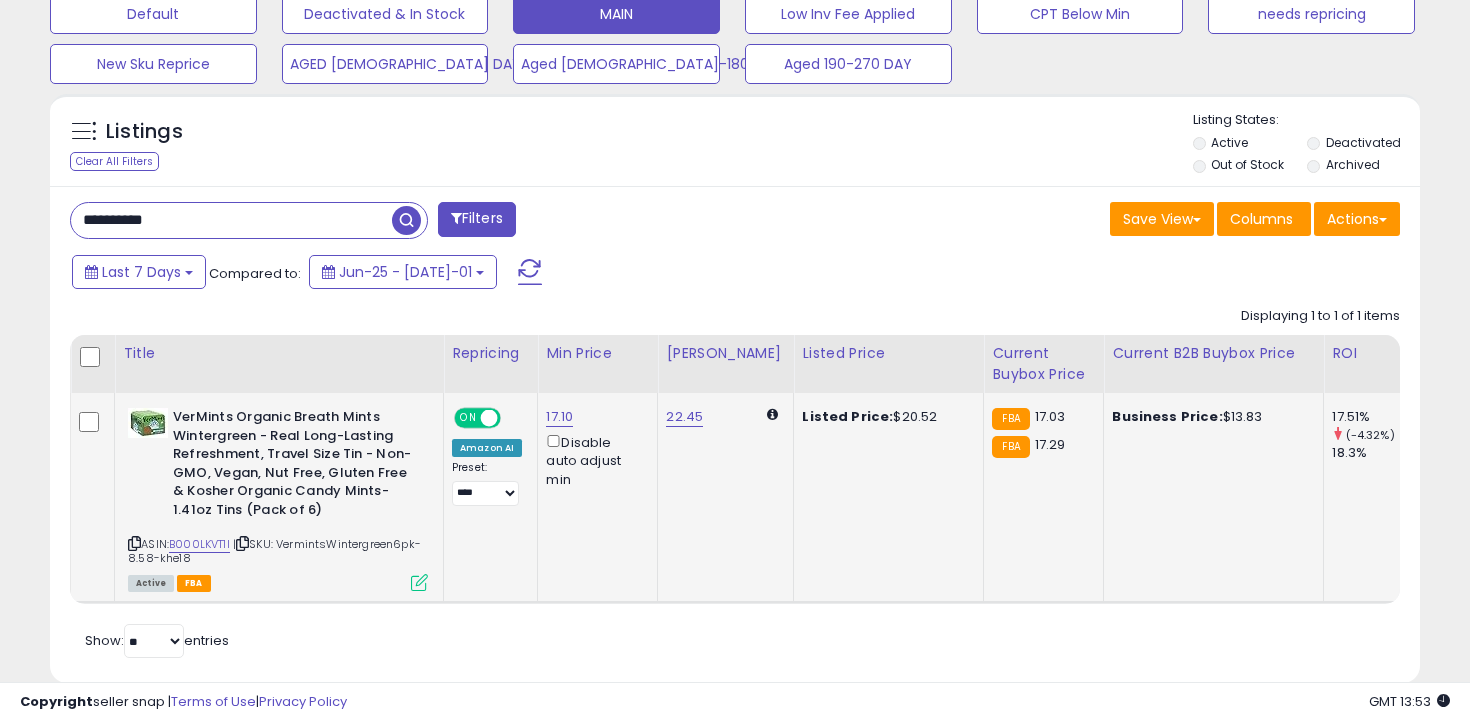 click on "|   SKU: VermintsWintergreen6pk-8.58-khe18" at bounding box center (274, 551) 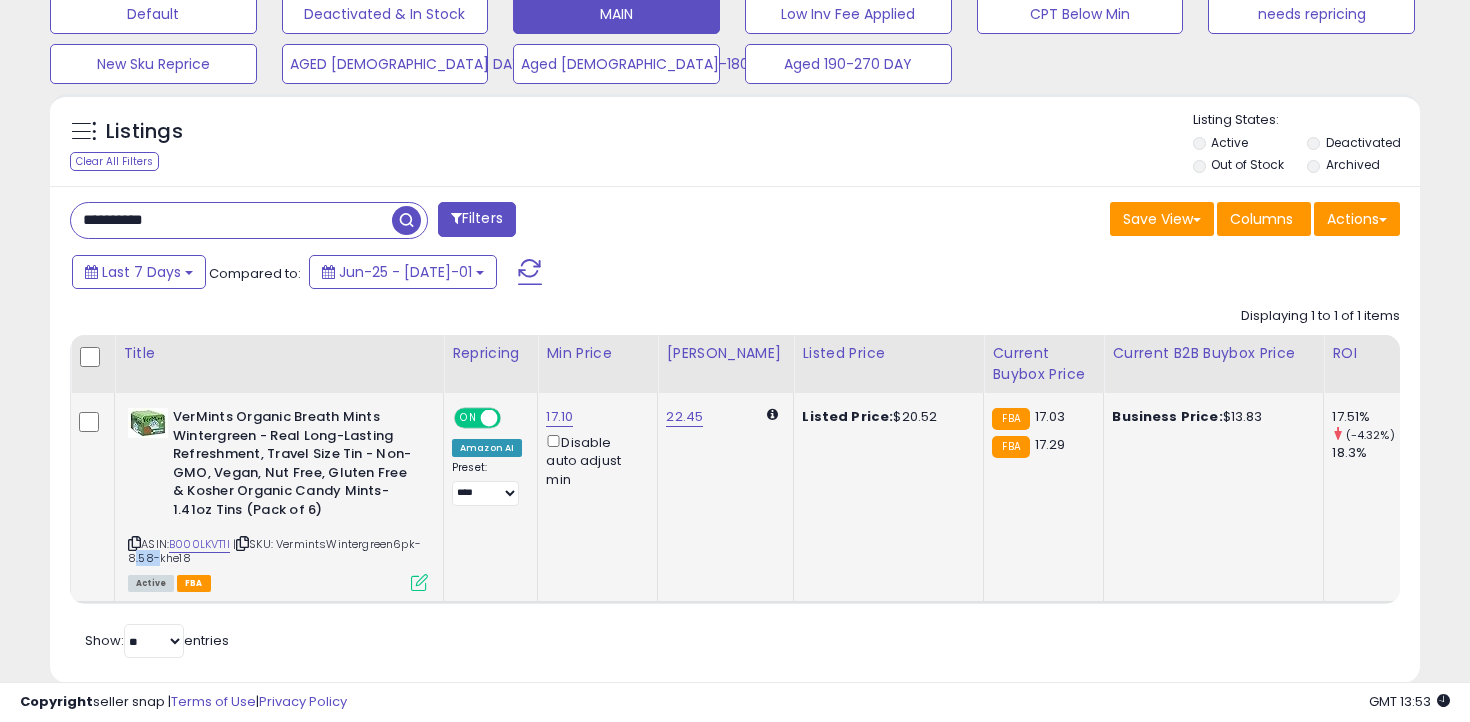 click on "|   SKU: VermintsWintergreen6pk-8.58-khe18" at bounding box center (274, 551) 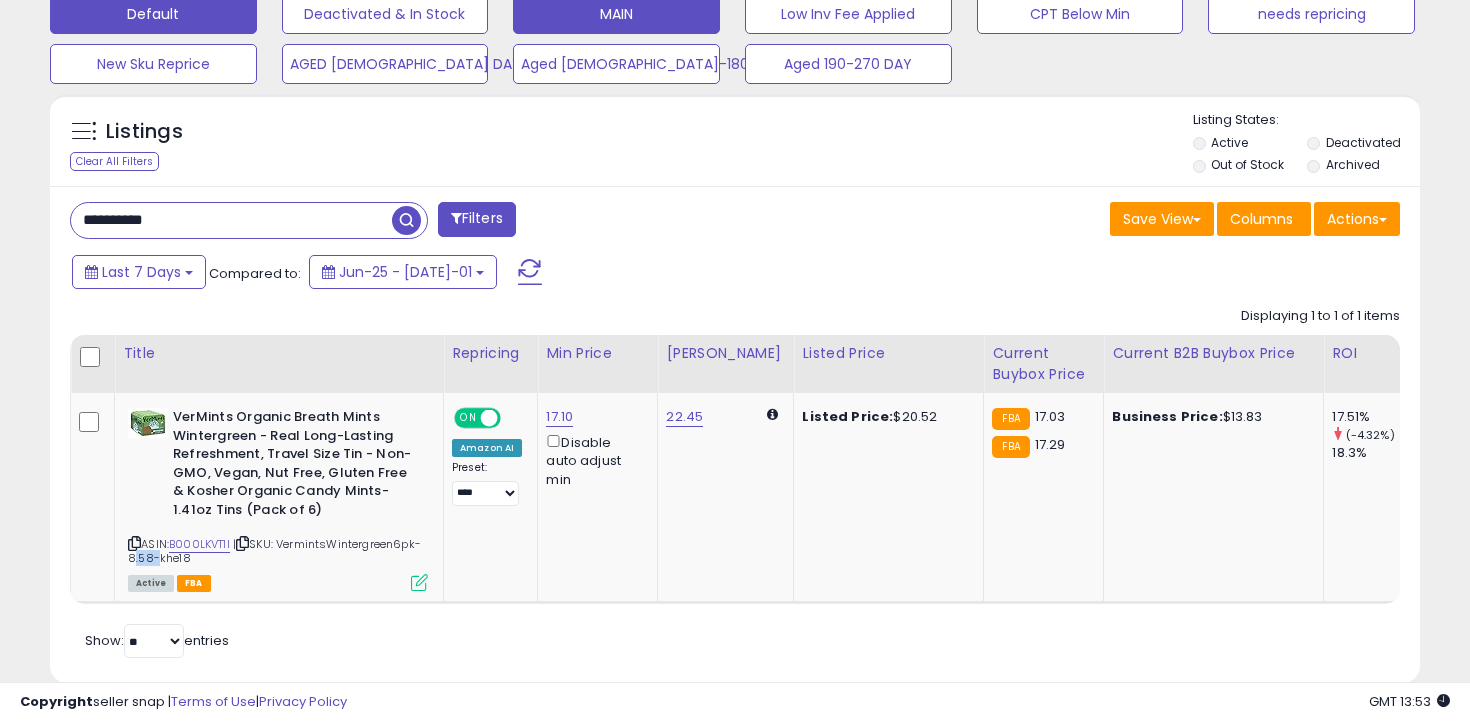 copy on "8.58" 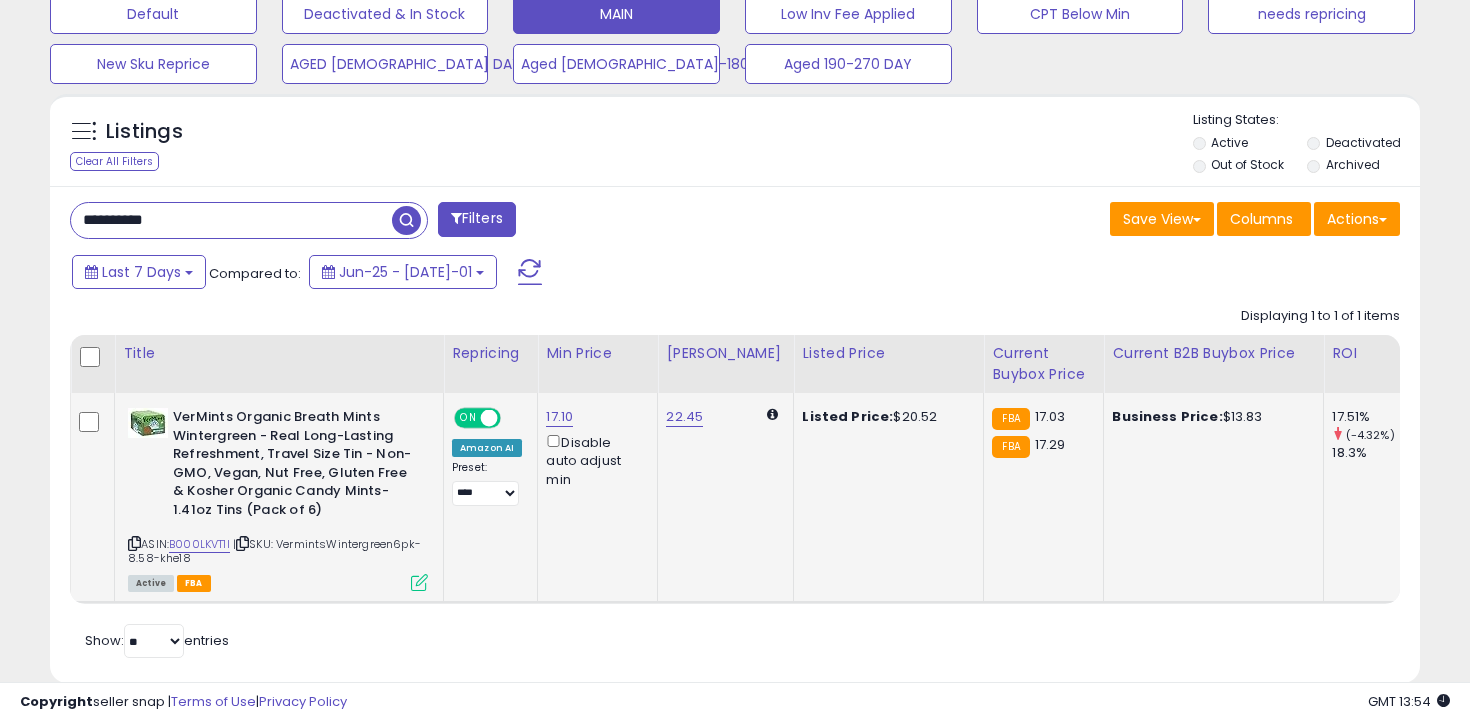click on "17.10  Disable auto adjust min" 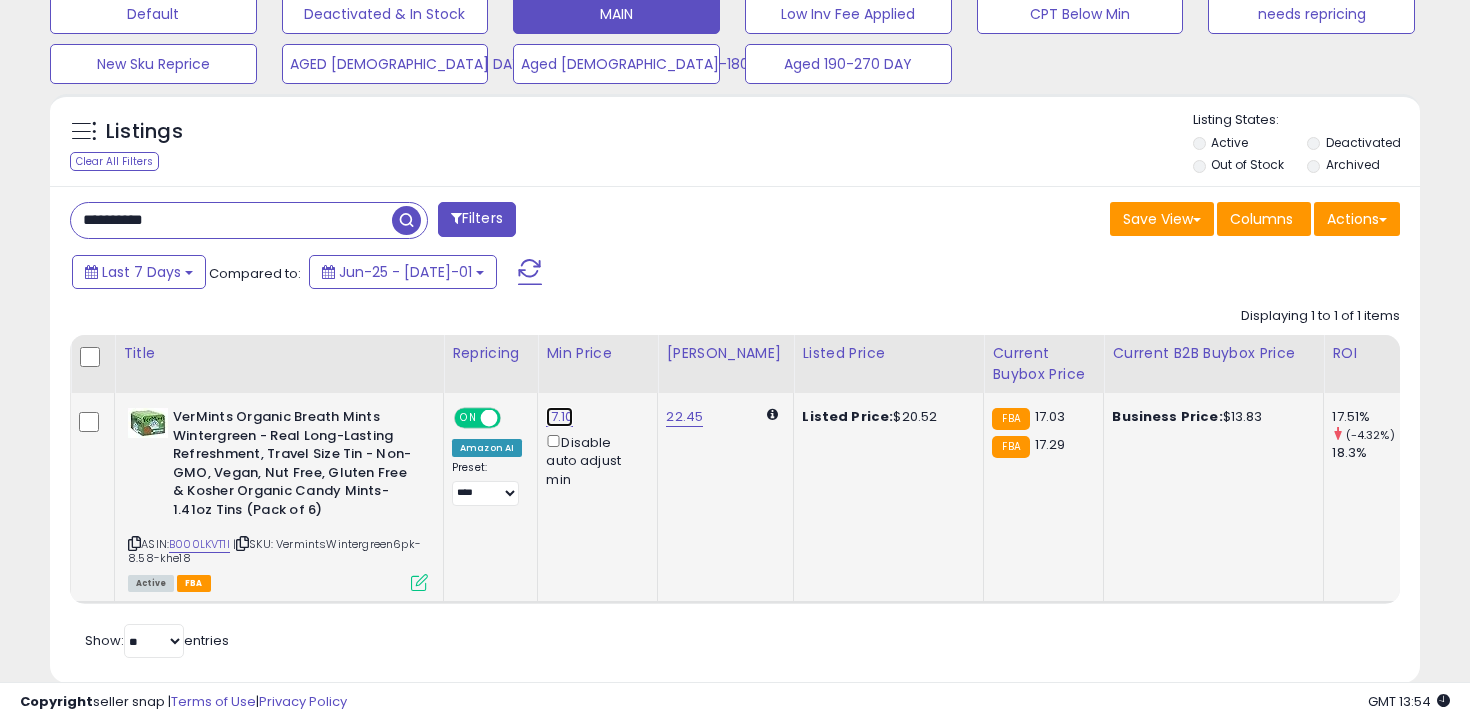 click on "17.10" at bounding box center (559, 417) 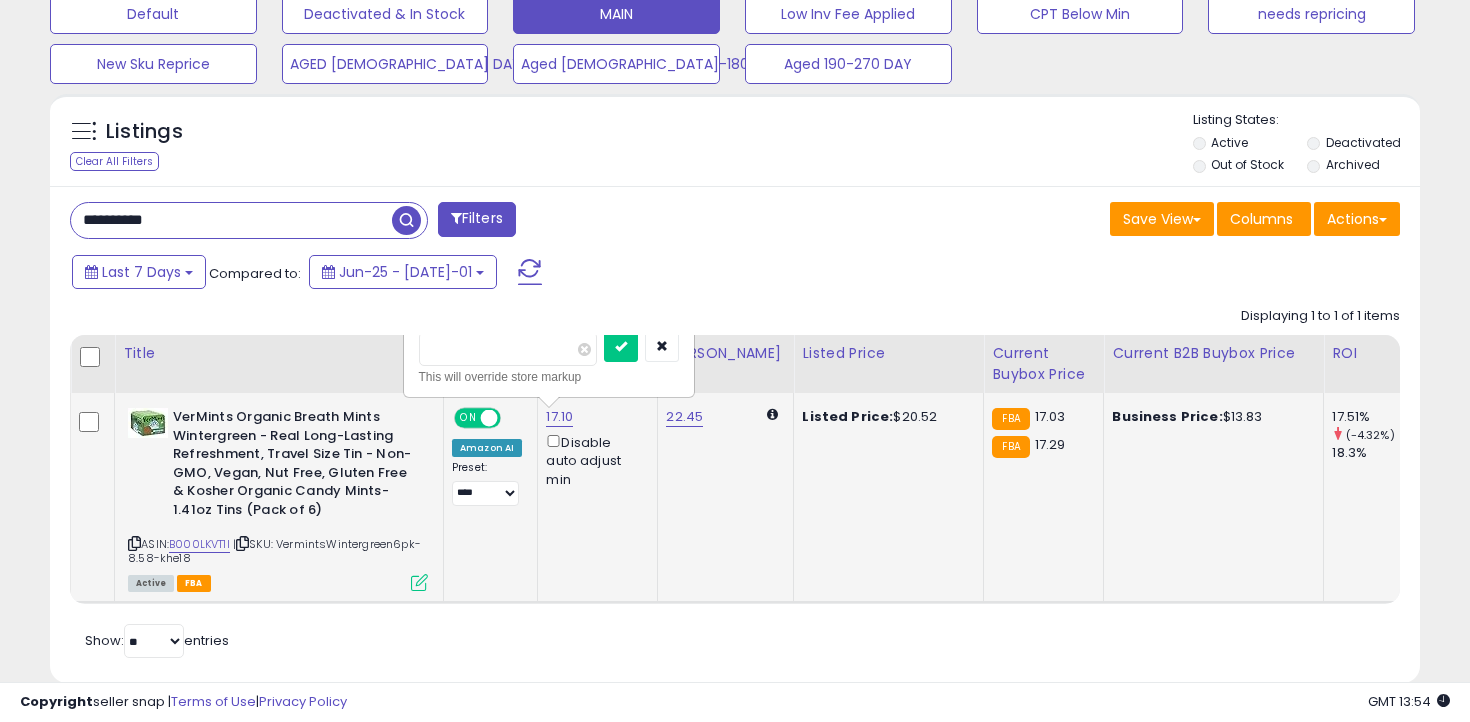 click on "*****" at bounding box center [508, 349] 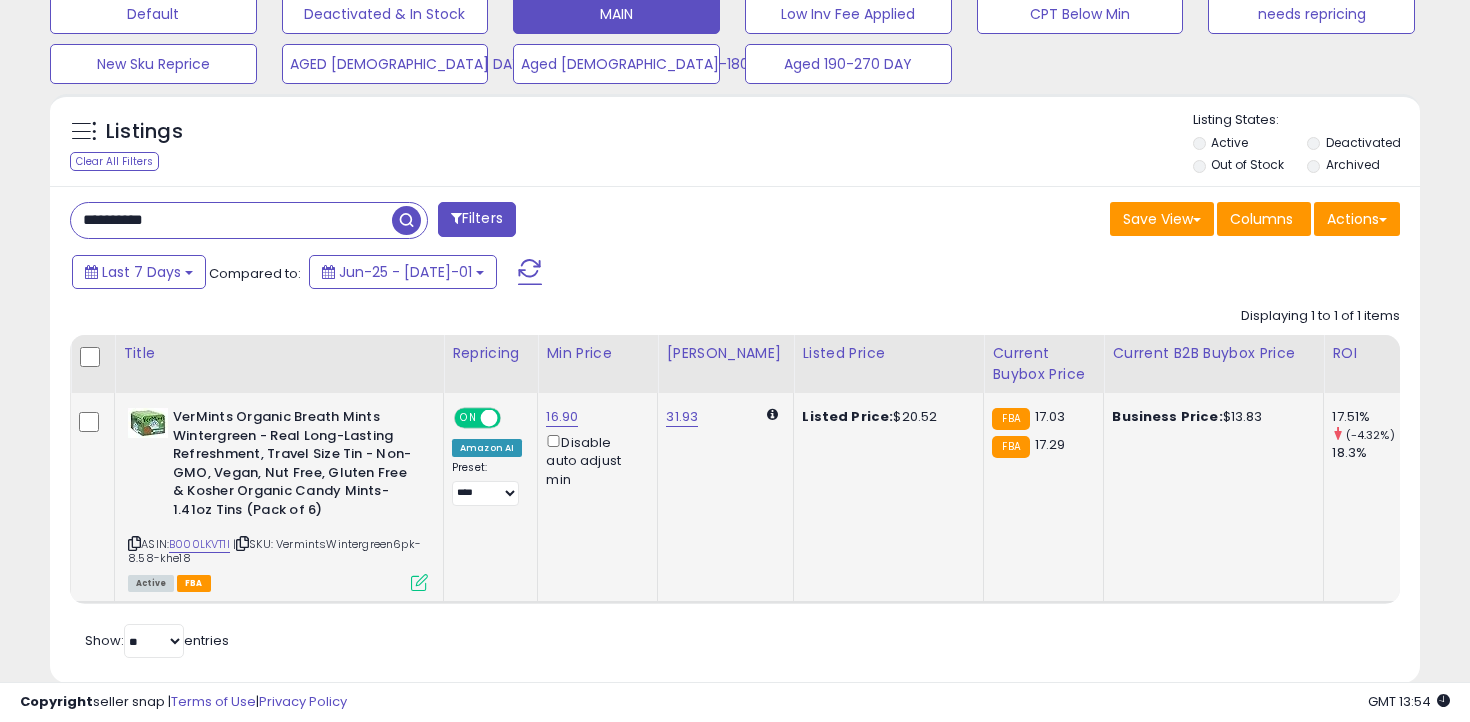 click on "**********" at bounding box center (231, 220) 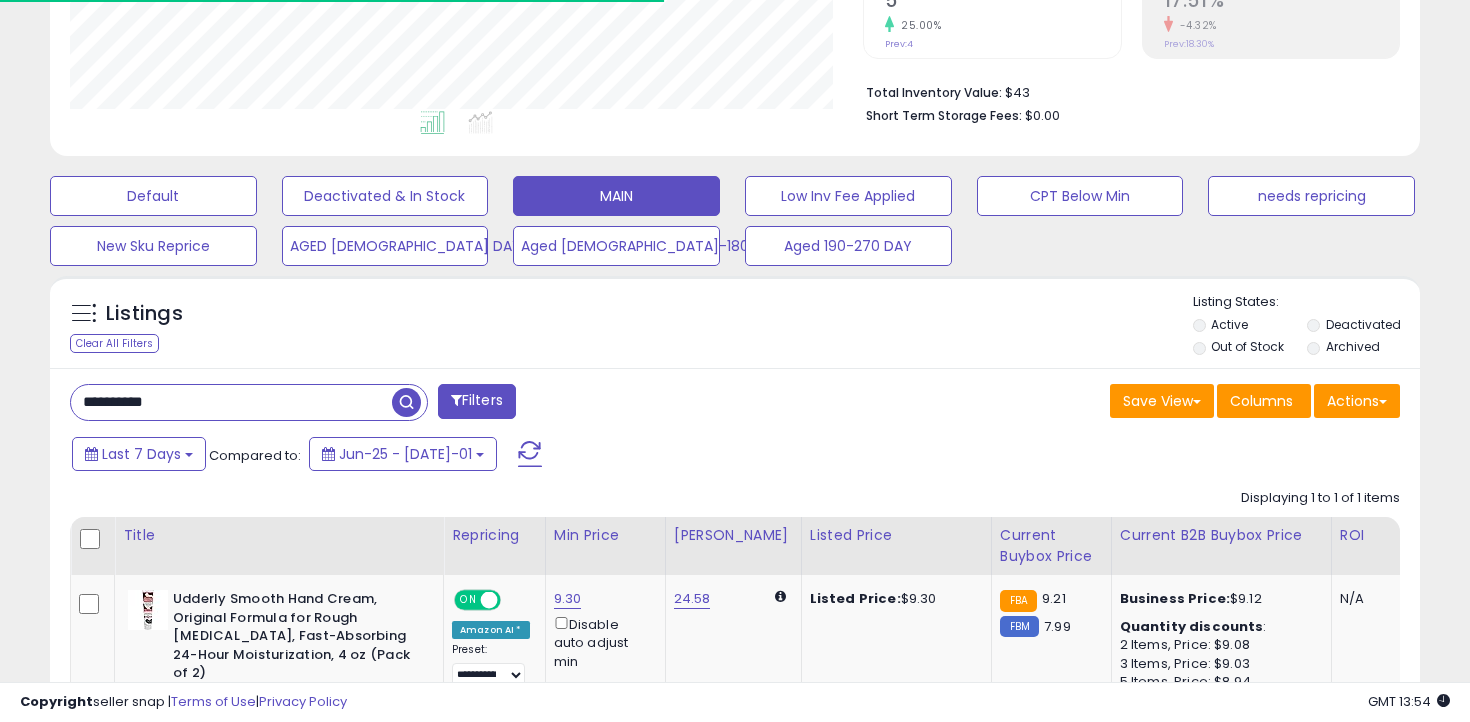 scroll, scrollTop: 636, scrollLeft: 0, axis: vertical 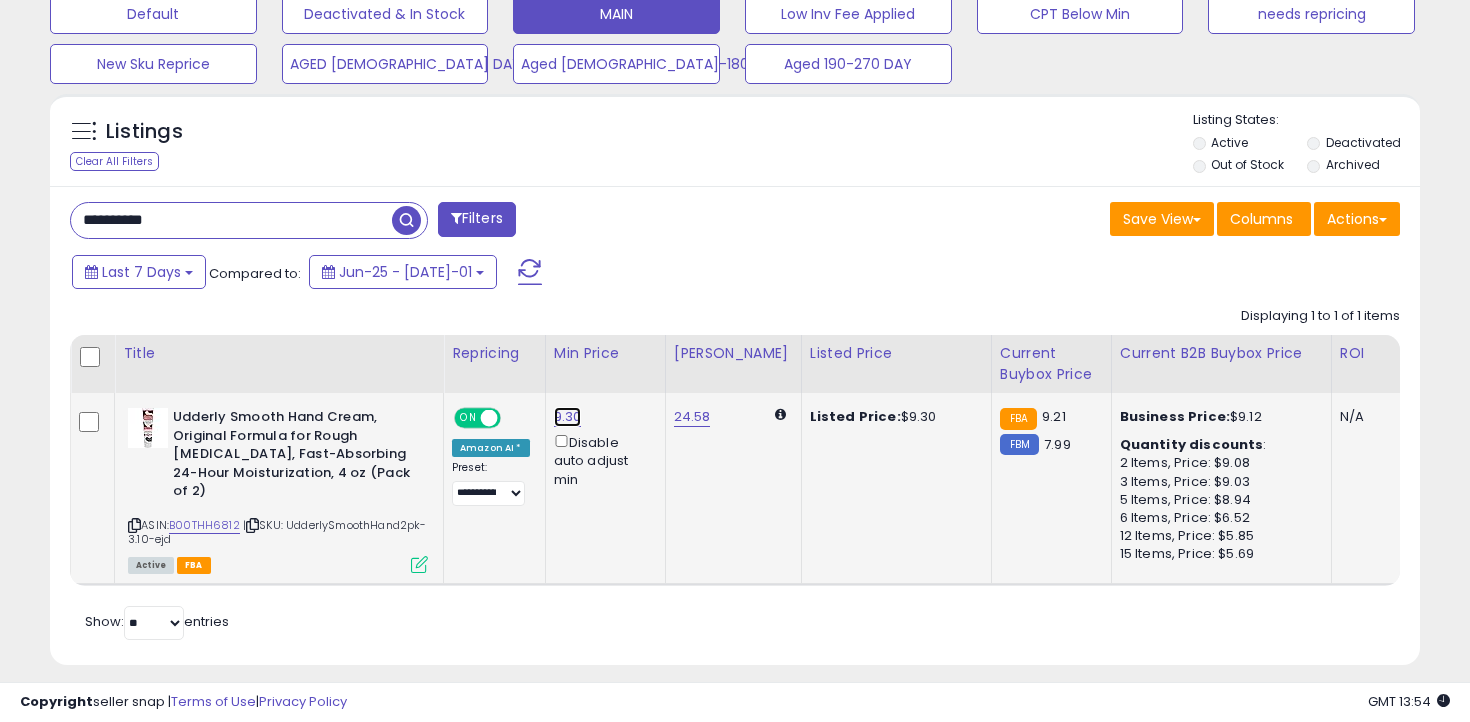 click on "9.30" at bounding box center [568, 417] 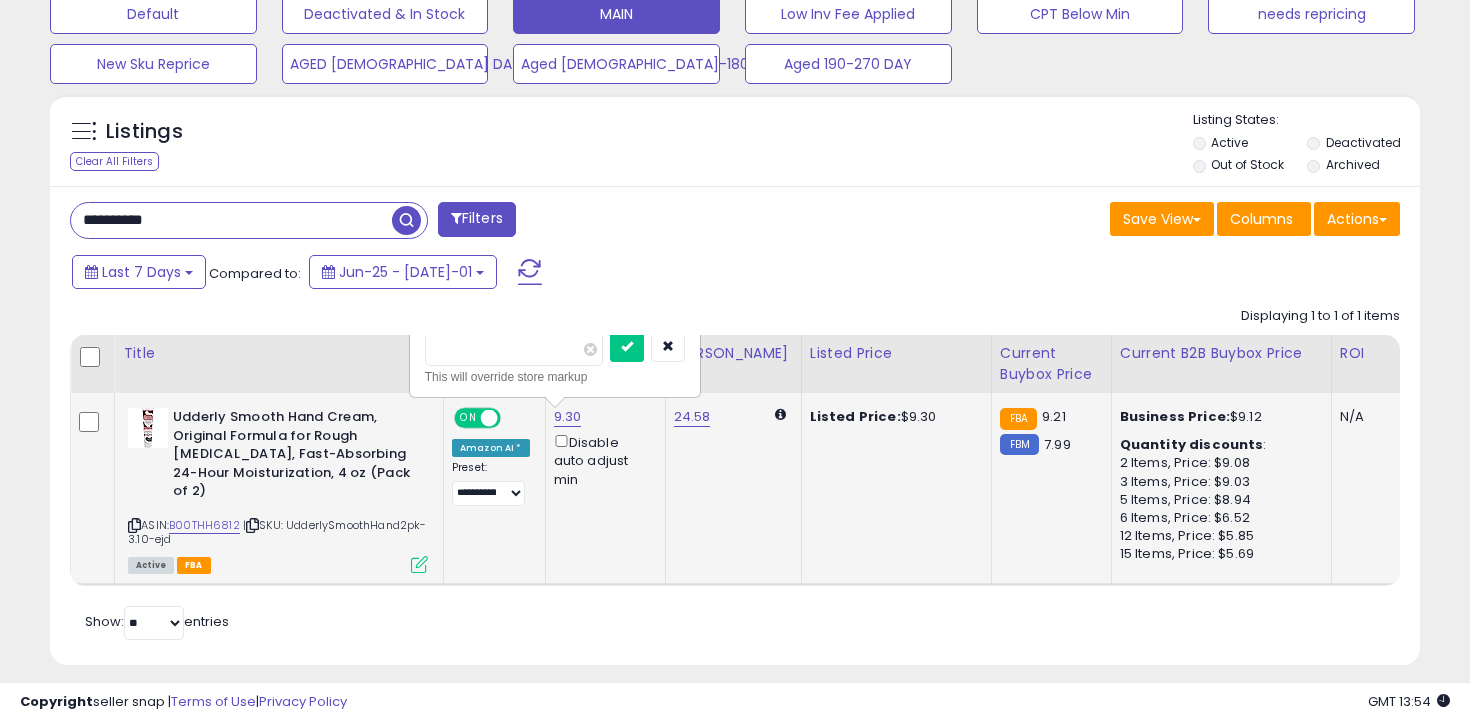 type on "***" 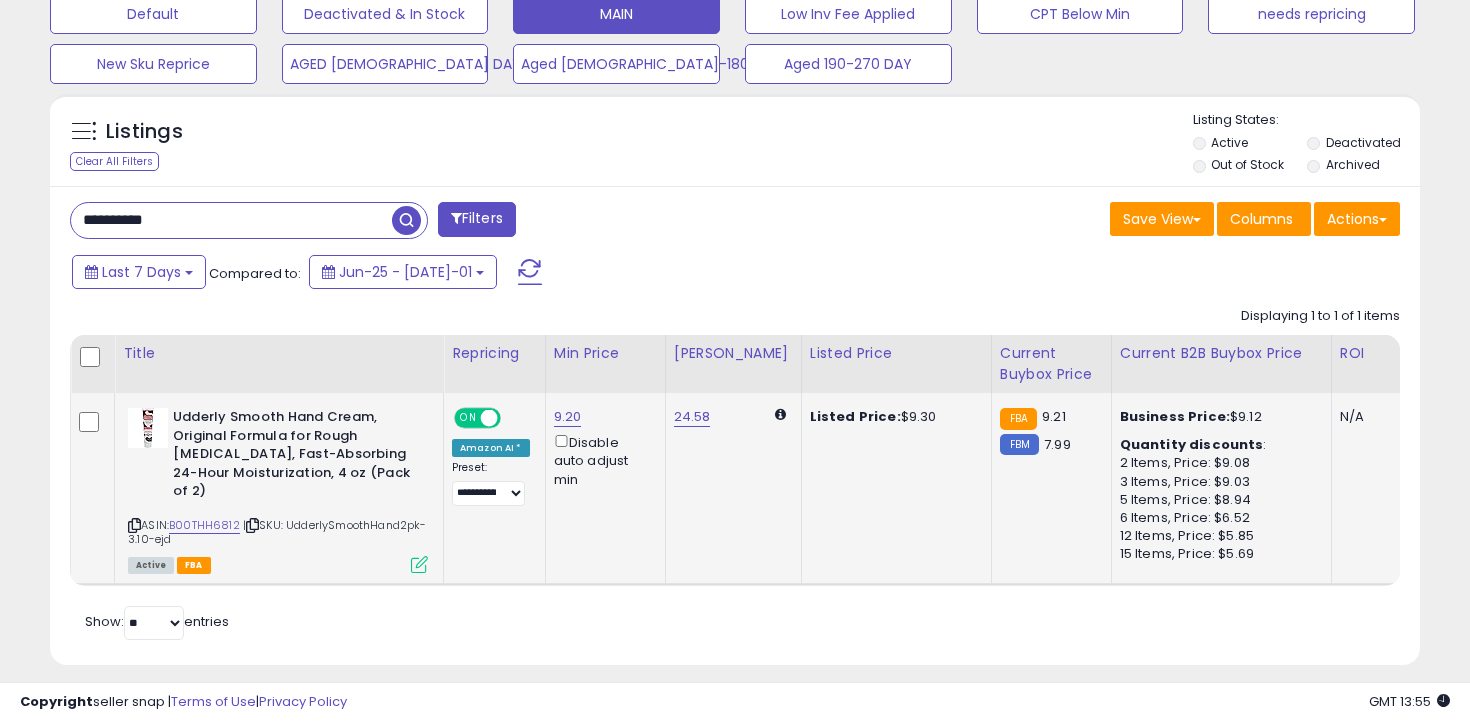 click on "**********" at bounding box center (231, 220) 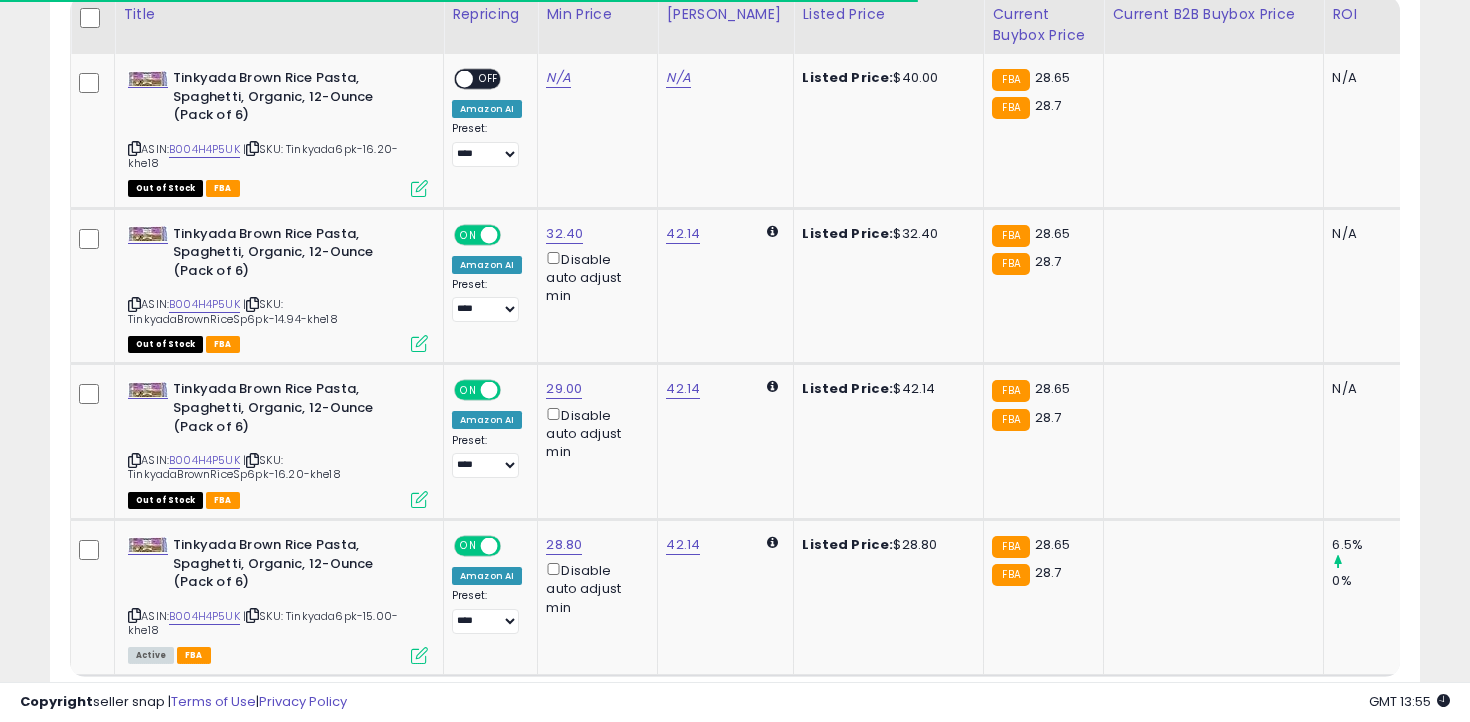 scroll, scrollTop: 1084, scrollLeft: 0, axis: vertical 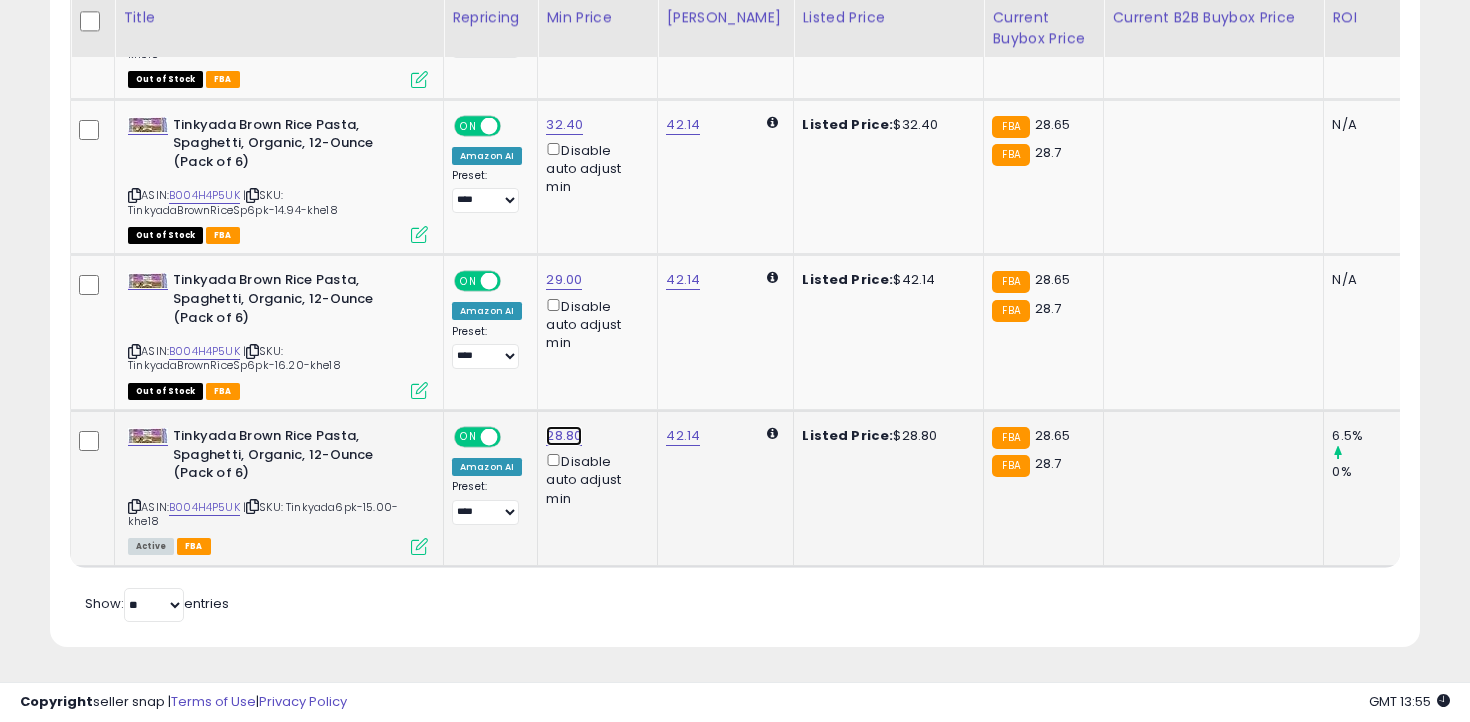 click on "28.80" at bounding box center (558, -31) 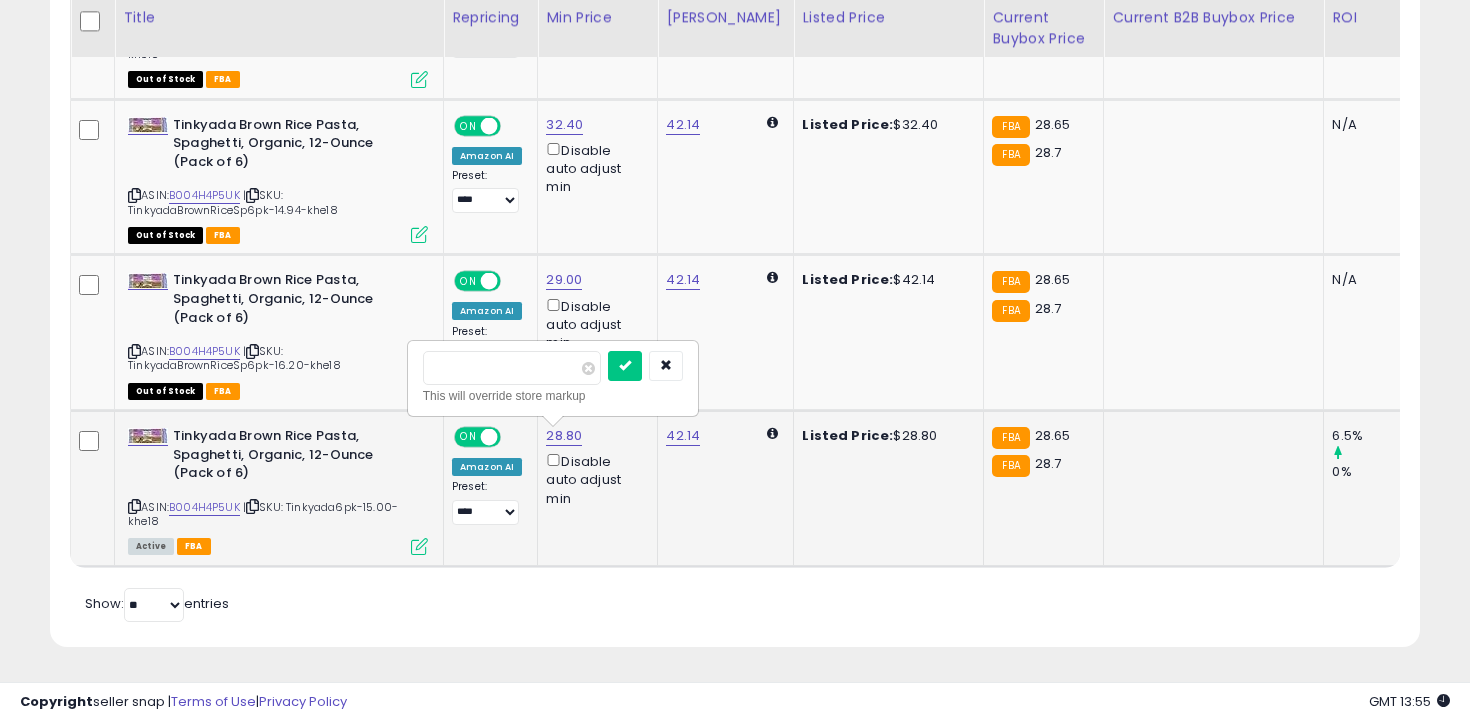 type on "****" 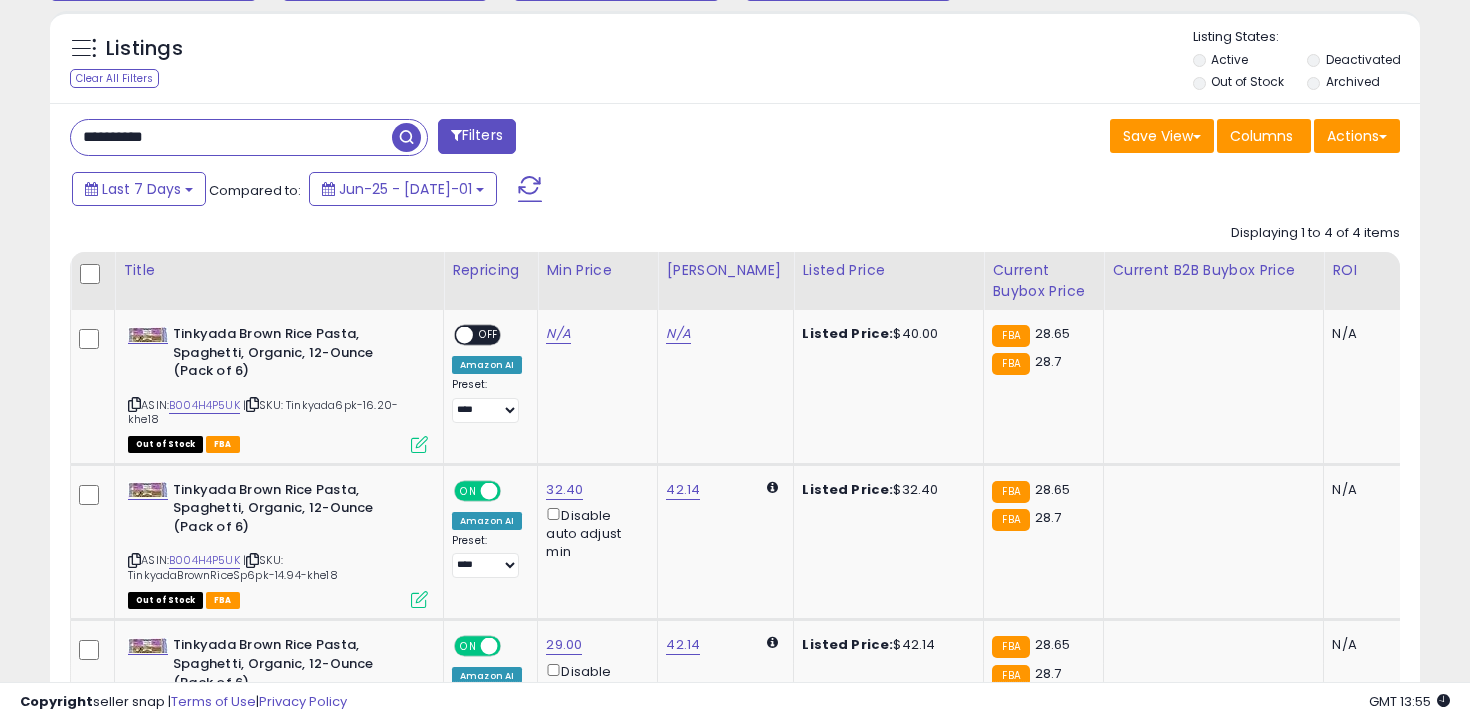 click on "**********" at bounding box center [231, 137] 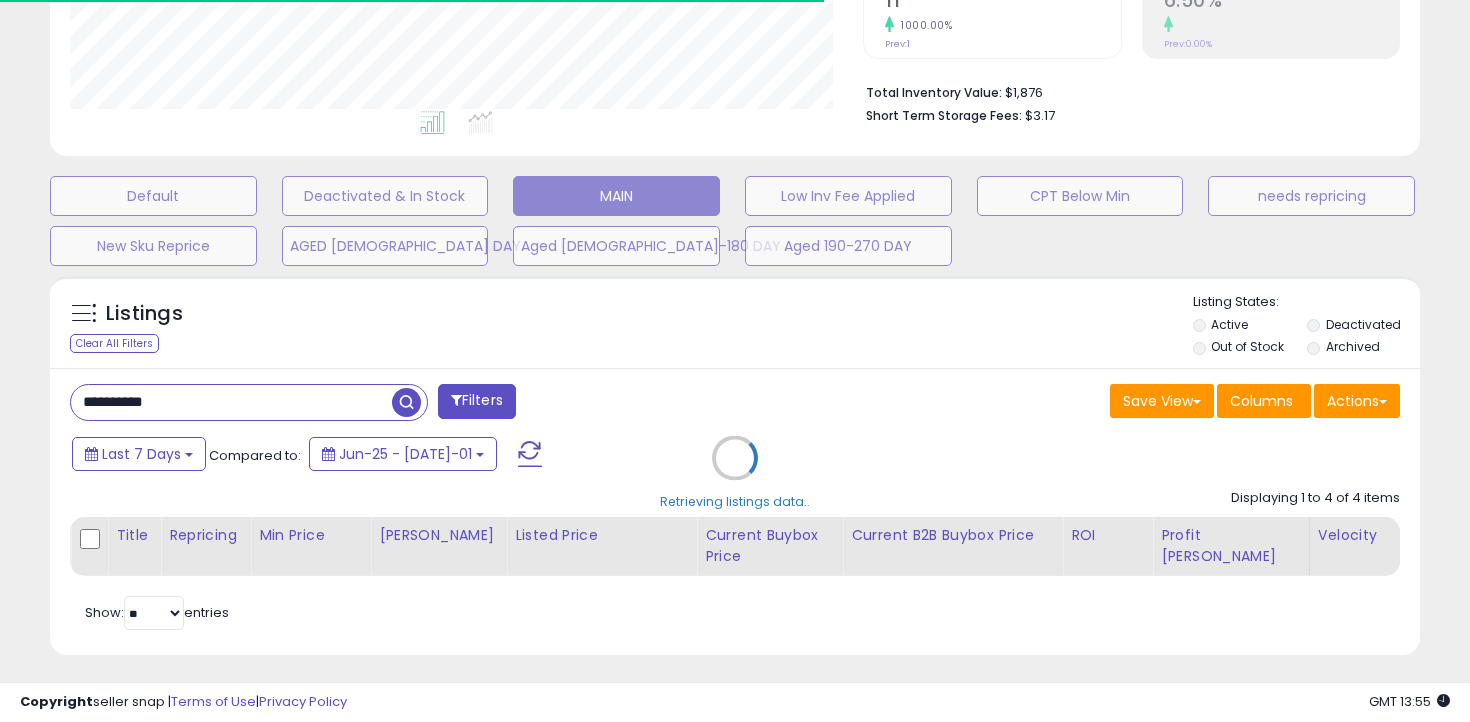 scroll, scrollTop: 596, scrollLeft: 0, axis: vertical 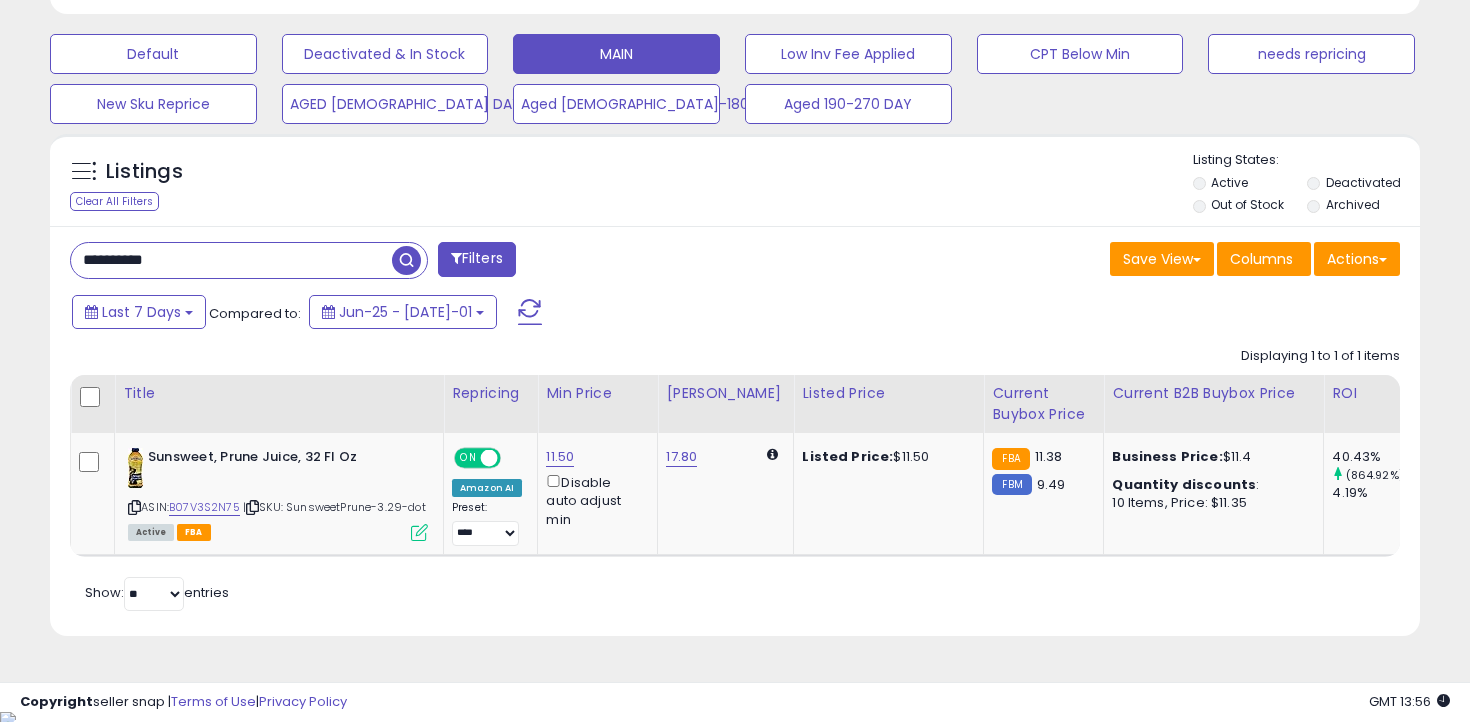 click on "**********" at bounding box center (231, 260) 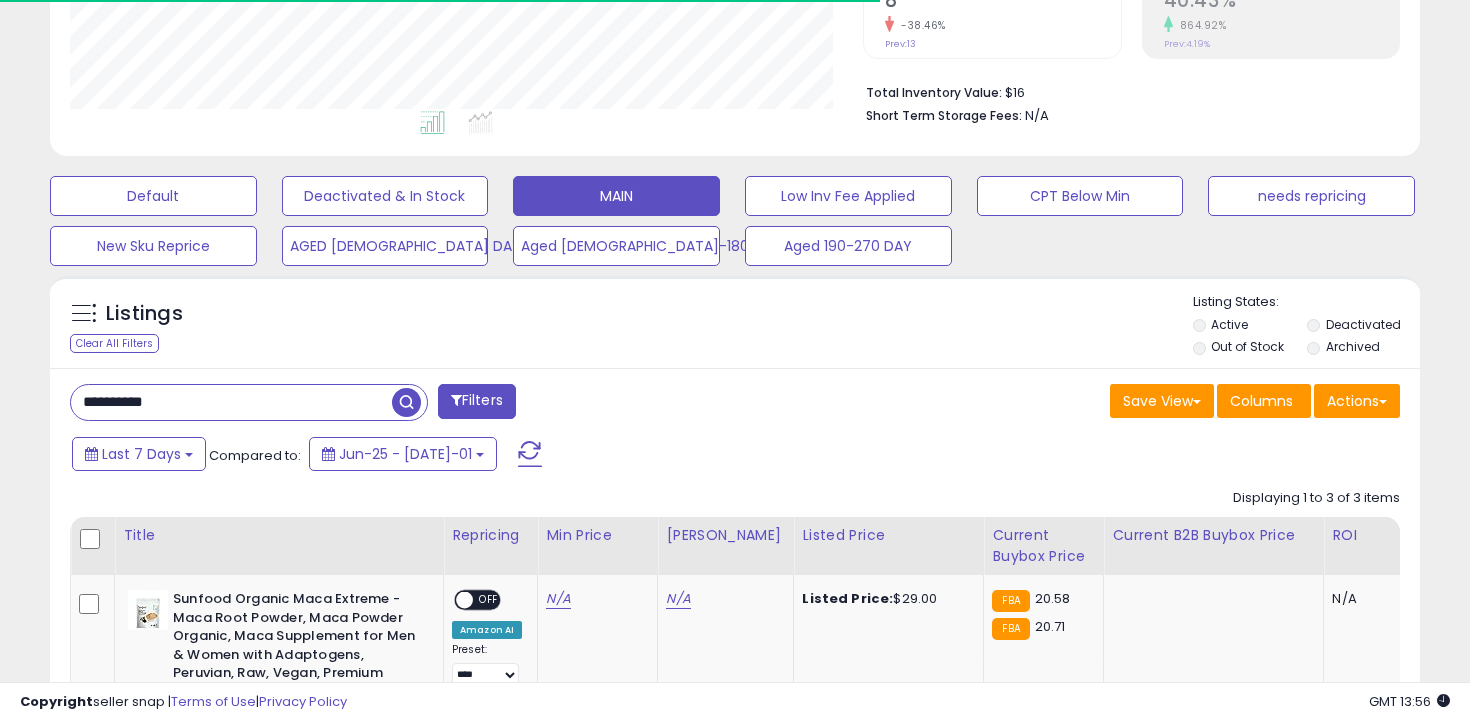 scroll, scrollTop: 596, scrollLeft: 0, axis: vertical 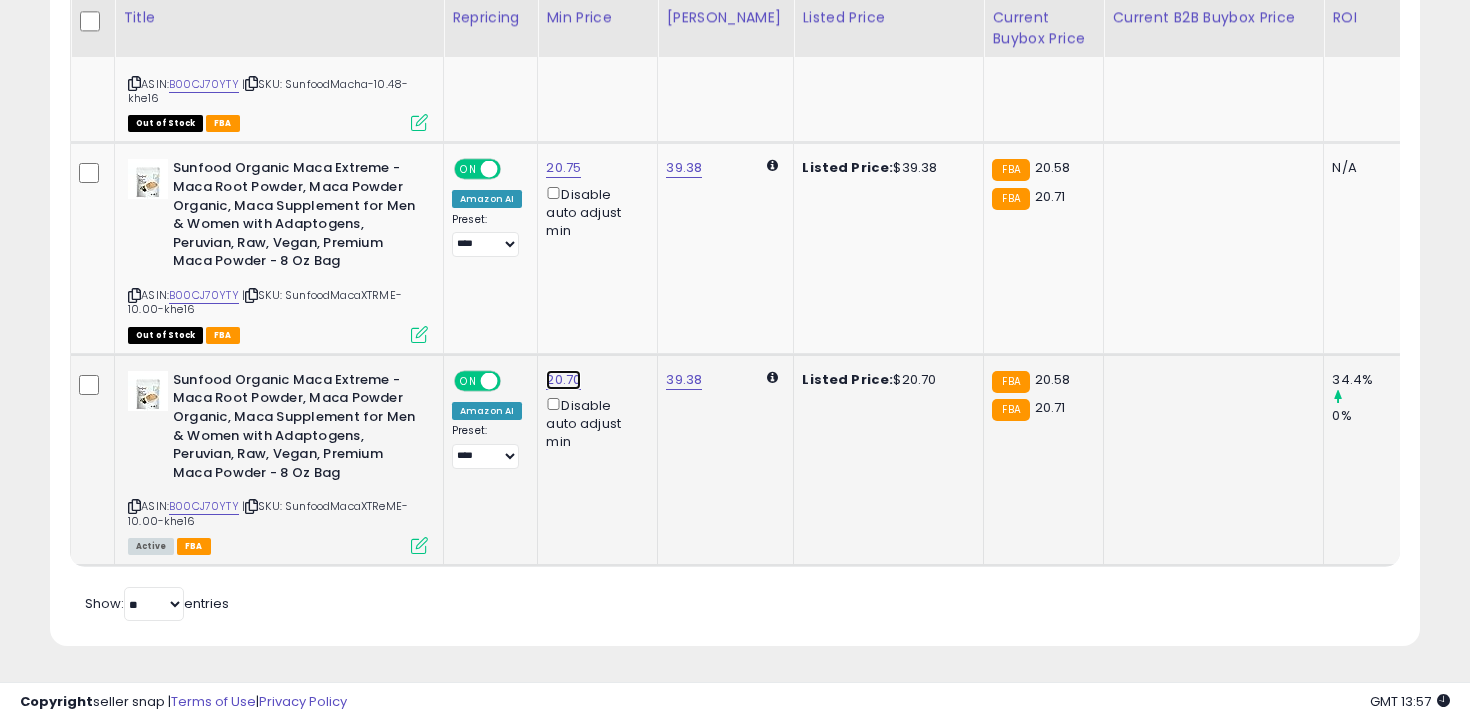 click on "20.70" at bounding box center (558, -43) 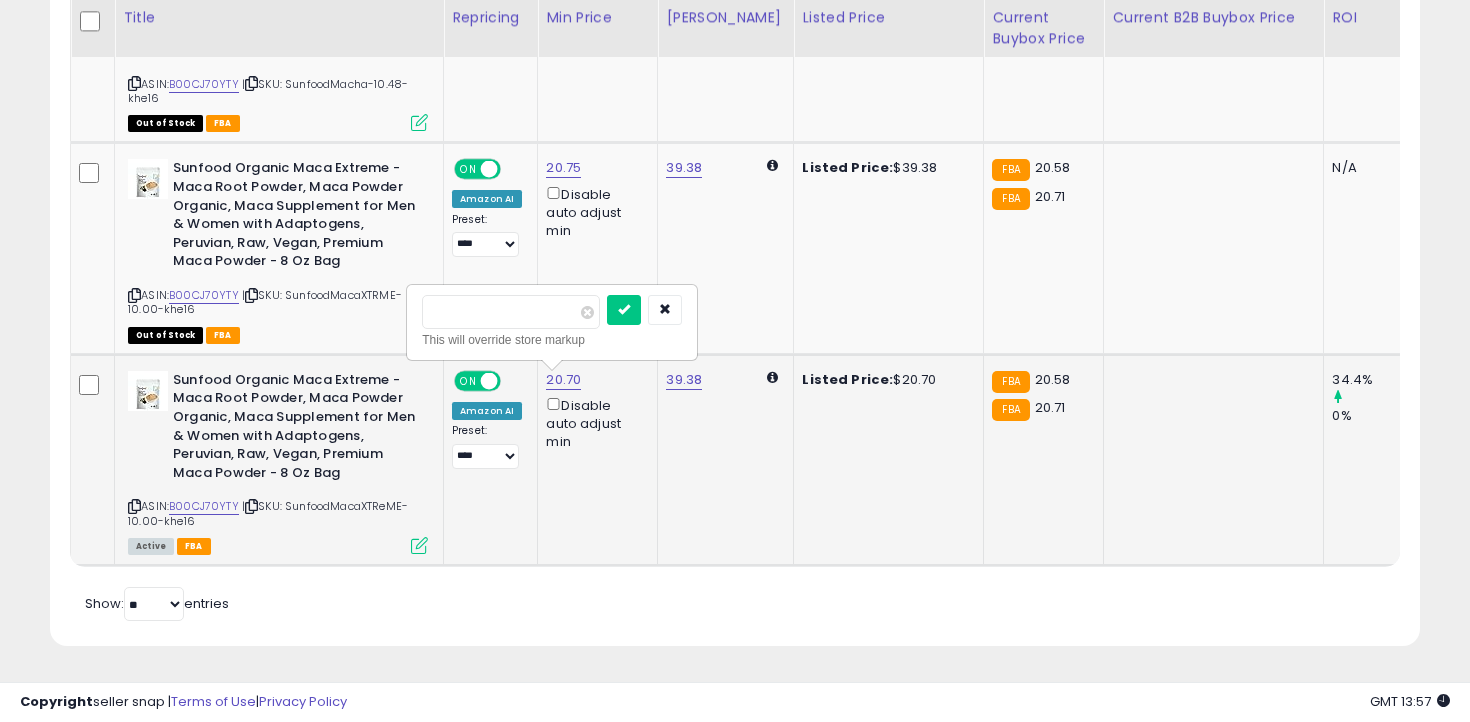 type on "****" 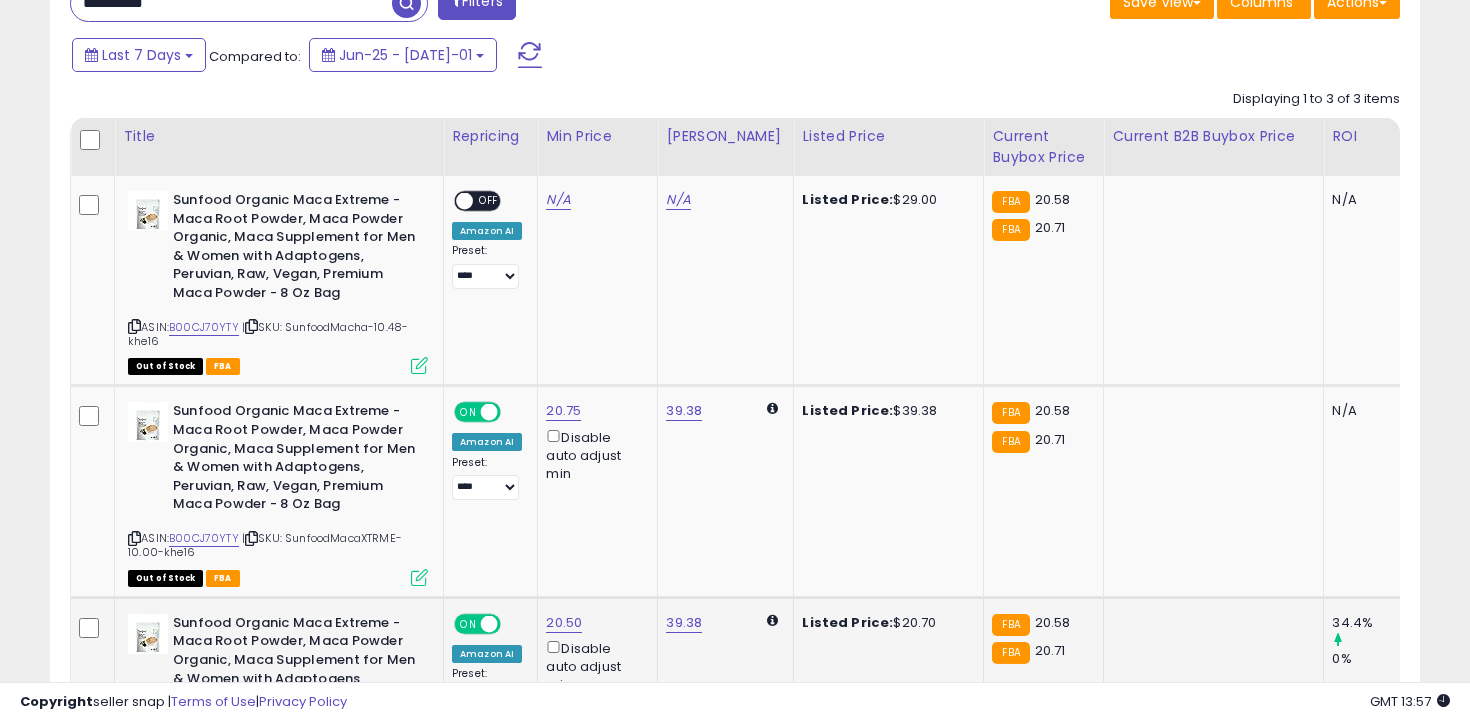 click on "**********" at bounding box center (231, 3) 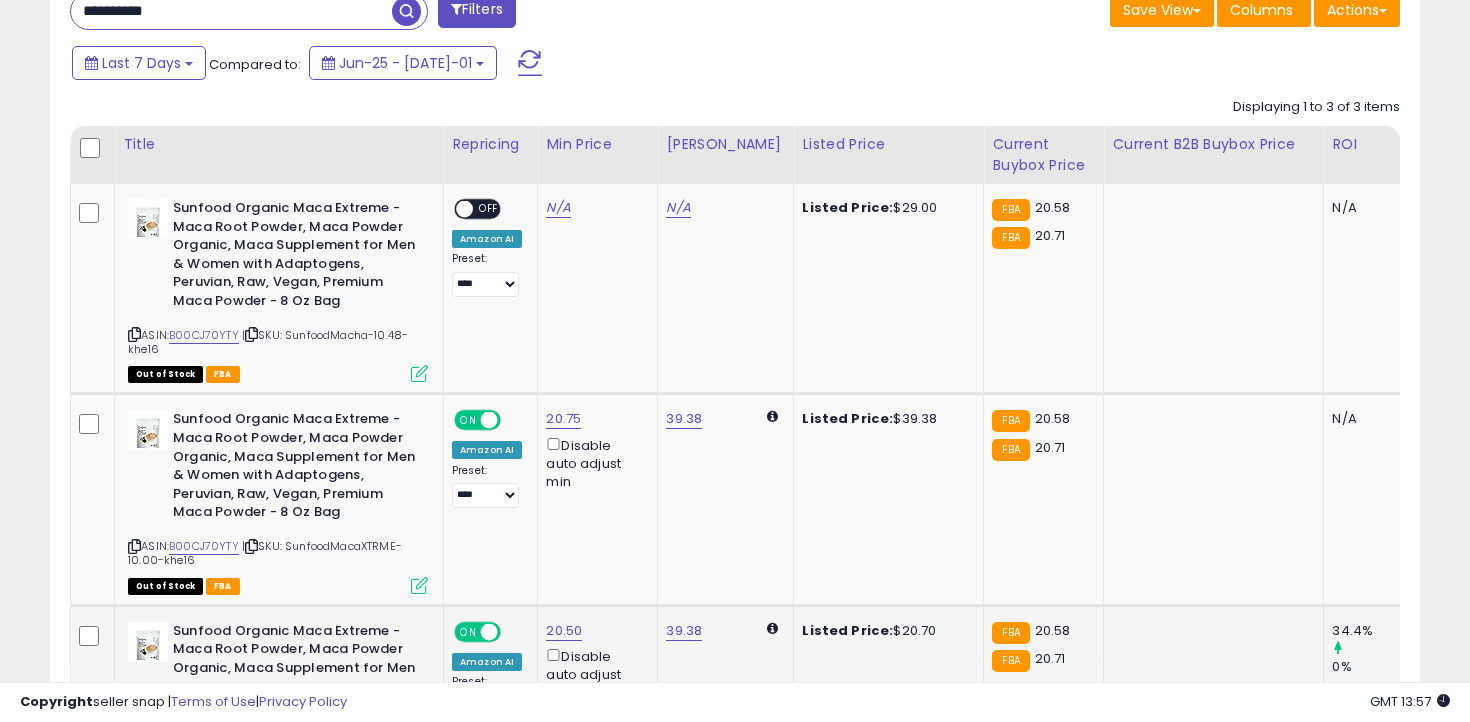 type on "**********" 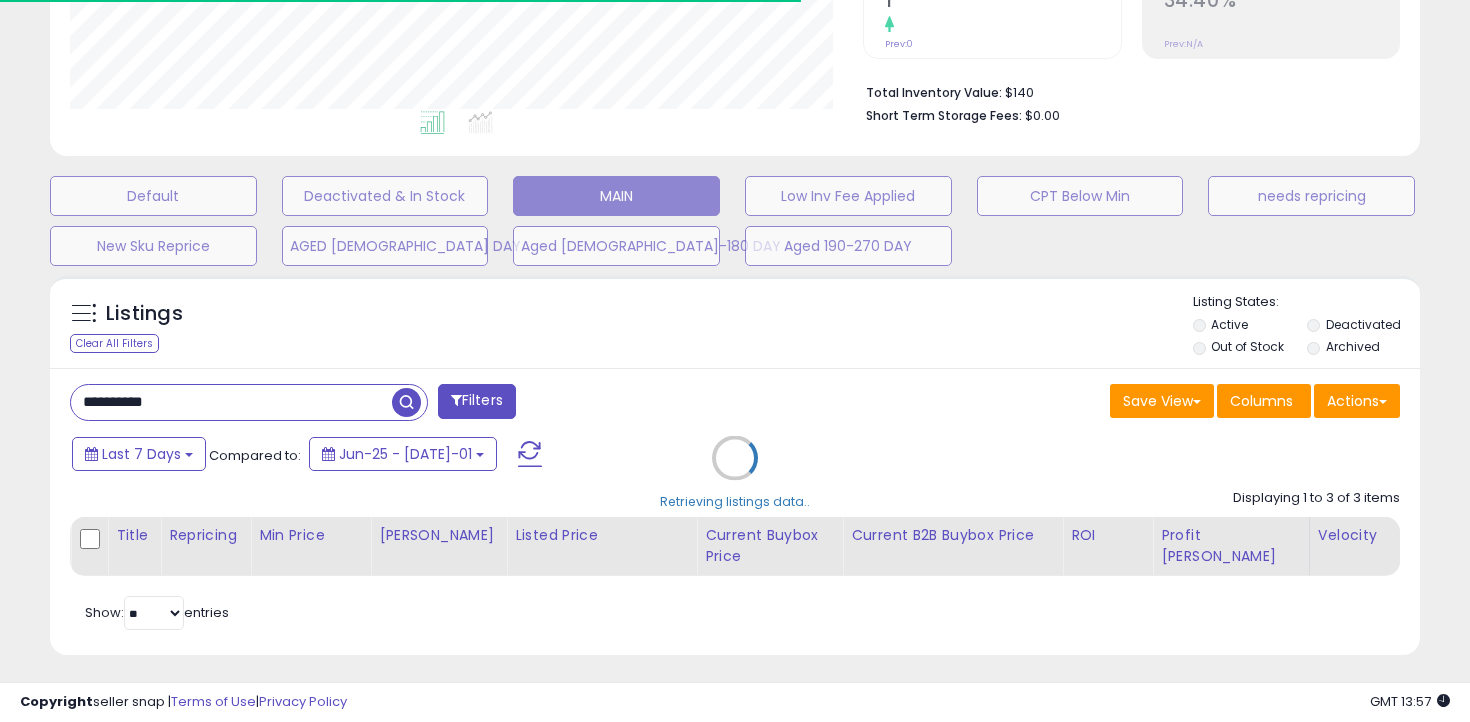 scroll, scrollTop: 598, scrollLeft: 0, axis: vertical 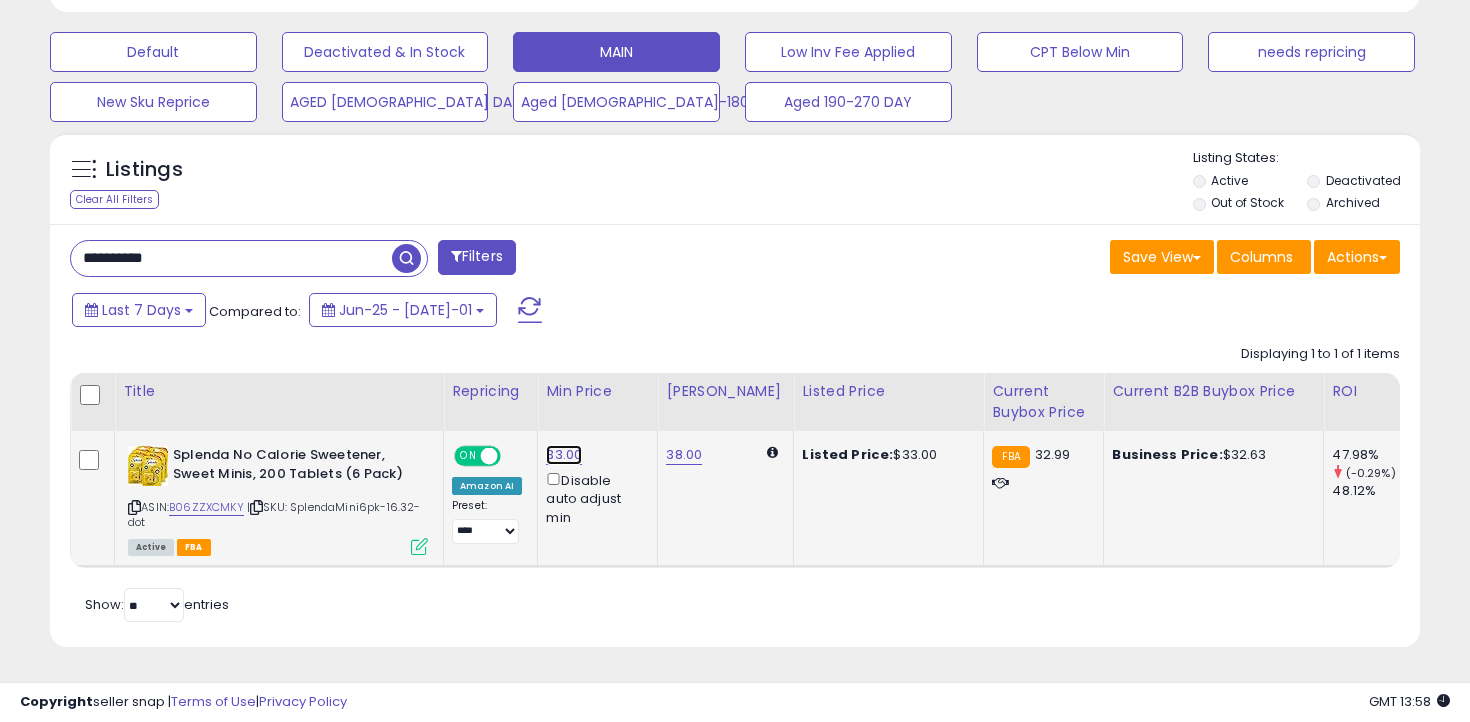 click on "33.00" at bounding box center [564, 455] 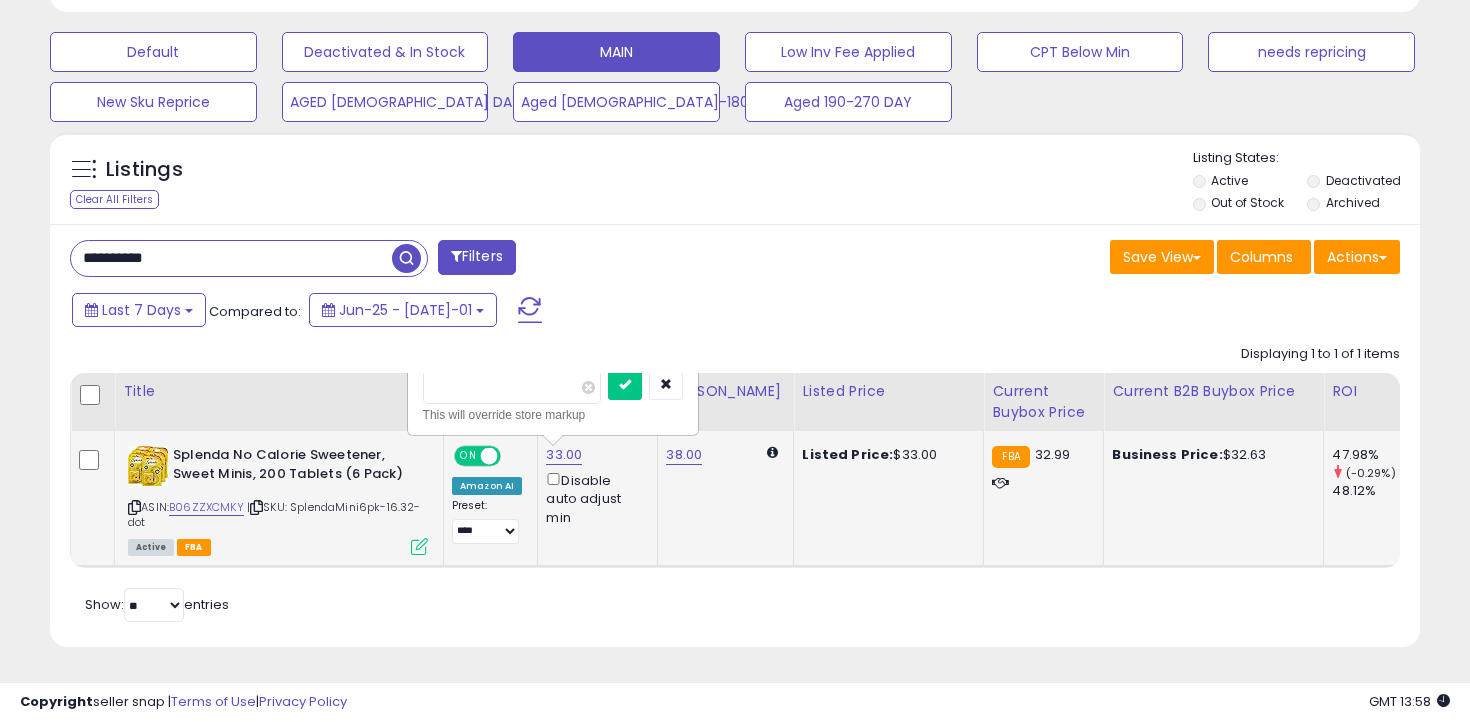 click on "*****" at bounding box center [512, 387] 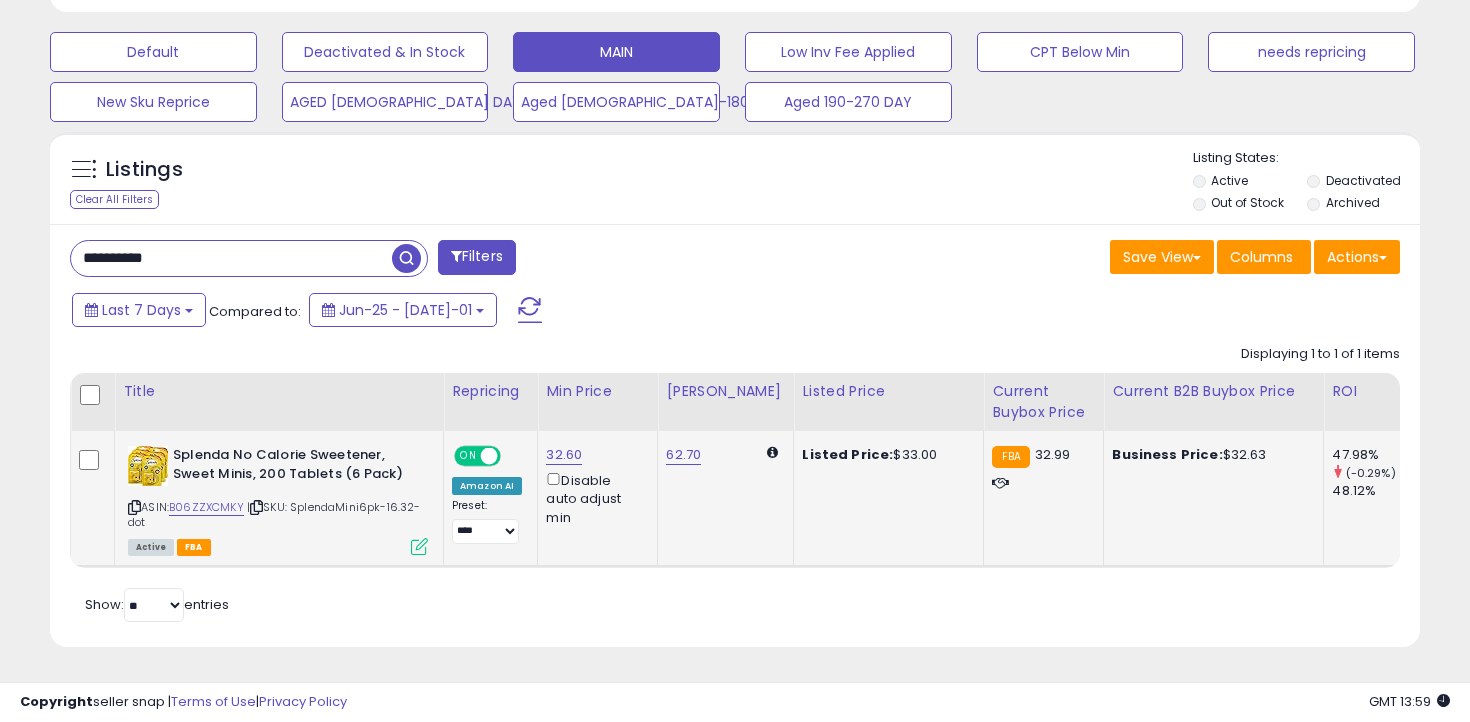 click on "**********" at bounding box center [231, 258] 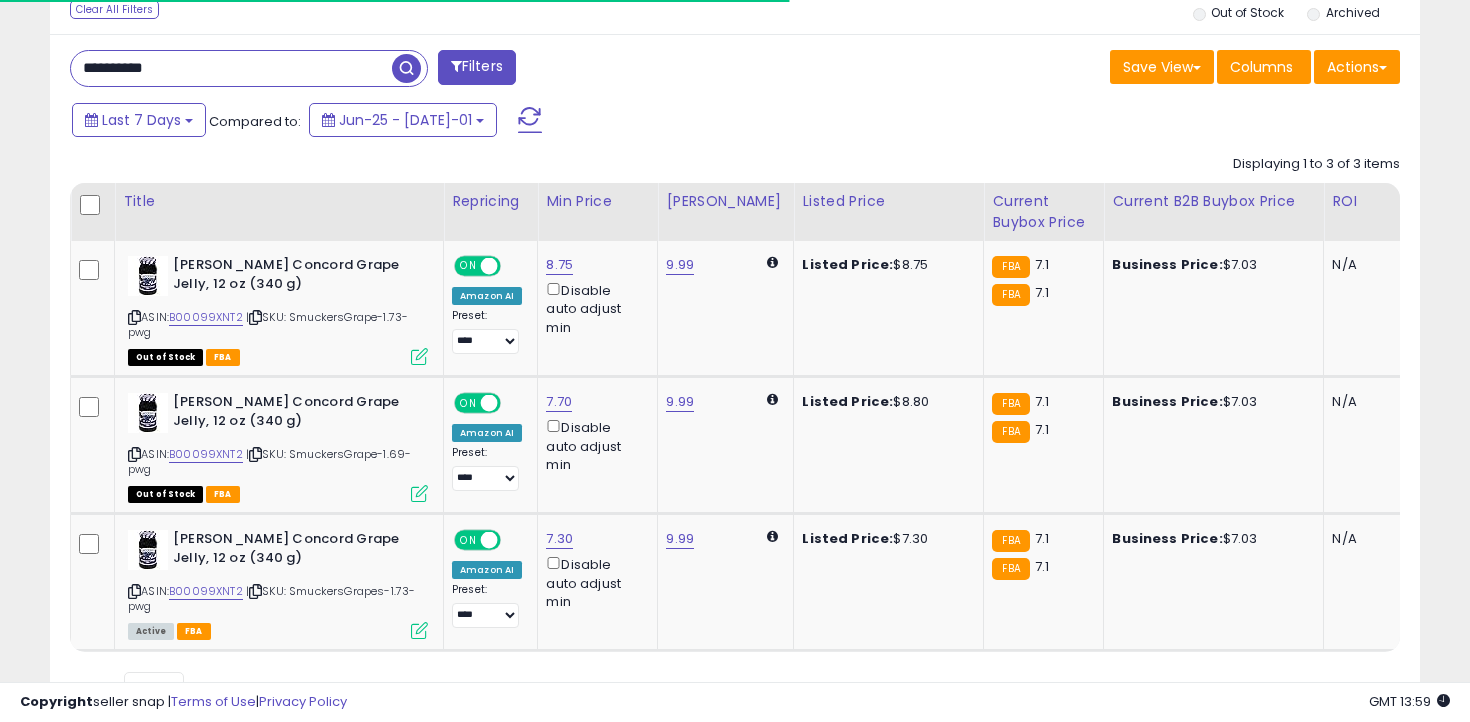 scroll, scrollTop: 873, scrollLeft: 0, axis: vertical 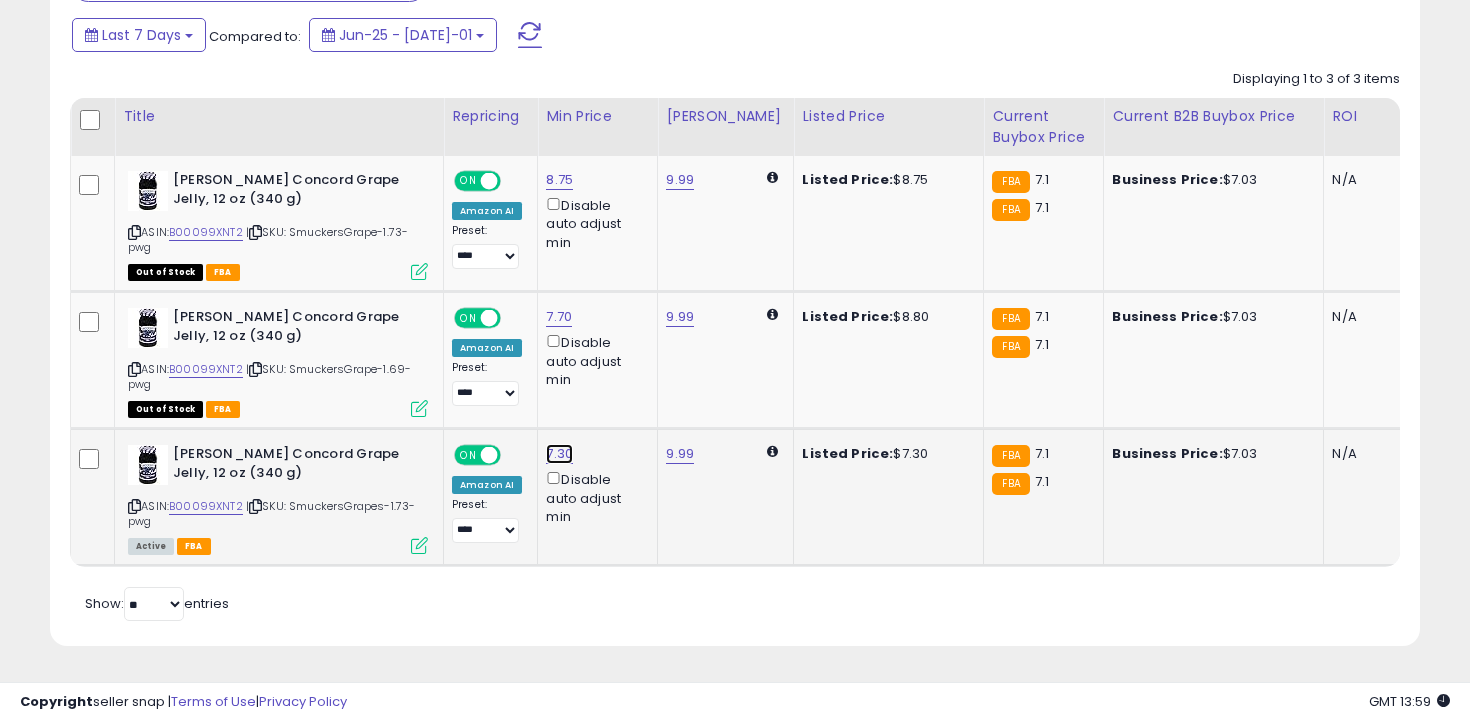 click on "7.30" at bounding box center [559, 180] 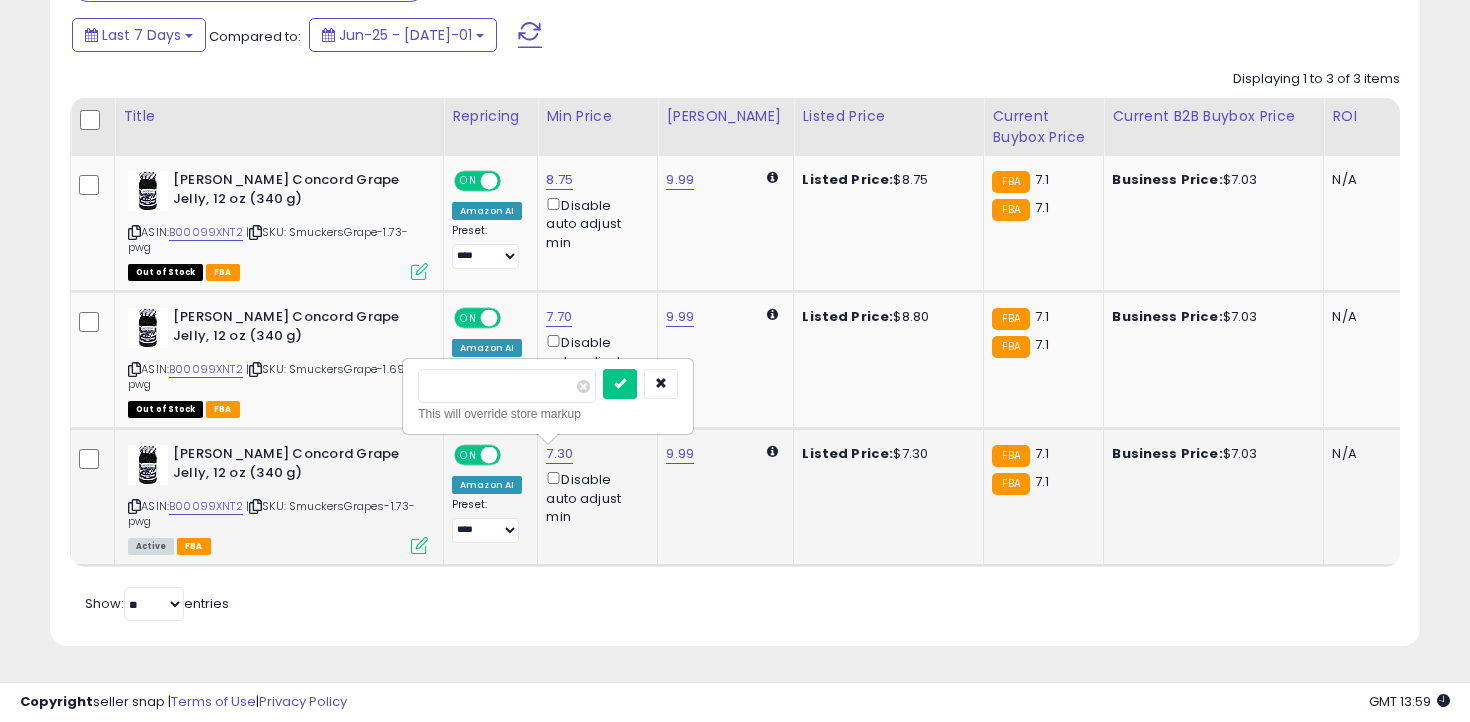 type on "*" 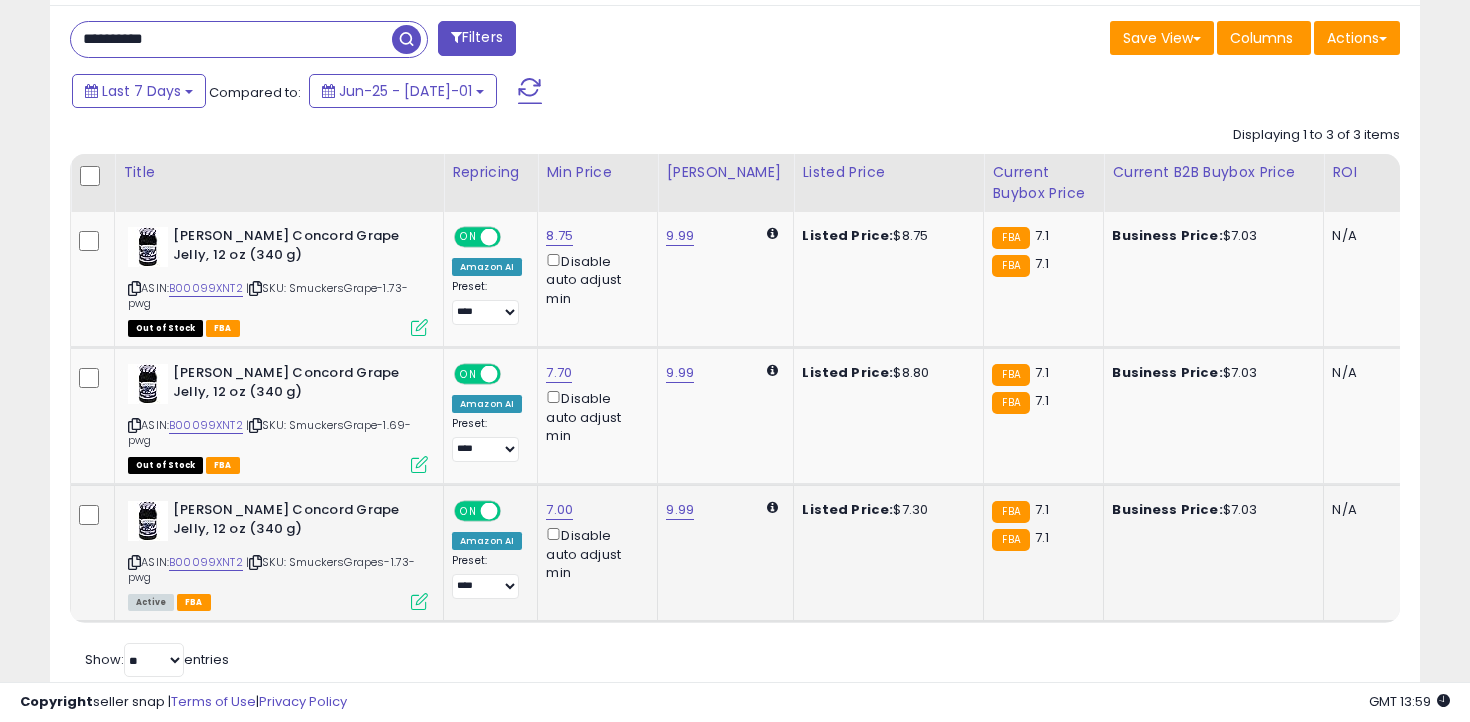 click on "**********" at bounding box center (231, 39) 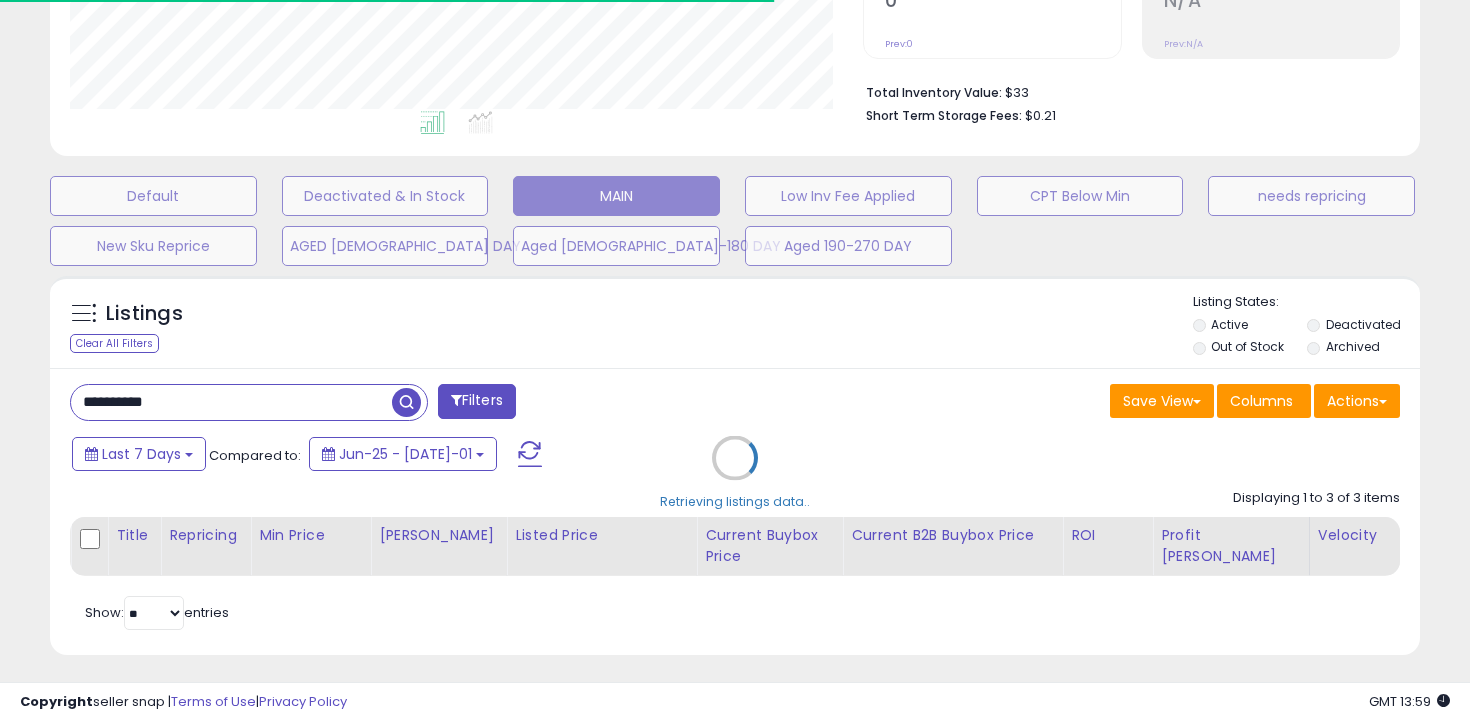 scroll, scrollTop: 617, scrollLeft: 0, axis: vertical 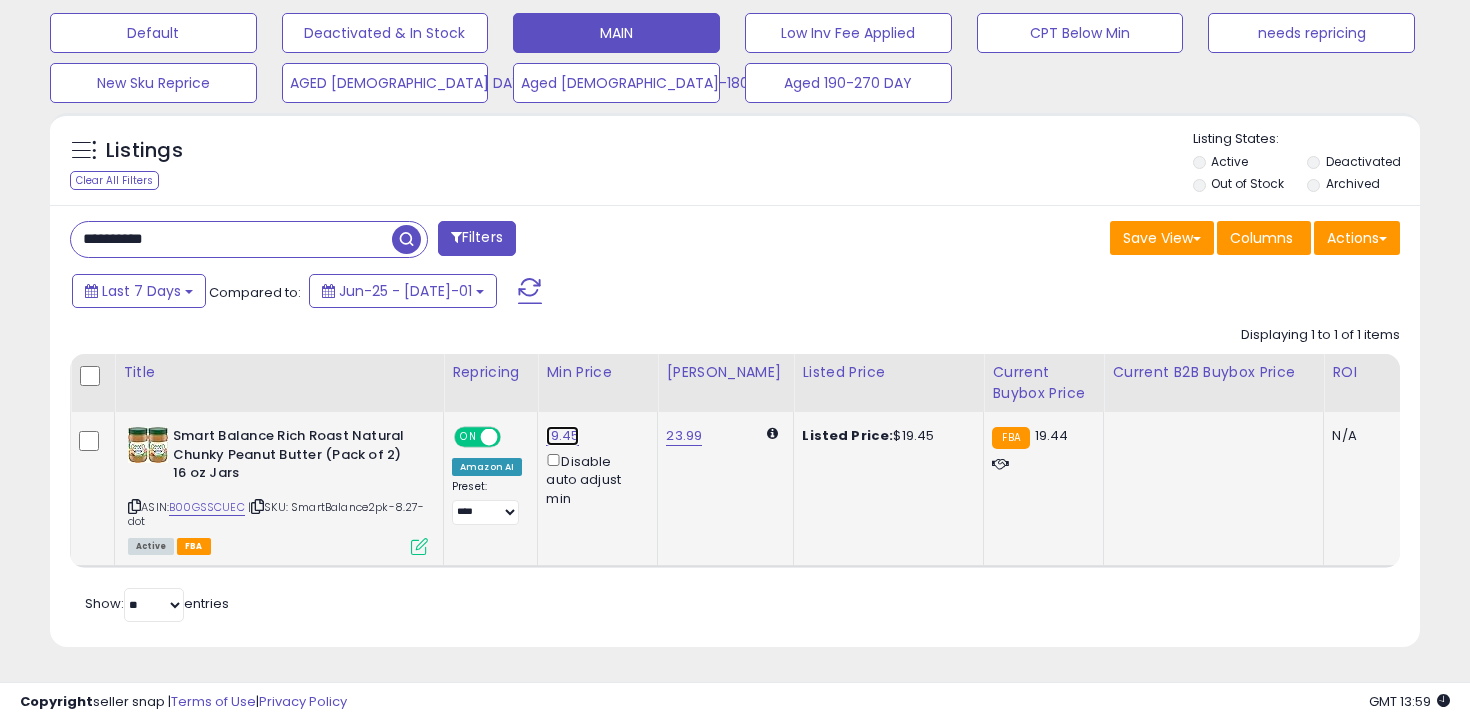 click on "19.45" at bounding box center (562, 436) 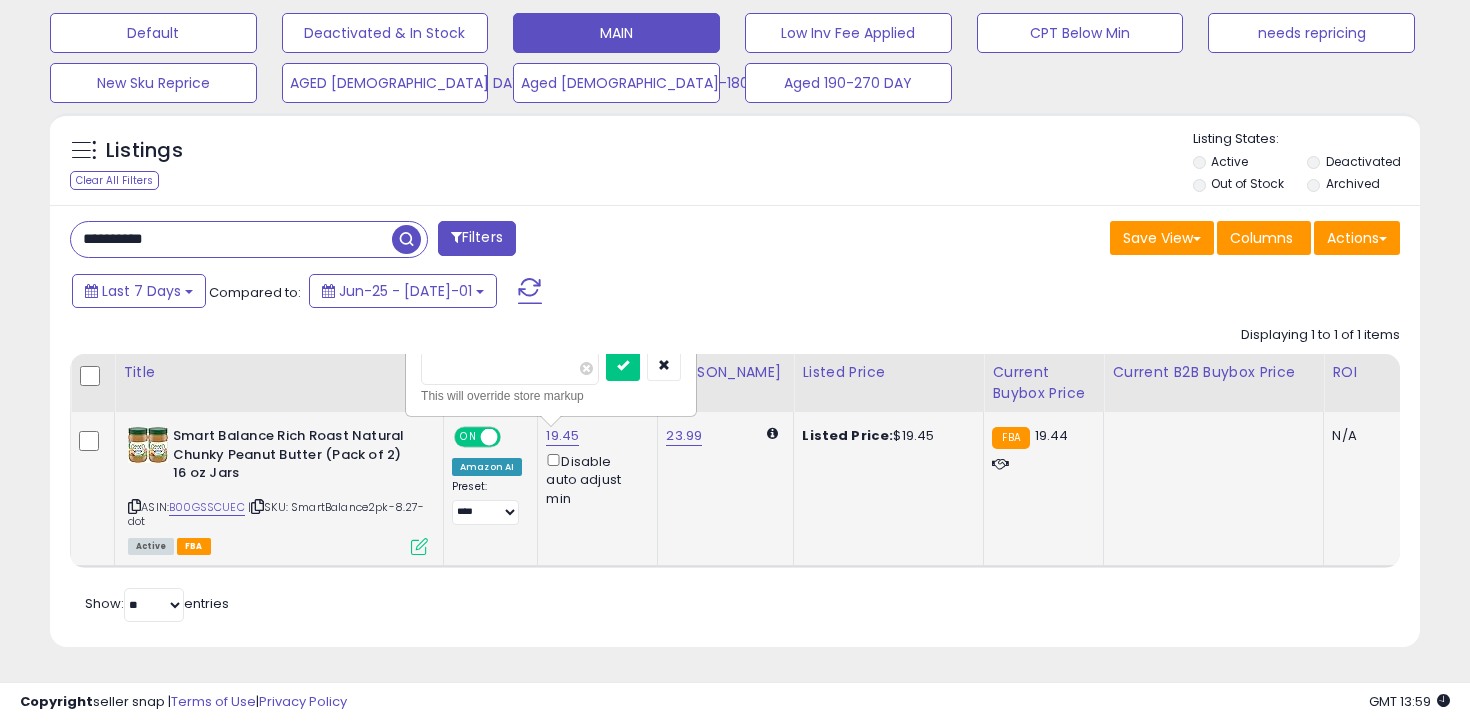 type on "****" 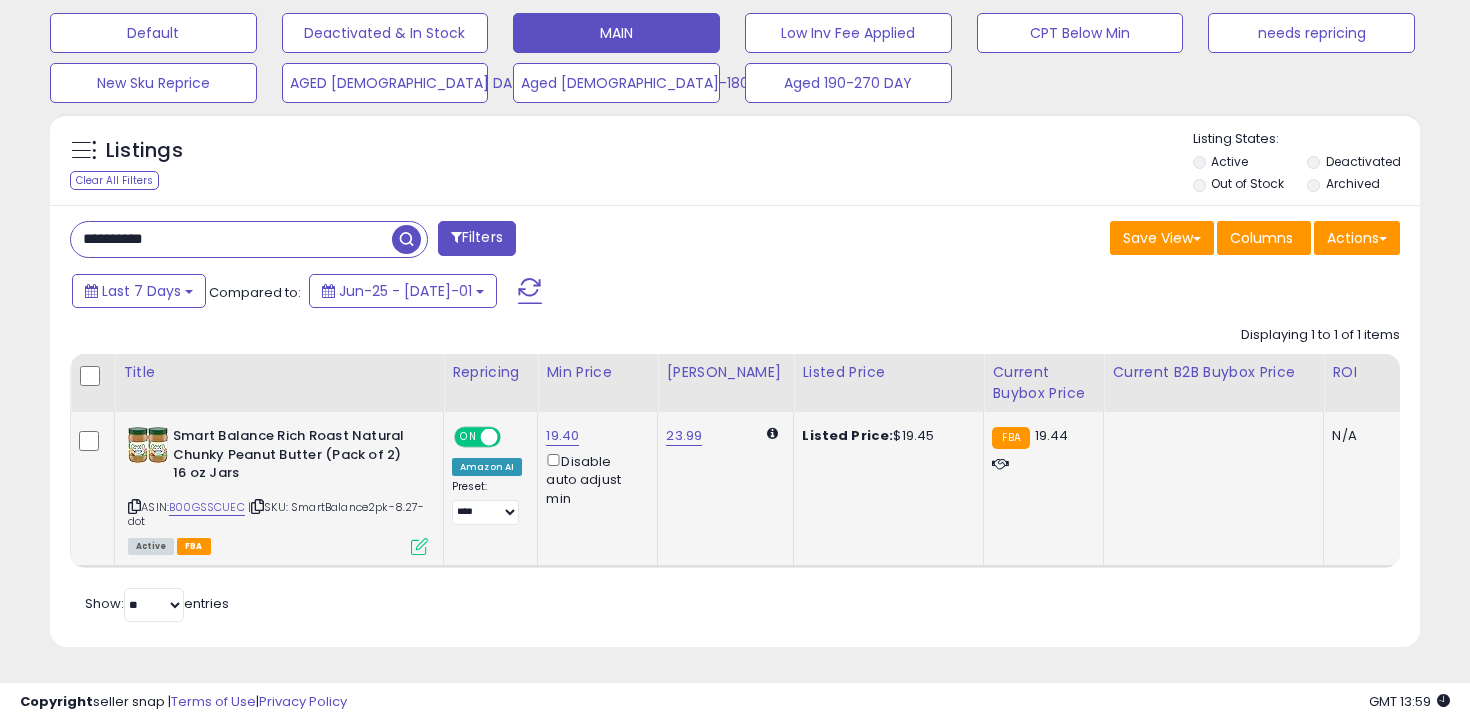 click on "**********" at bounding box center [231, 239] 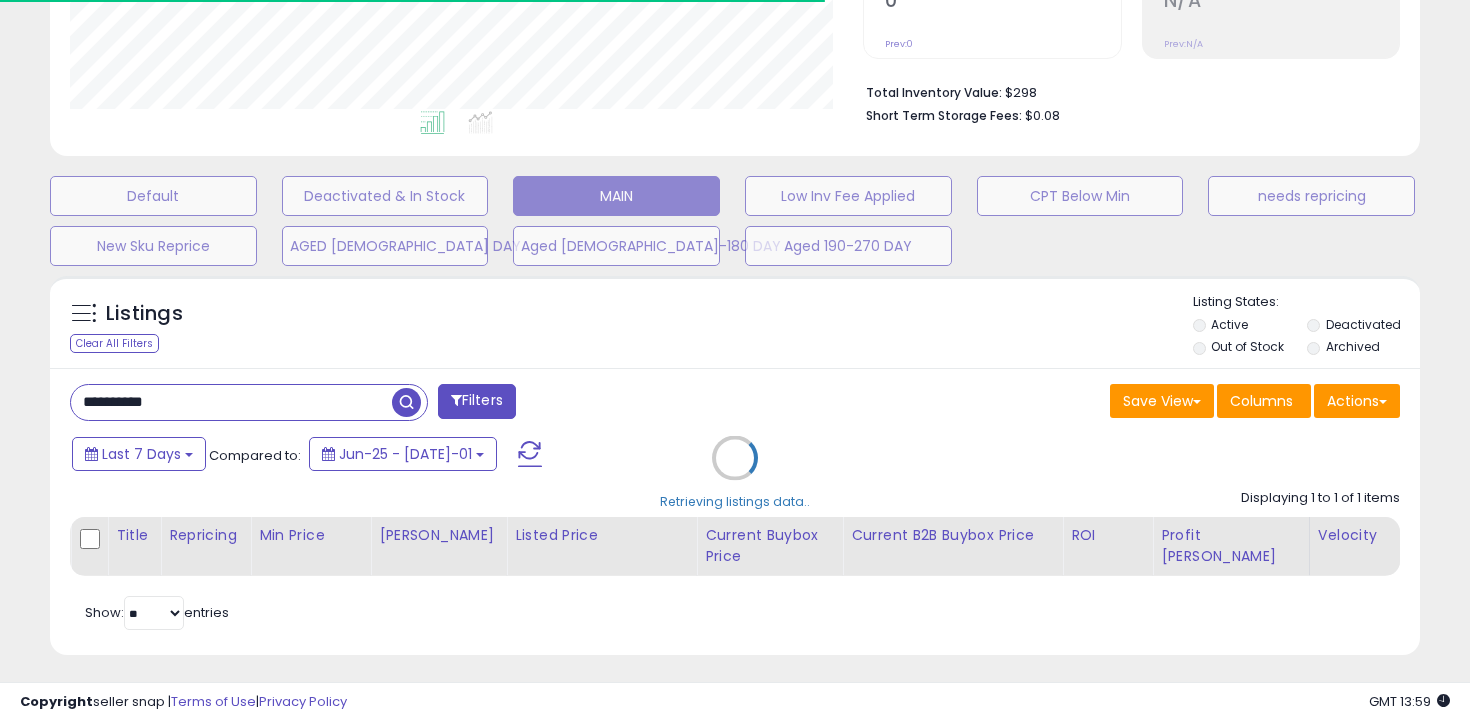 scroll, scrollTop: 603, scrollLeft: 0, axis: vertical 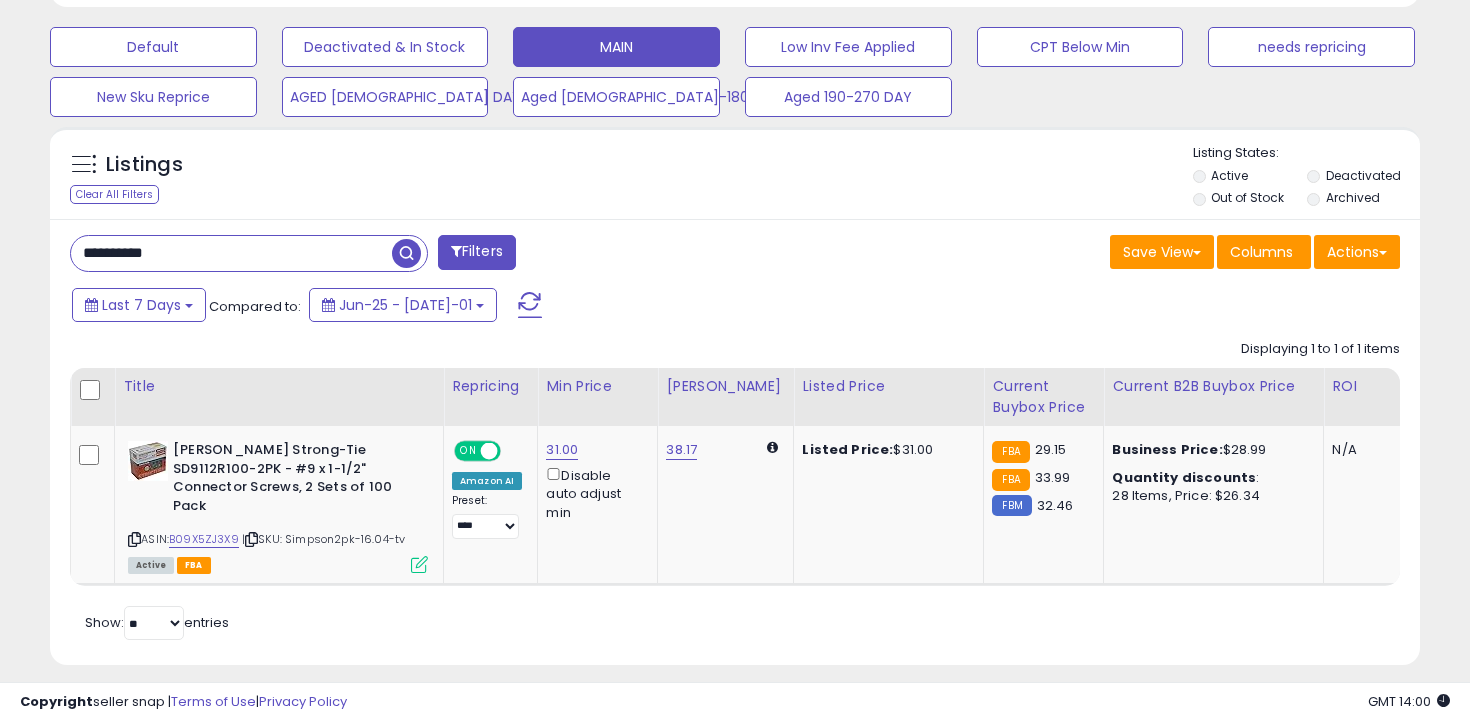 click on "**********" at bounding box center [231, 253] 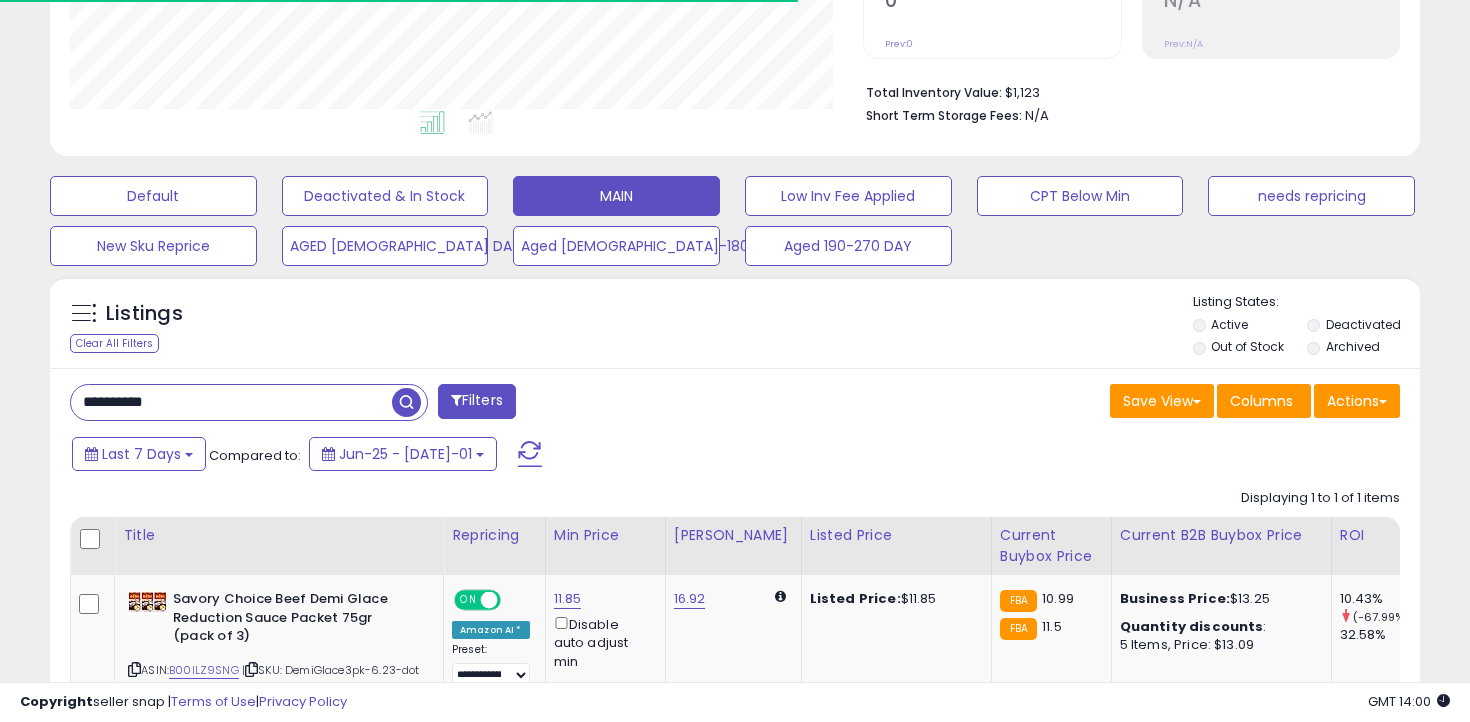 scroll, scrollTop: 603, scrollLeft: 0, axis: vertical 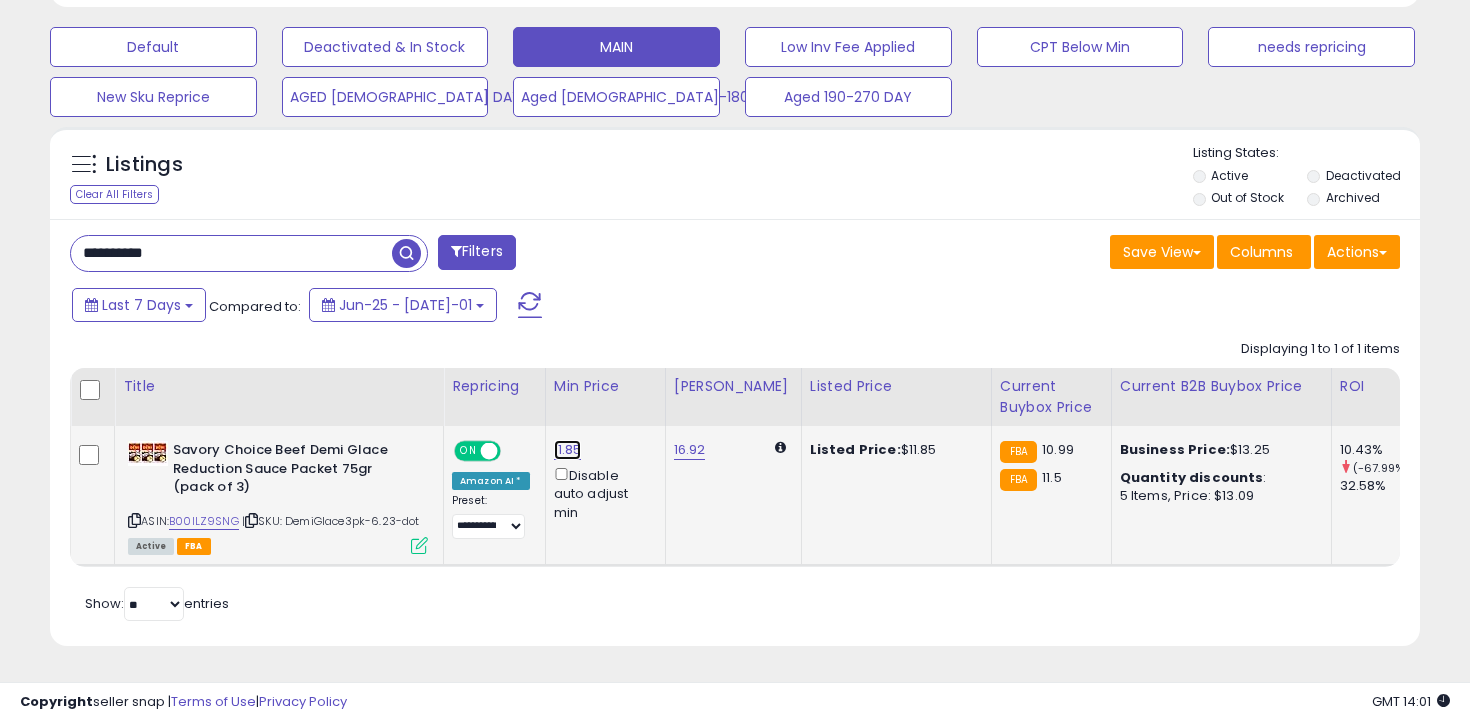 click on "11.85" at bounding box center [568, 450] 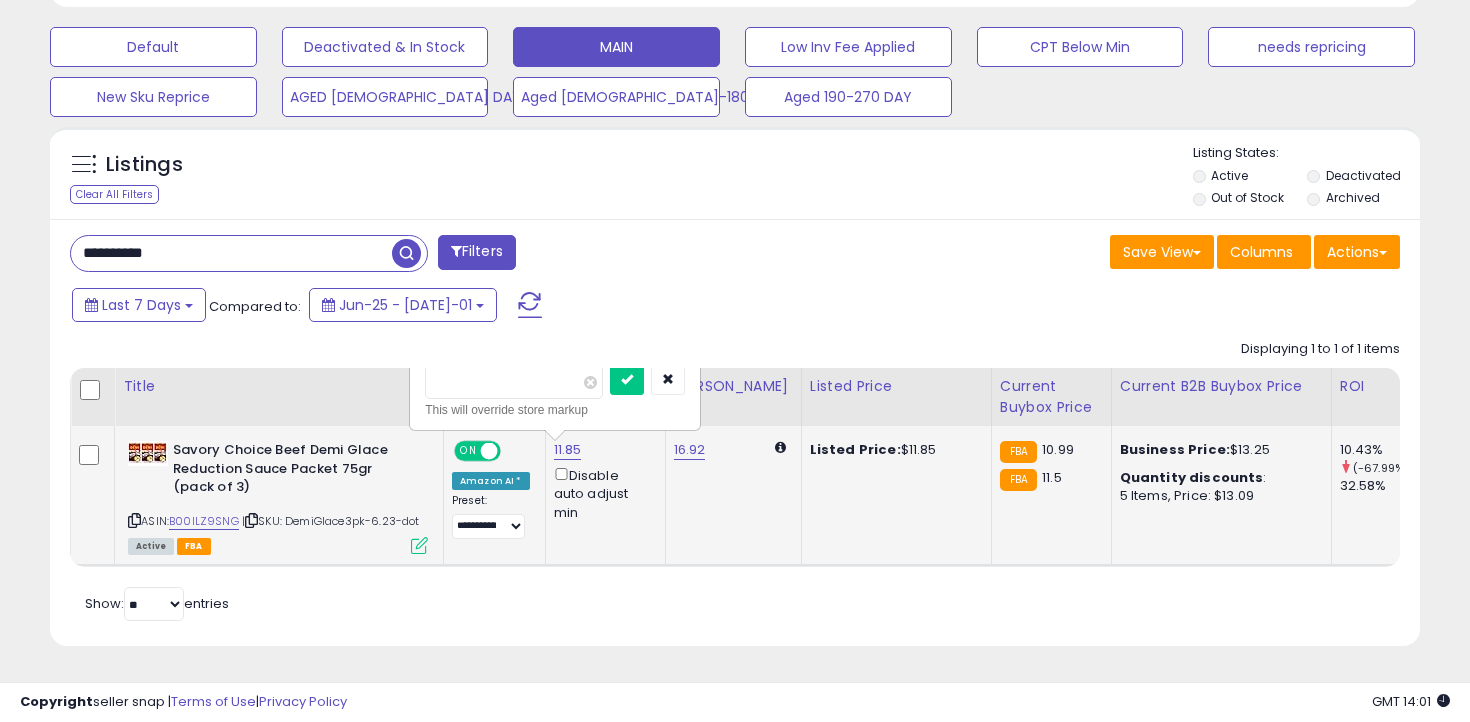 click on "*****" at bounding box center [514, 382] 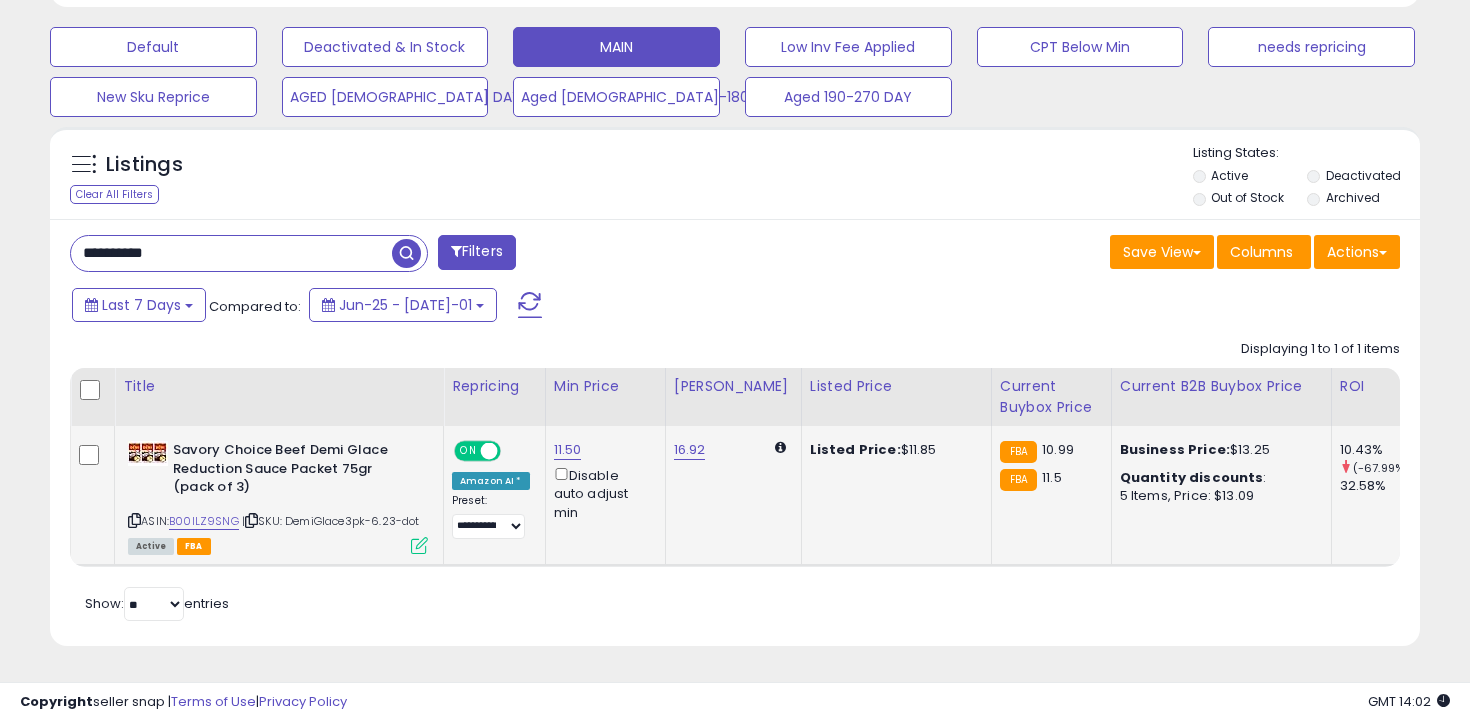 click on "**********" at bounding box center (231, 253) 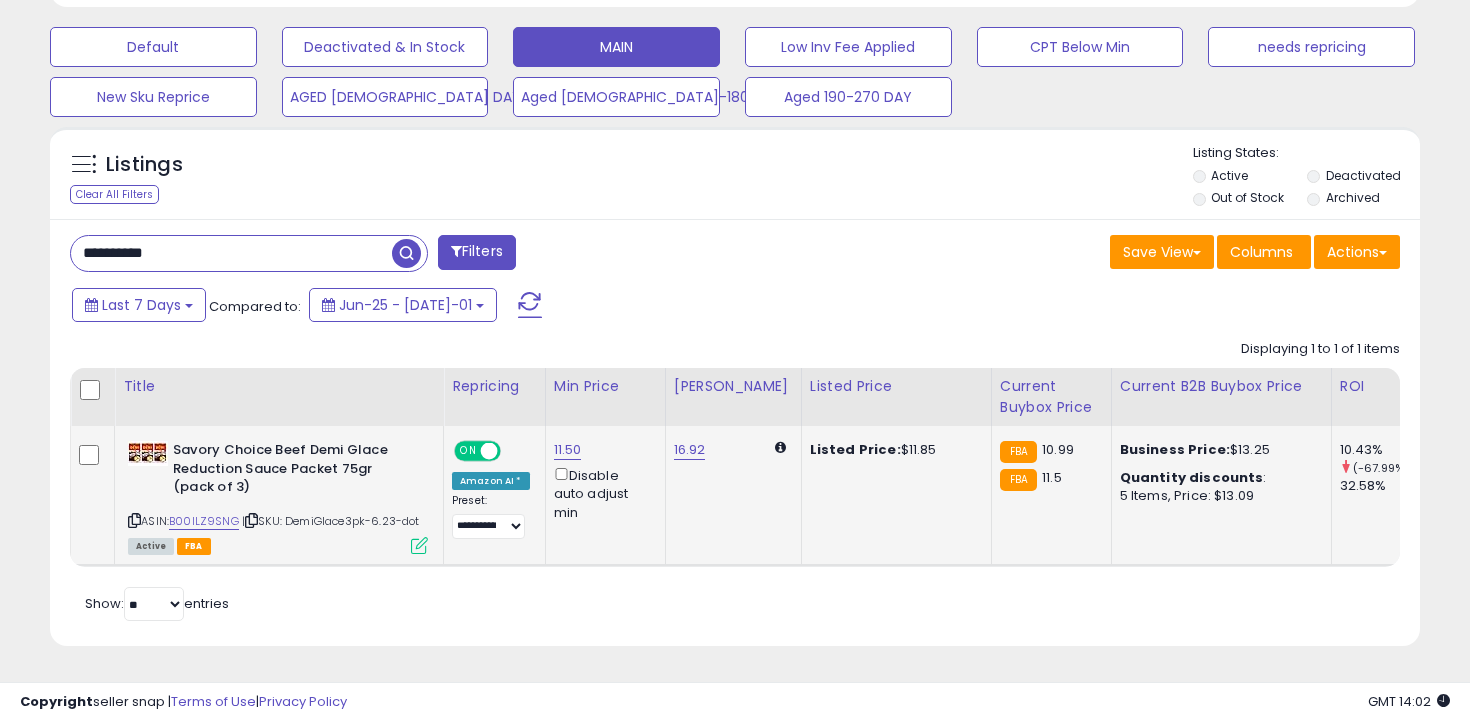 type on "**********" 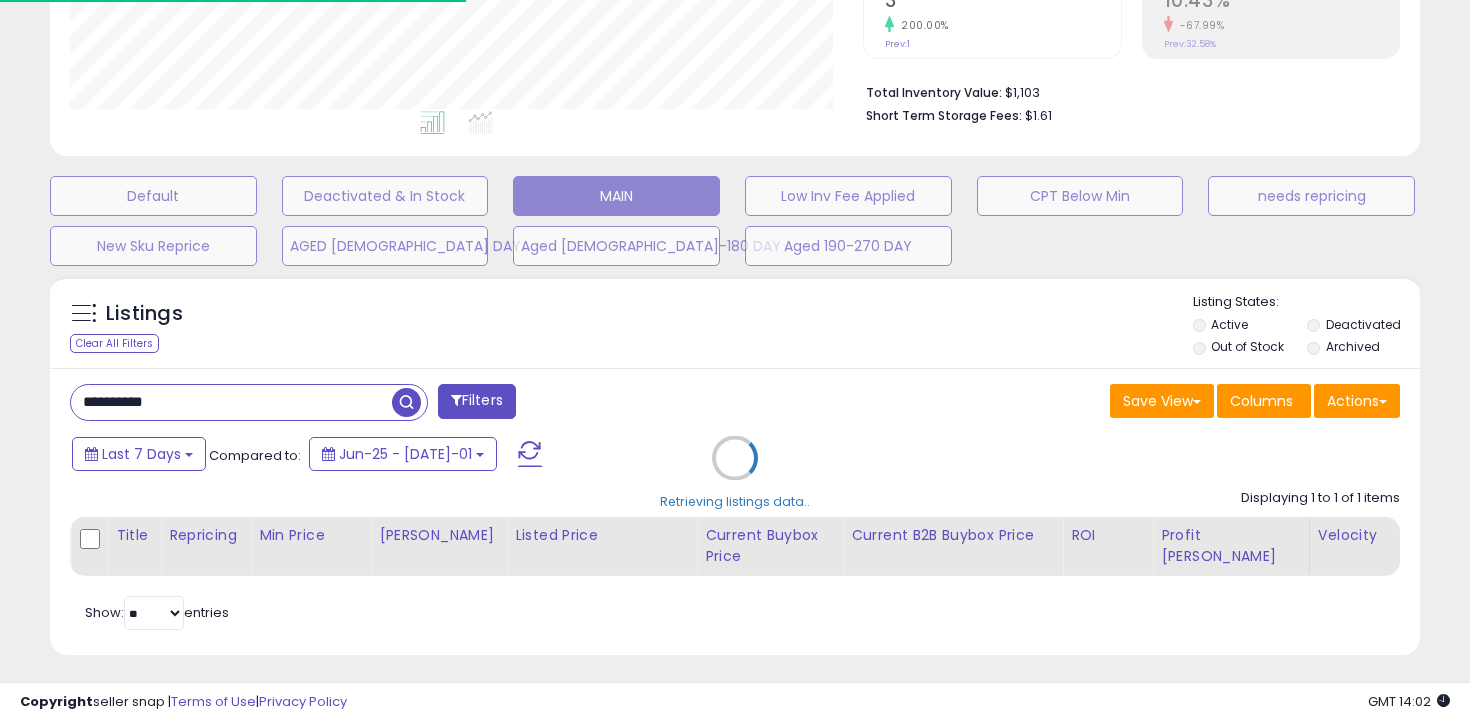 scroll, scrollTop: 603, scrollLeft: 0, axis: vertical 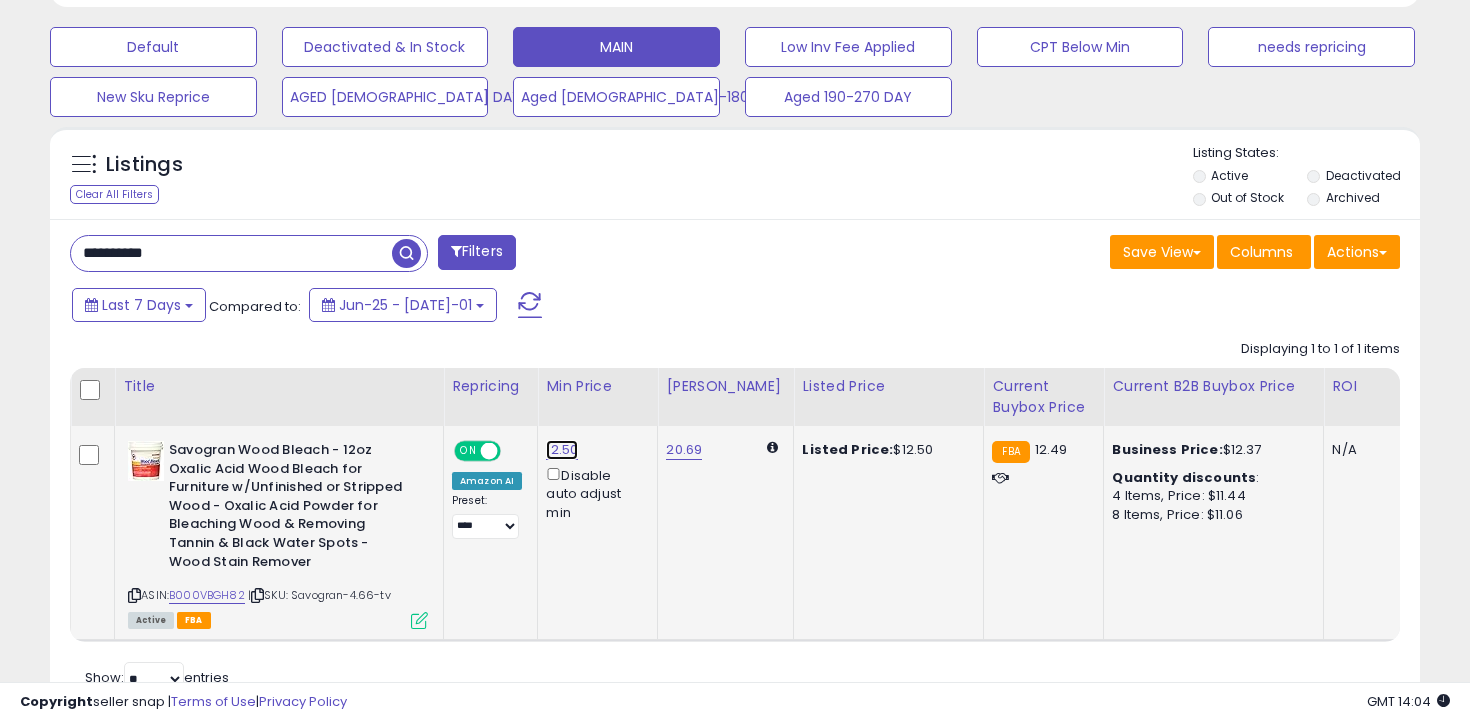 click on "12.50" at bounding box center (562, 450) 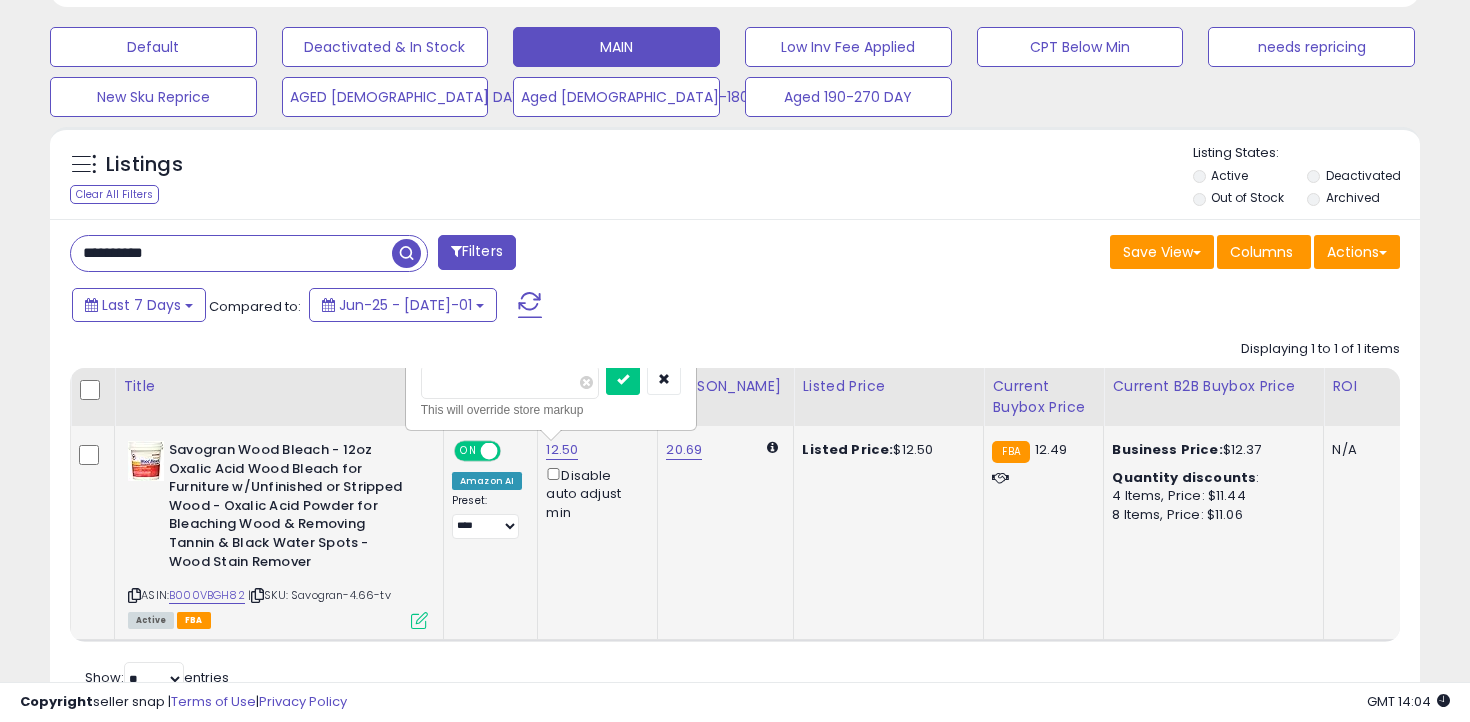 click on "*****" at bounding box center [510, 382] 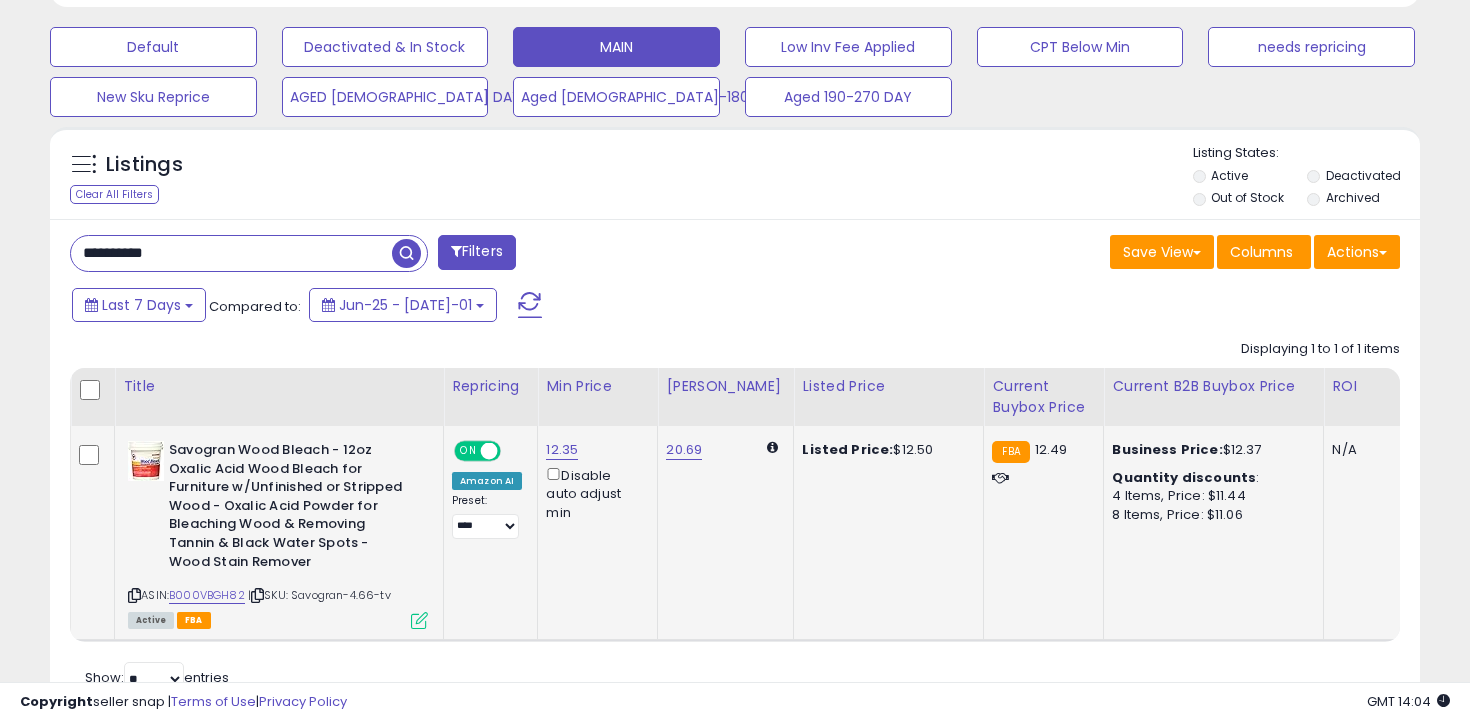 click on "**********" at bounding box center [231, 253] 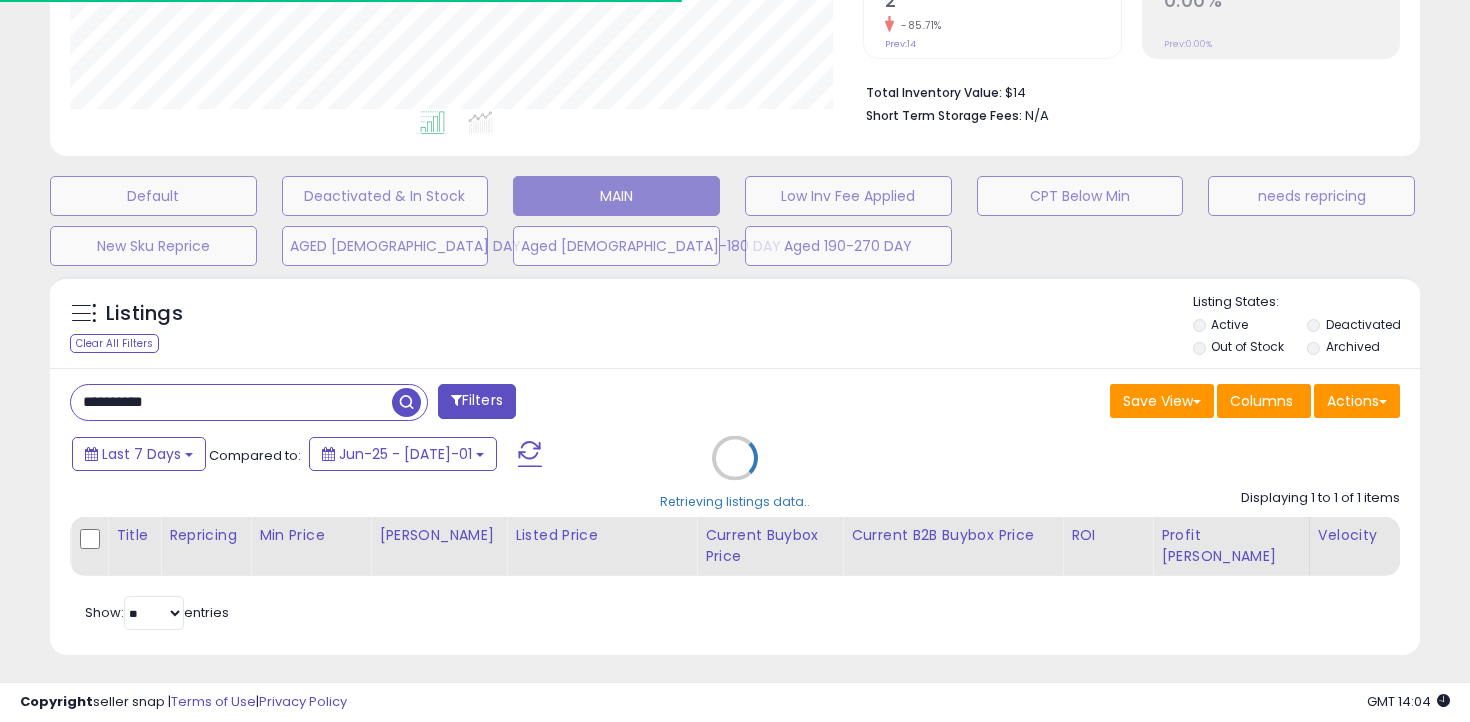 scroll, scrollTop: 585, scrollLeft: 0, axis: vertical 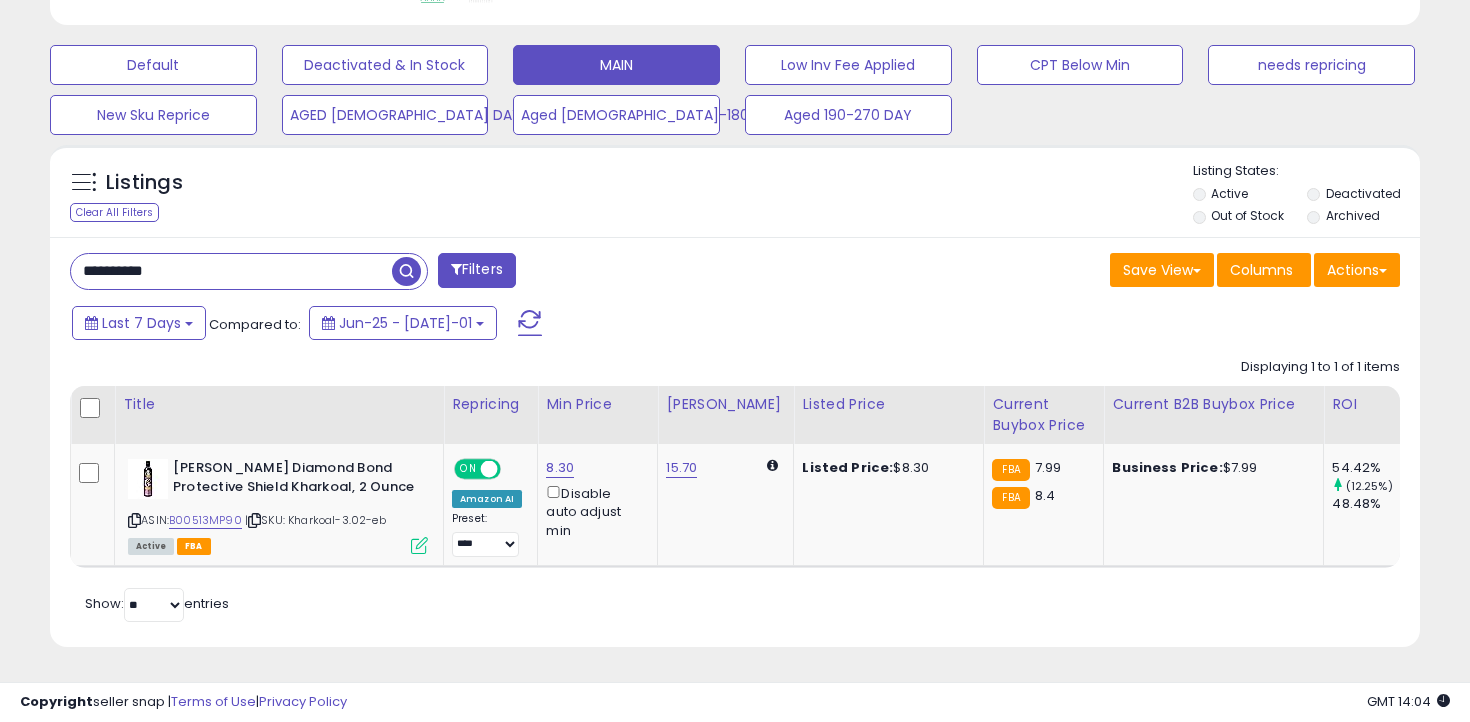 click on "**********" at bounding box center (231, 271) 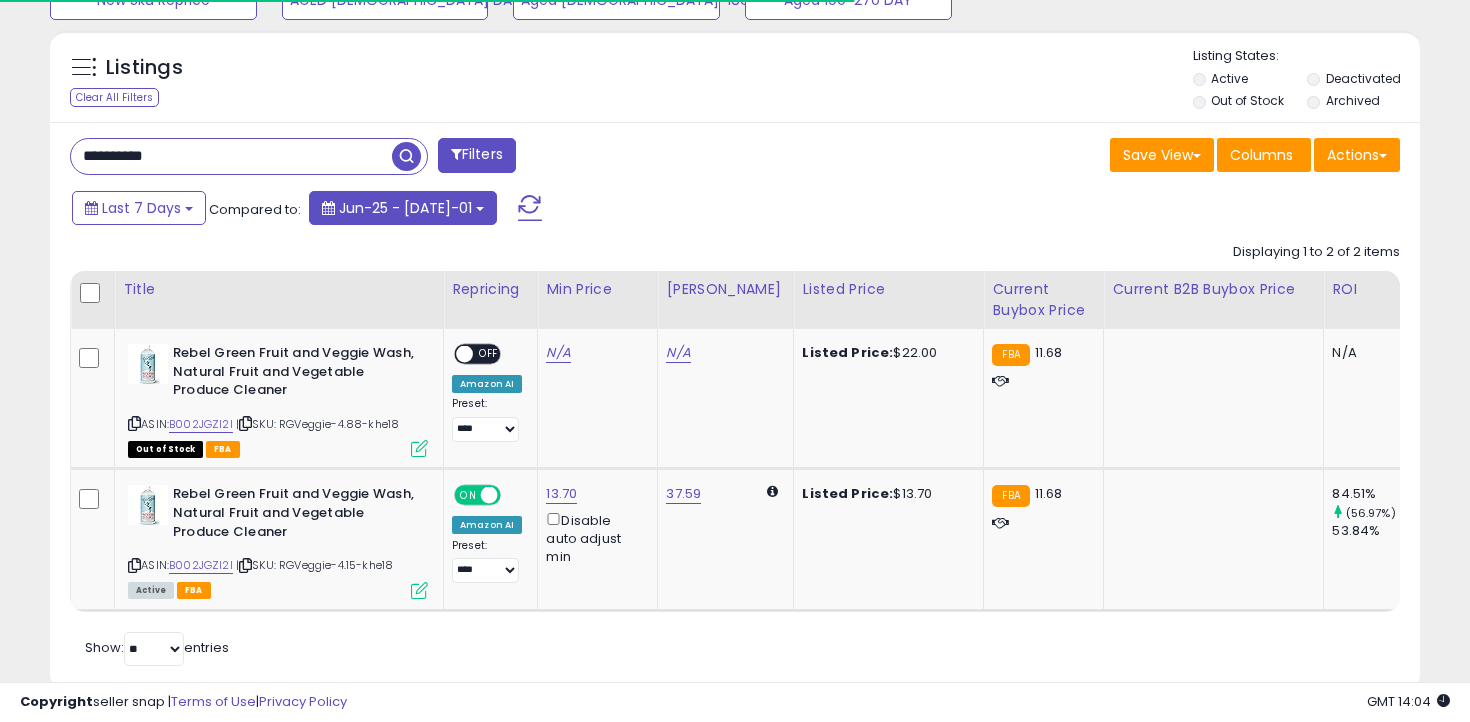 scroll, scrollTop: 744, scrollLeft: 0, axis: vertical 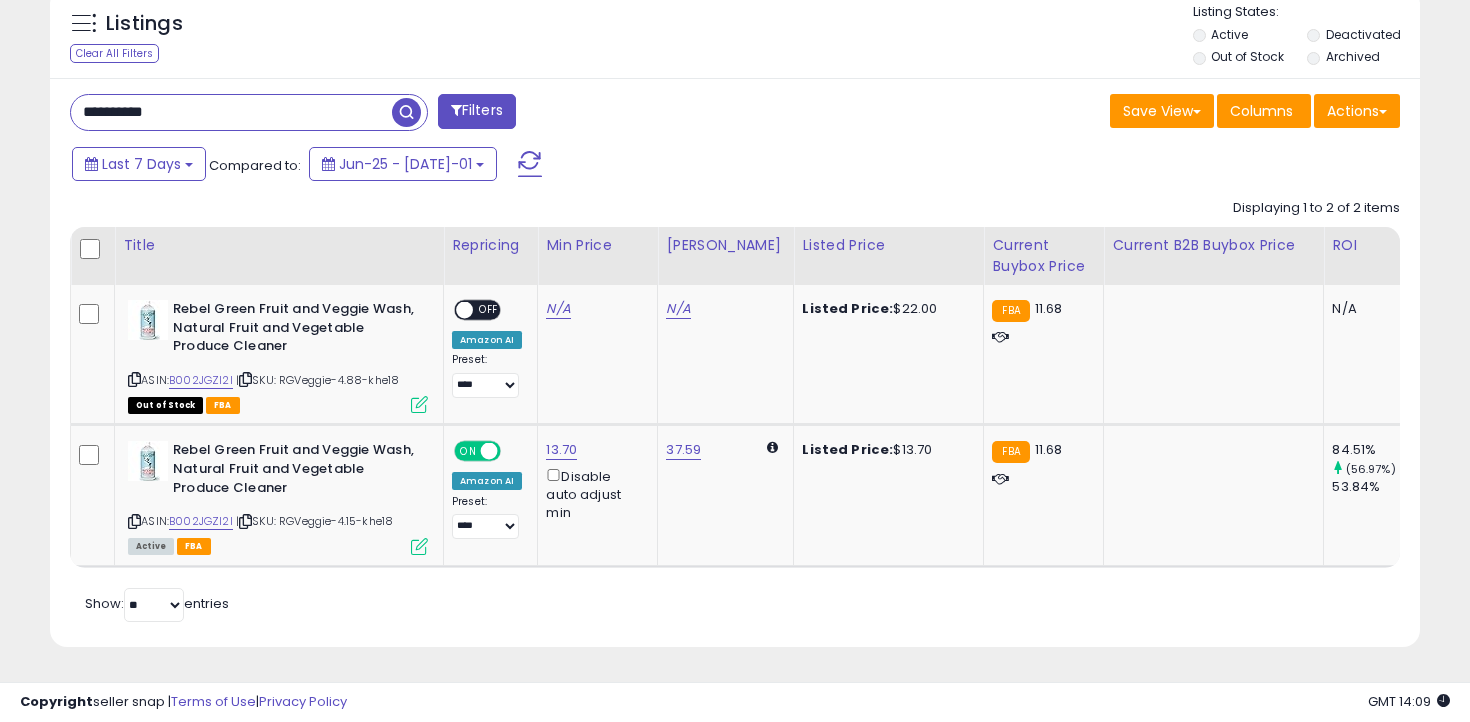 click on "**********" at bounding box center (231, 112) 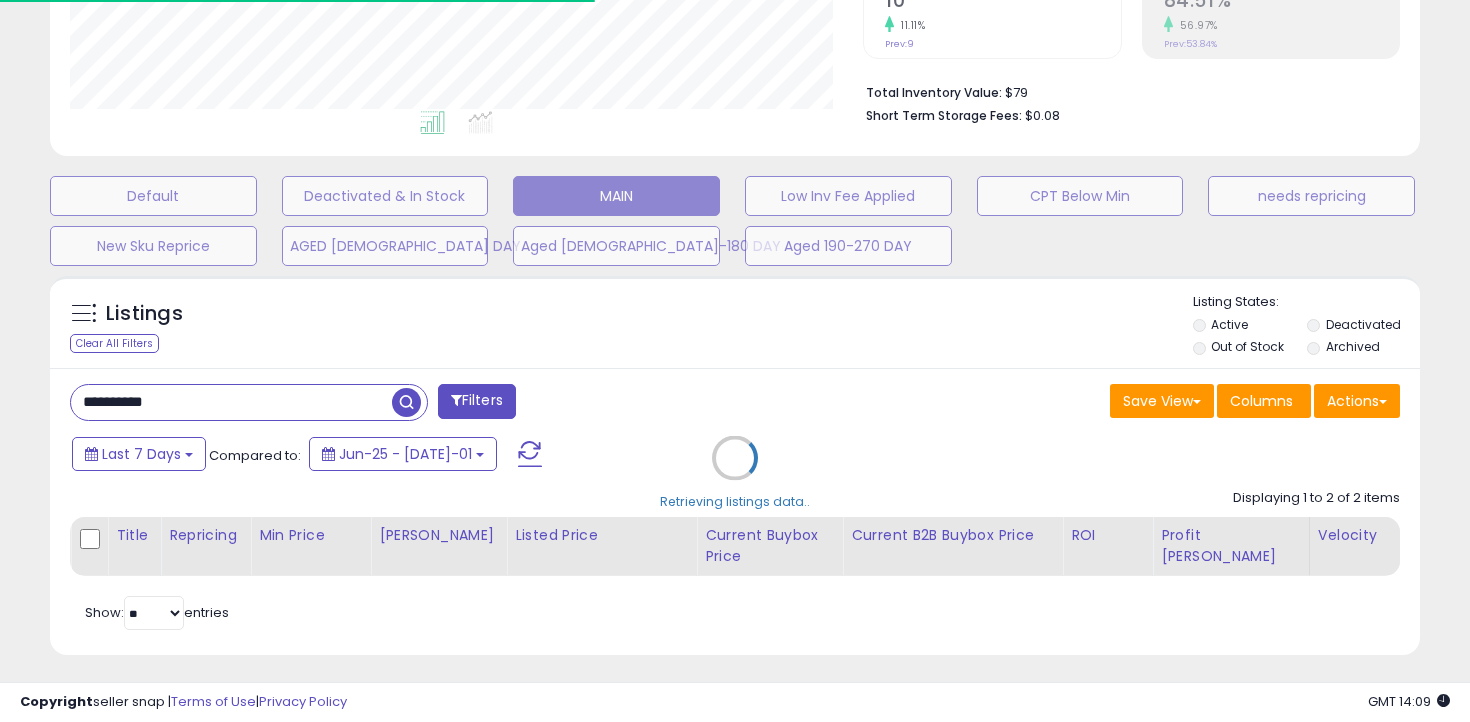 scroll, scrollTop: 658, scrollLeft: 0, axis: vertical 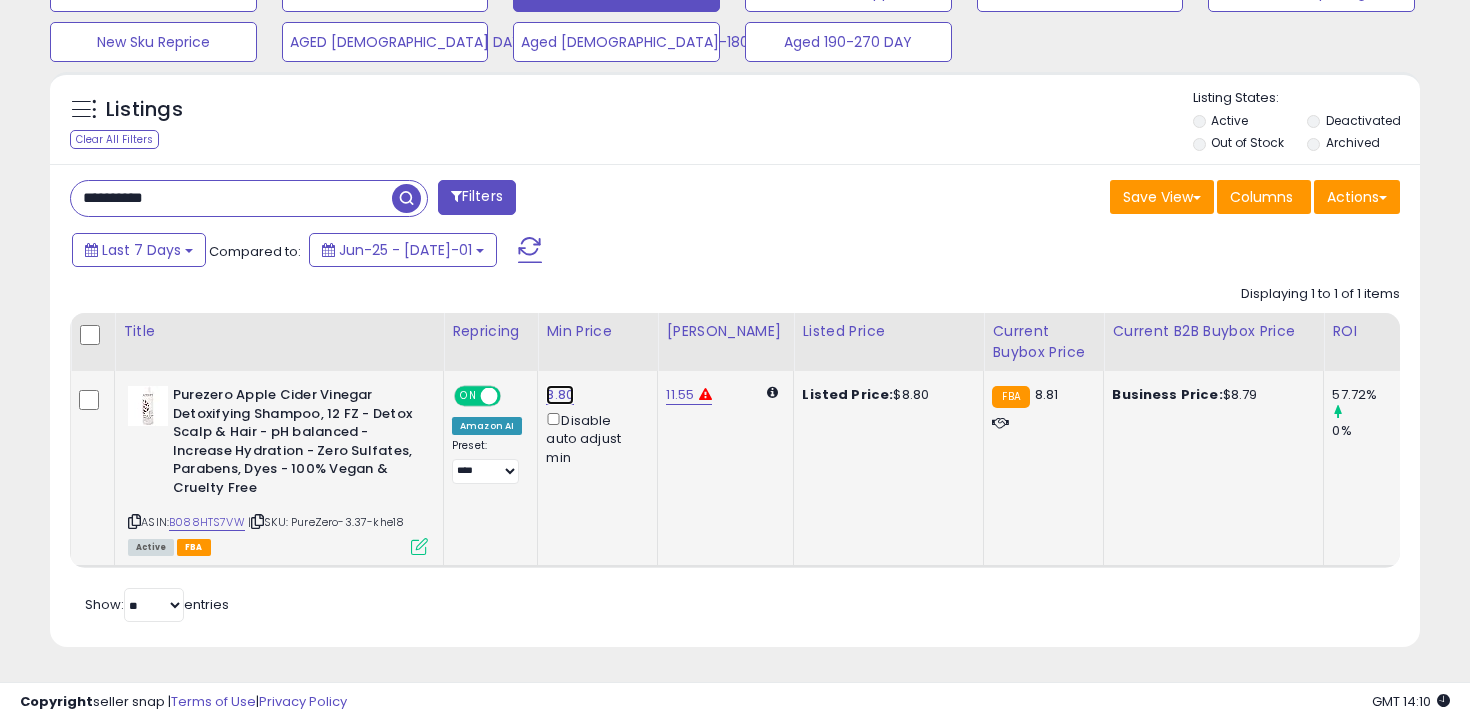 click on "8.80" at bounding box center [560, 395] 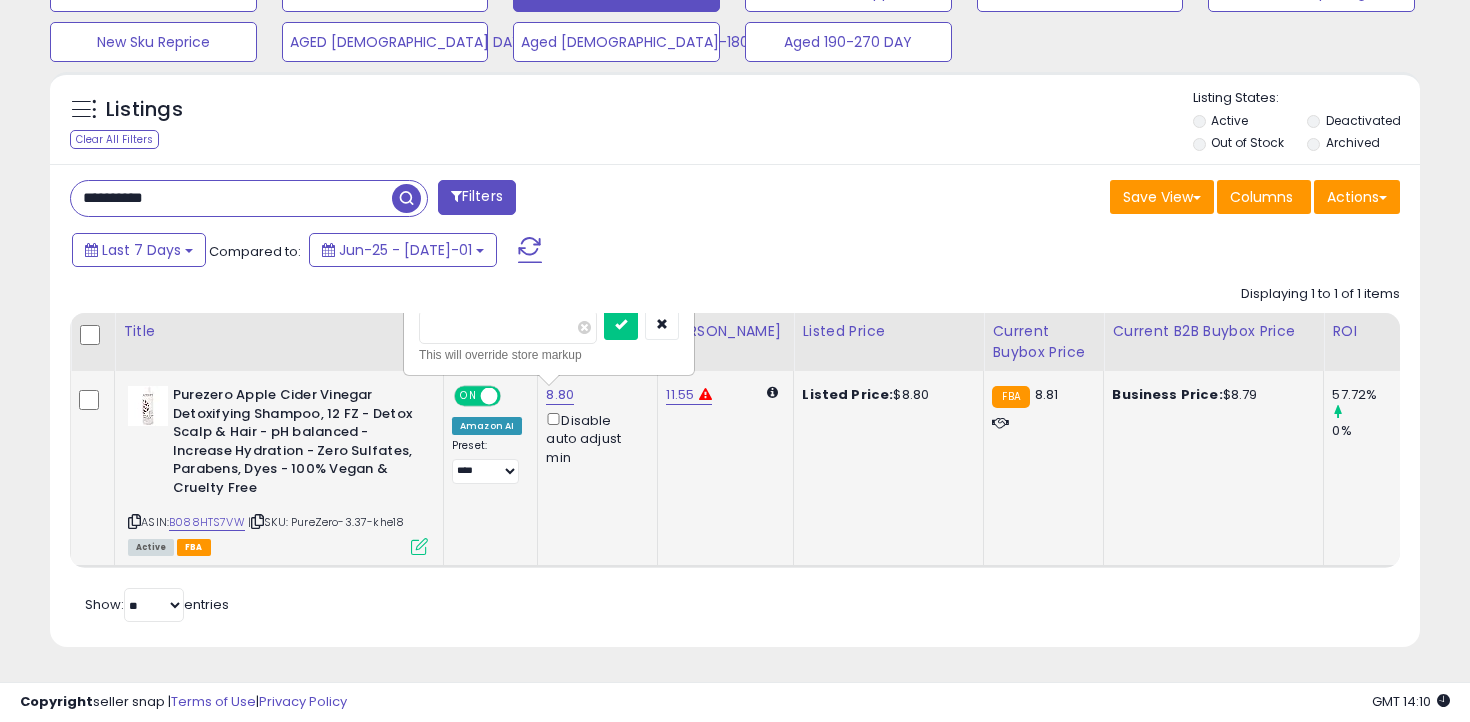 type on "***" 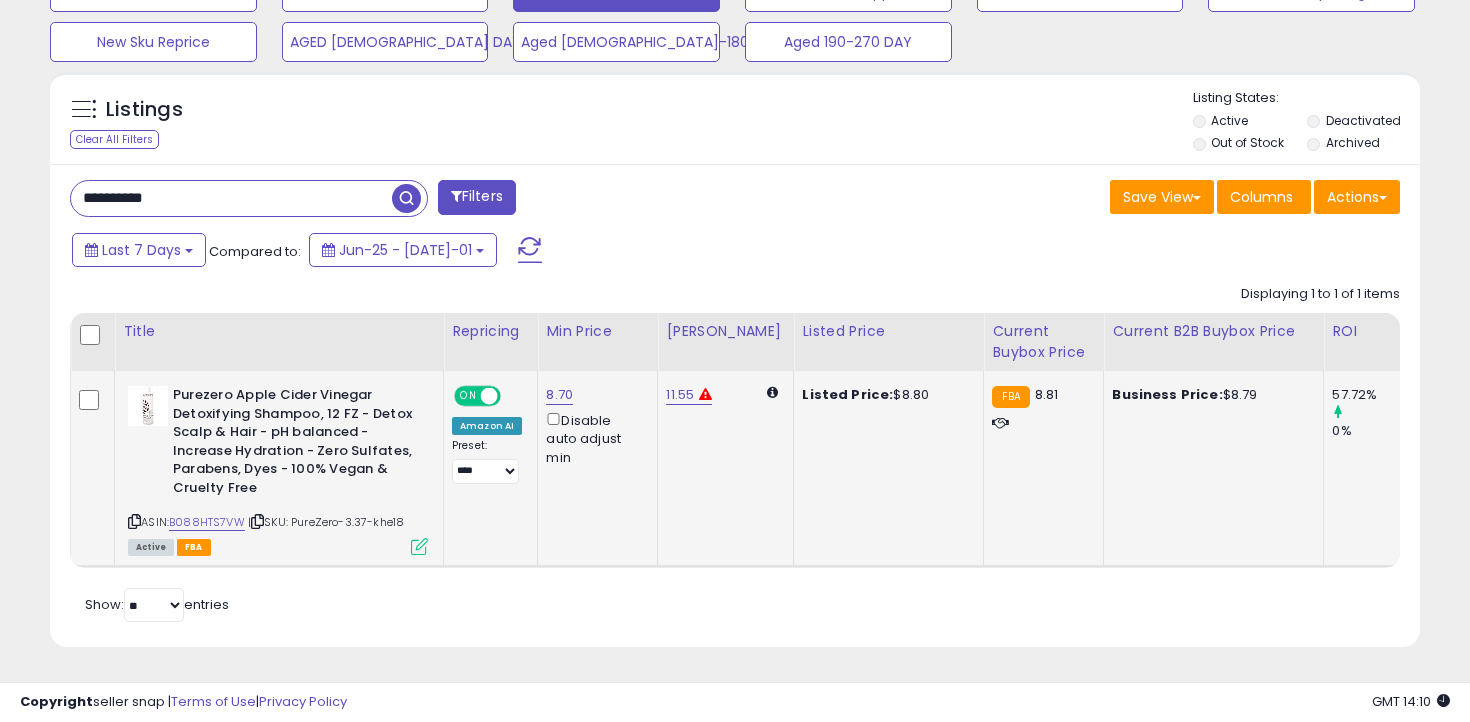 click on "**********" at bounding box center (231, 198) 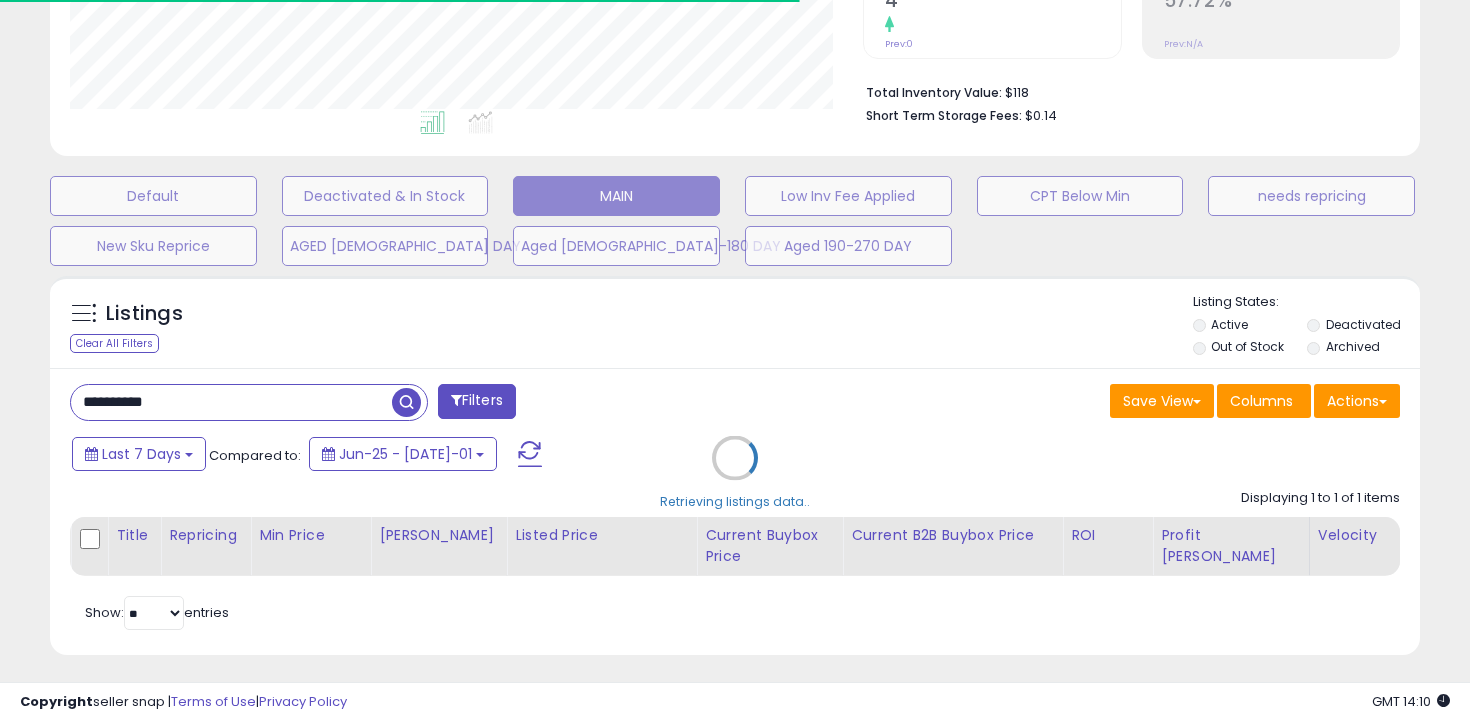 scroll, scrollTop: 603, scrollLeft: 0, axis: vertical 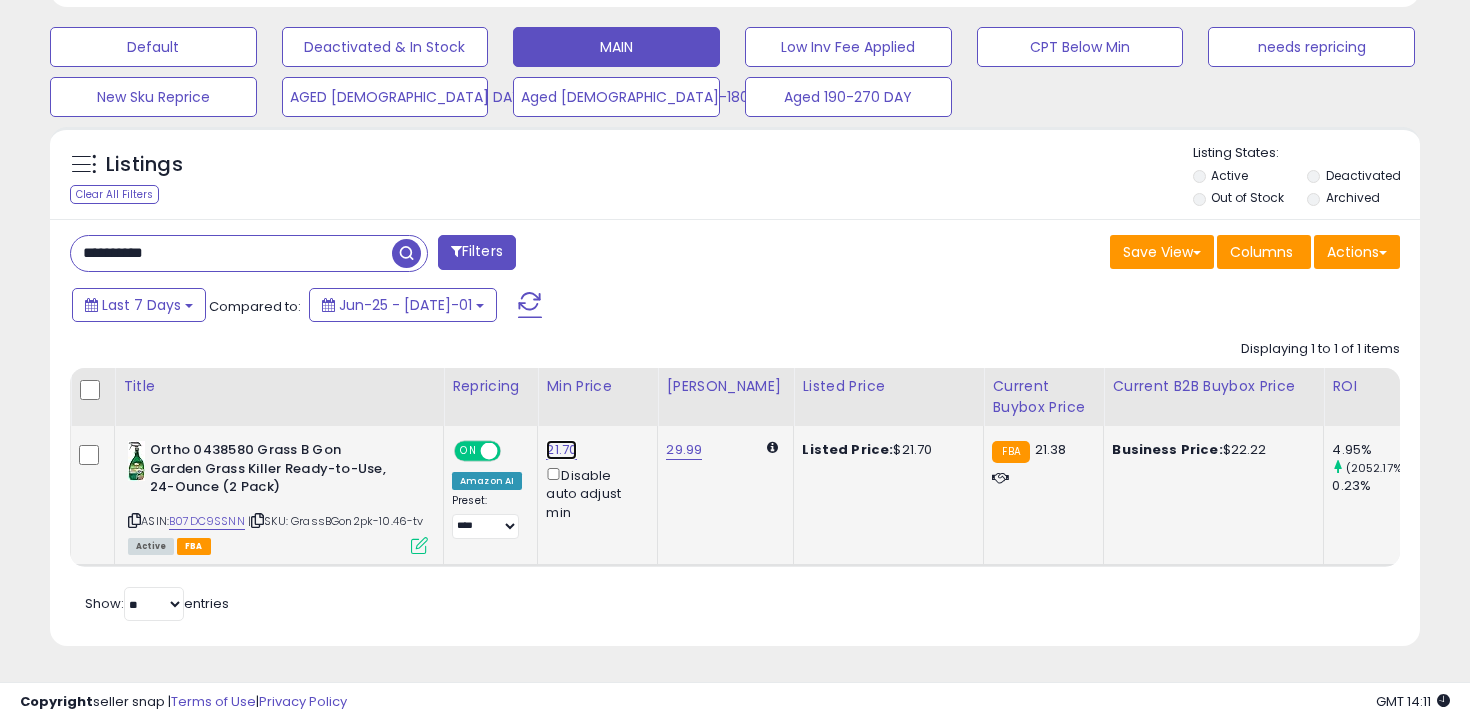click on "21.70" at bounding box center [561, 450] 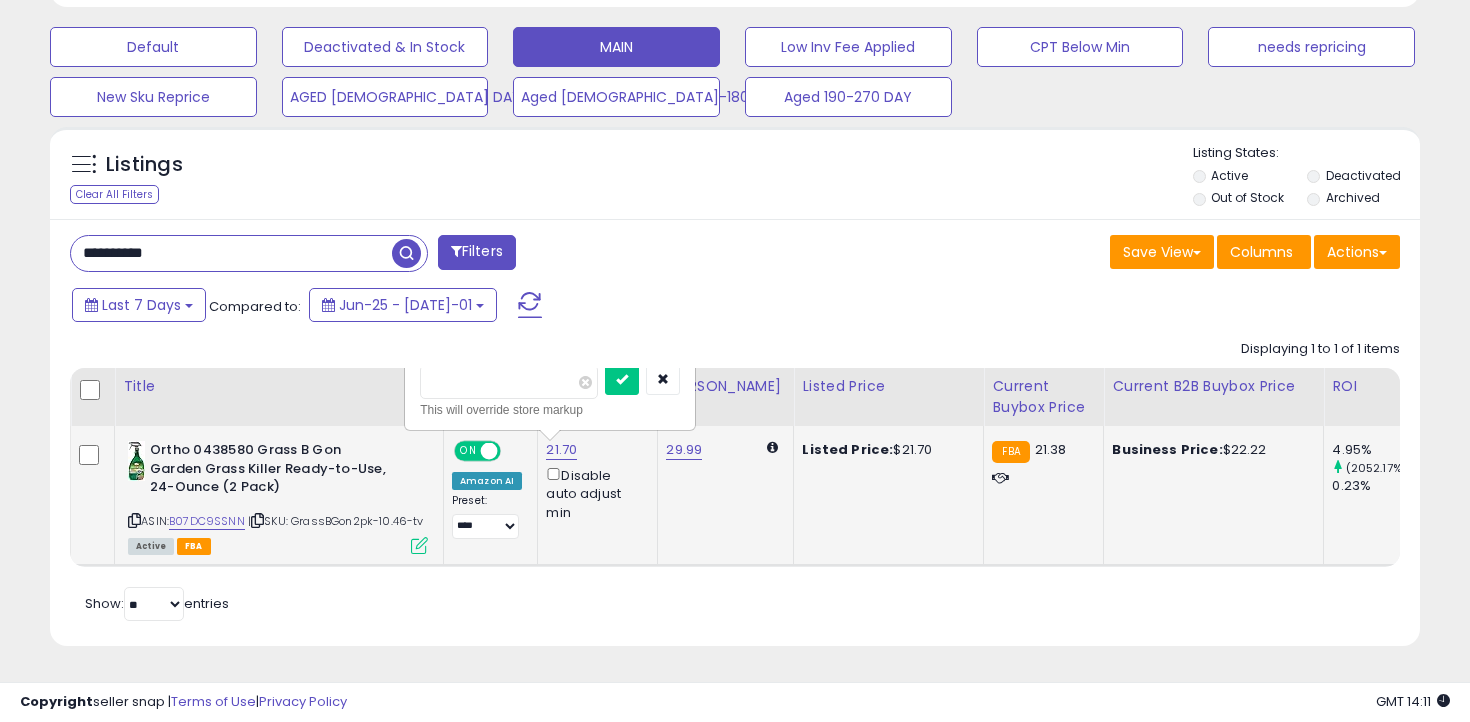 type on "****" 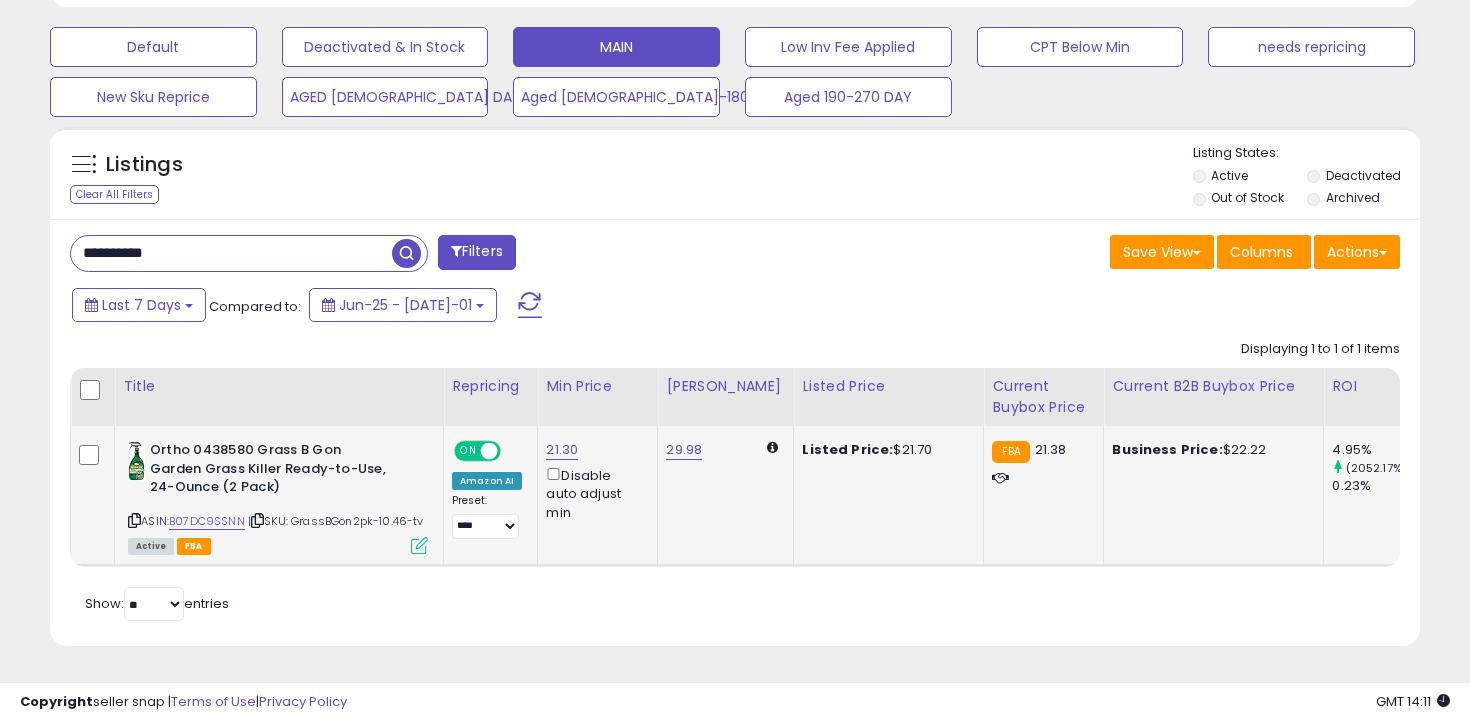 click on "**********" at bounding box center [231, 253] 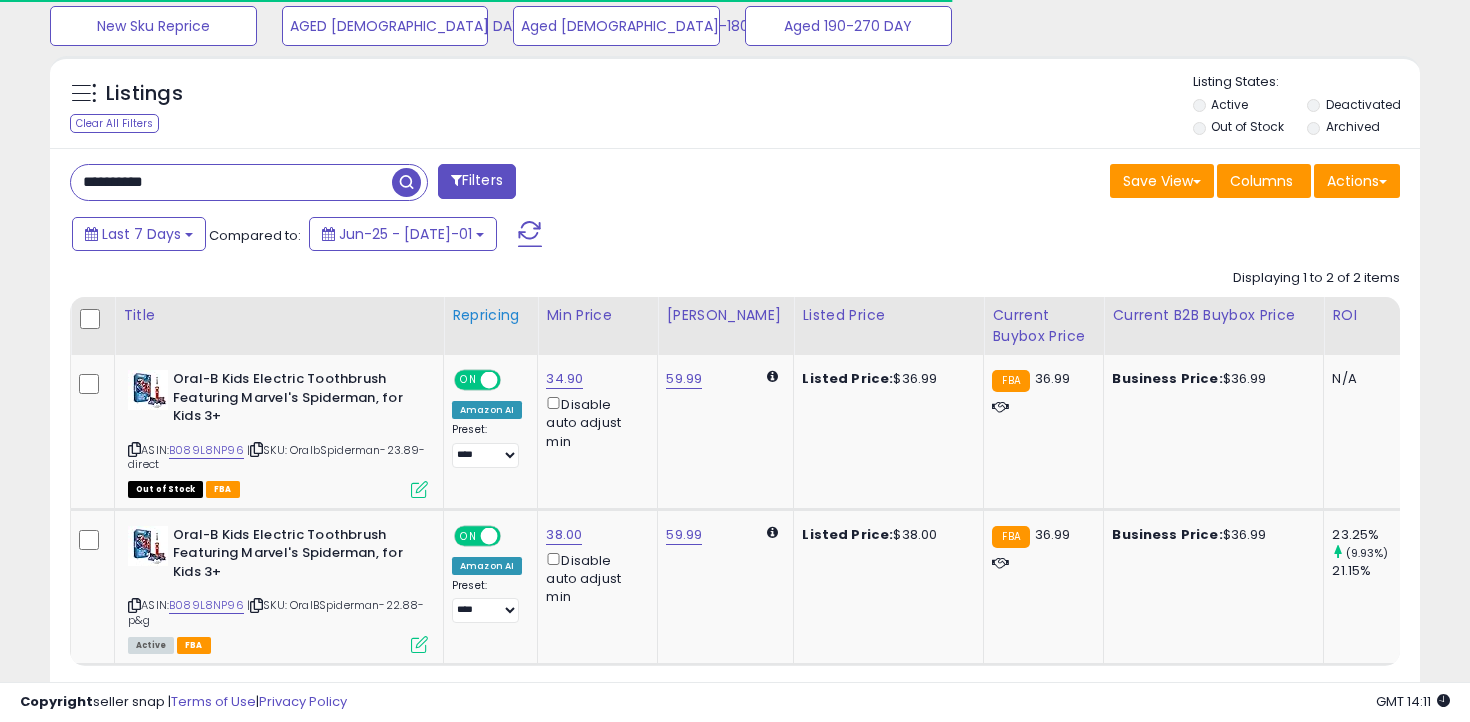 scroll, scrollTop: 773, scrollLeft: 0, axis: vertical 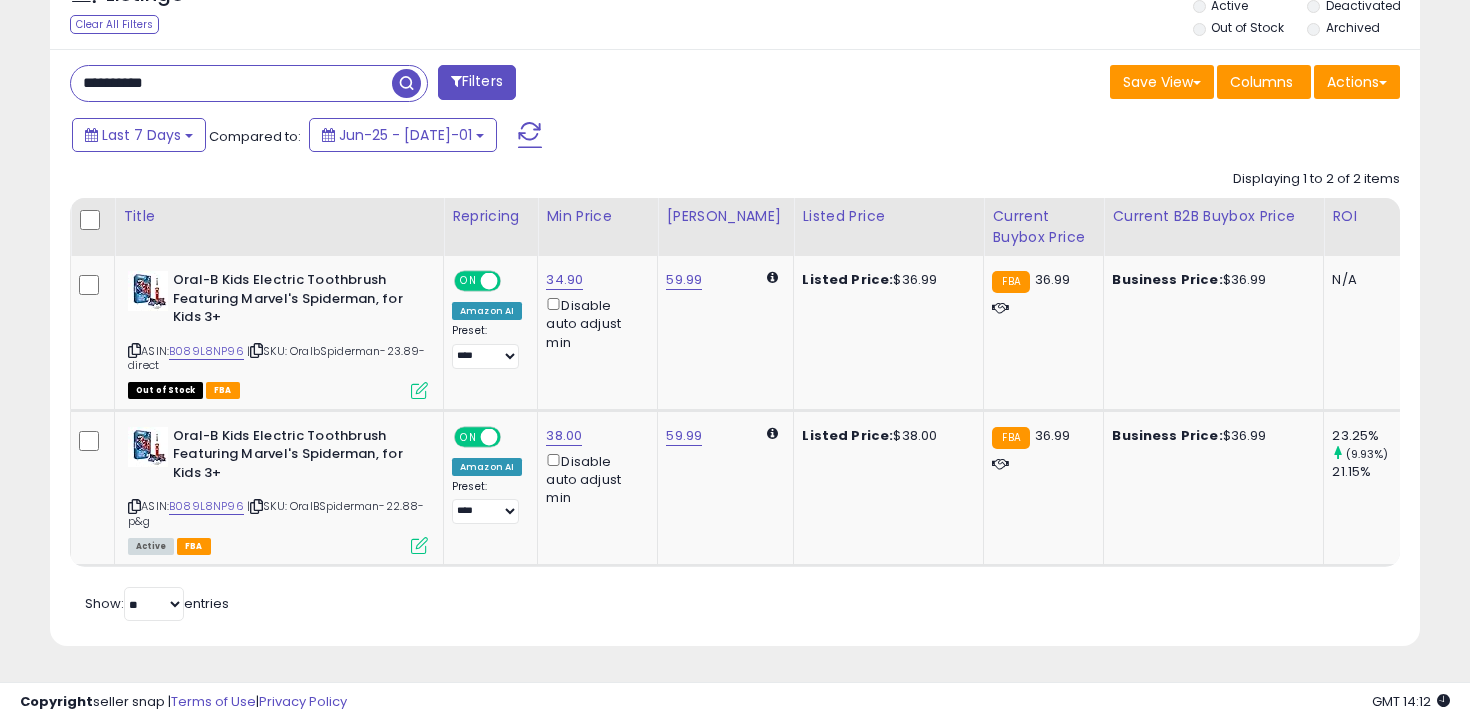 click on "**********" at bounding box center (231, 83) 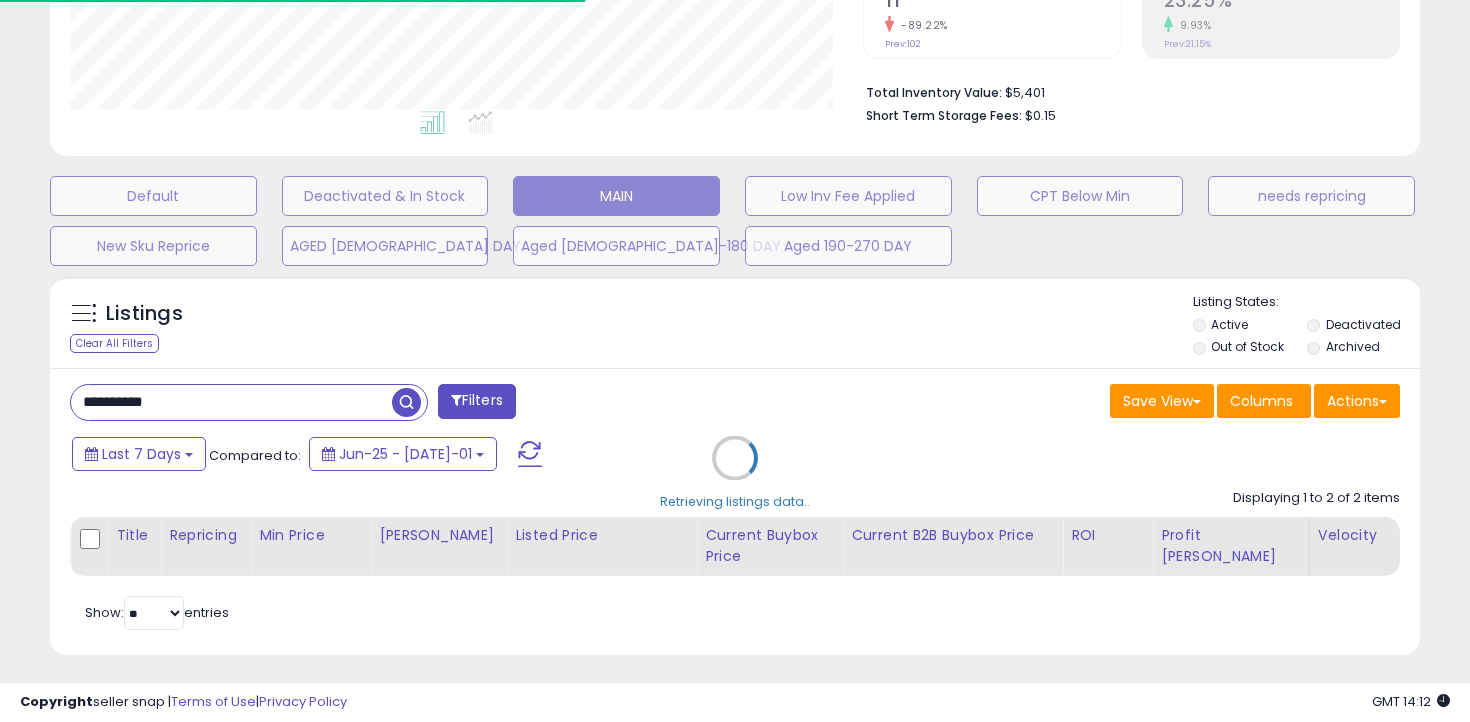 scroll, scrollTop: 598, scrollLeft: 0, axis: vertical 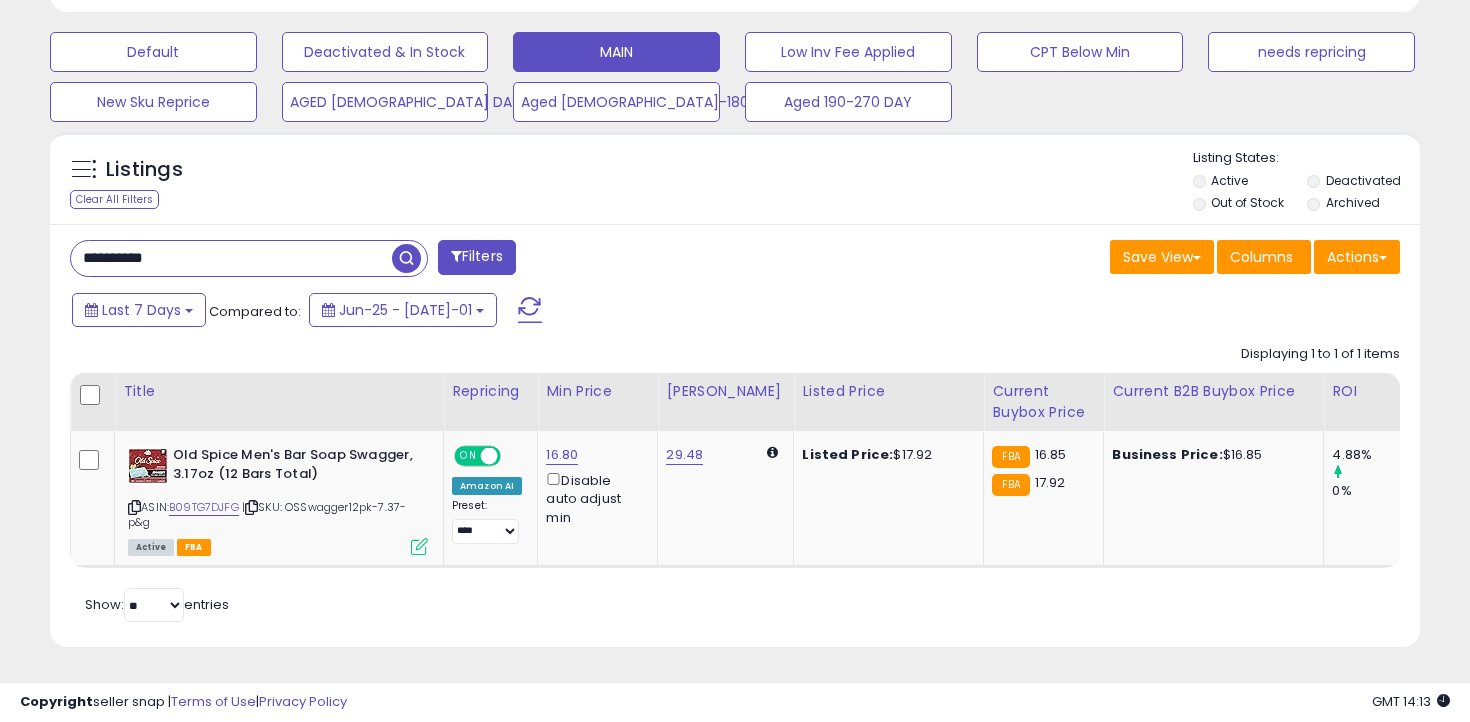 click on "**********" at bounding box center [231, 258] 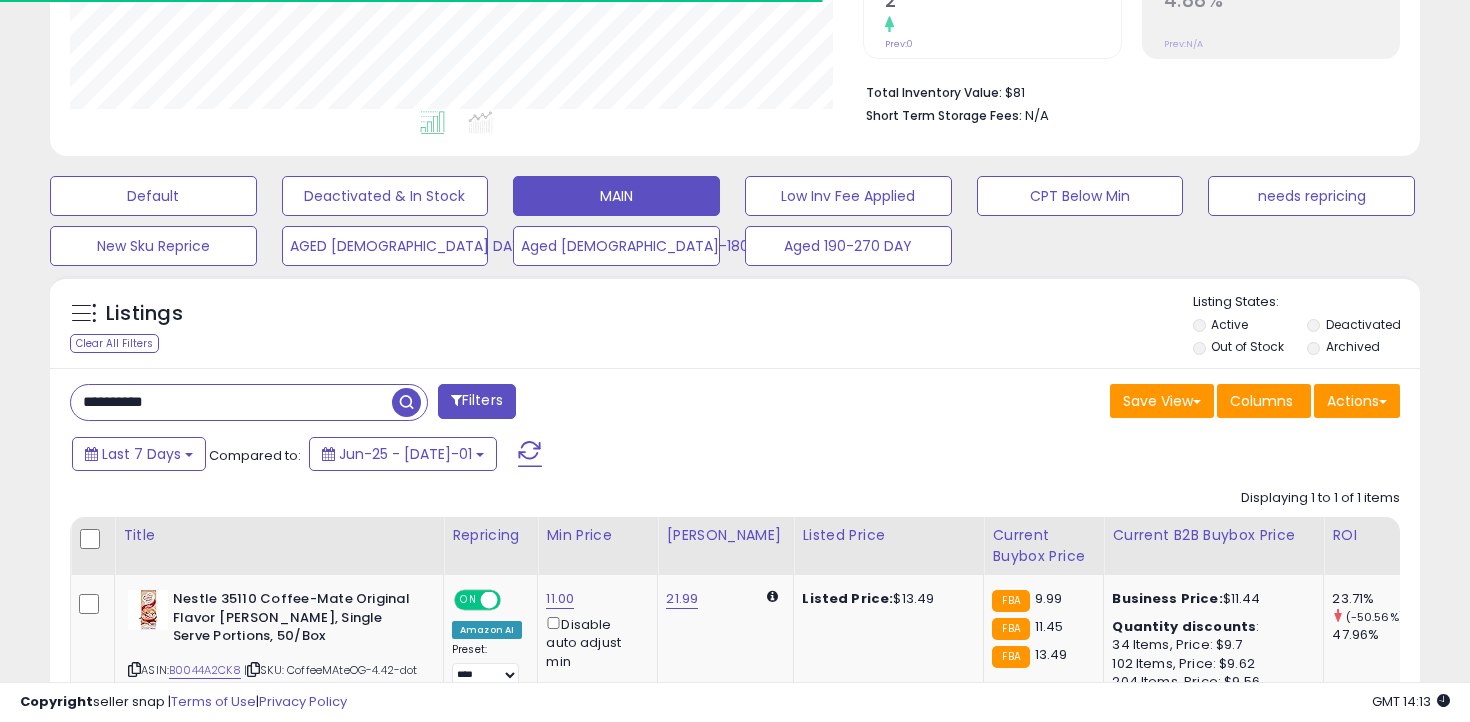 scroll, scrollTop: 598, scrollLeft: 0, axis: vertical 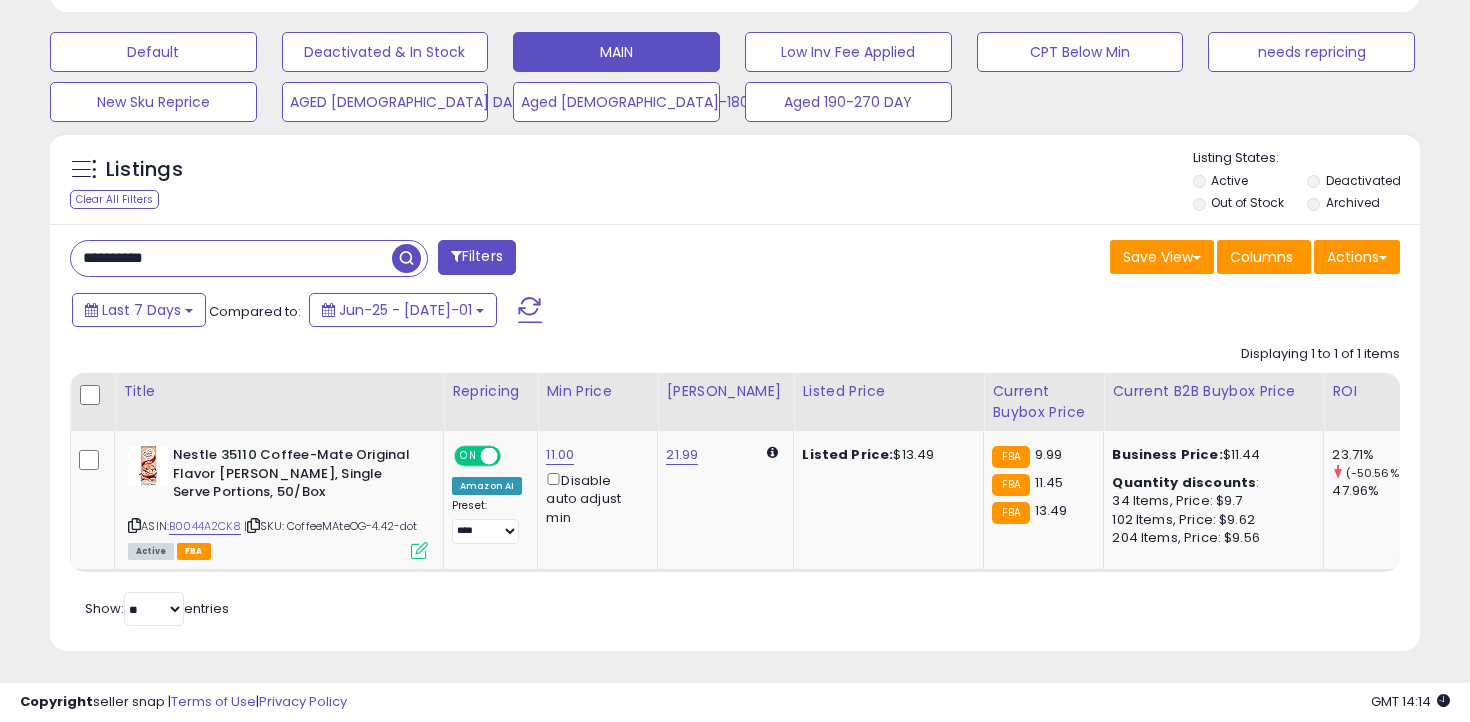 click on "**********" at bounding box center (231, 258) 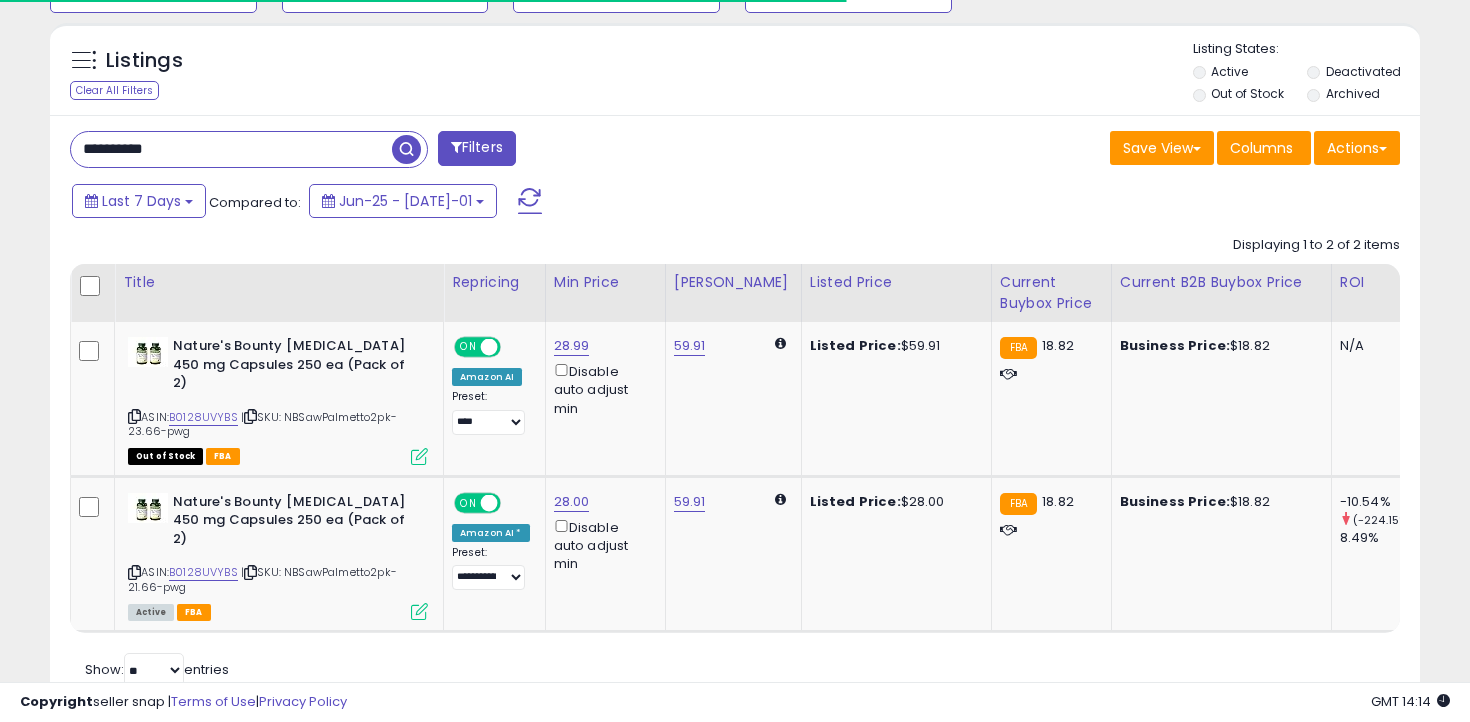 scroll, scrollTop: 736, scrollLeft: 0, axis: vertical 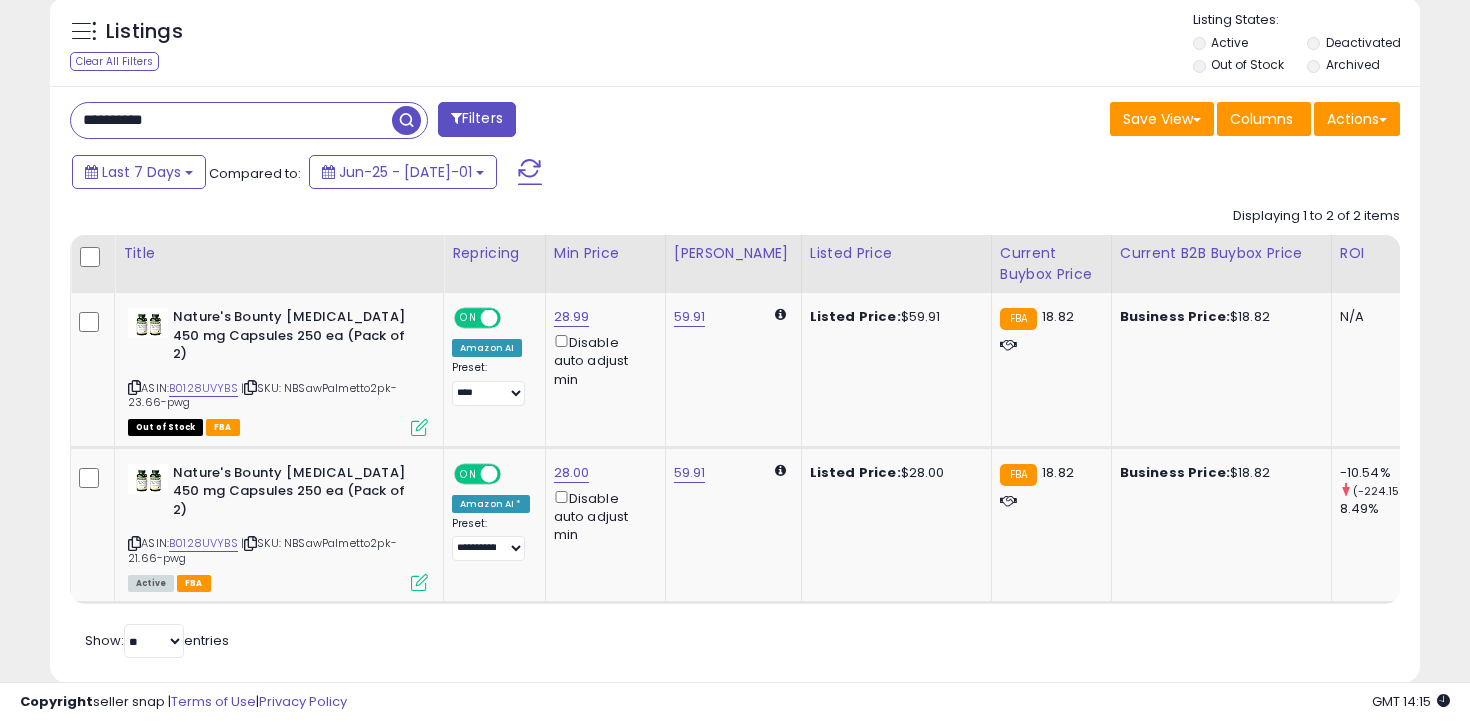 click on "**********" at bounding box center [231, 120] 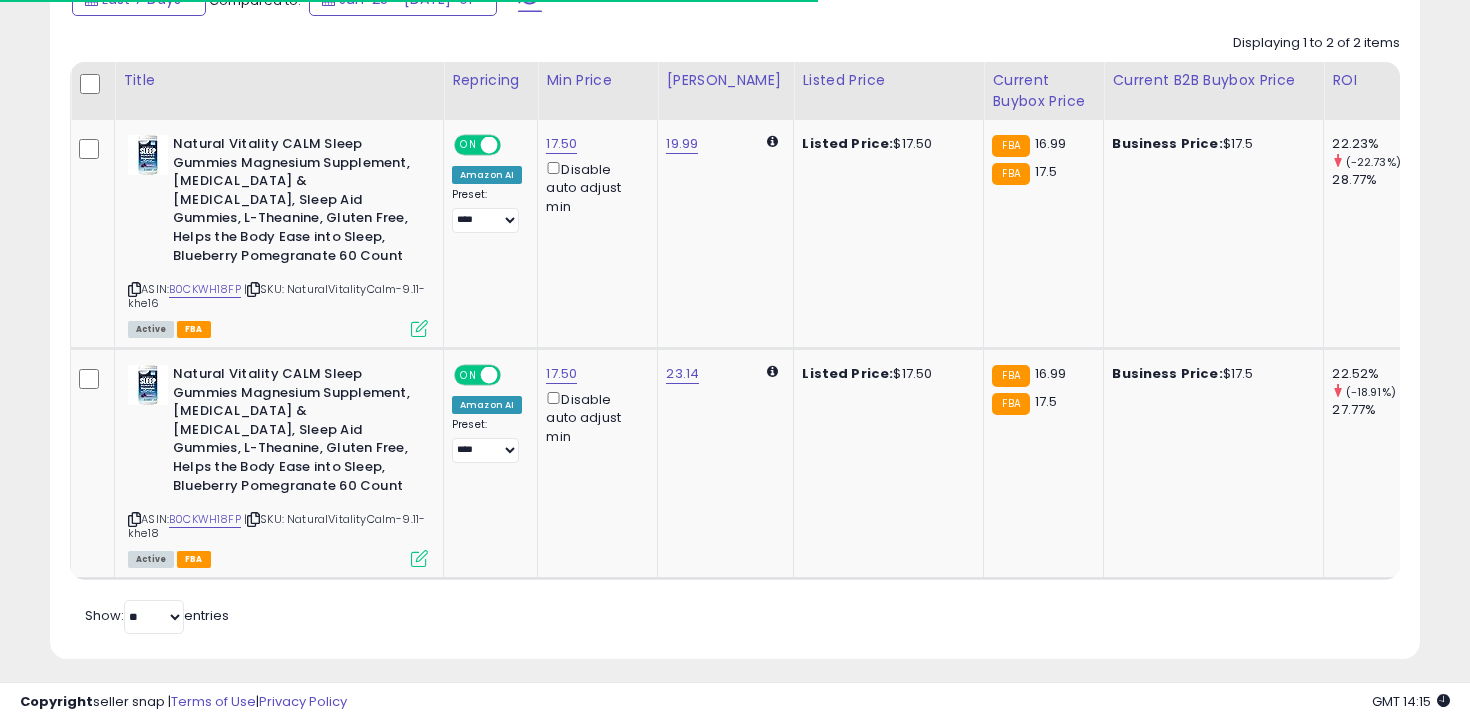 scroll, scrollTop: 921, scrollLeft: 0, axis: vertical 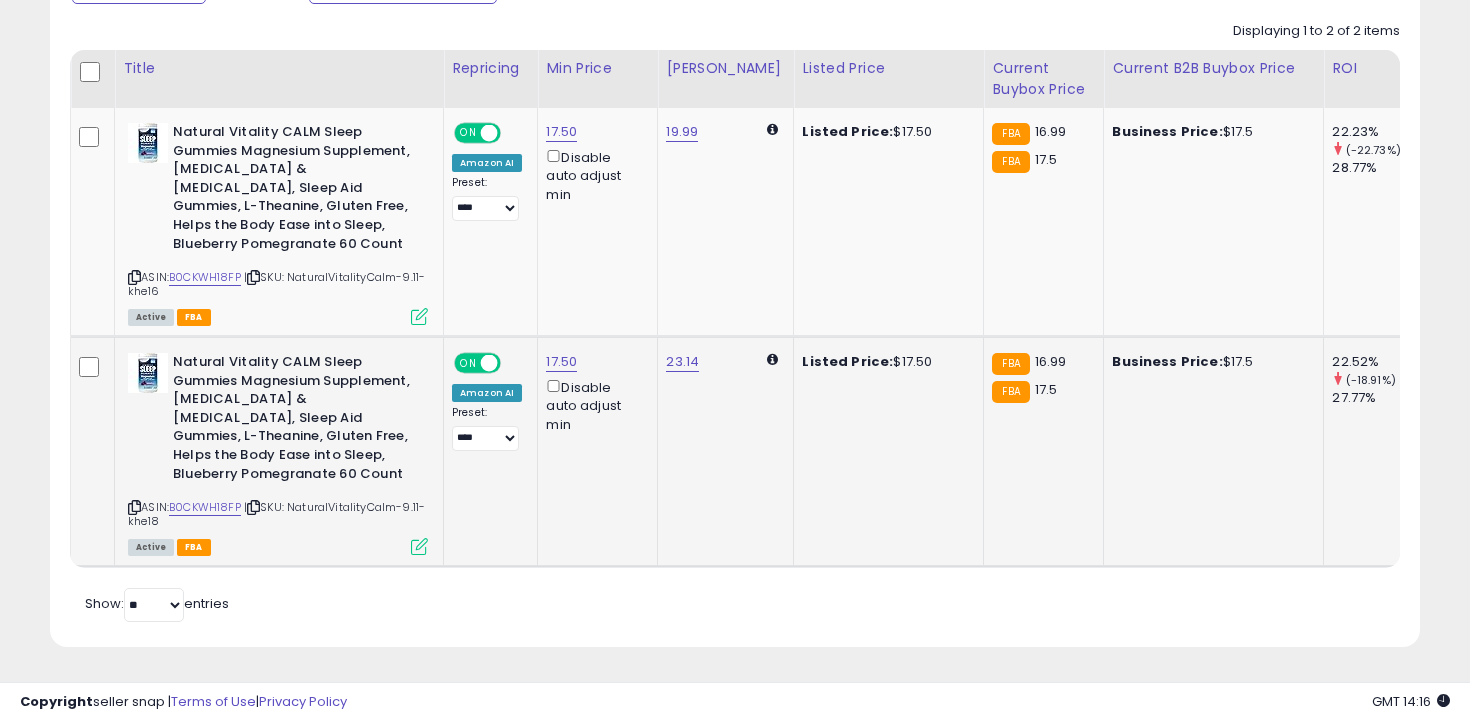 click on "17.50  Disable auto adjust min" 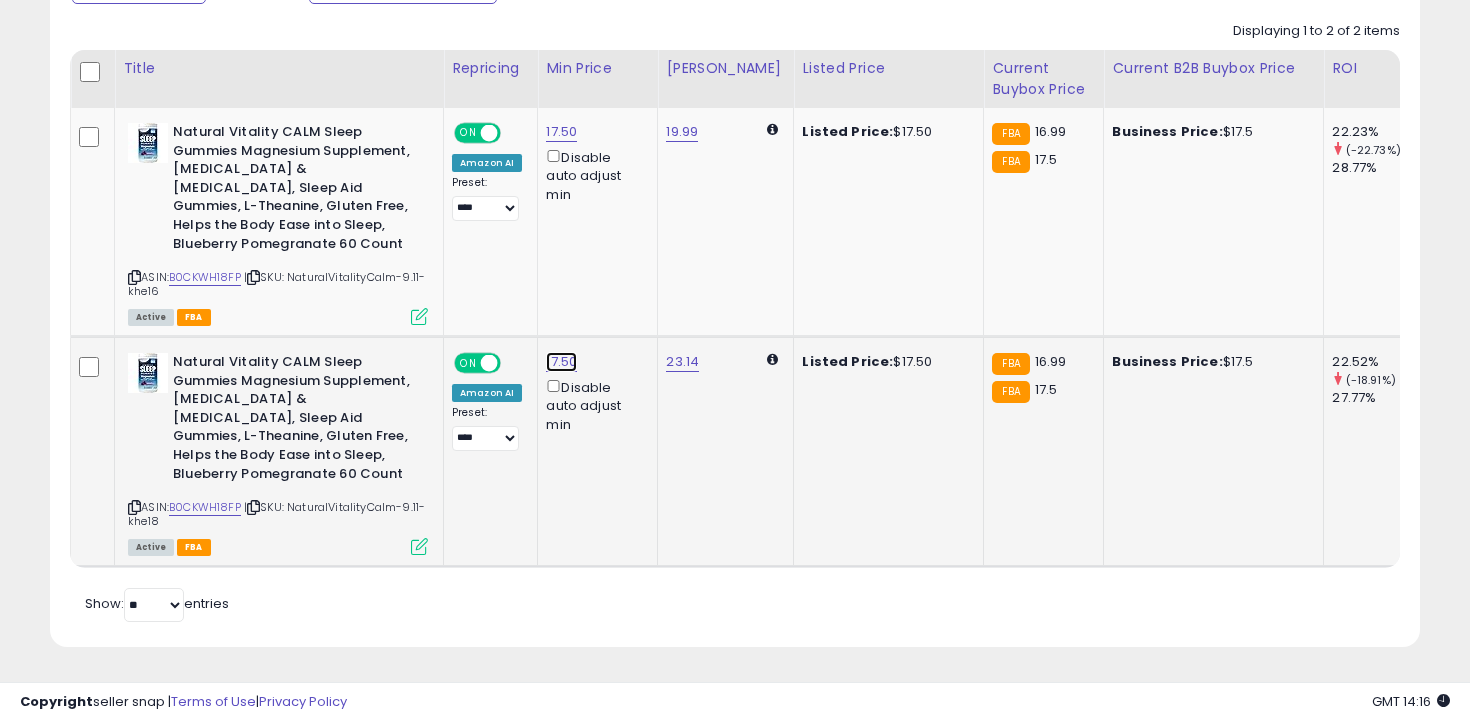click on "17.50" at bounding box center (561, 132) 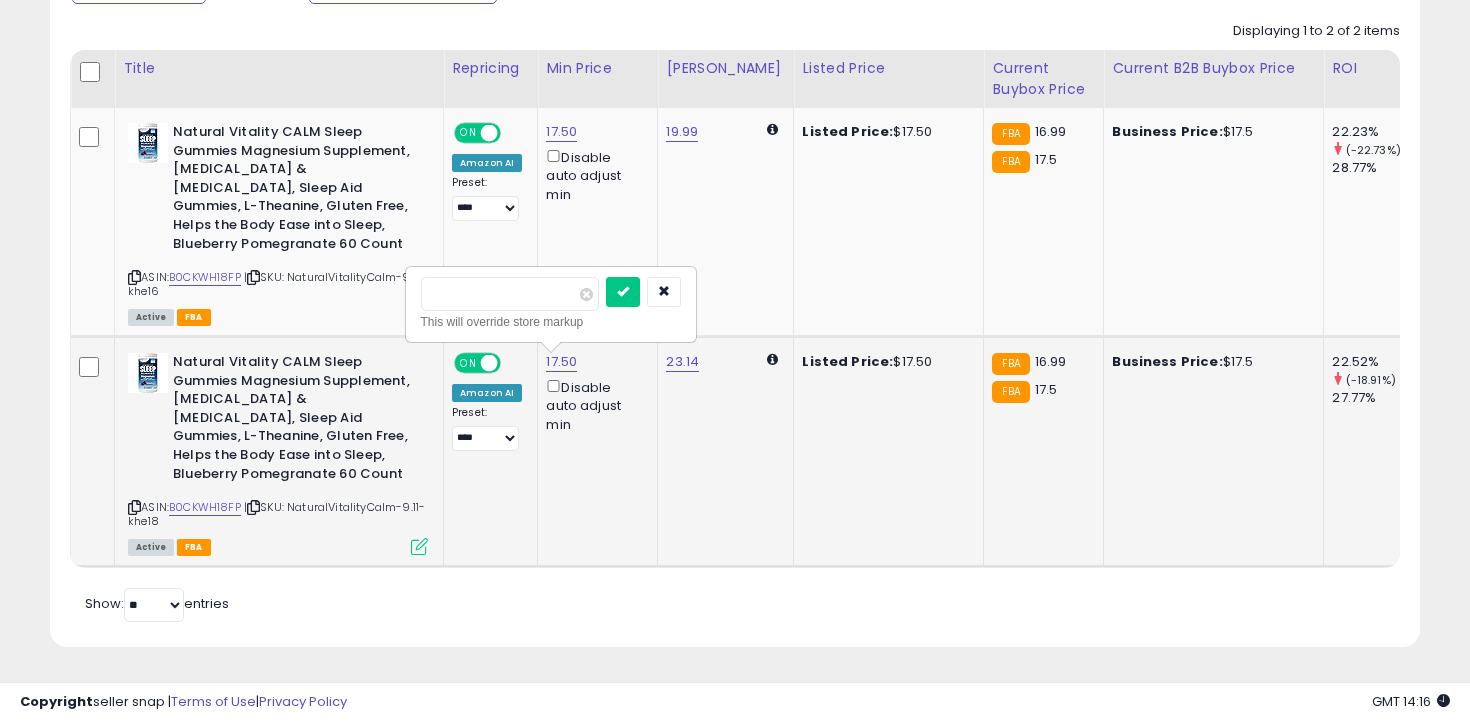 click on "*****" at bounding box center (510, 294) 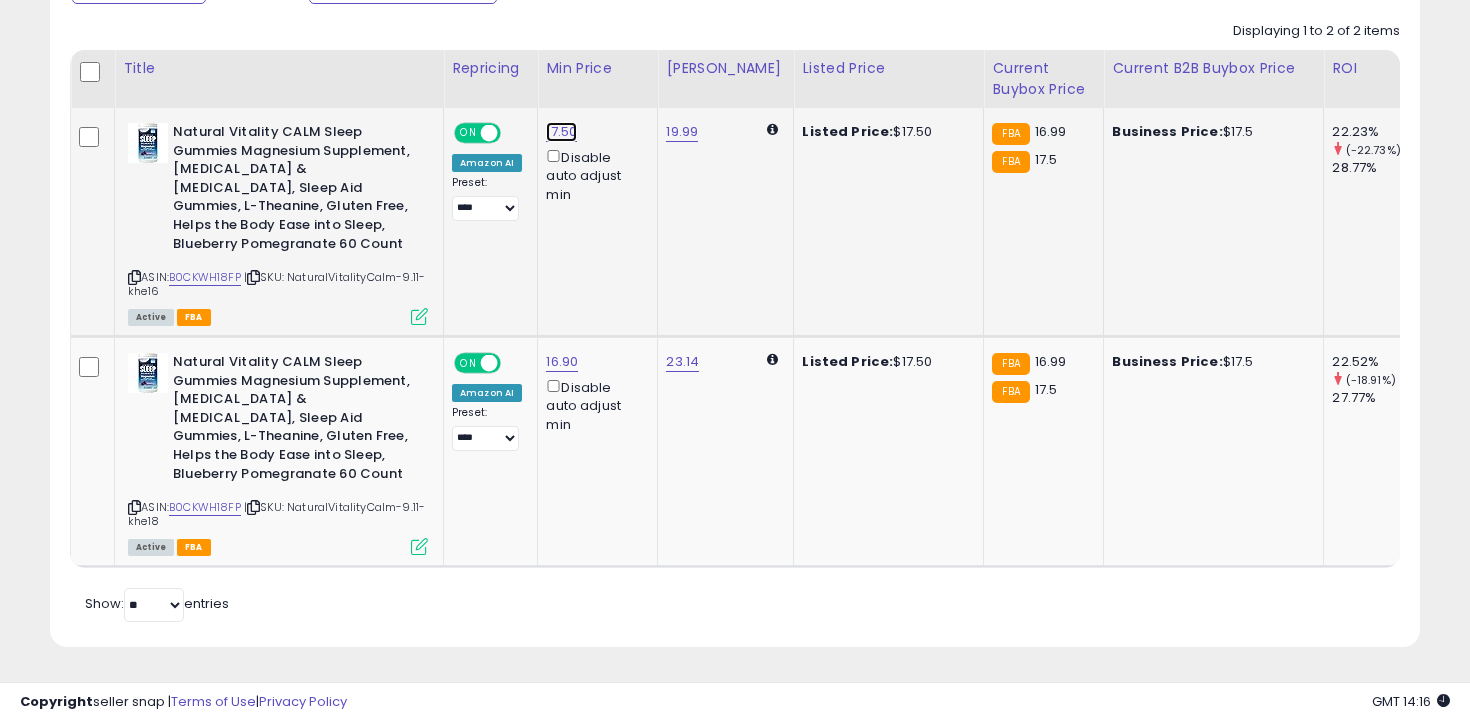 click on "17.50" at bounding box center (561, 132) 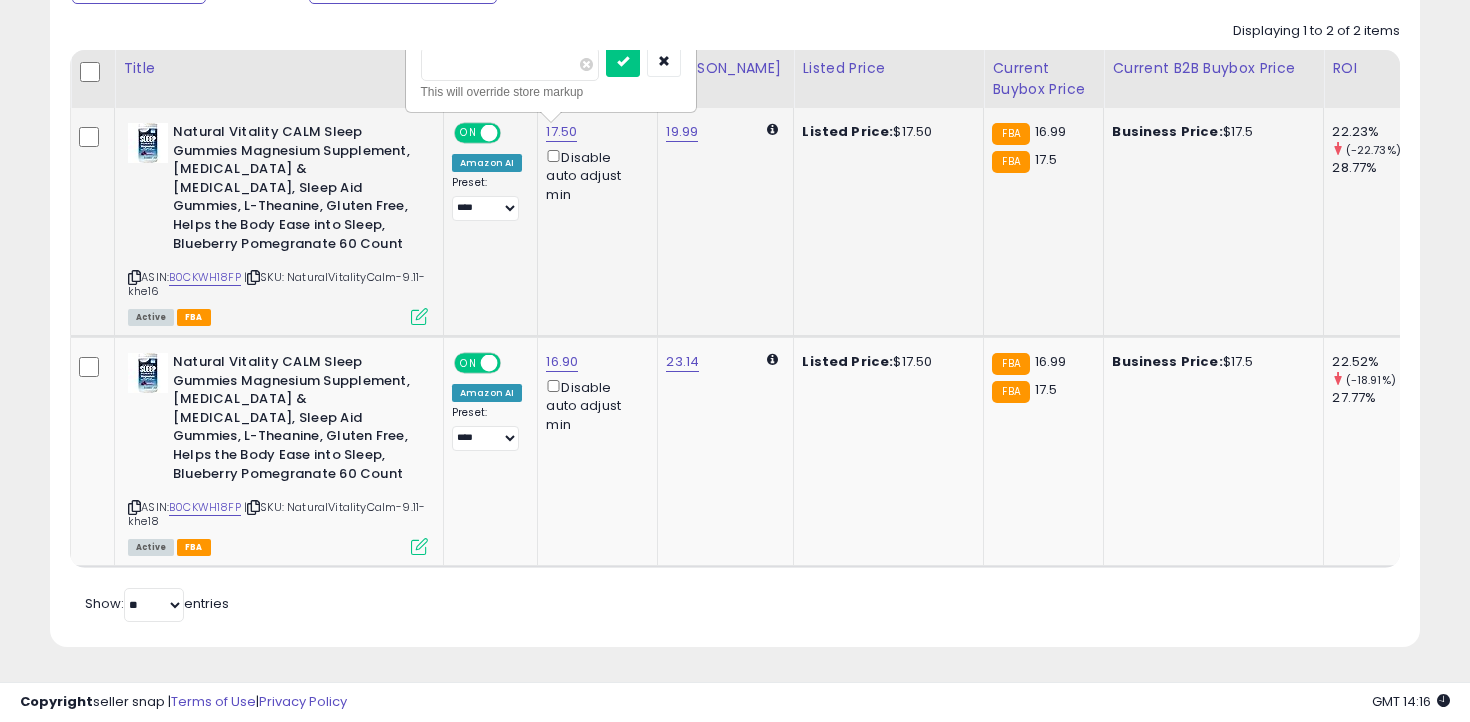 click on "*****" at bounding box center [510, 64] 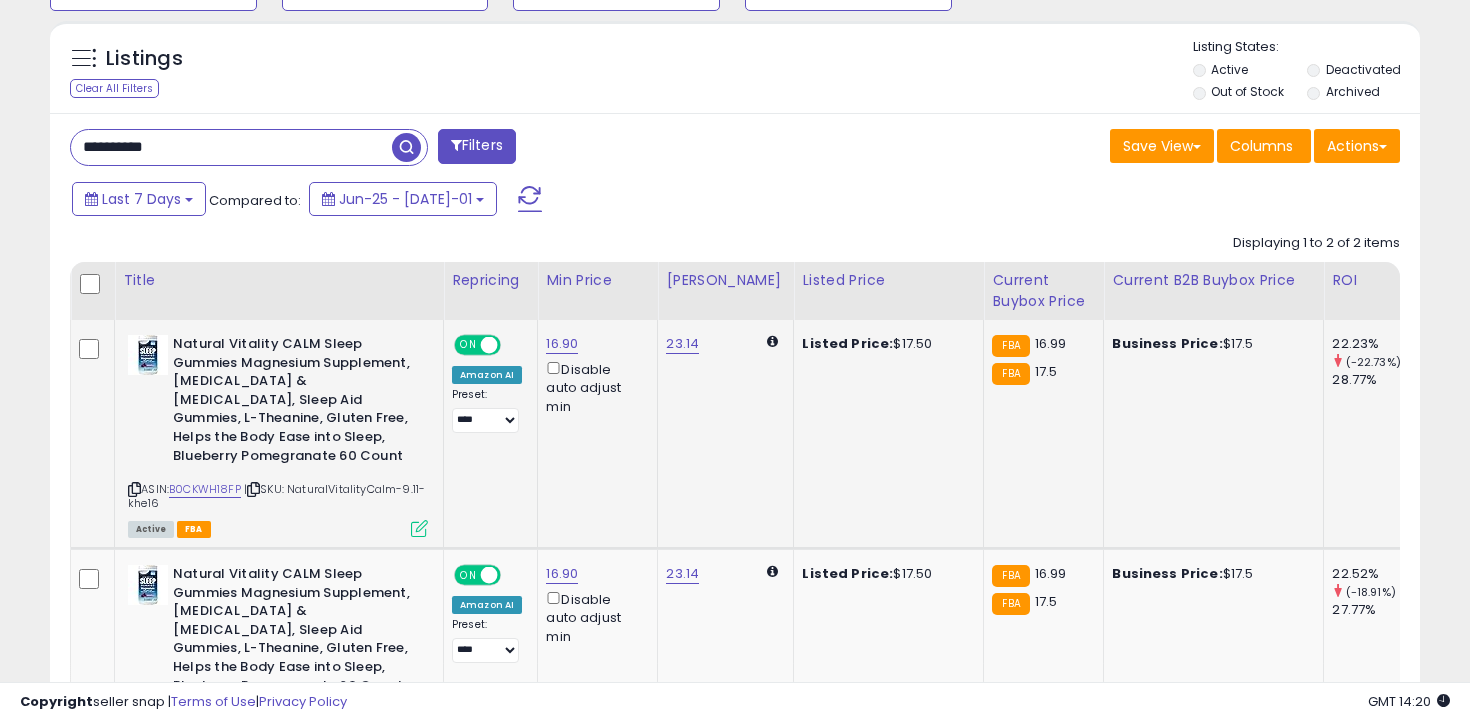click on "**********" at bounding box center (231, 147) 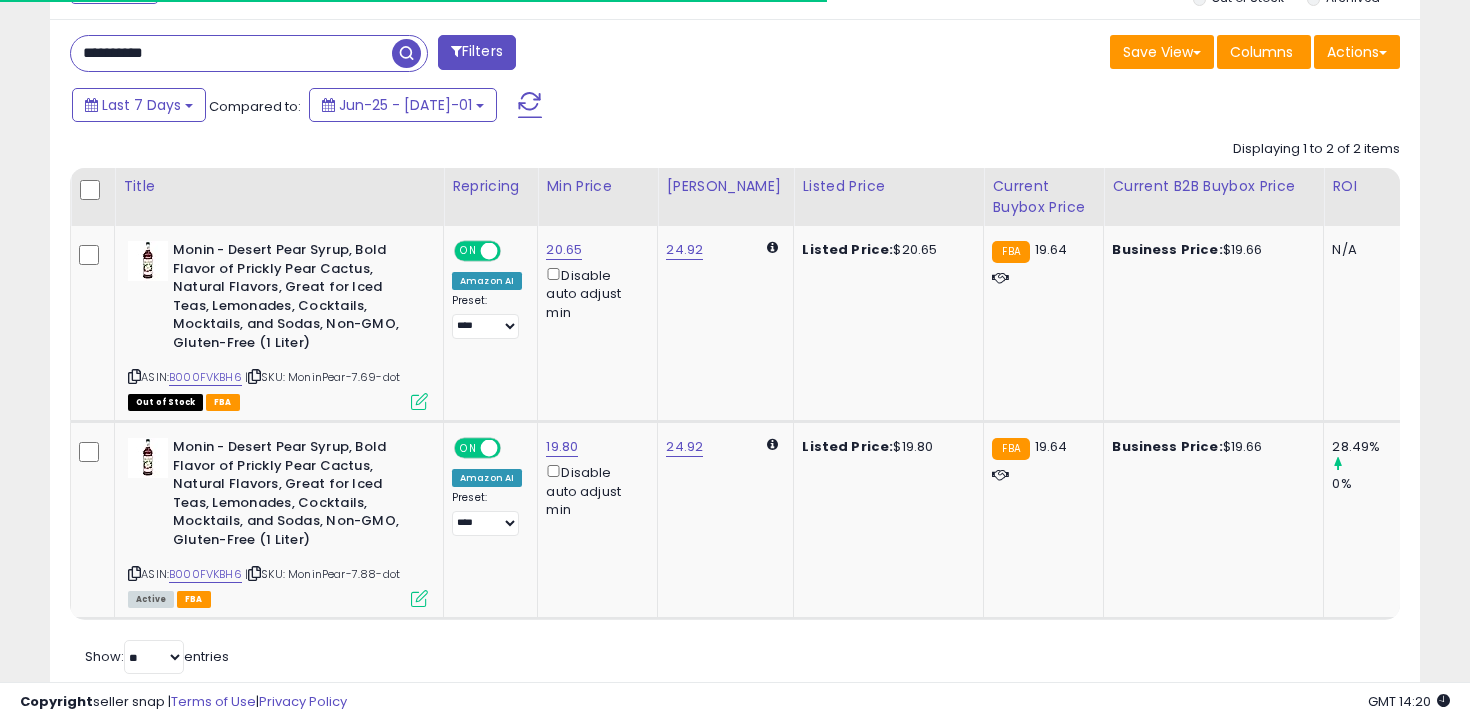 scroll, scrollTop: 856, scrollLeft: 0, axis: vertical 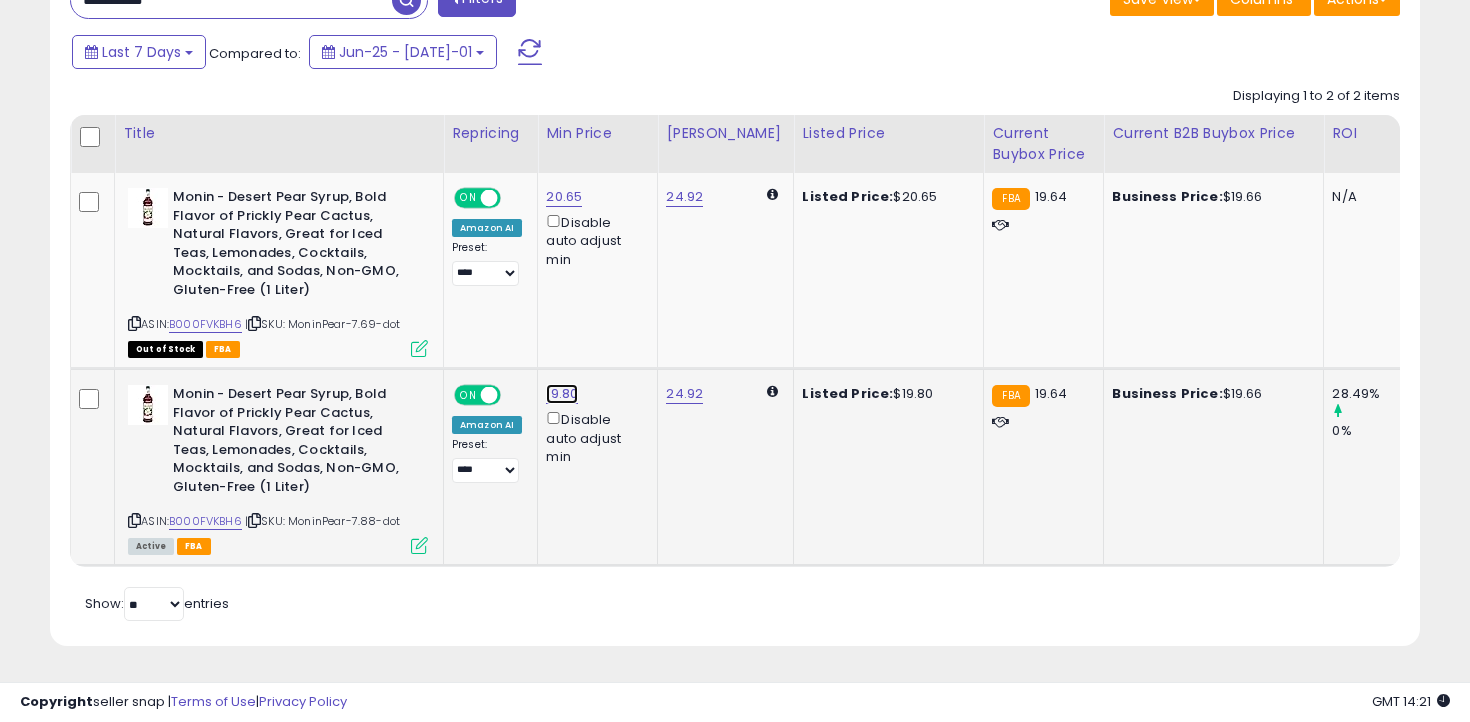 click on "19.80" at bounding box center [564, 197] 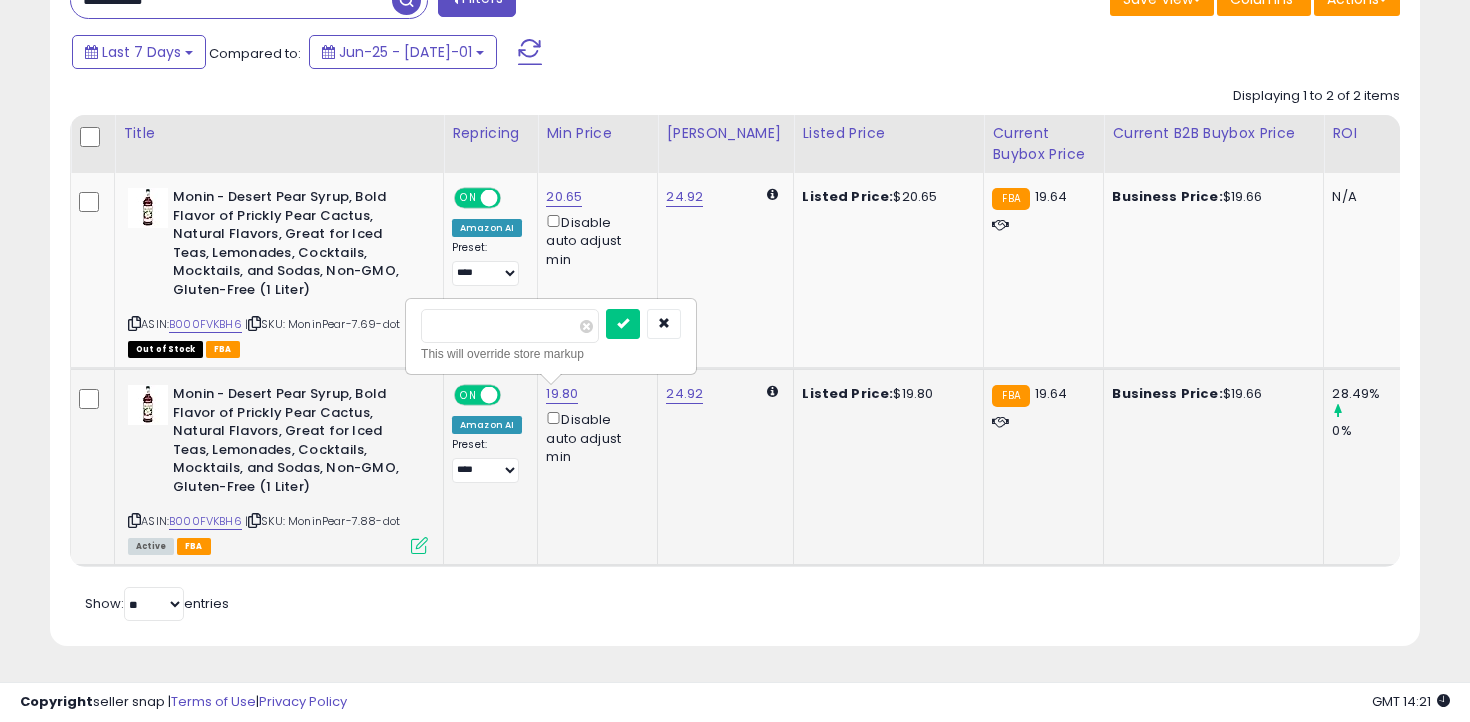 type on "****" 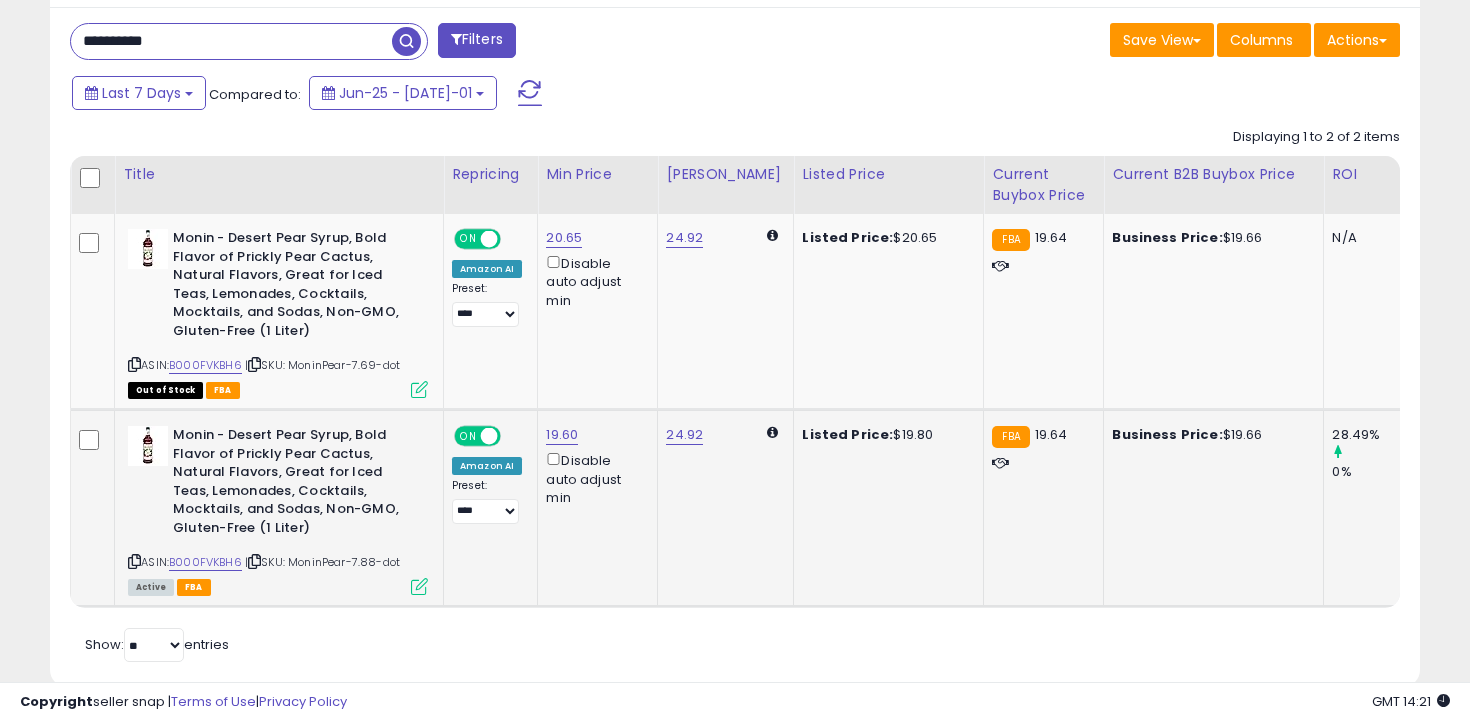 click on "**********" at bounding box center (231, 41) 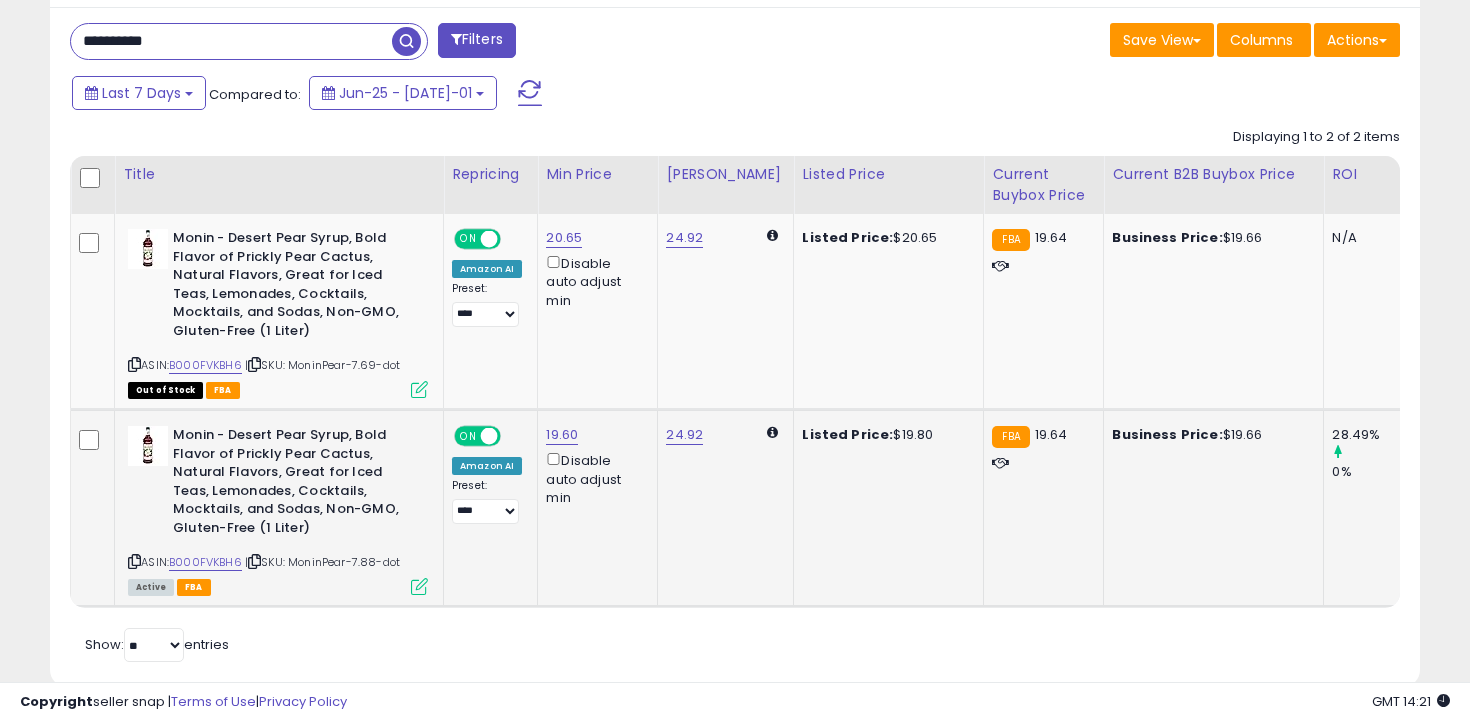 paste 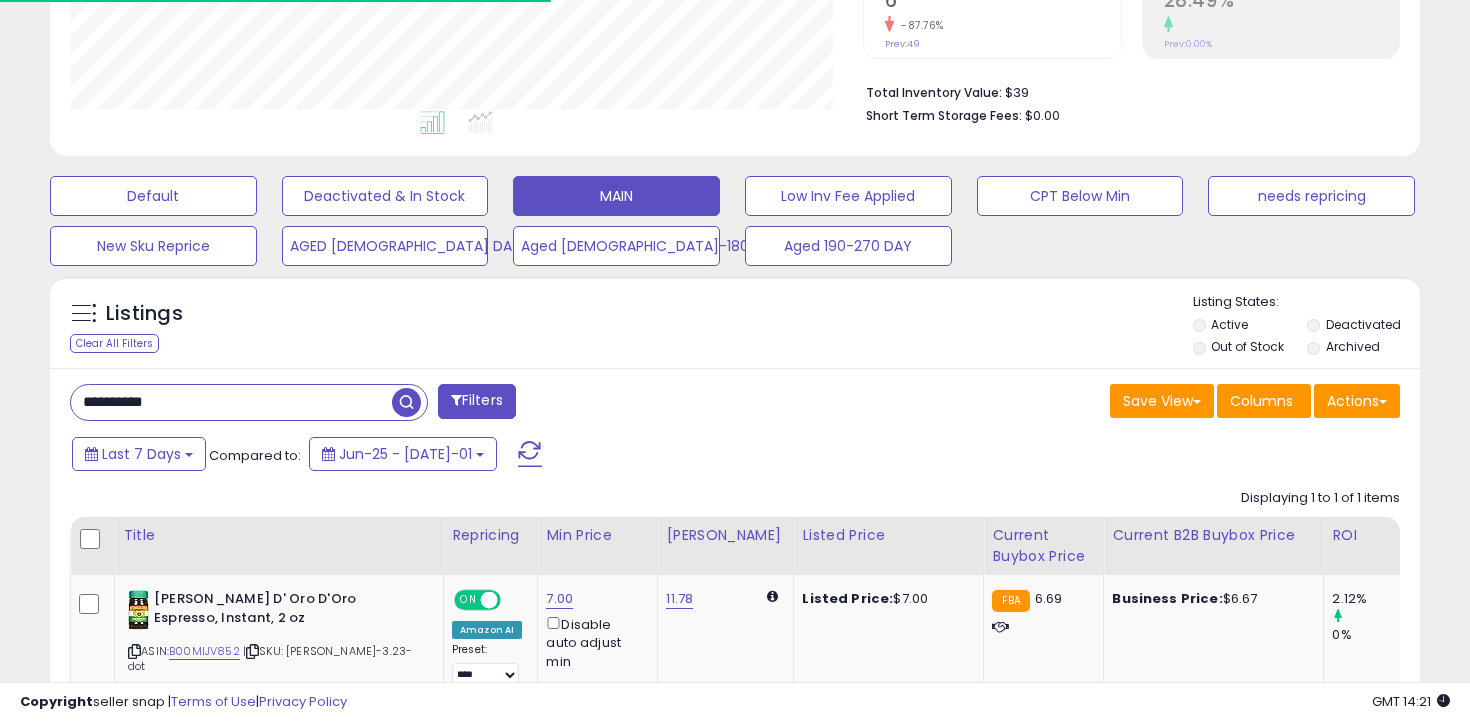 scroll, scrollTop: 585, scrollLeft: 0, axis: vertical 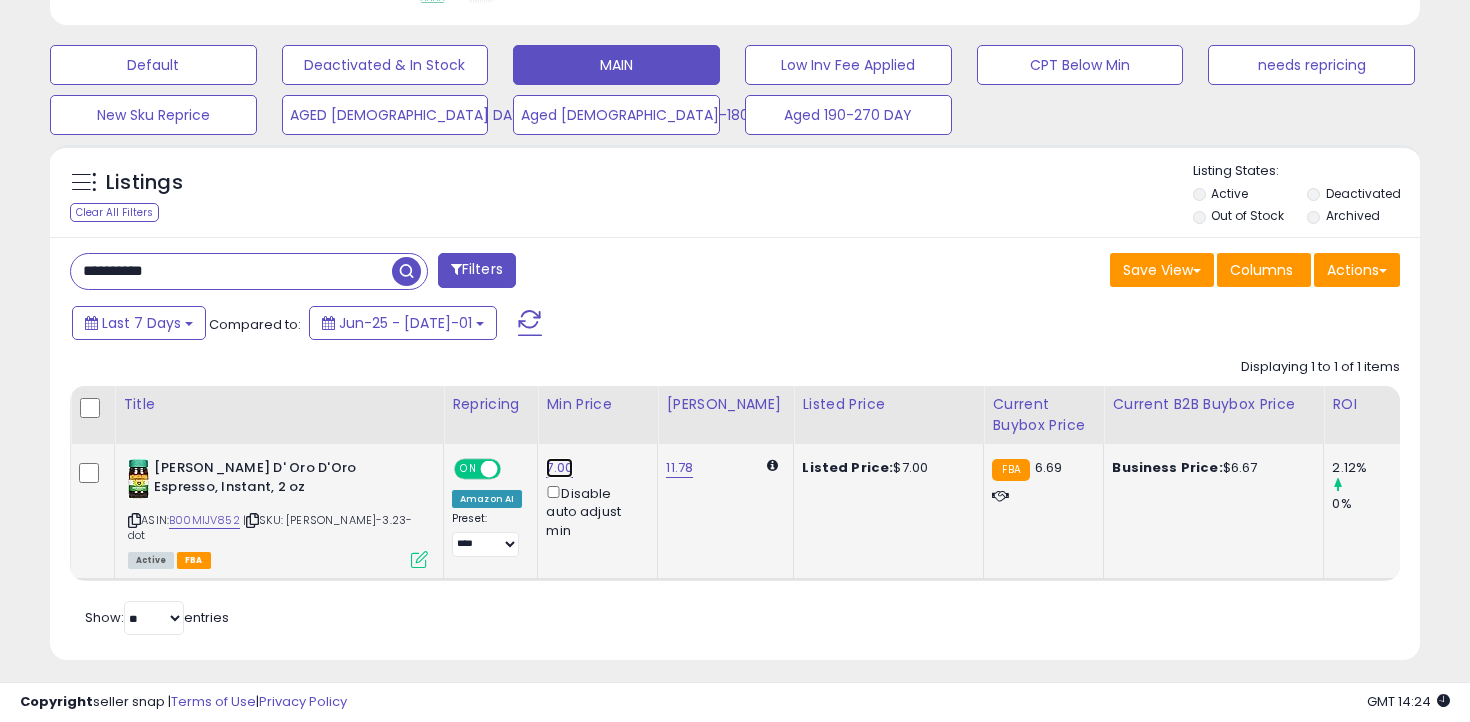 click on "7.00" at bounding box center [559, 468] 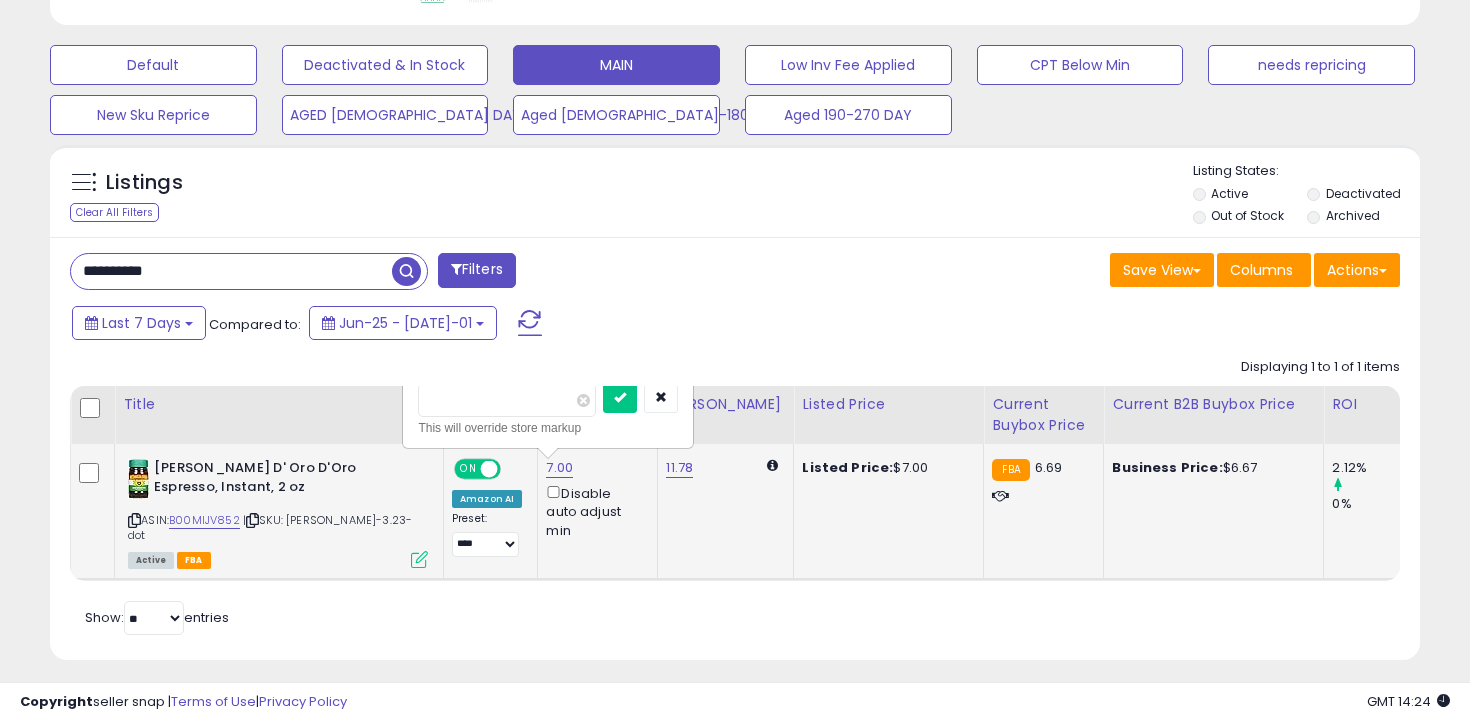 click on "****" at bounding box center (507, 400) 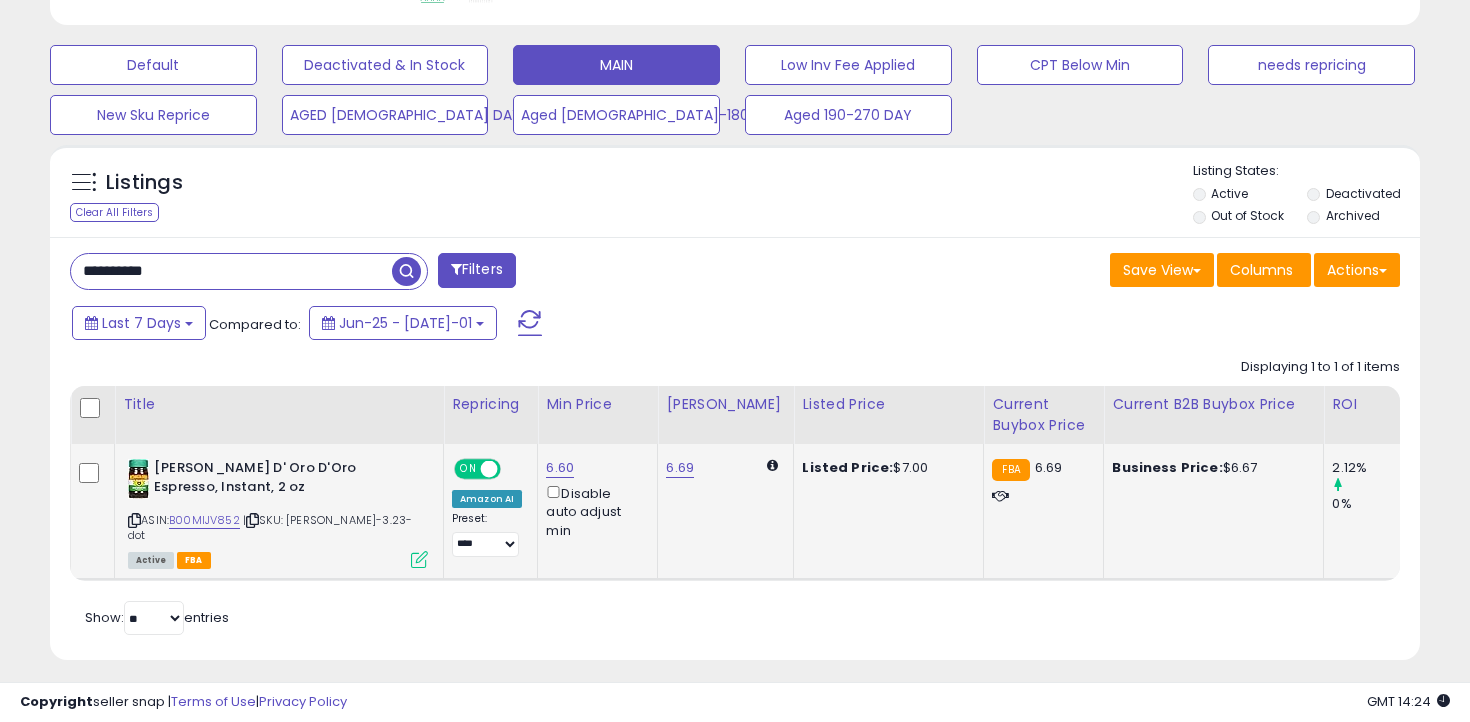 click on "**********" at bounding box center (231, 271) 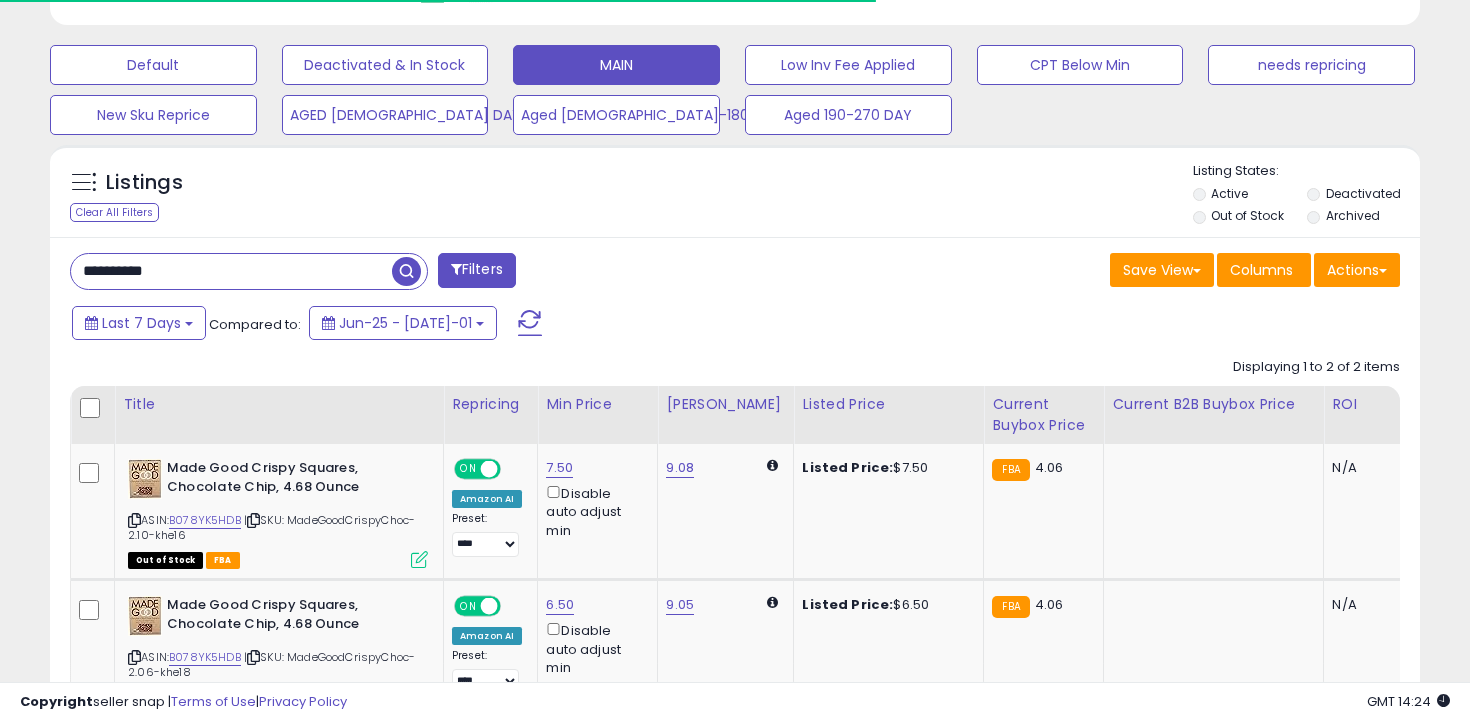 scroll, scrollTop: 736, scrollLeft: 0, axis: vertical 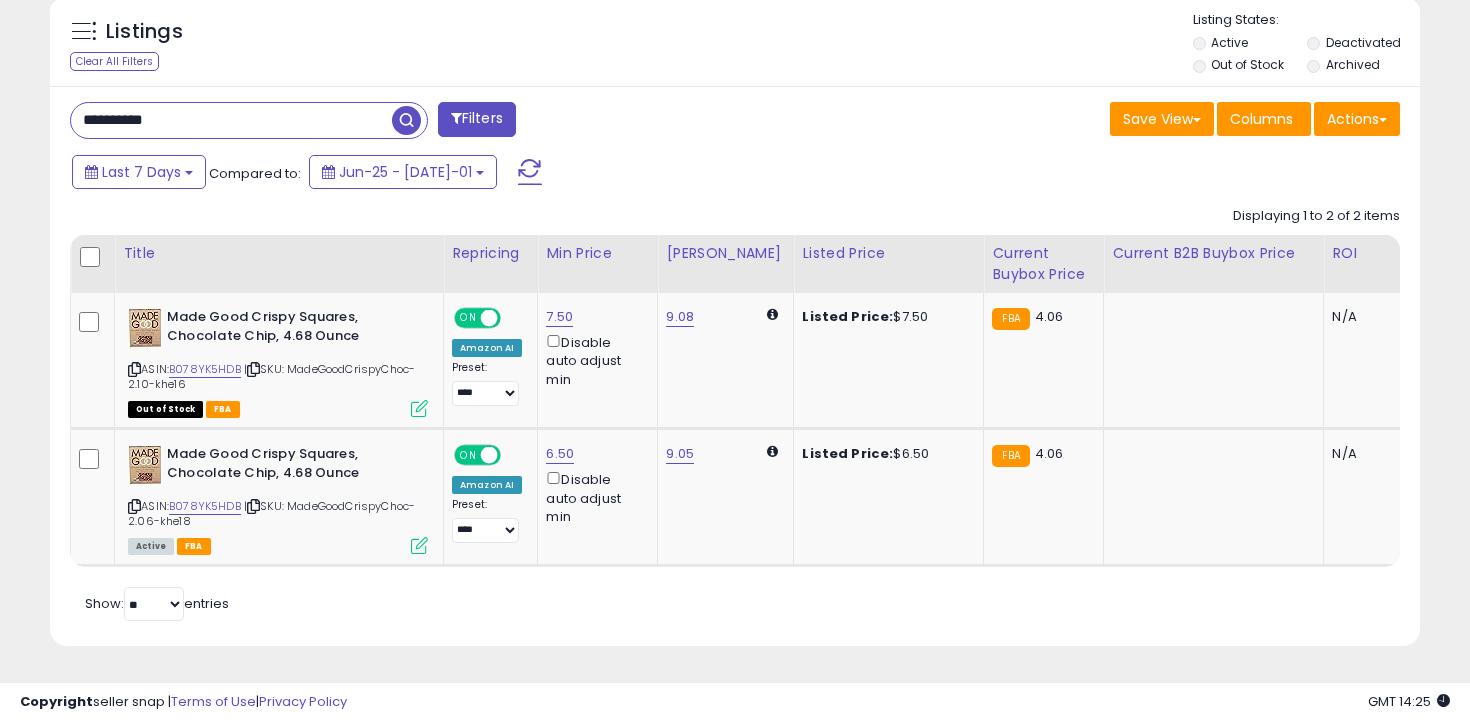 click on "**********" at bounding box center [231, 120] 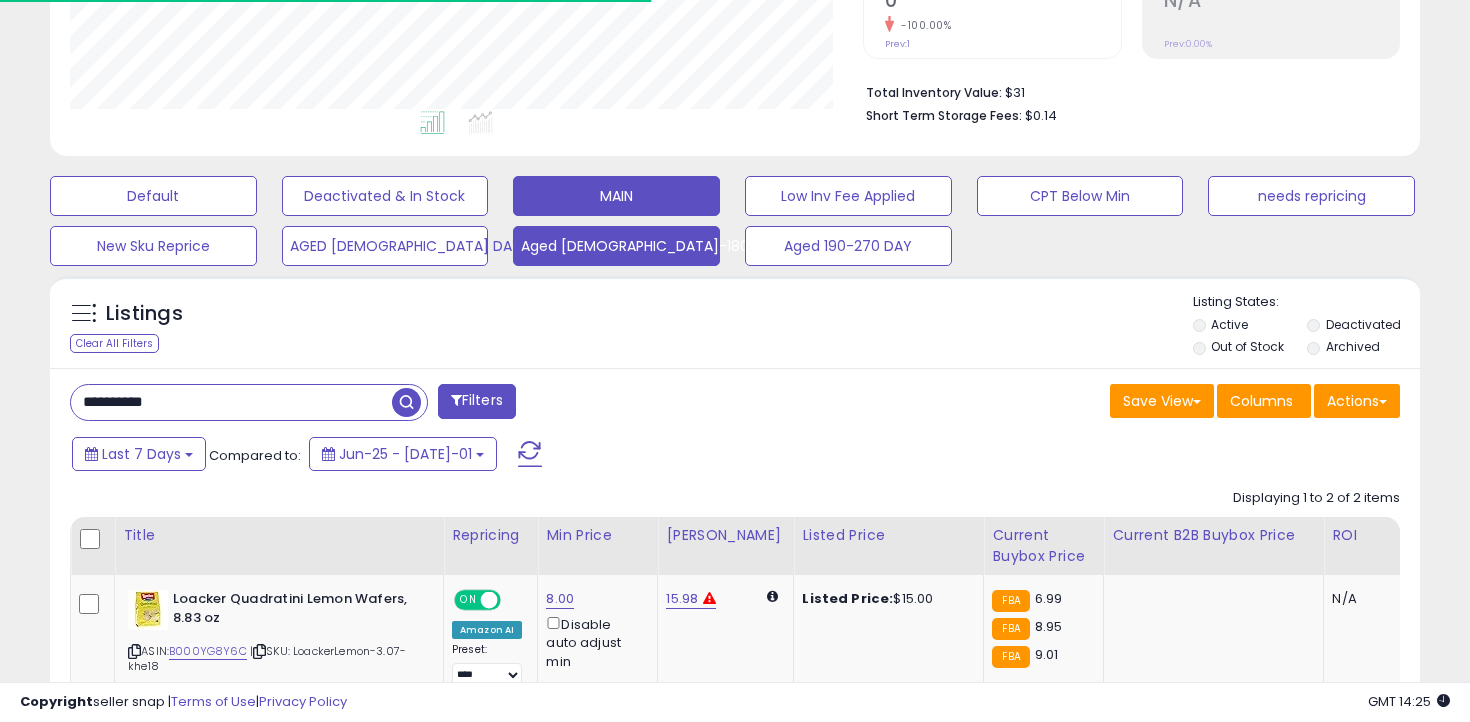 scroll, scrollTop: 722, scrollLeft: 0, axis: vertical 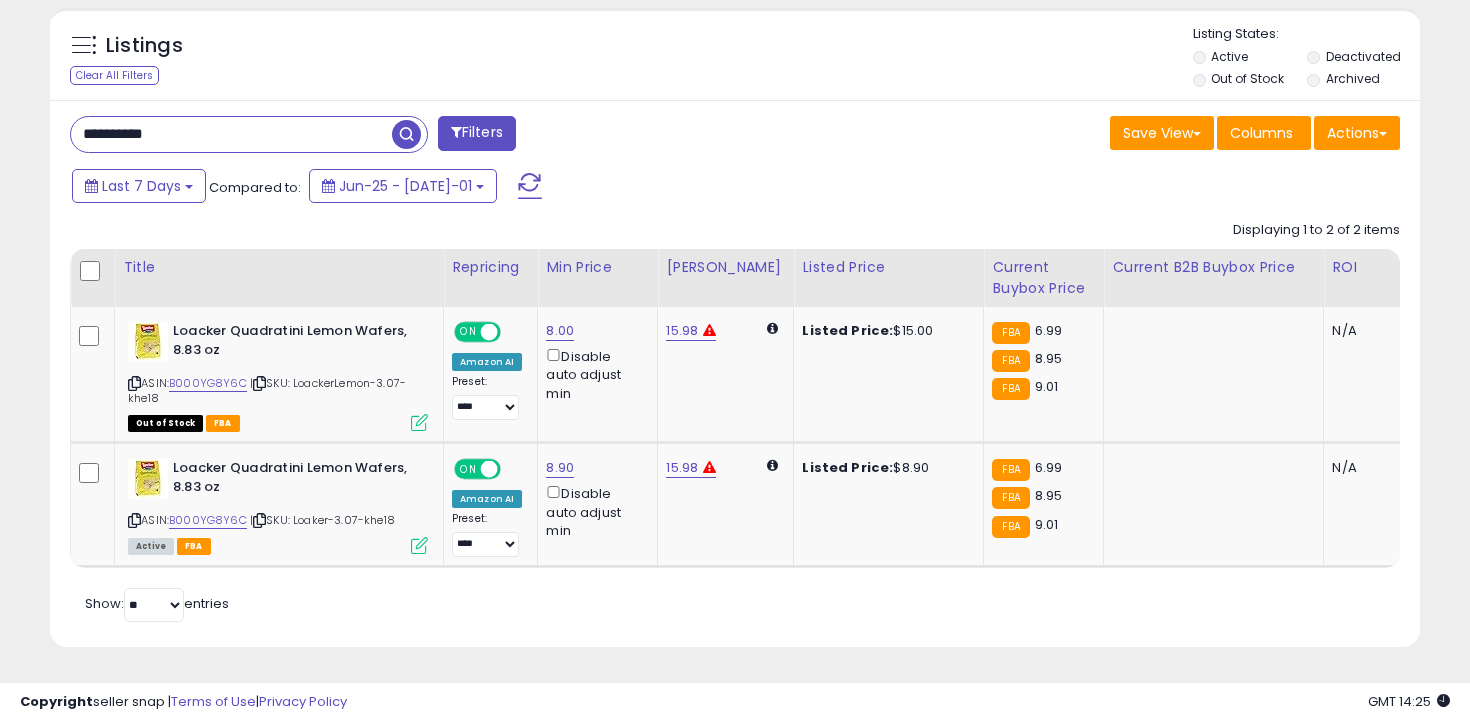 click on "**********" at bounding box center (231, 134) 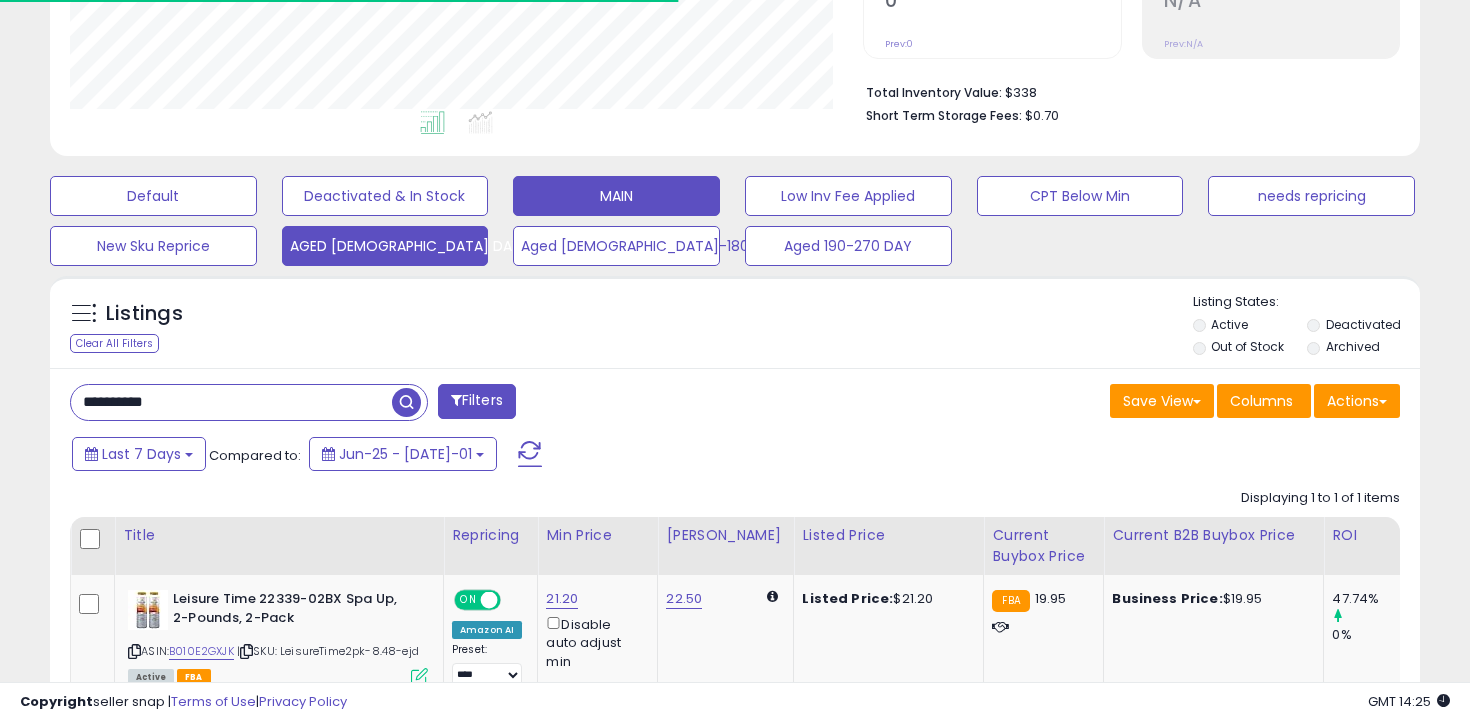 scroll, scrollTop: 585, scrollLeft: 0, axis: vertical 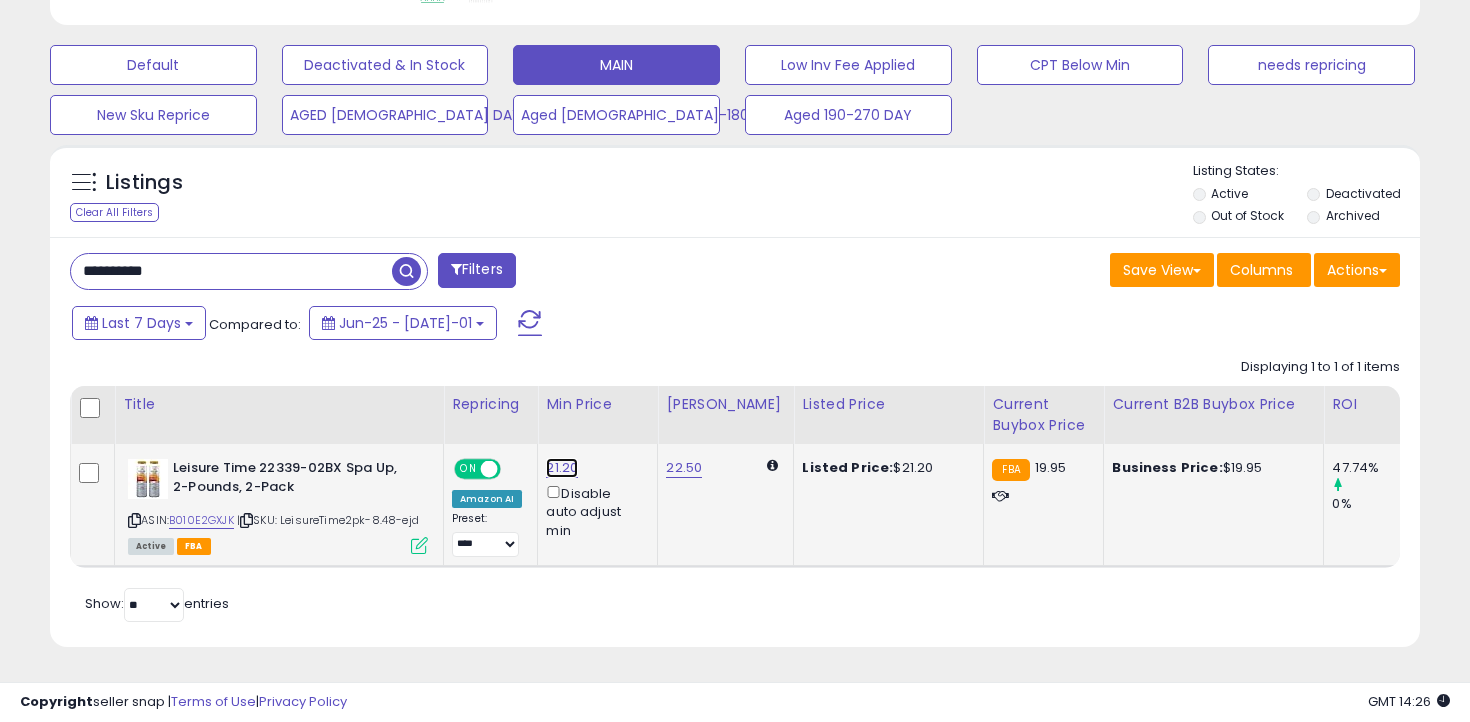 click on "21.20" at bounding box center (562, 468) 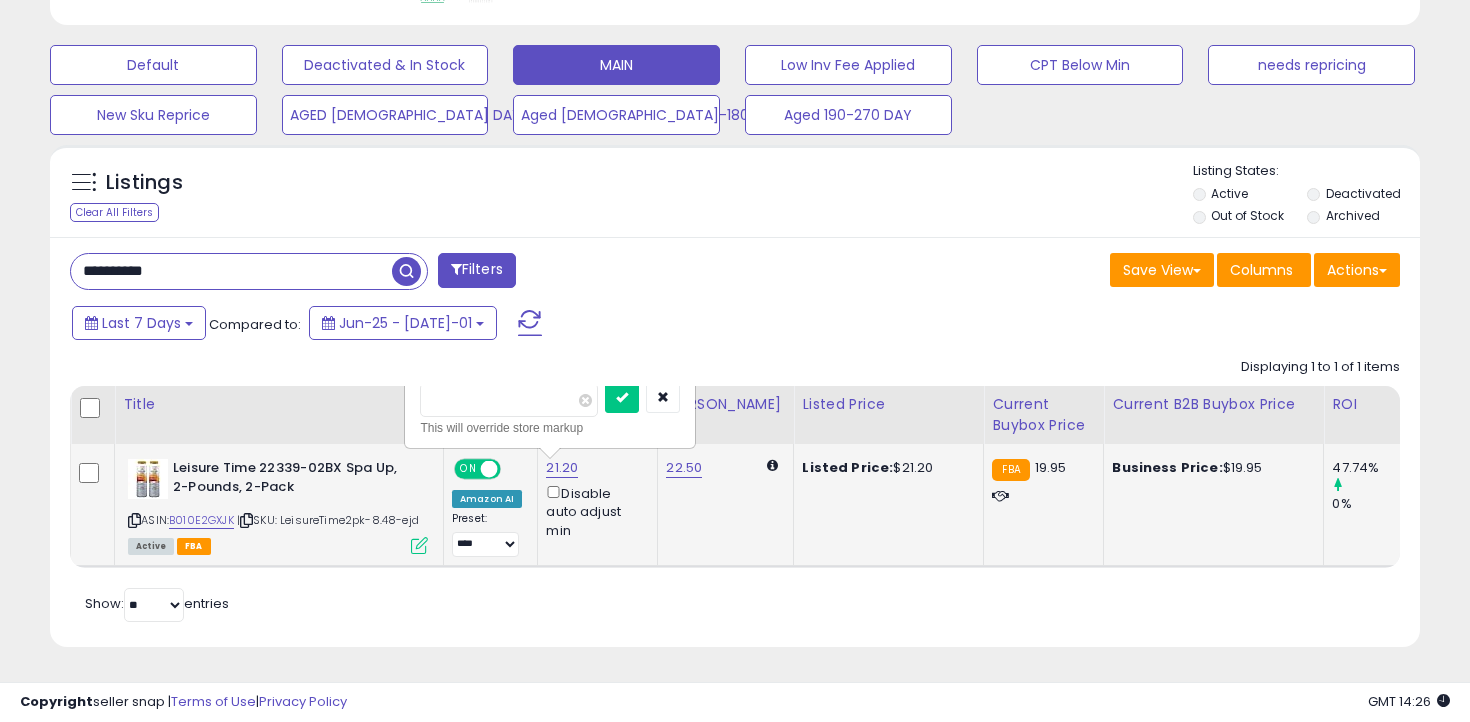 click on "*****" at bounding box center (509, 400) 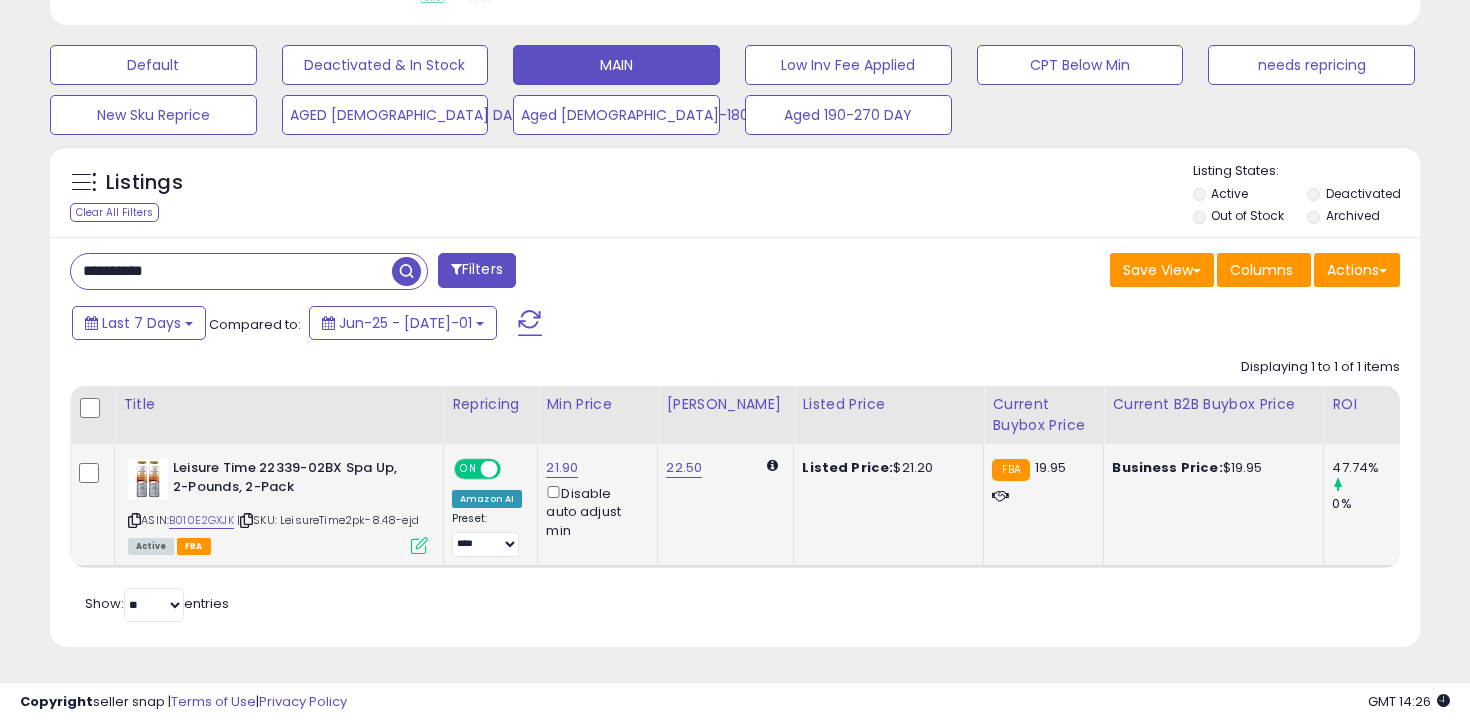 click on "**********" at bounding box center (231, 271) 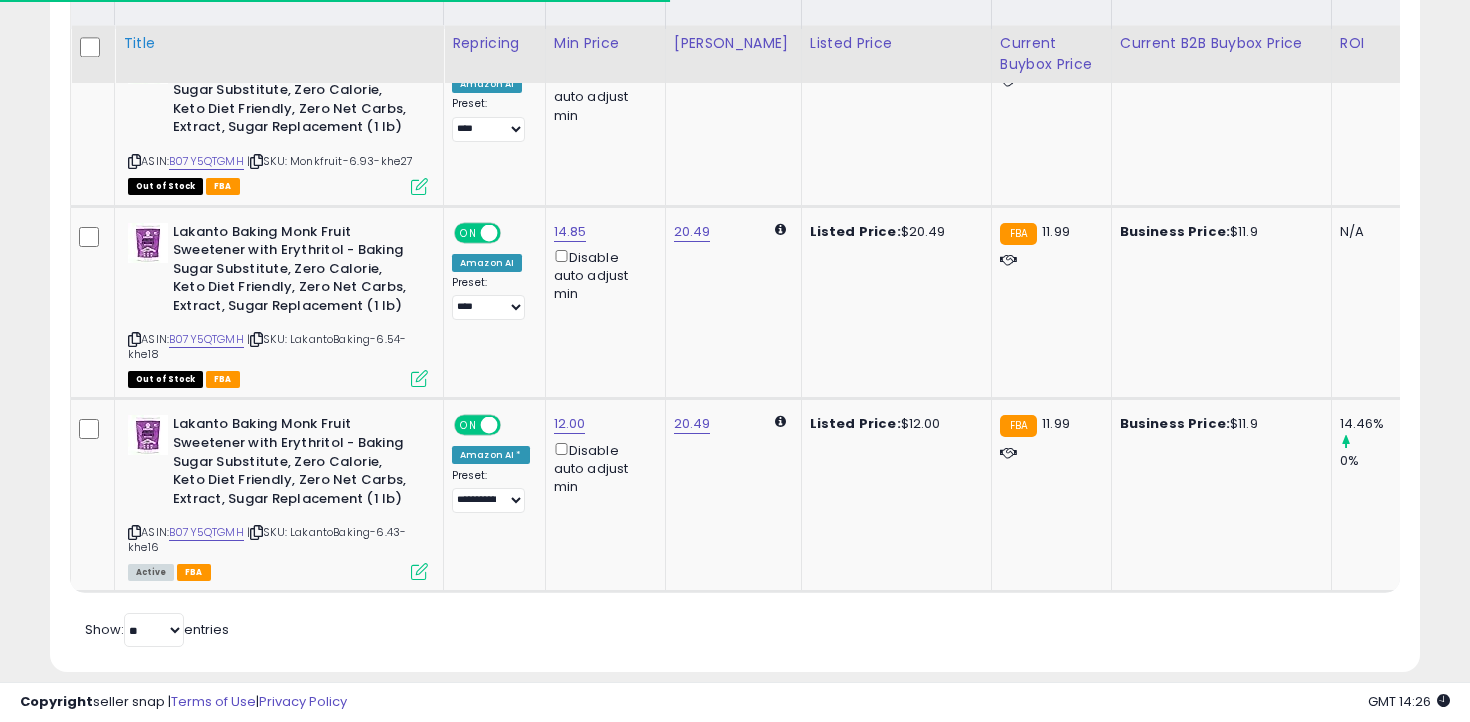 scroll, scrollTop: 1026, scrollLeft: 0, axis: vertical 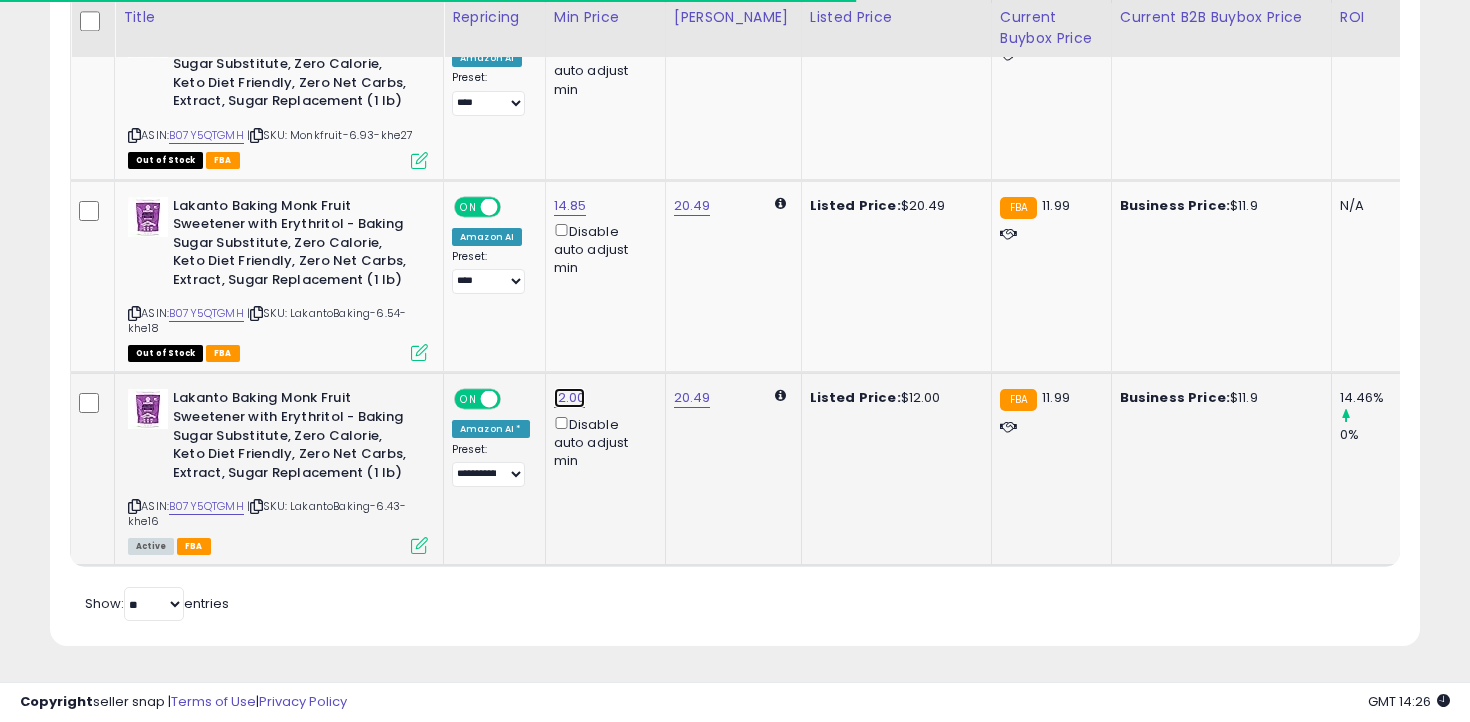 click on "12.00" at bounding box center (570, 27) 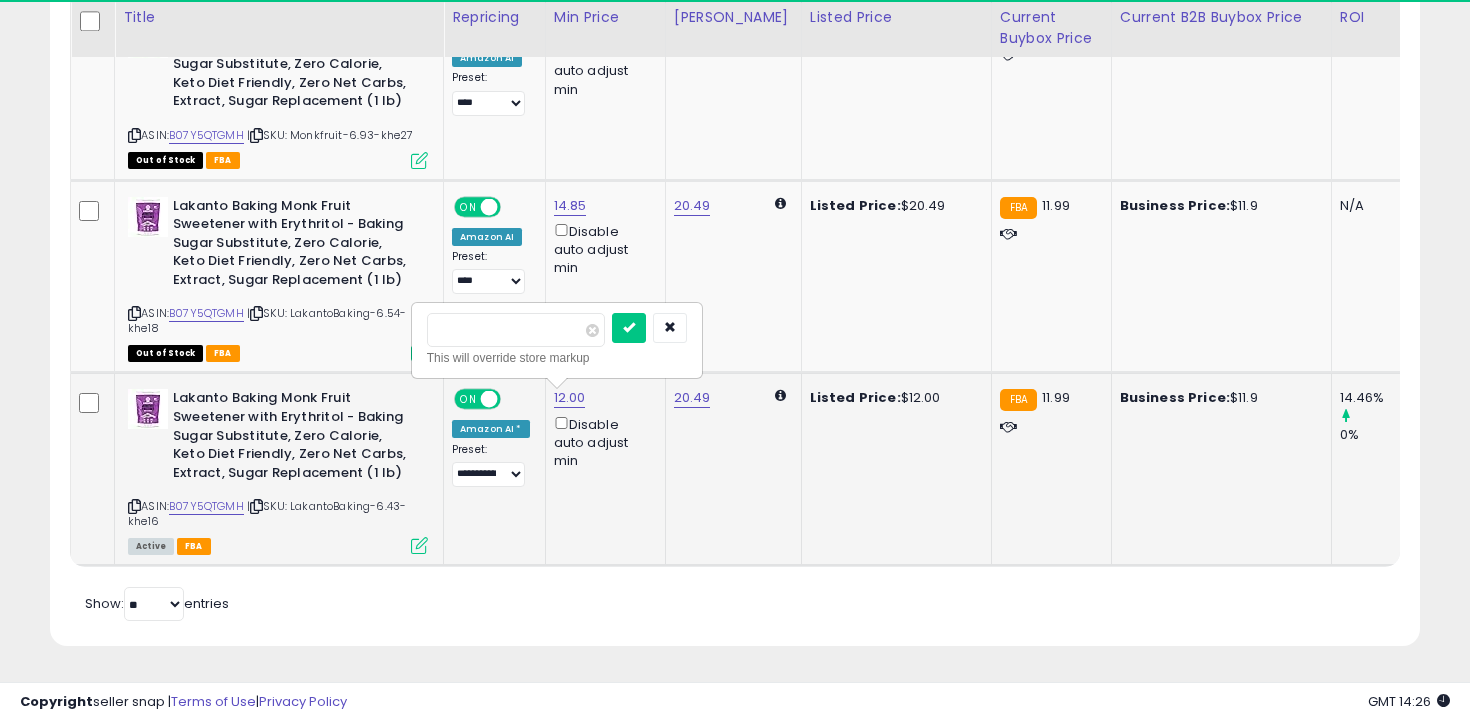 click on "*****" at bounding box center [516, 330] 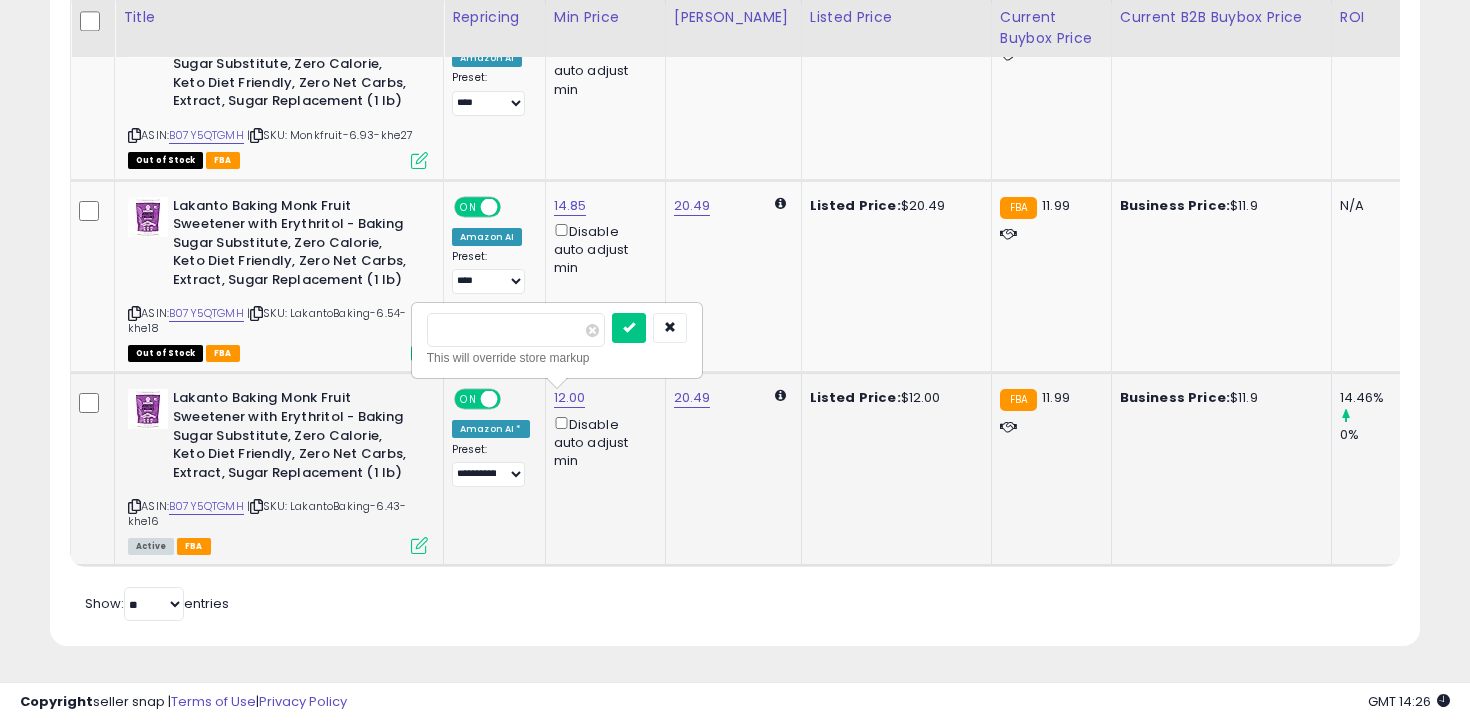click on "*****" at bounding box center [516, 330] 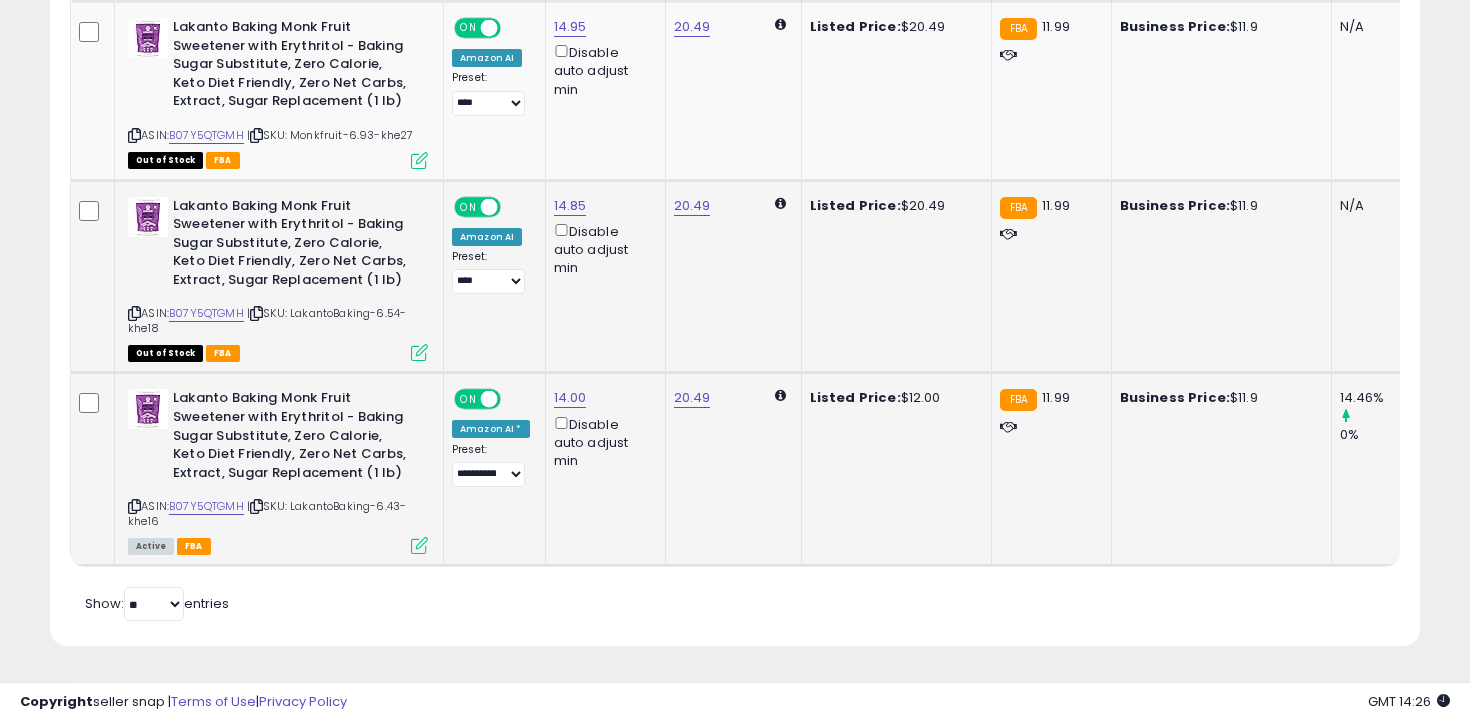 scroll, scrollTop: 677, scrollLeft: 0, axis: vertical 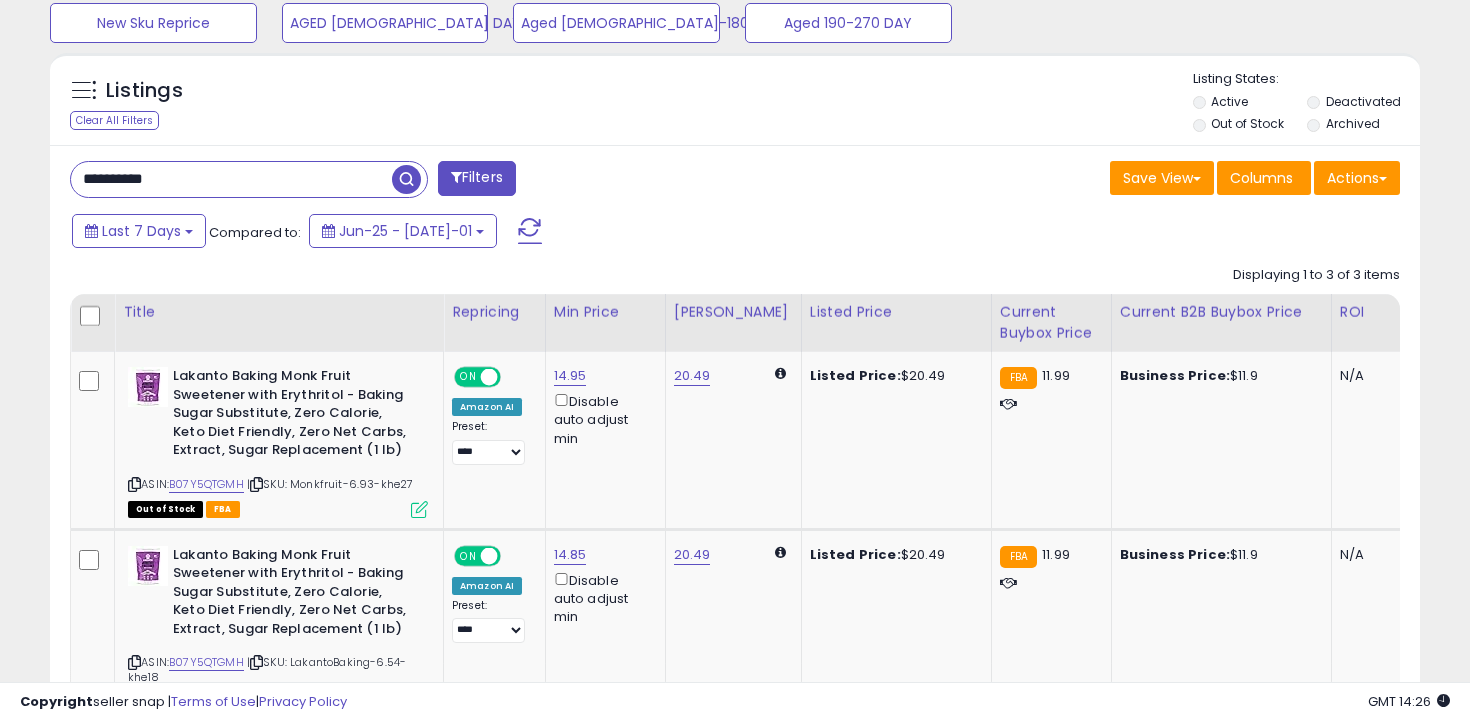 click on "**********" at bounding box center (231, 179) 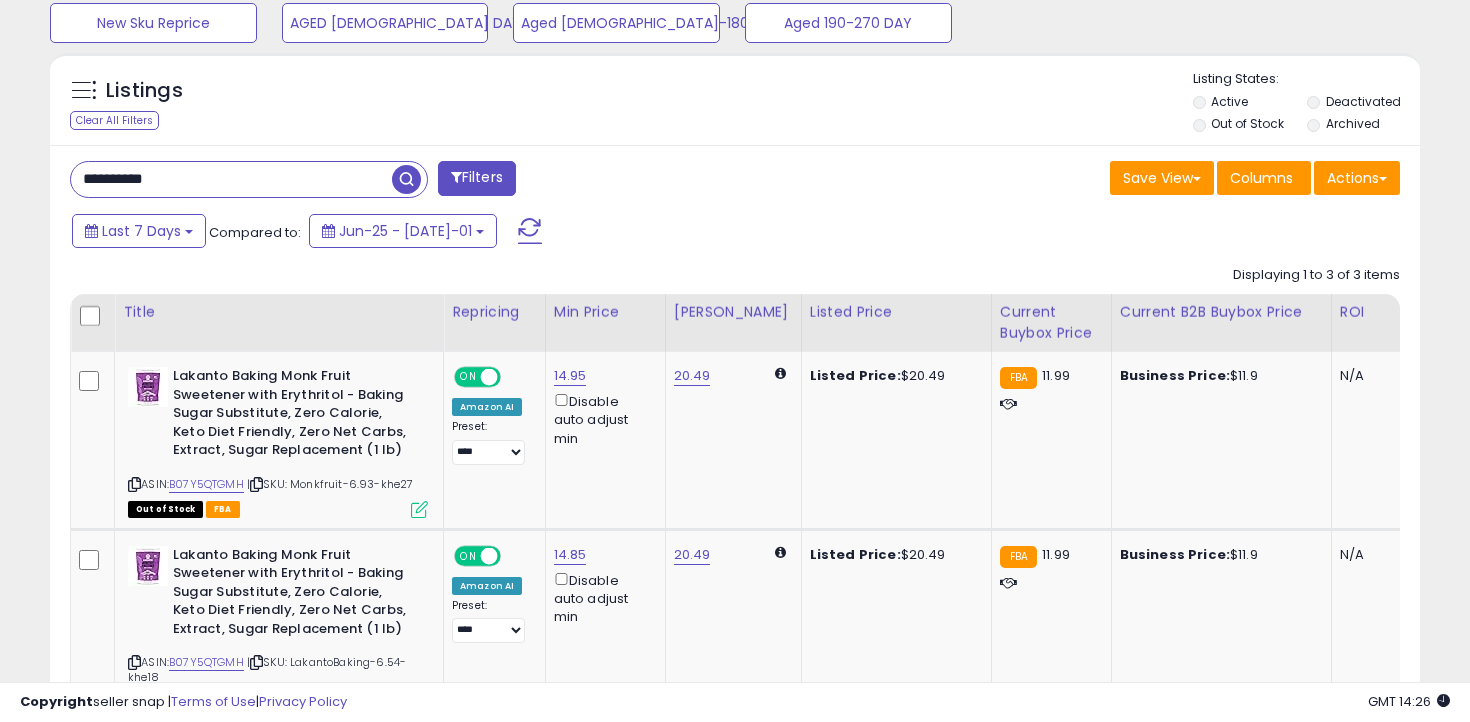 type on "**********" 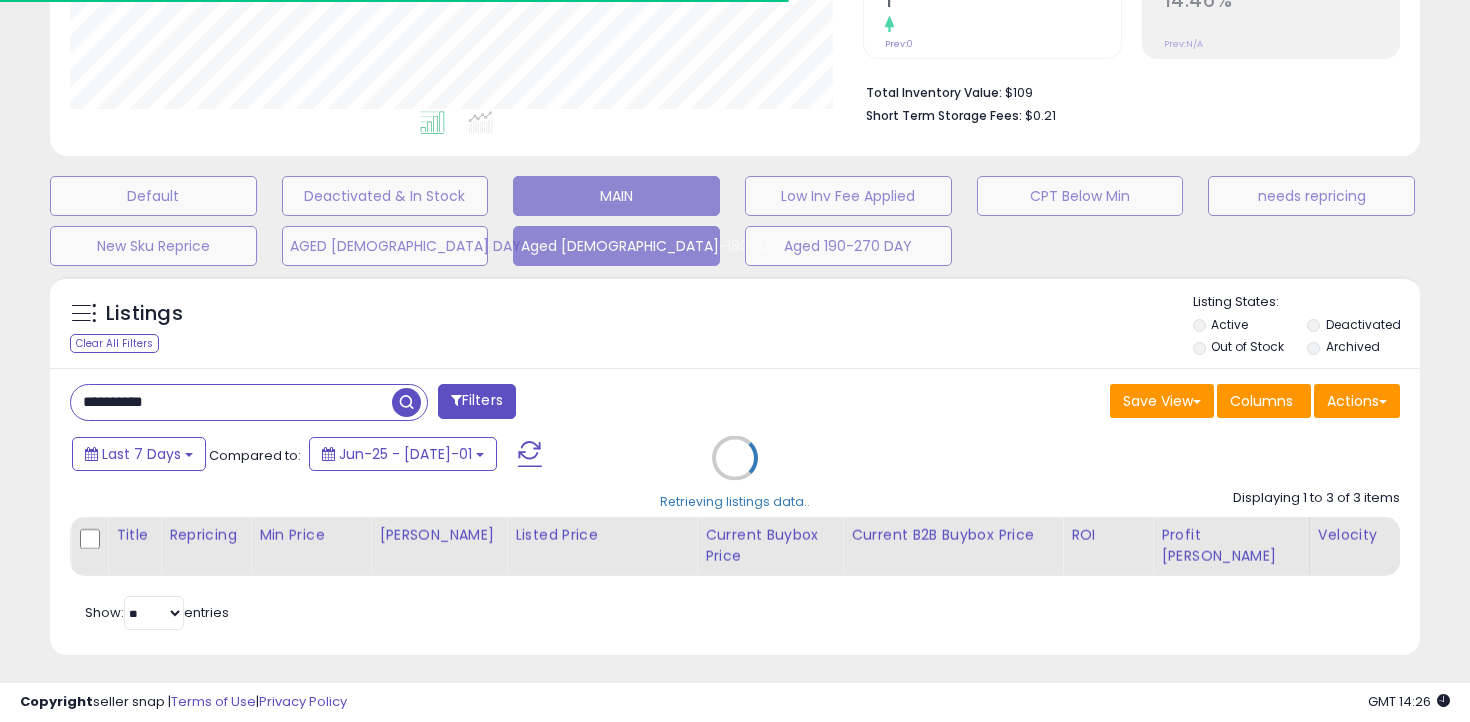 scroll, scrollTop: 673, scrollLeft: 0, axis: vertical 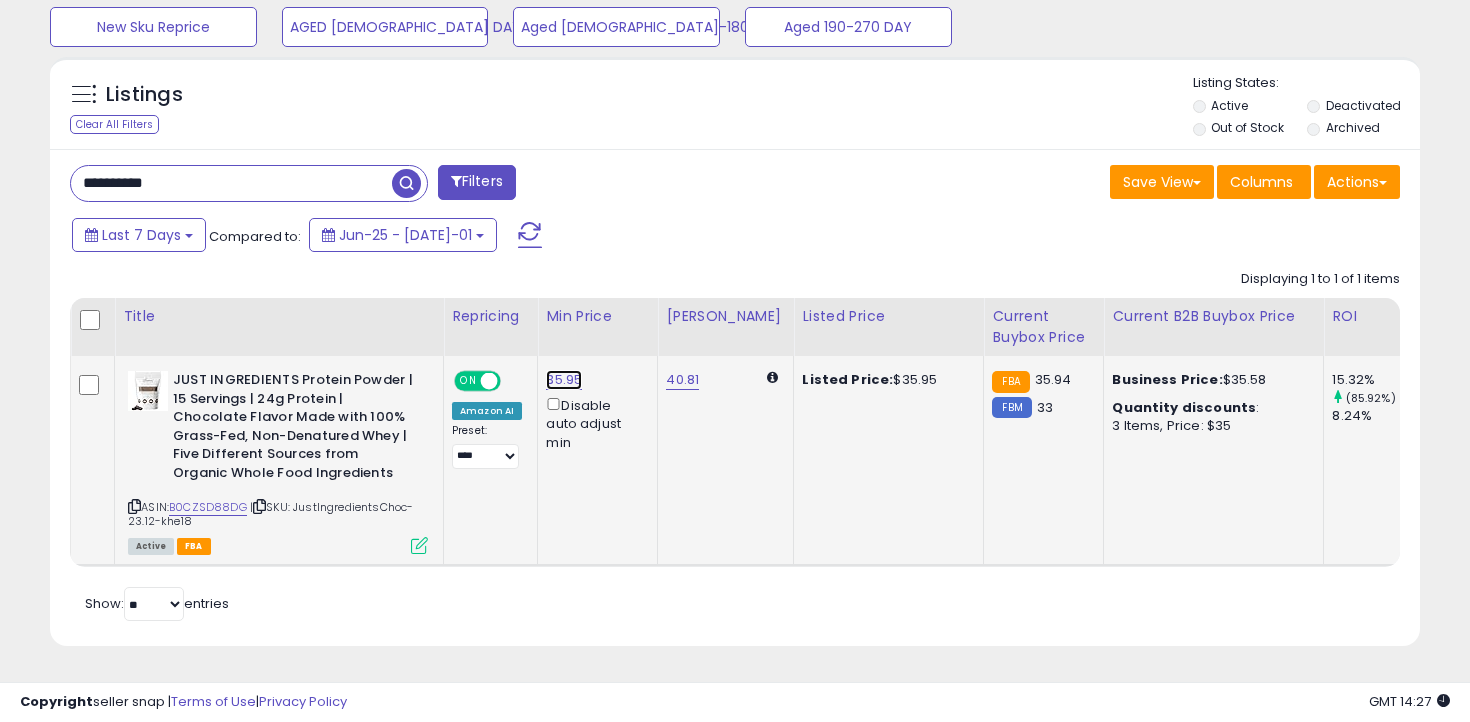 click on "35.95" at bounding box center (564, 380) 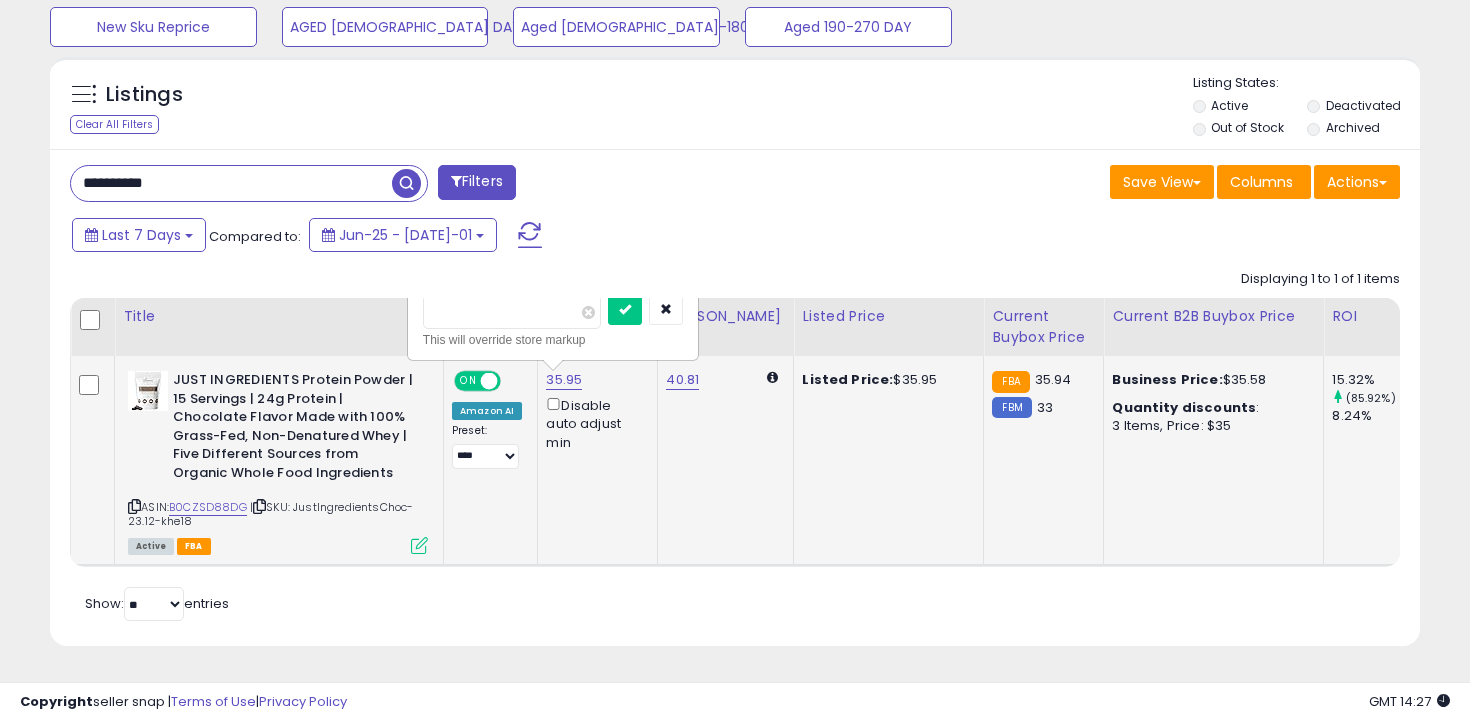 type on "****" 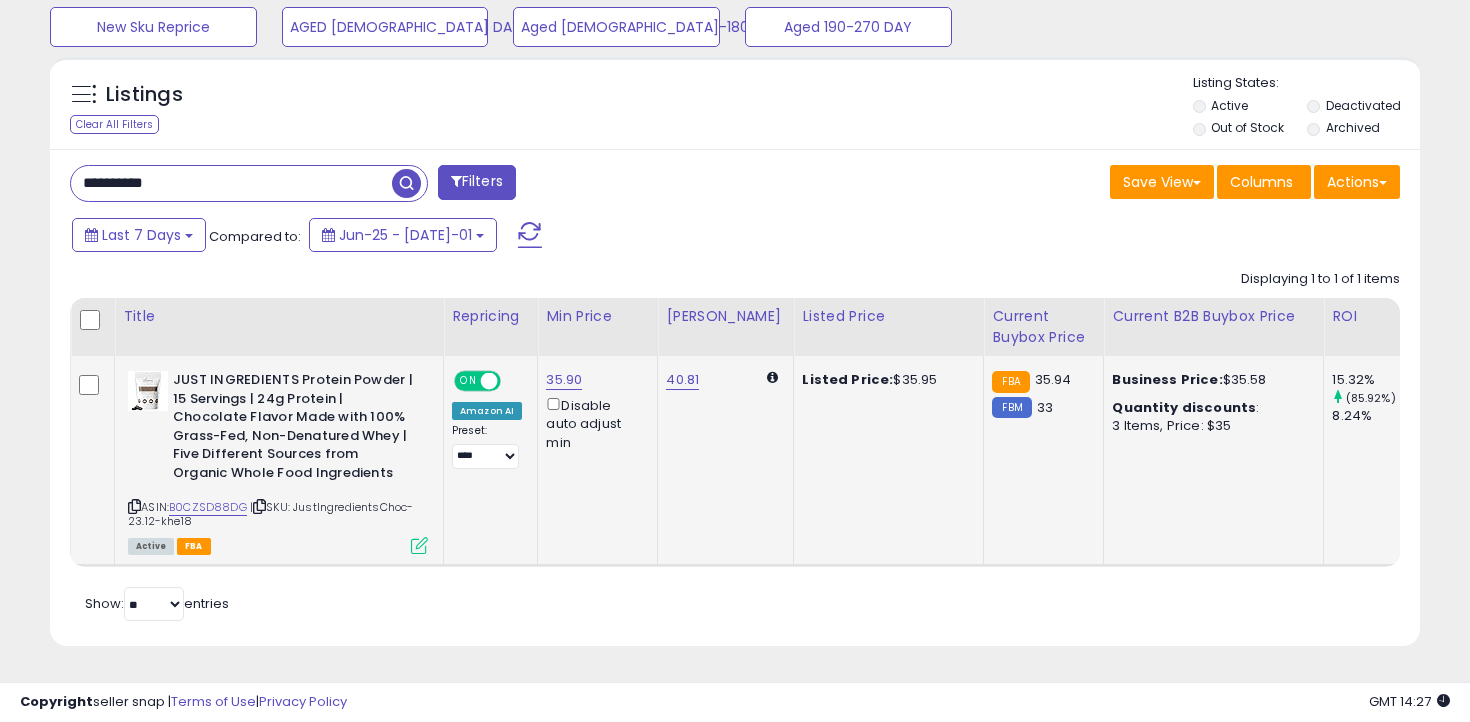 scroll, scrollTop: 496, scrollLeft: 0, axis: vertical 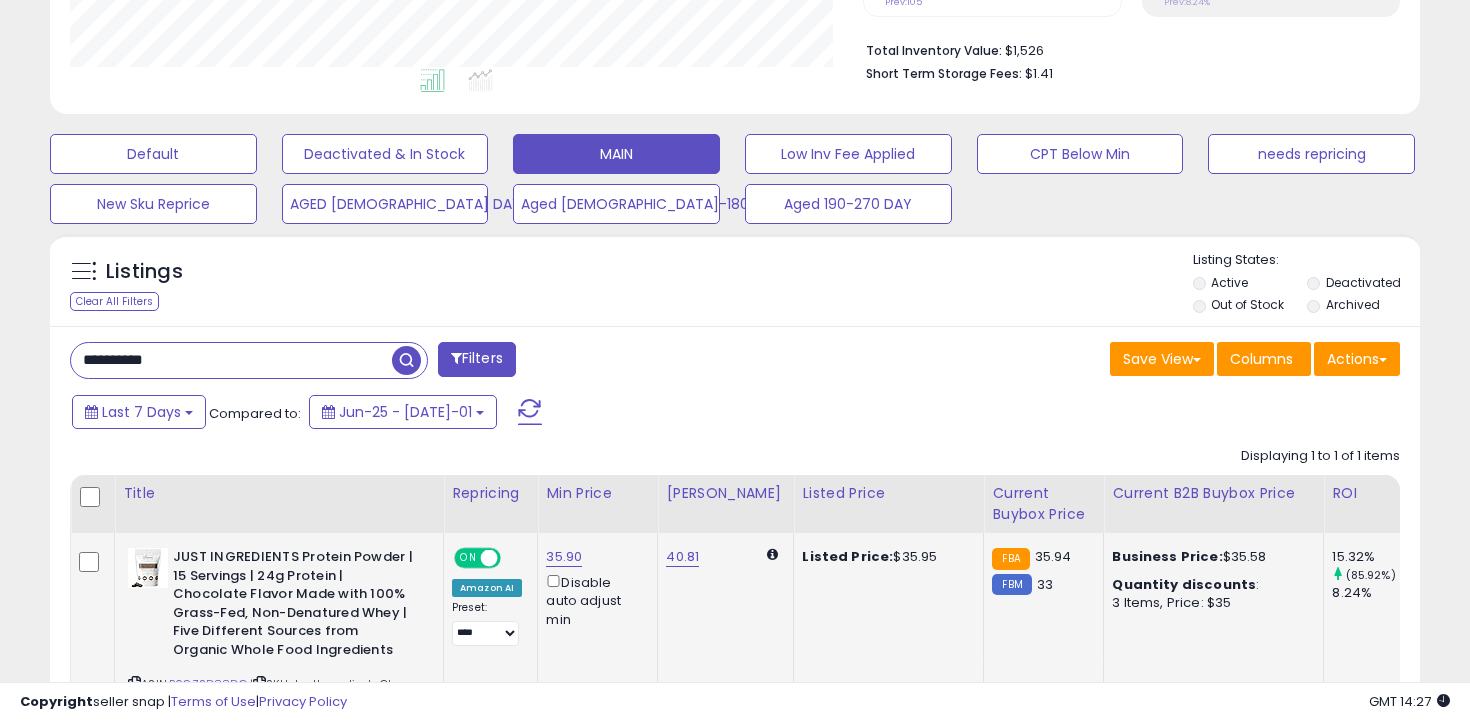 click on "**********" at bounding box center [231, 360] 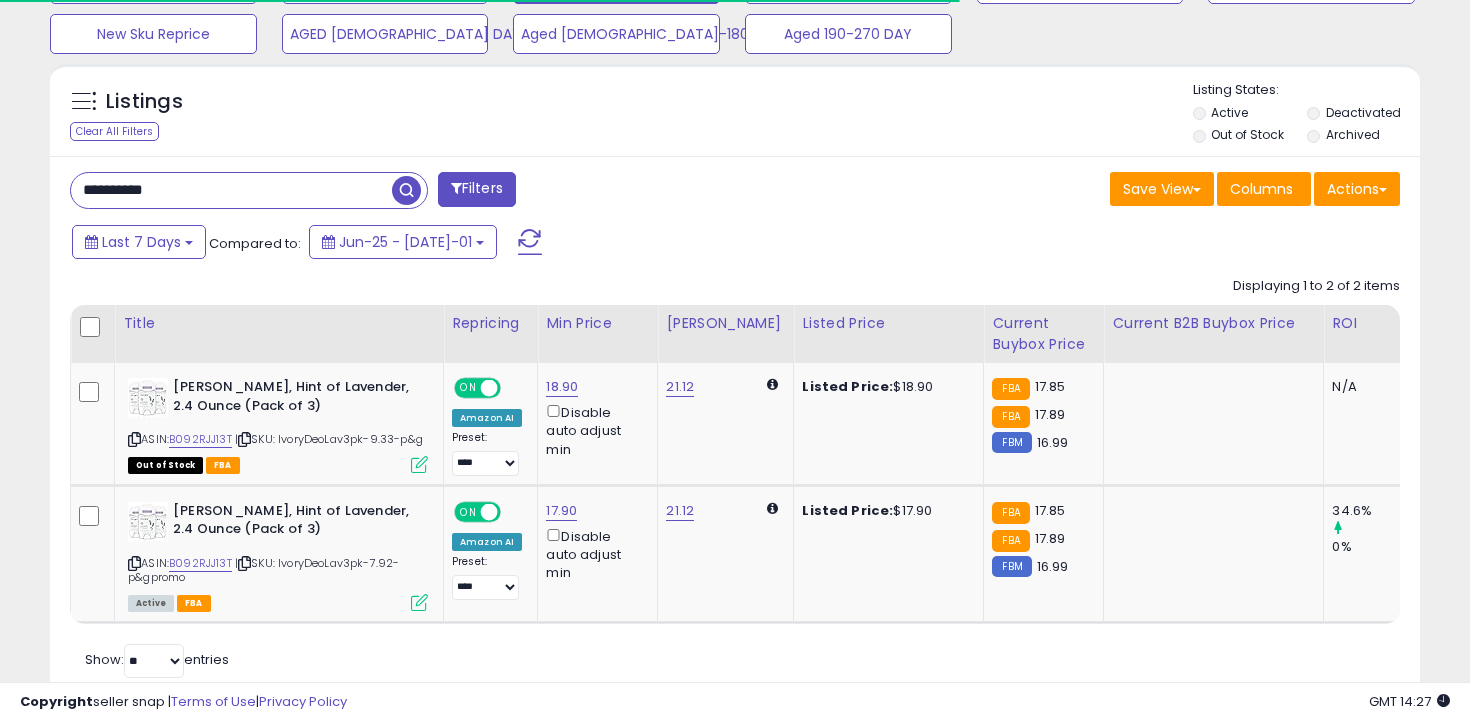 scroll, scrollTop: 736, scrollLeft: 0, axis: vertical 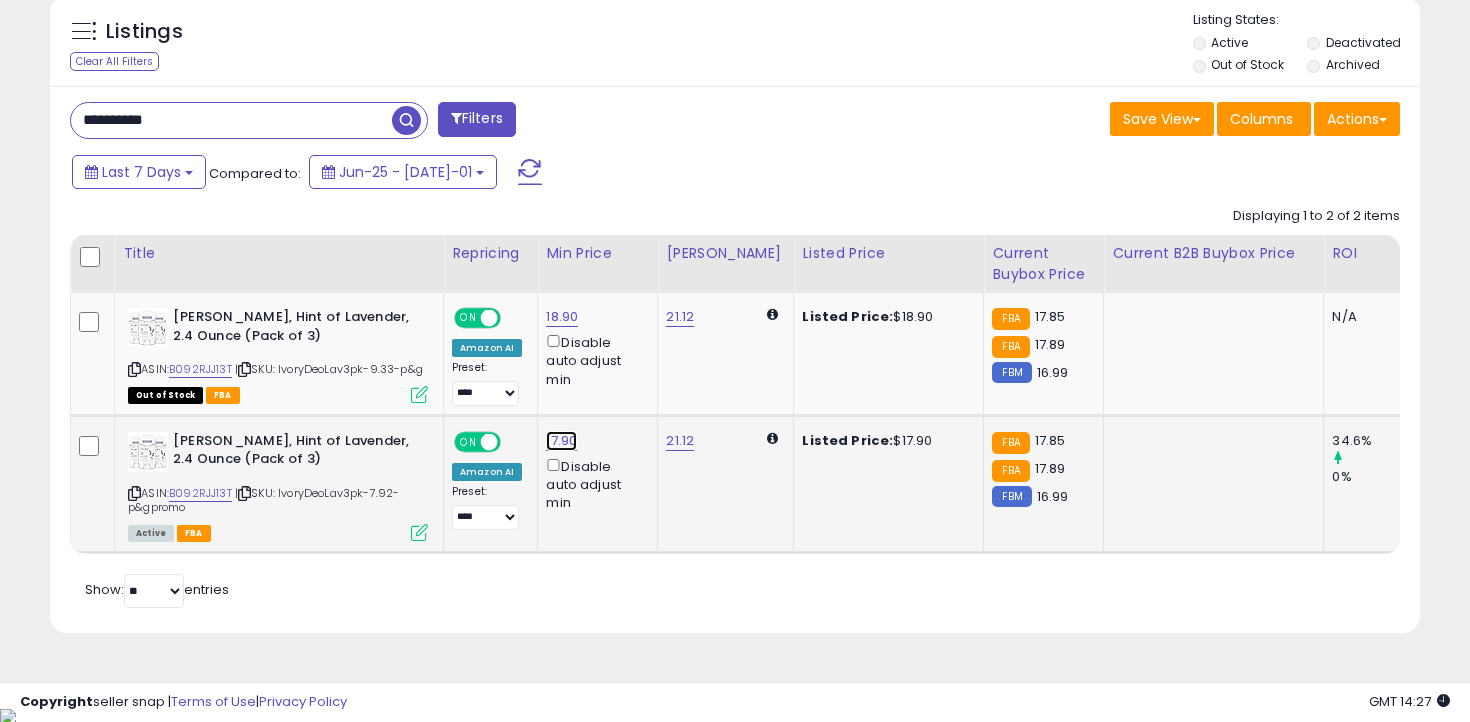 click on "17.90" at bounding box center (562, 317) 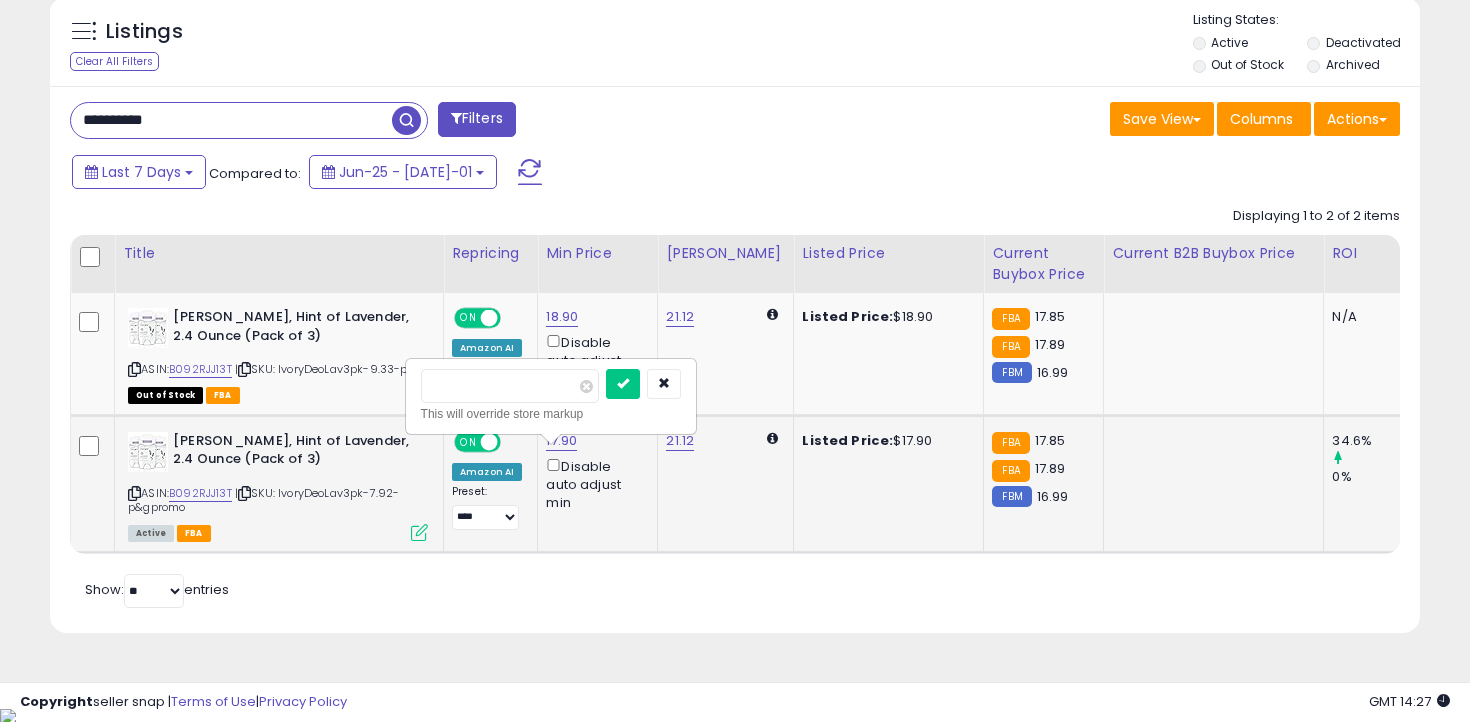 type on "****" 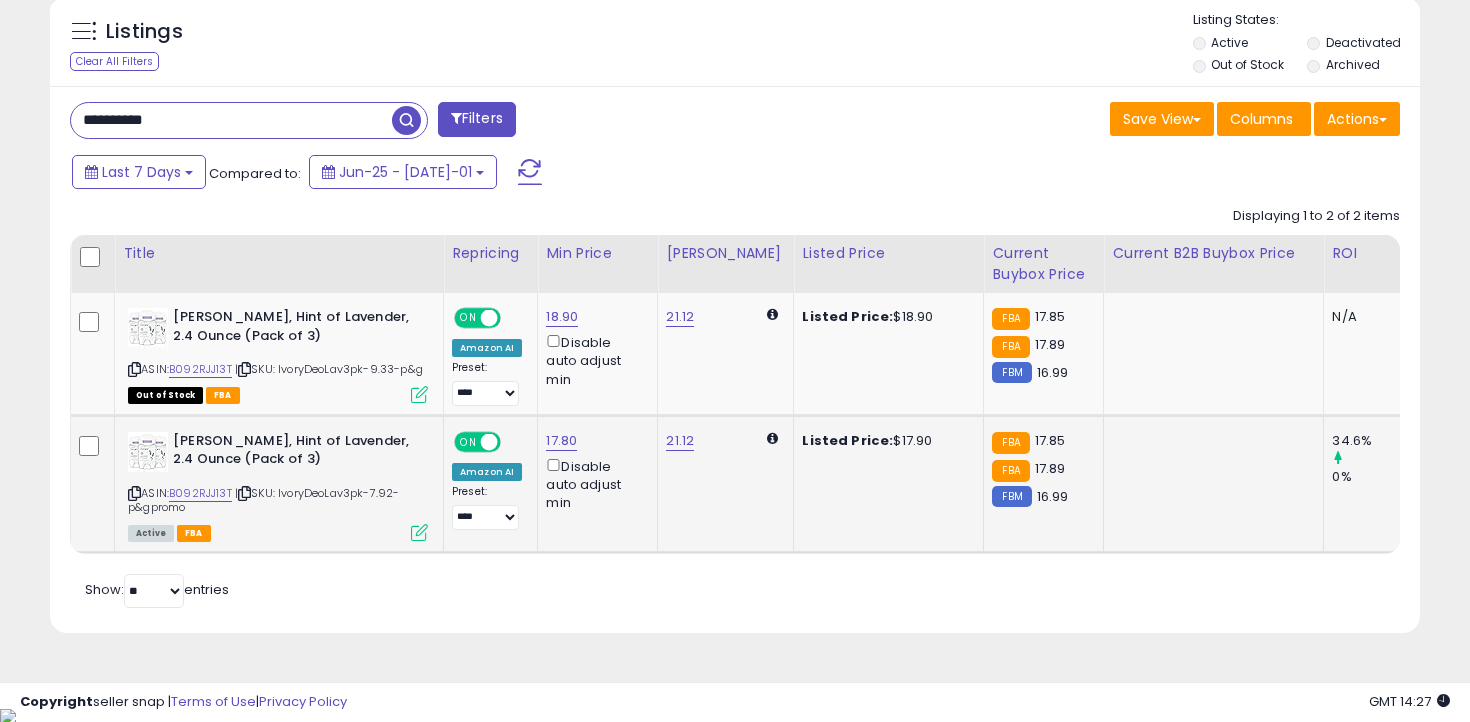 click on "**********" at bounding box center [231, 120] 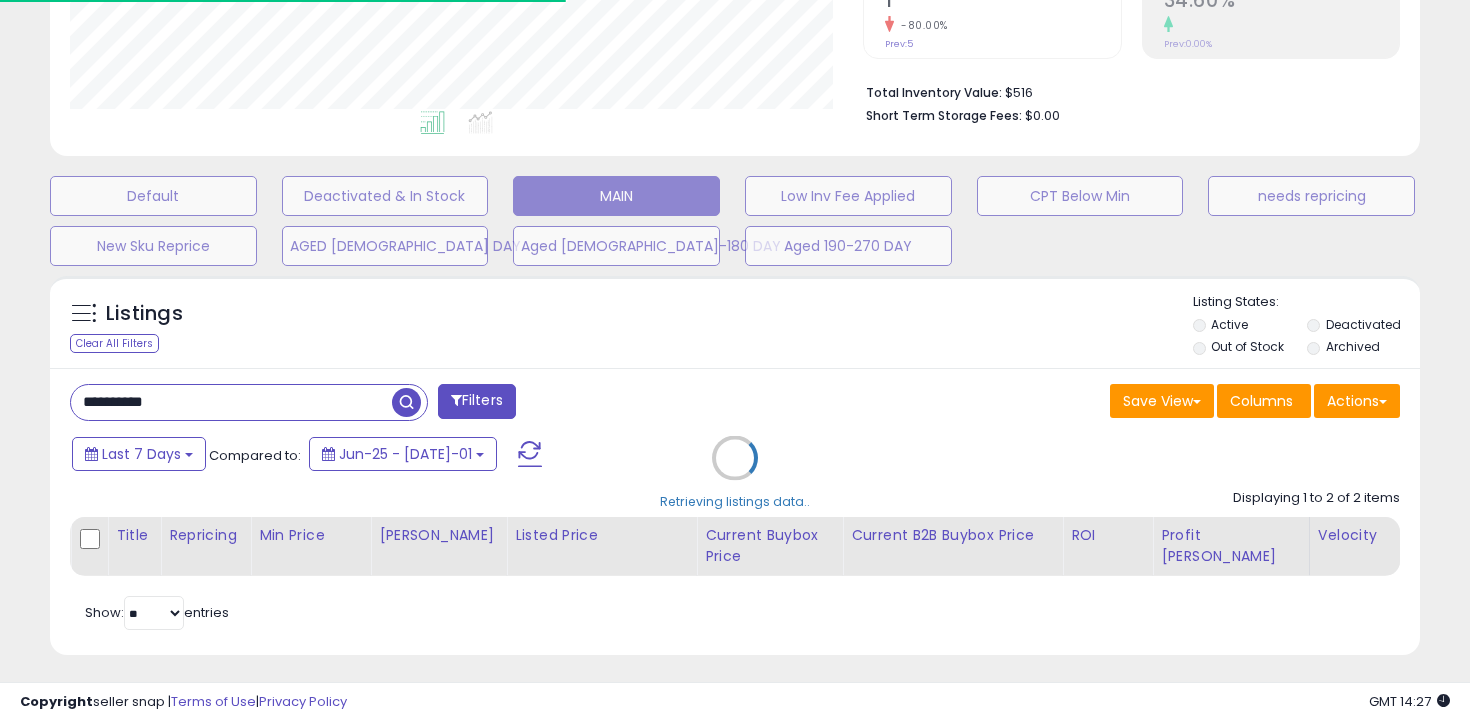 scroll, scrollTop: 654, scrollLeft: 0, axis: vertical 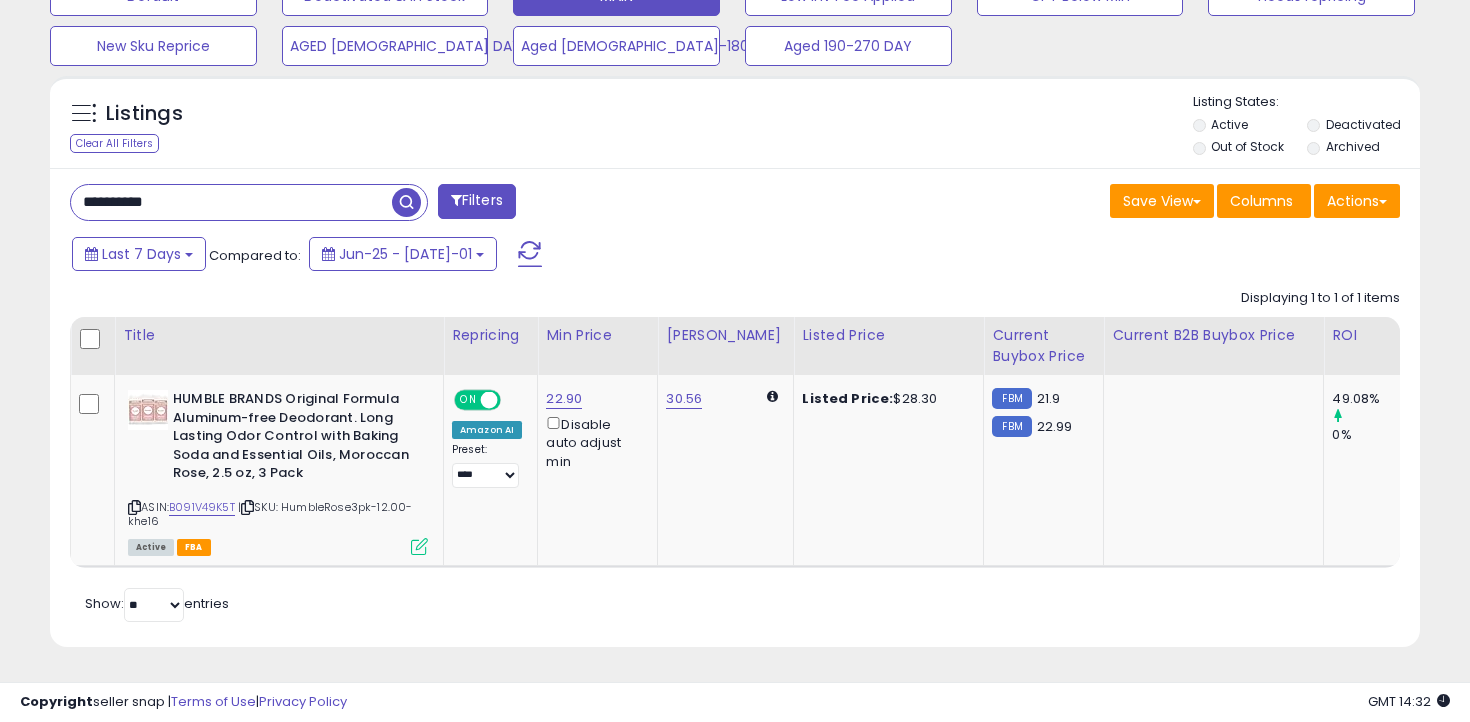 click on "**********" at bounding box center [231, 202] 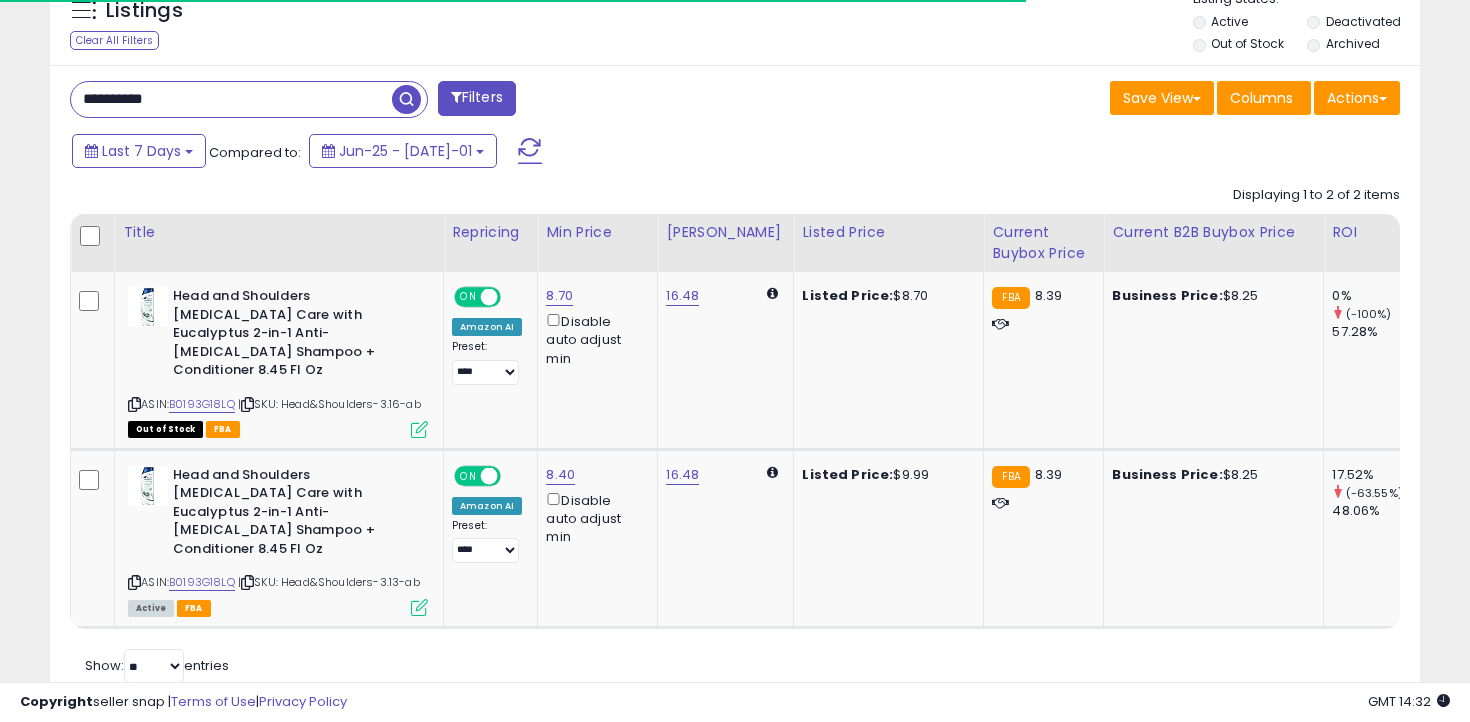 scroll, scrollTop: 781, scrollLeft: 0, axis: vertical 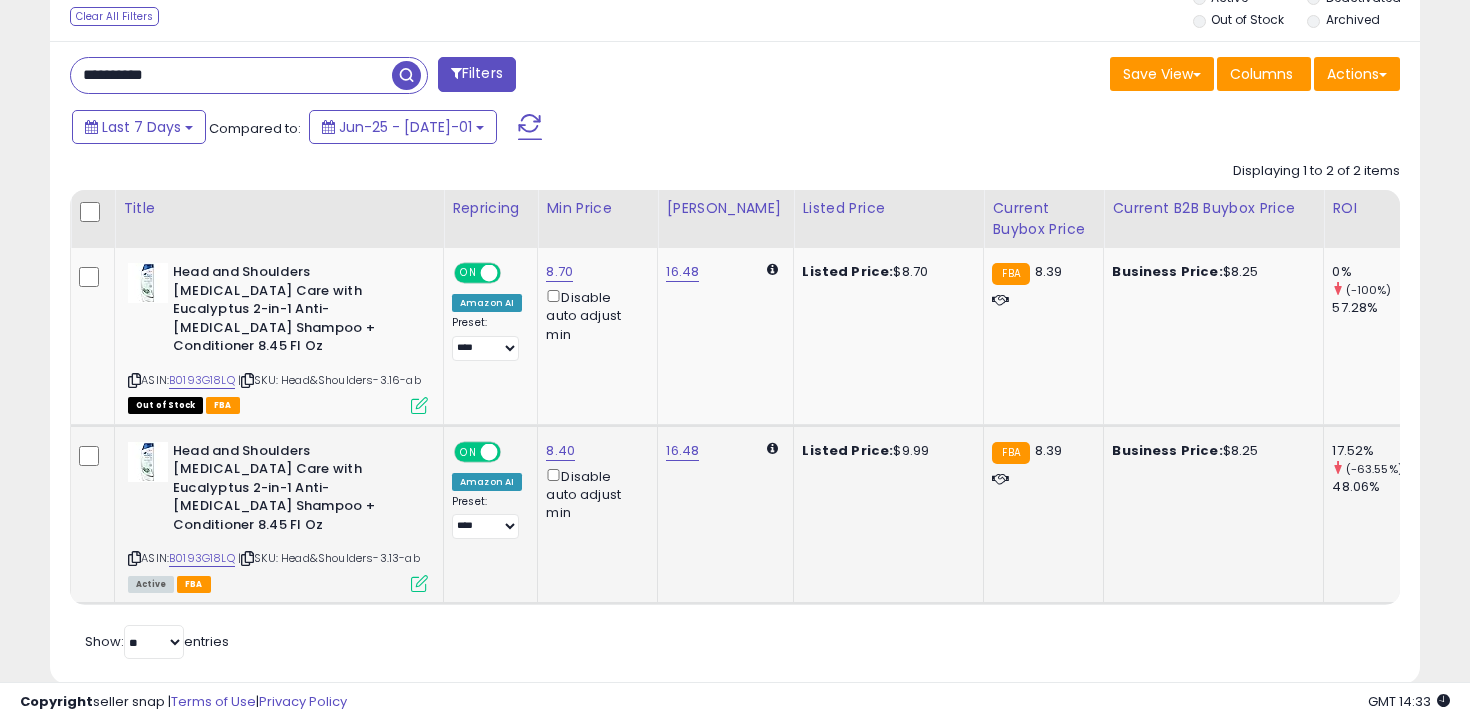 click at bounding box center (134, 558) 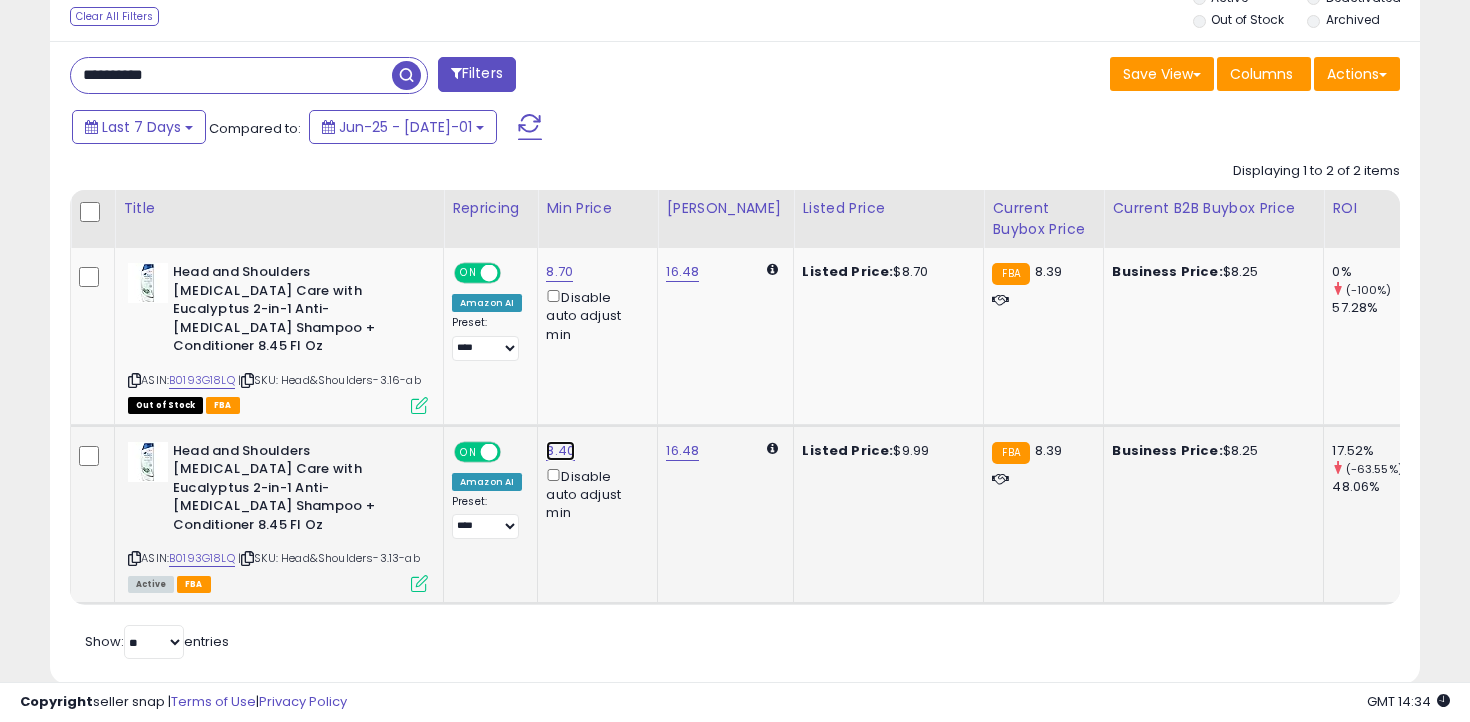 click on "8.40" at bounding box center [559, 272] 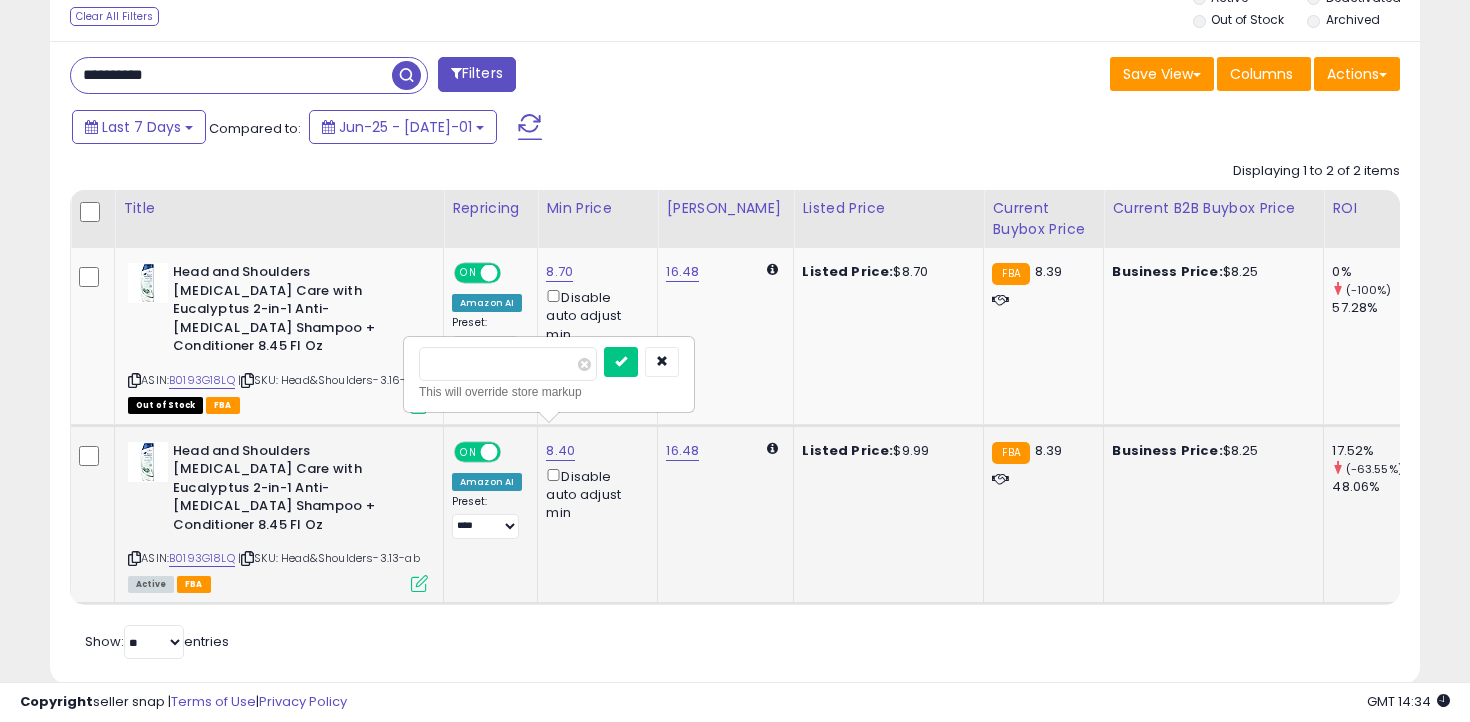 click on "****" at bounding box center [508, 364] 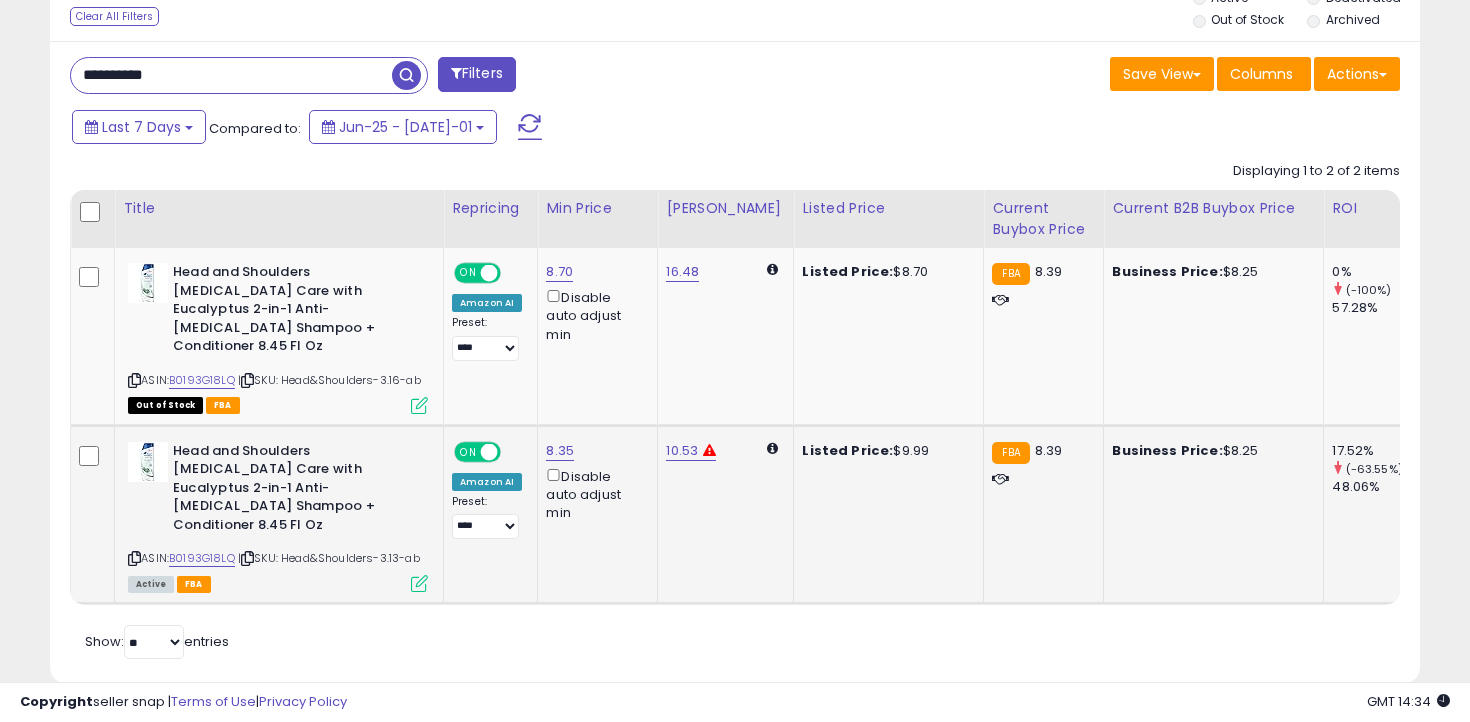 click on "**********" at bounding box center (231, 75) 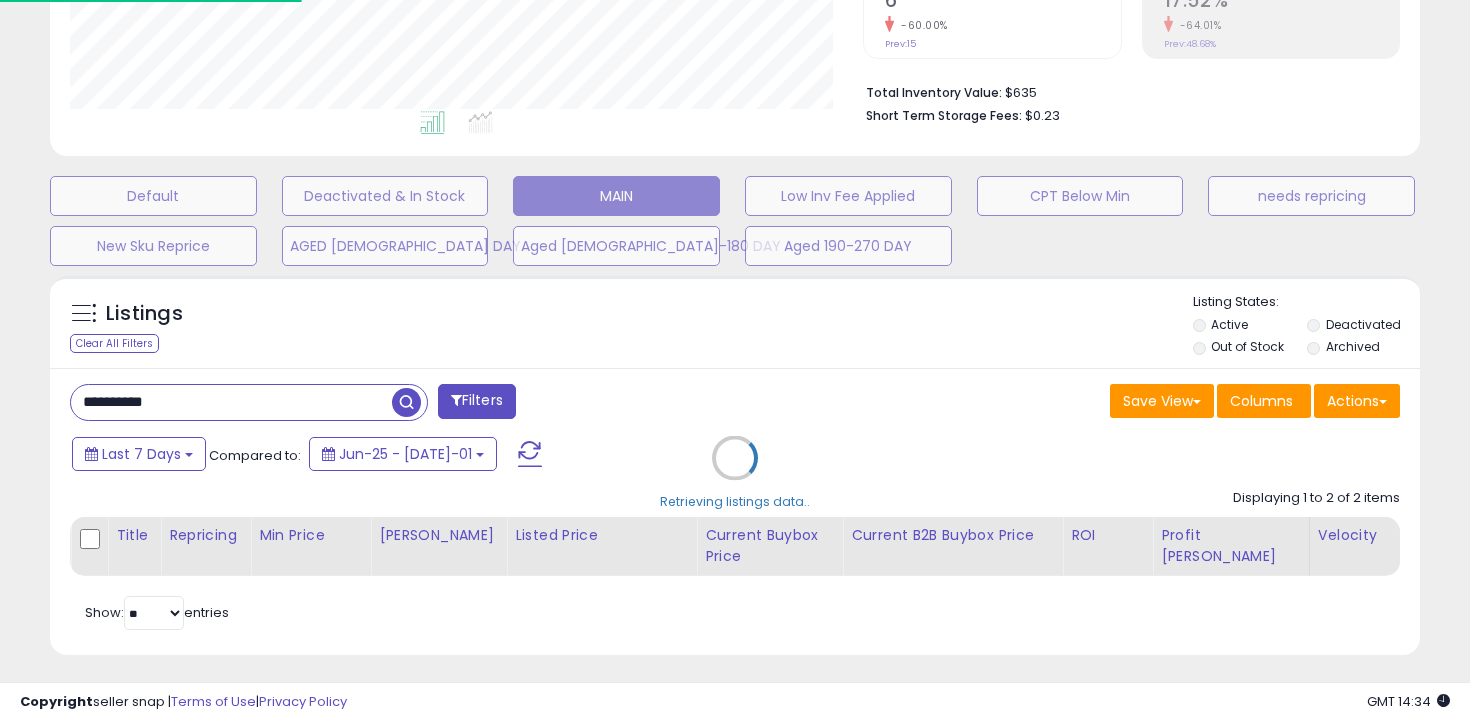 scroll, scrollTop: 709, scrollLeft: 0, axis: vertical 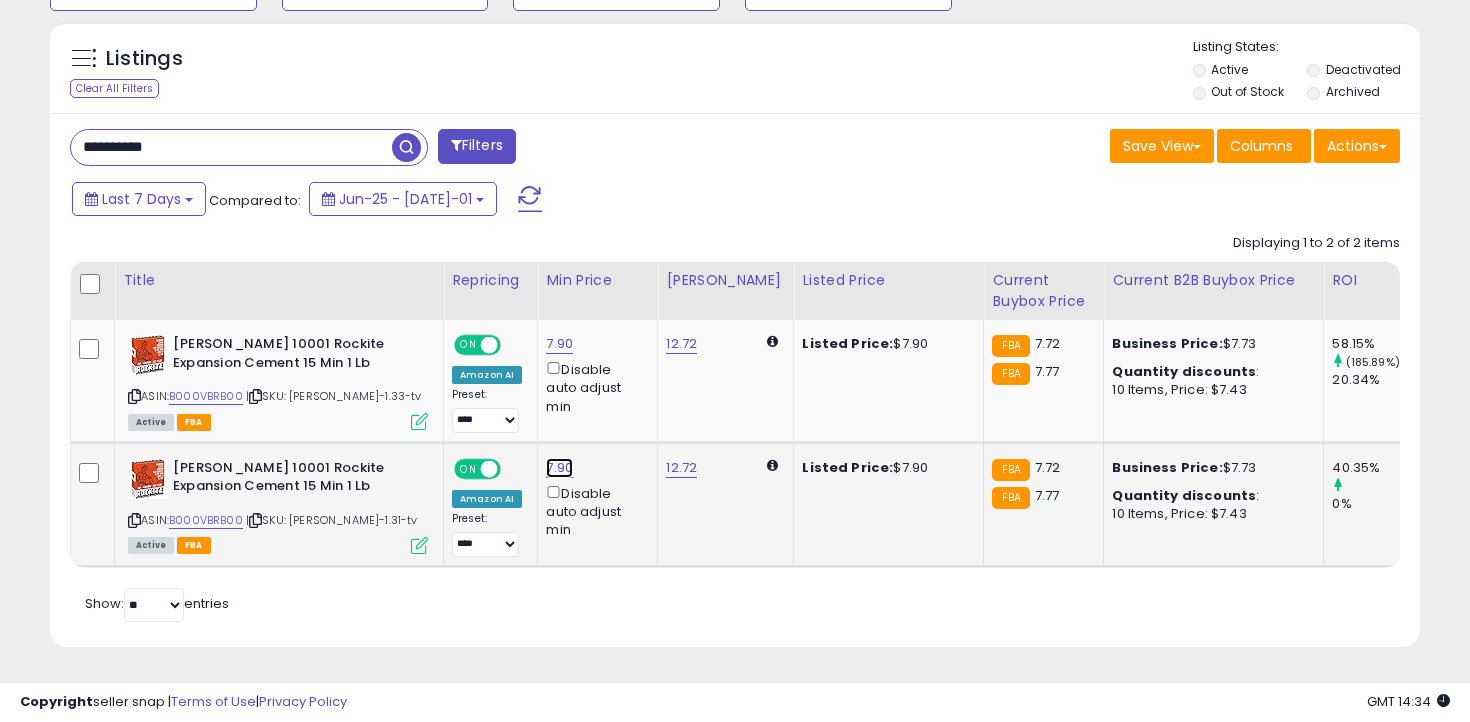 click on "7.90" at bounding box center (559, 344) 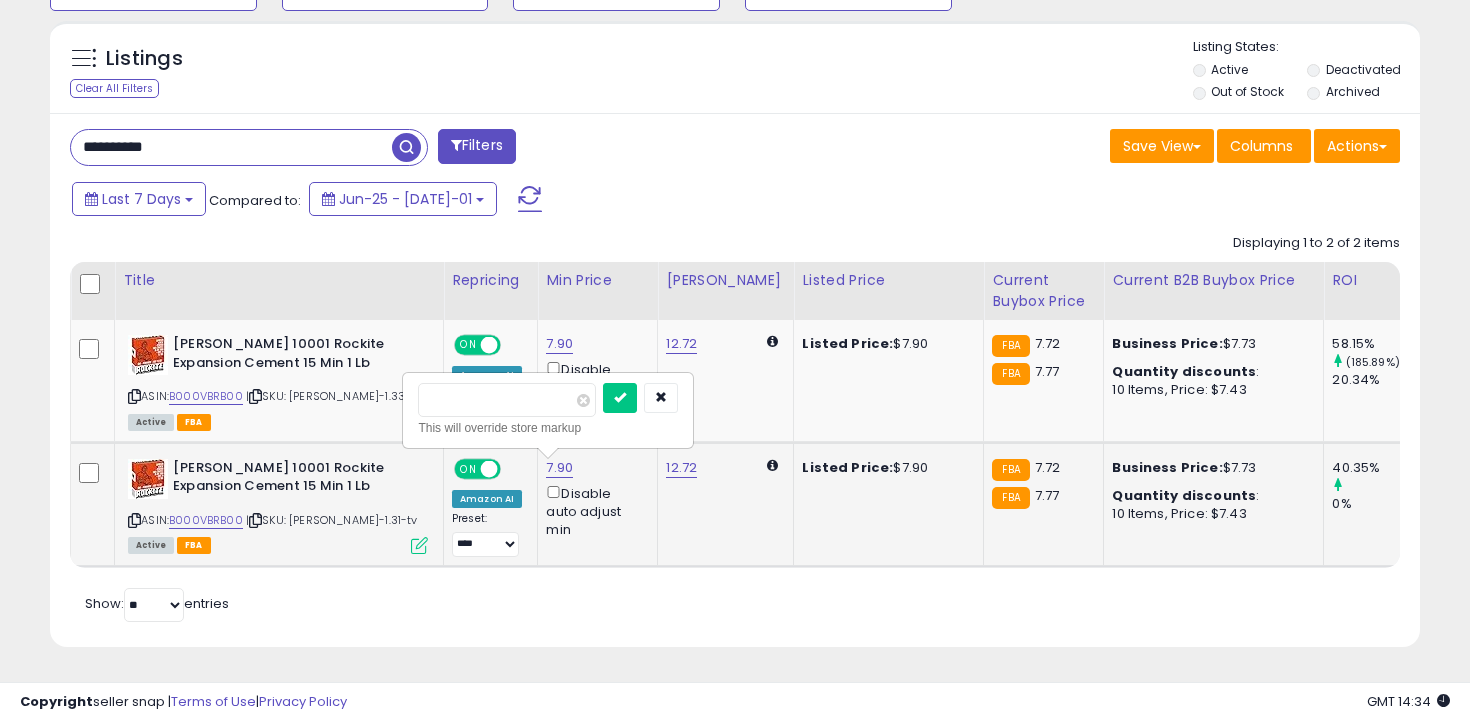 click on "****" at bounding box center [507, 400] 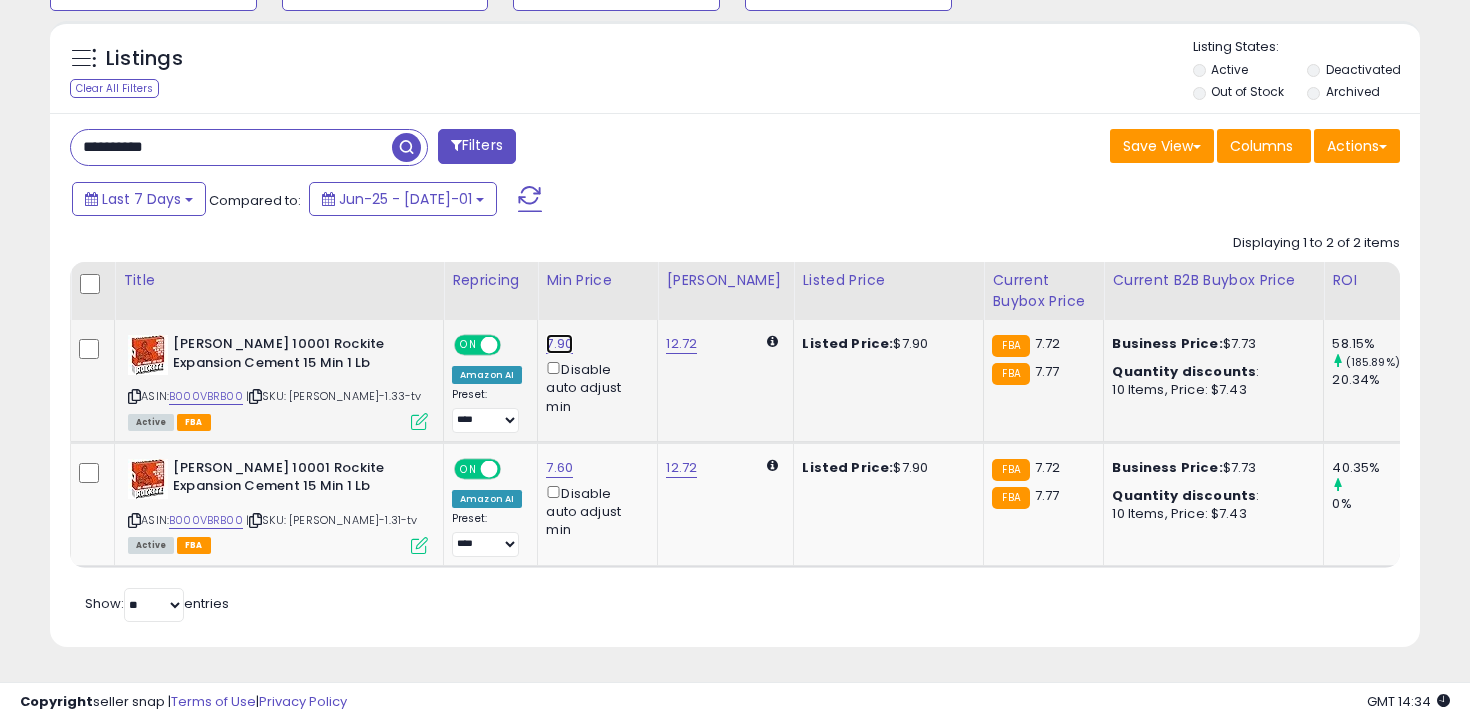 click on "7.90" at bounding box center [559, 344] 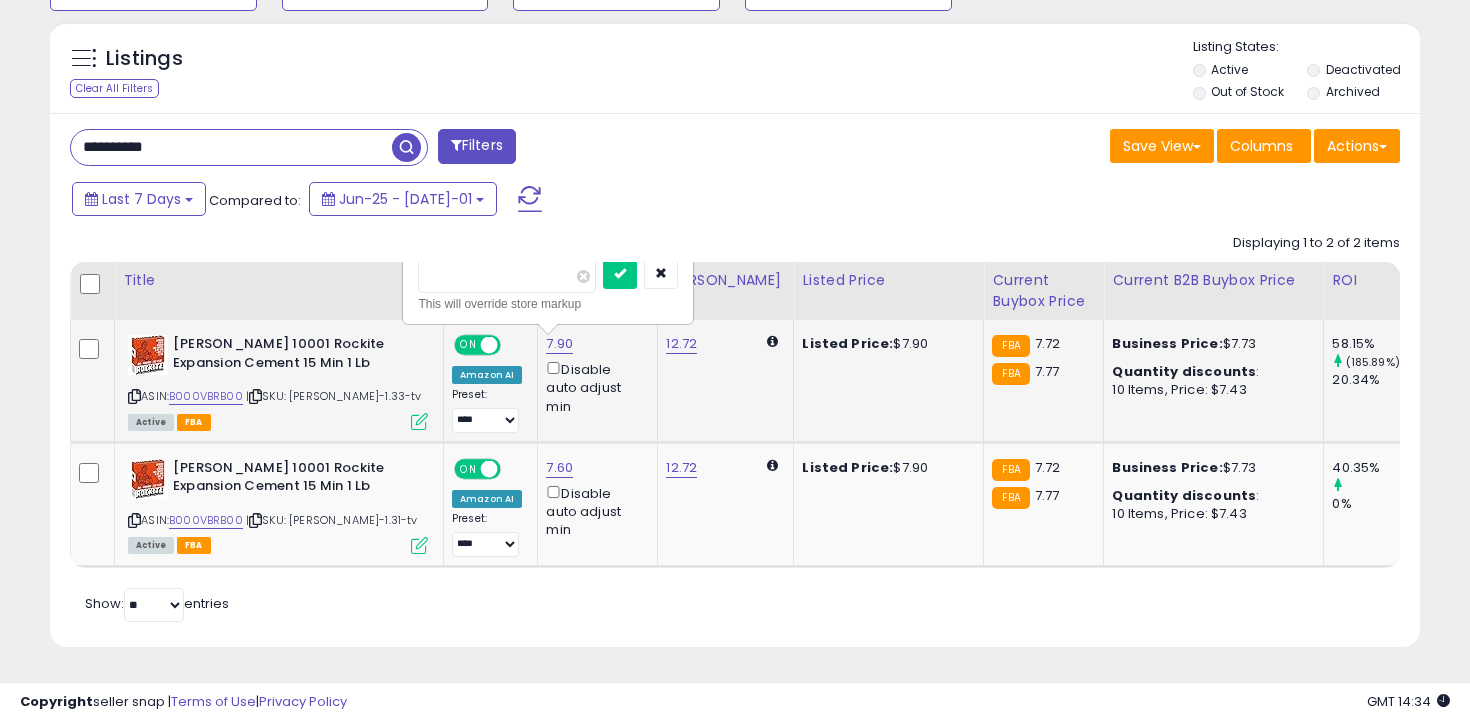 click on "****" at bounding box center [507, 276] 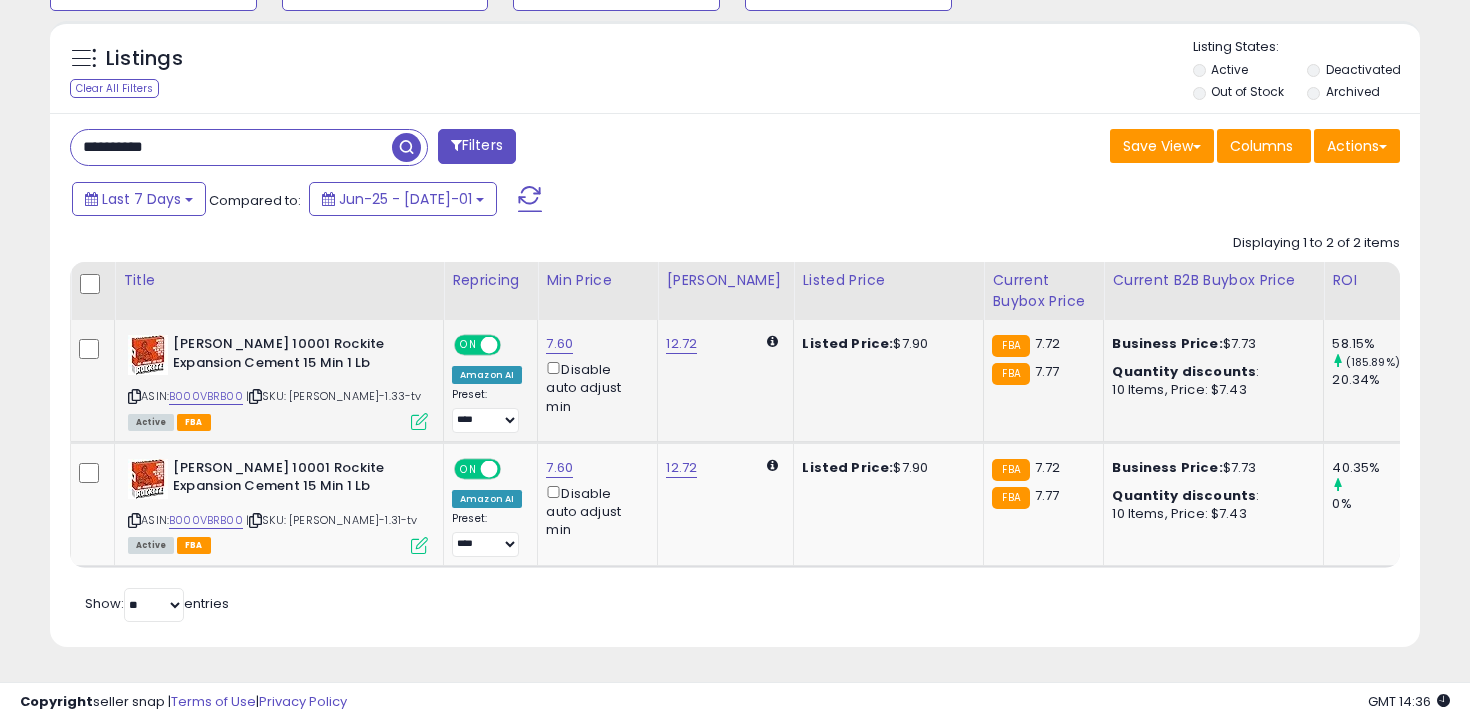 click on "**********" at bounding box center (231, 147) 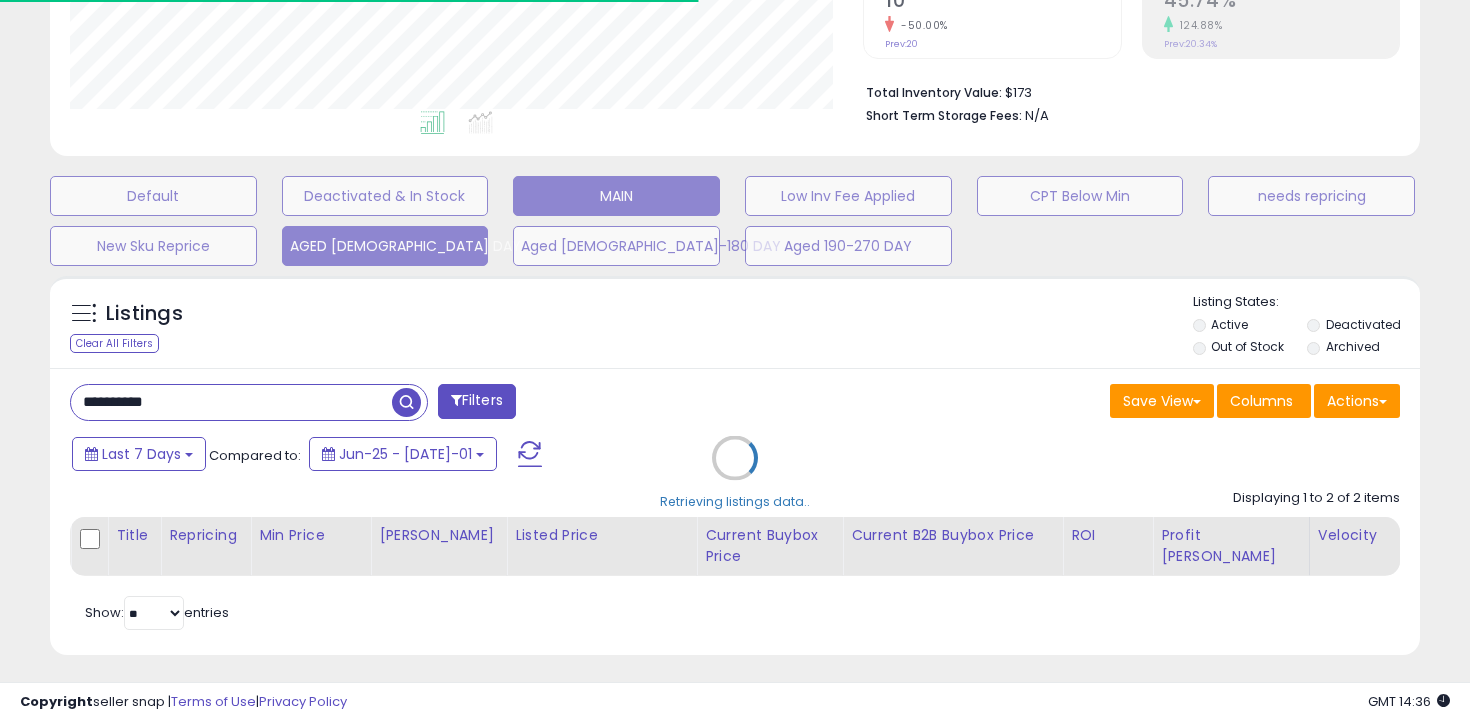 scroll, scrollTop: 658, scrollLeft: 0, axis: vertical 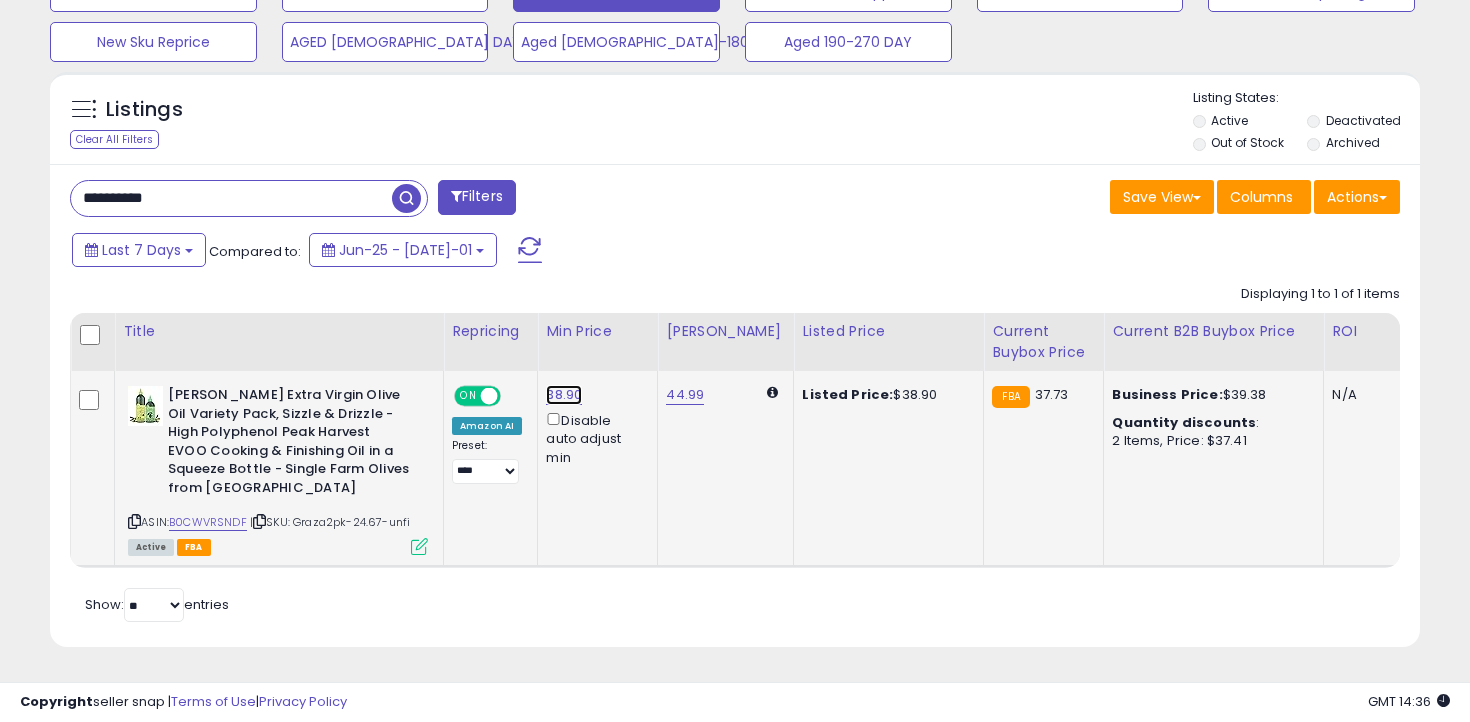 click on "38.90" at bounding box center (564, 395) 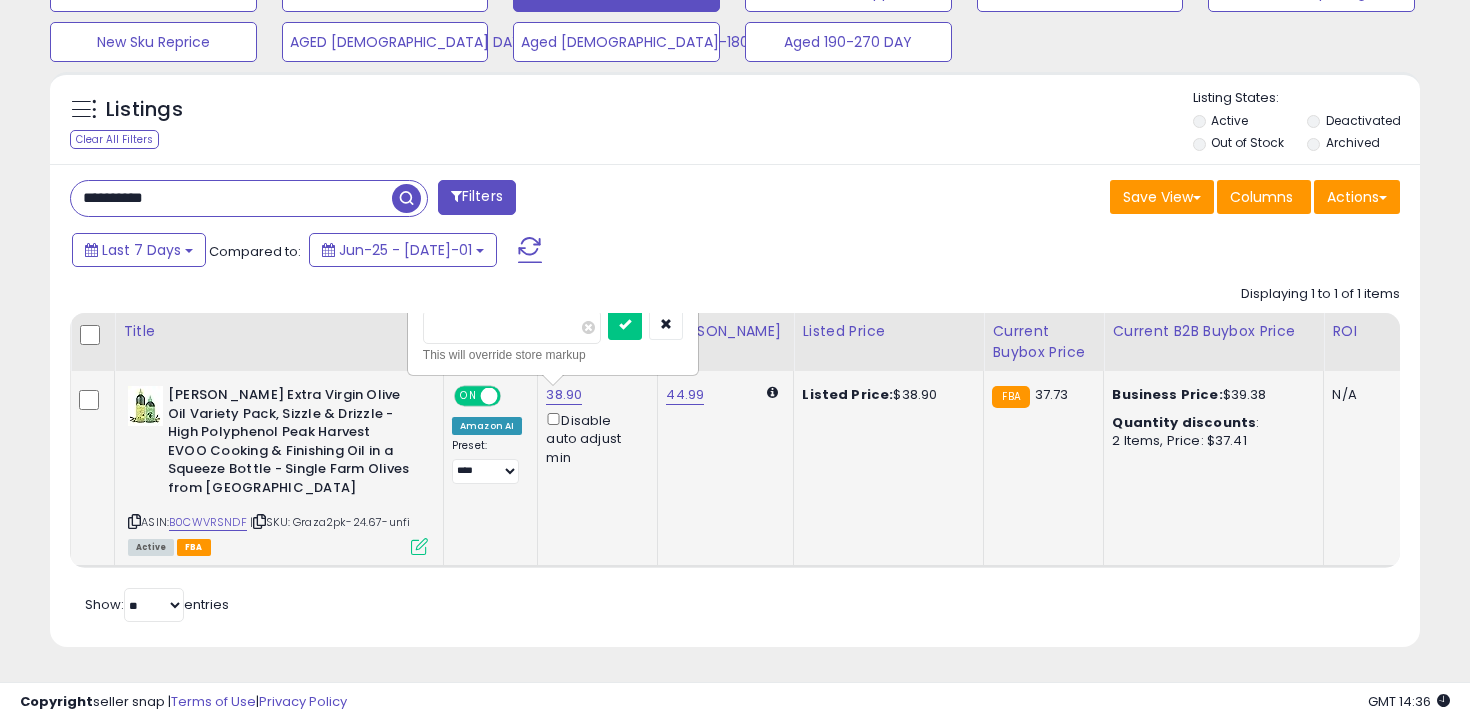 click on "*****" at bounding box center [512, 327] 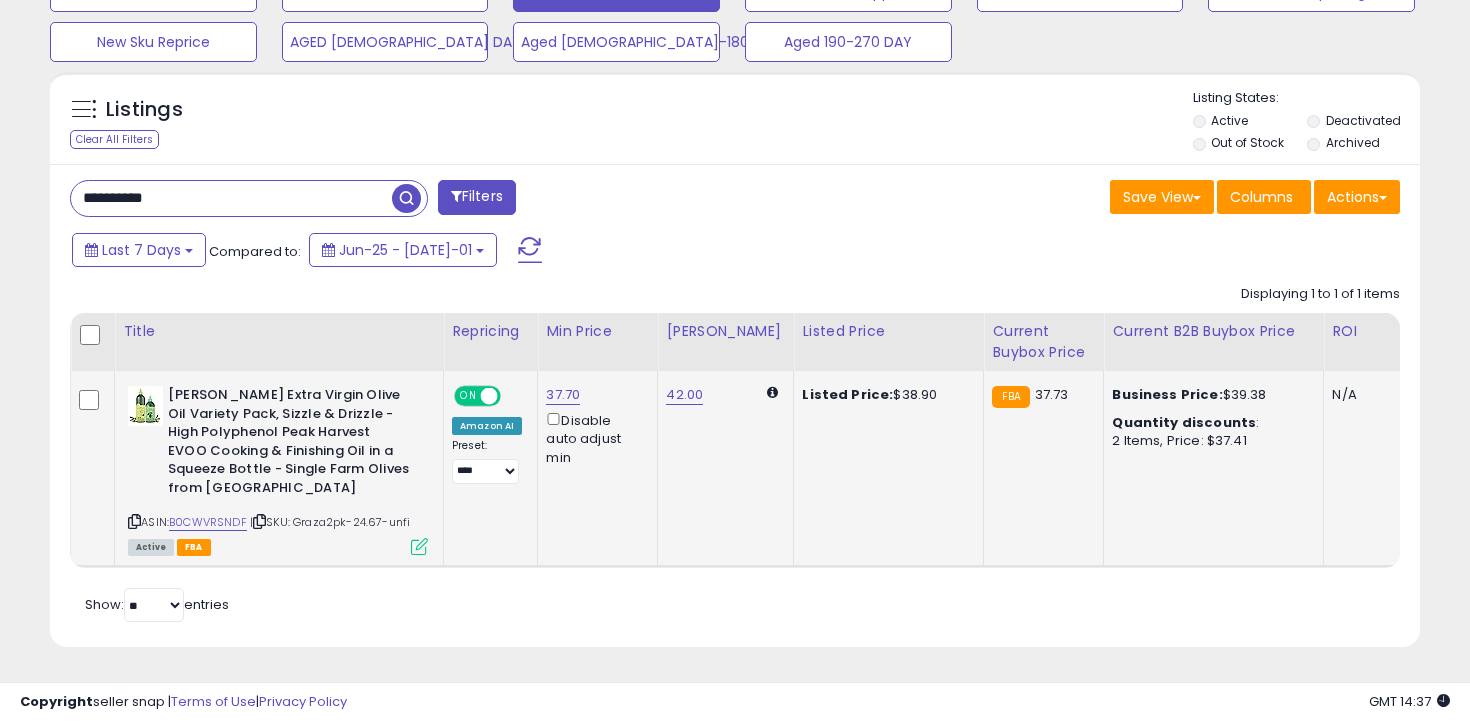 click on "**********" at bounding box center [735, 406] 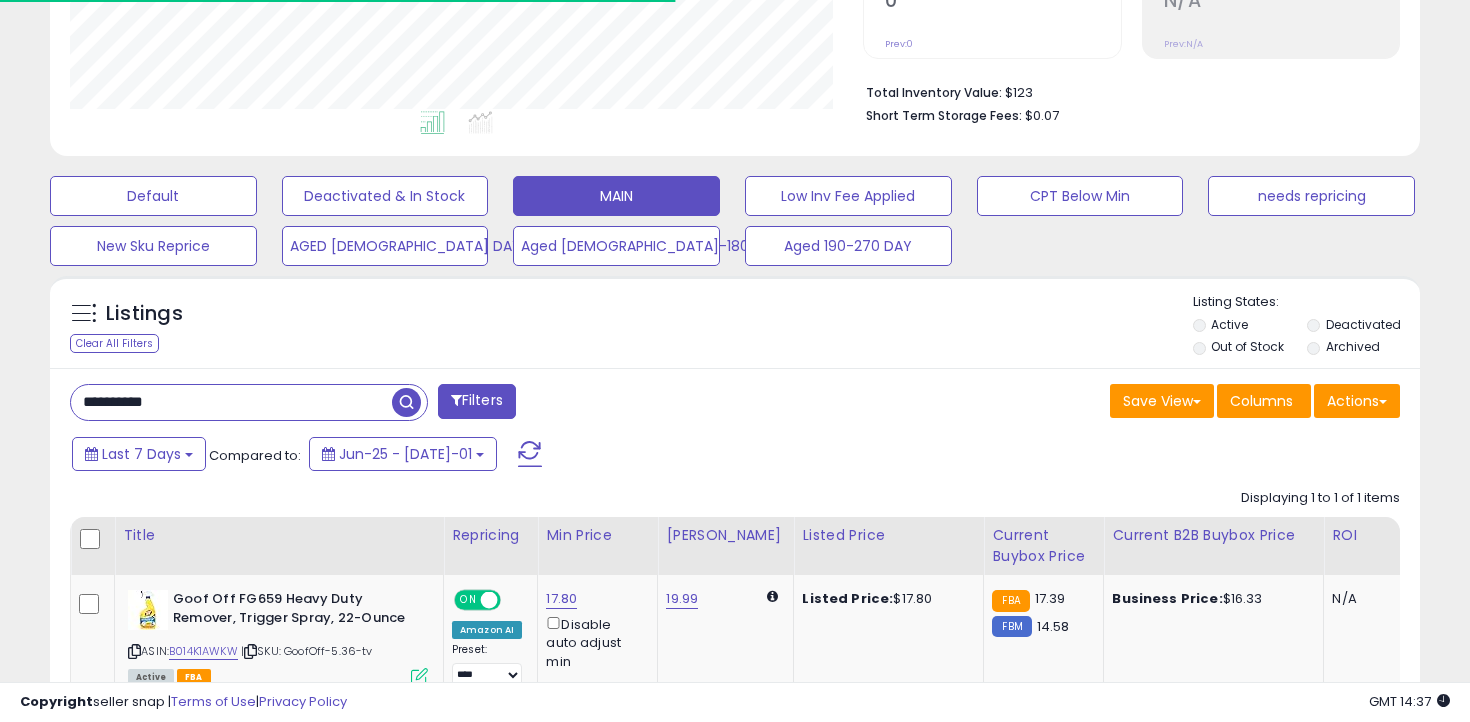 scroll, scrollTop: 585, scrollLeft: 0, axis: vertical 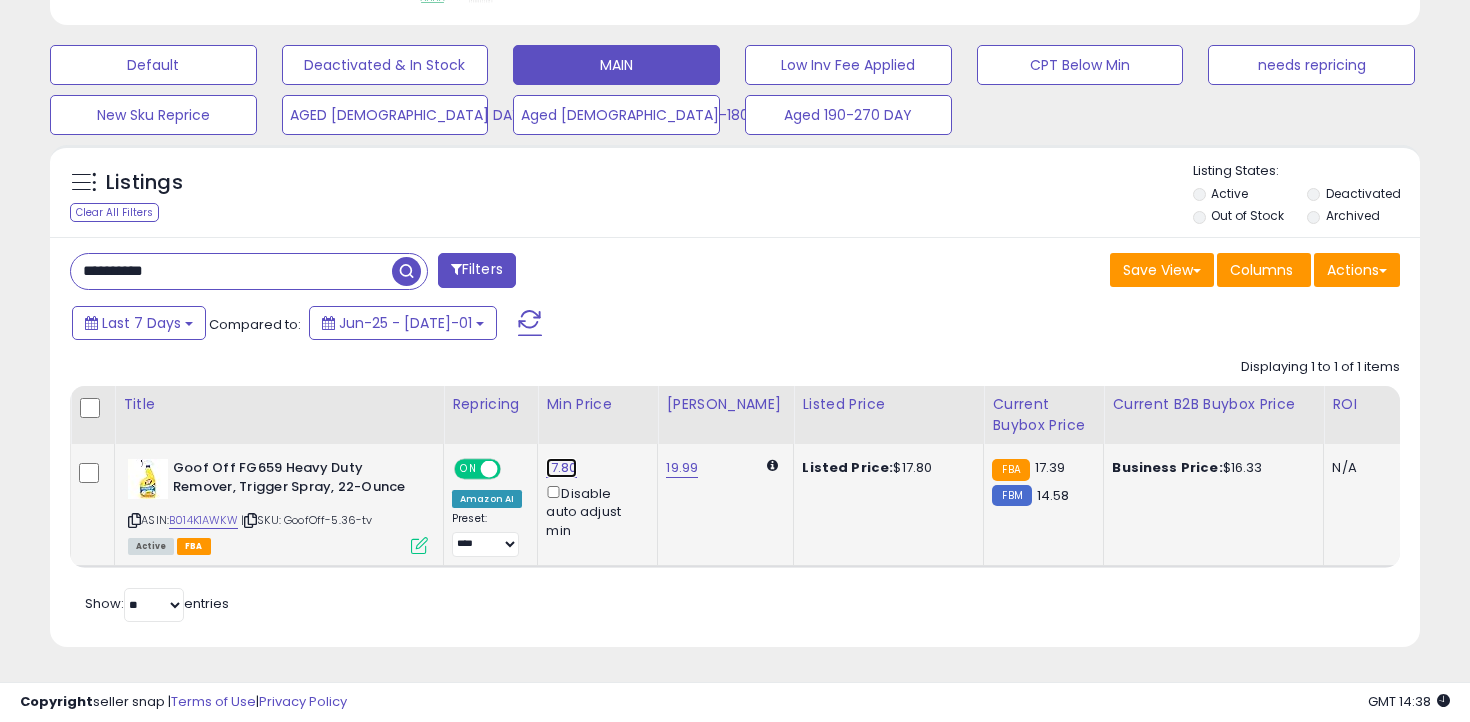 click on "17.80" at bounding box center (561, 468) 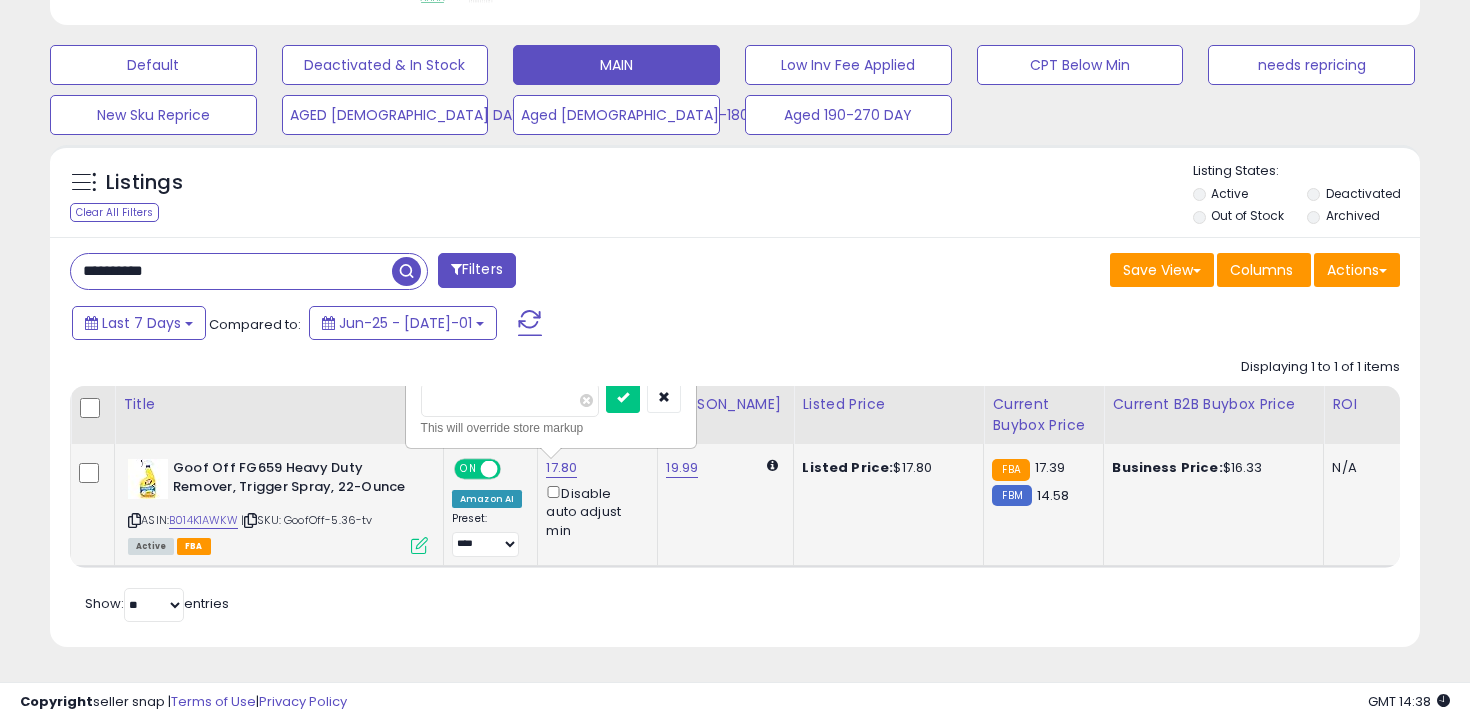 click on "*****" at bounding box center (510, 400) 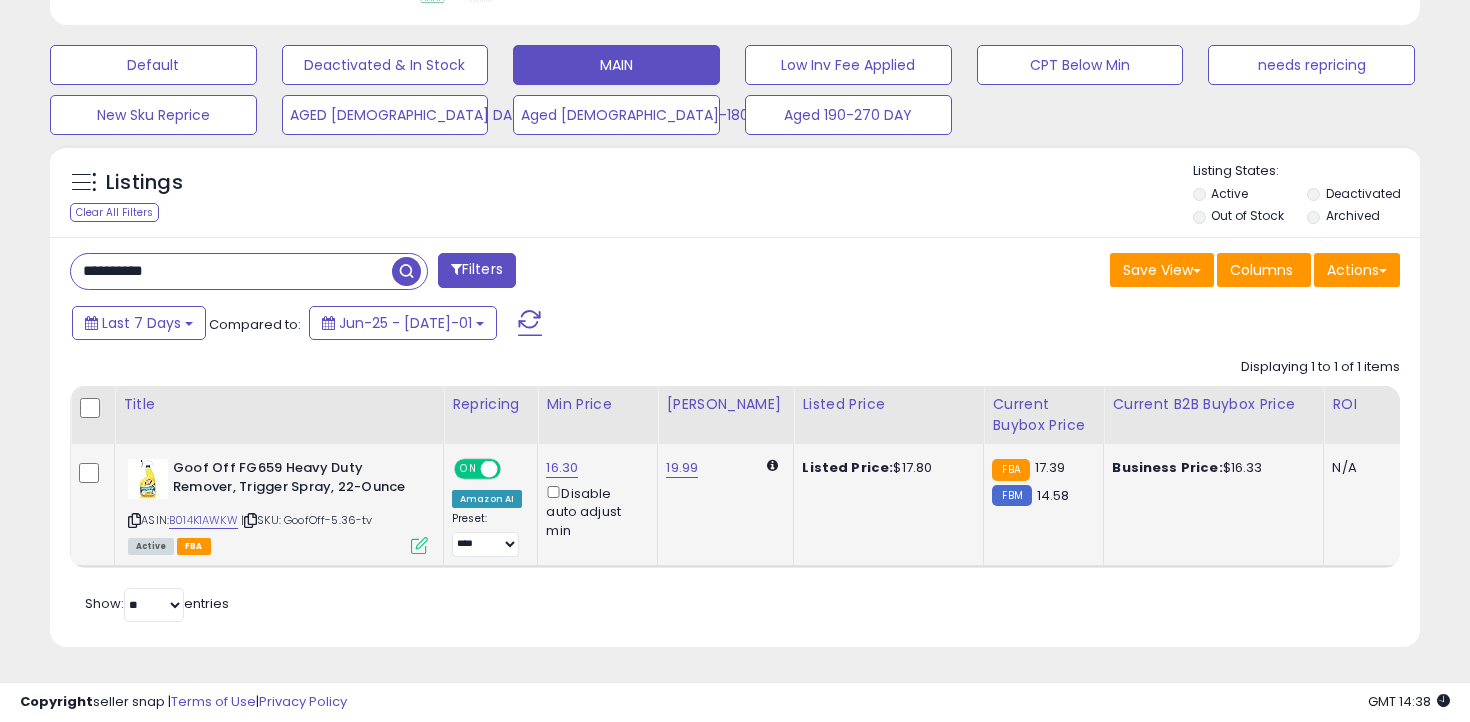 click on "**********" at bounding box center [231, 271] 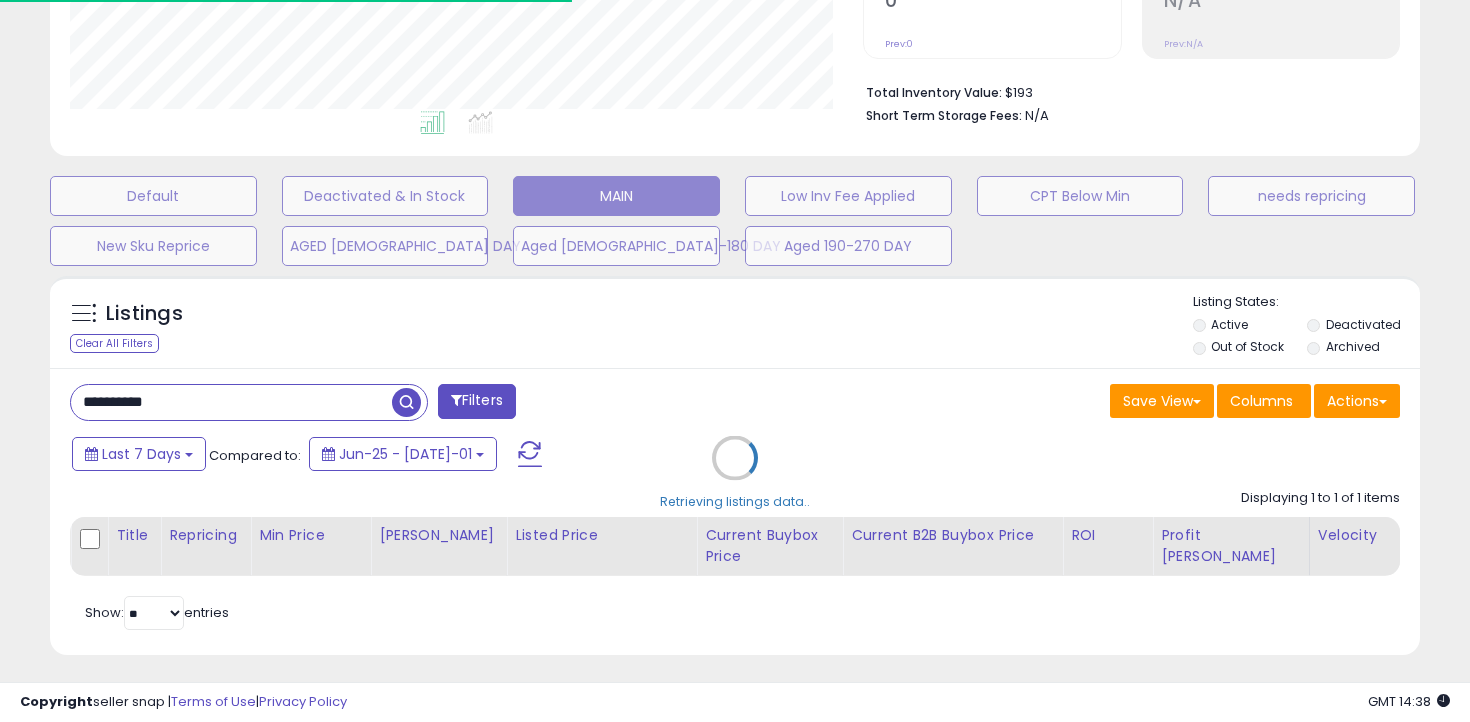scroll, scrollTop: 585, scrollLeft: 0, axis: vertical 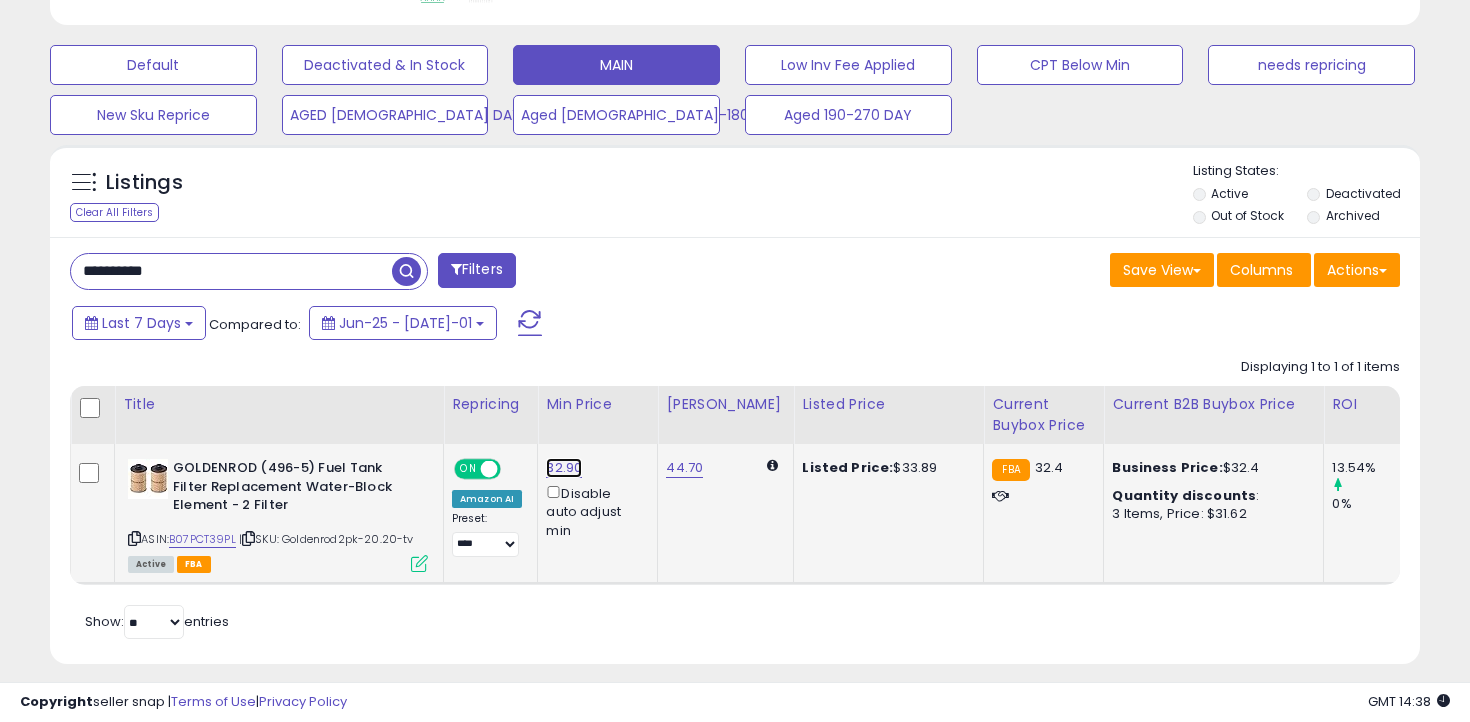 click on "32.90" at bounding box center (564, 468) 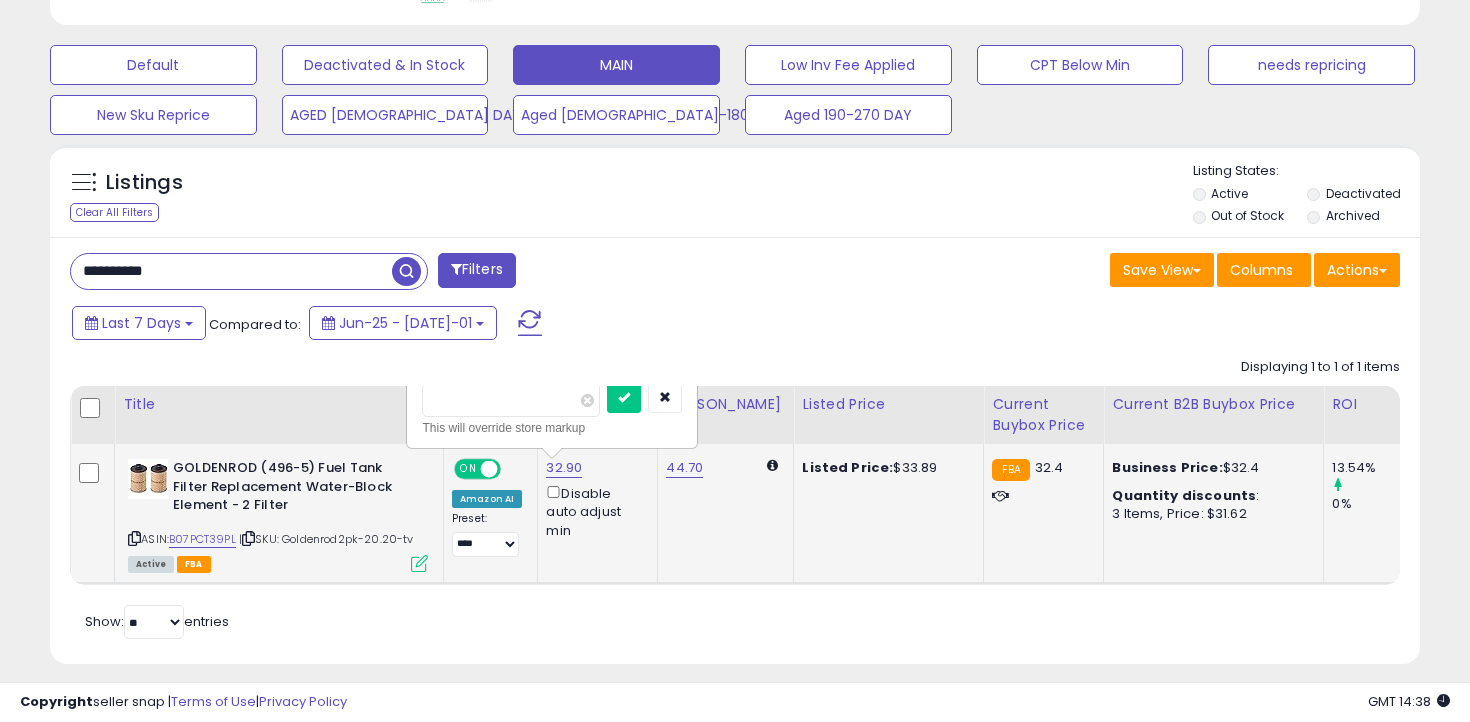 click on "*****" at bounding box center [511, 400] 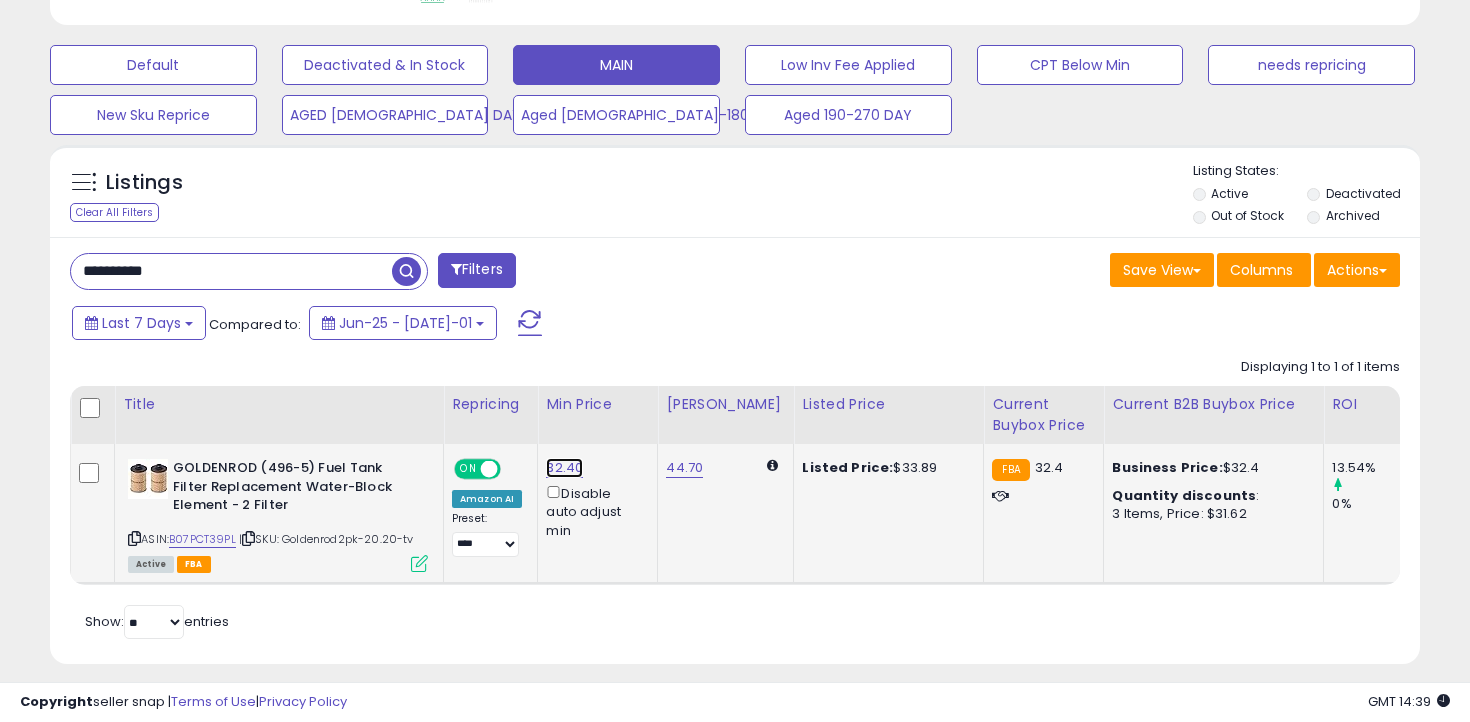 click on "32.40" at bounding box center (564, 468) 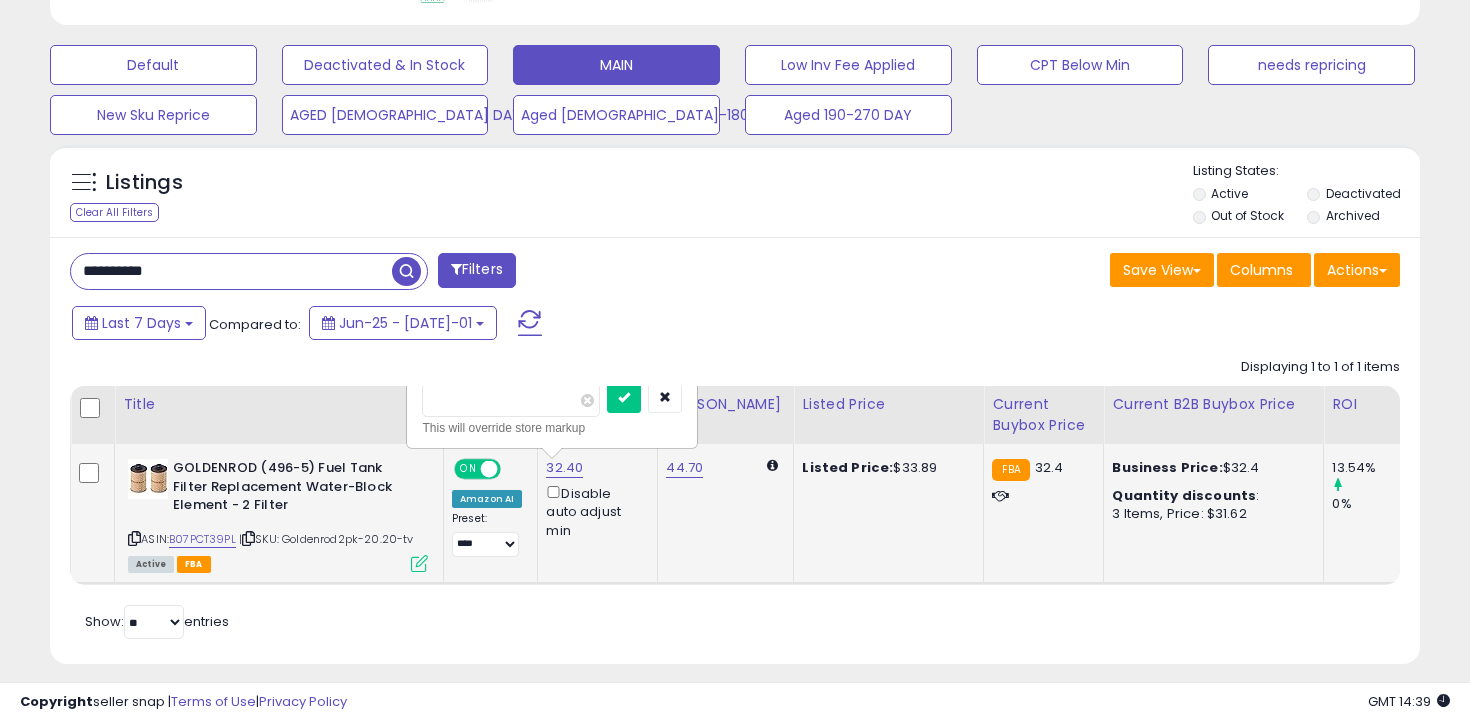 type on "*****" 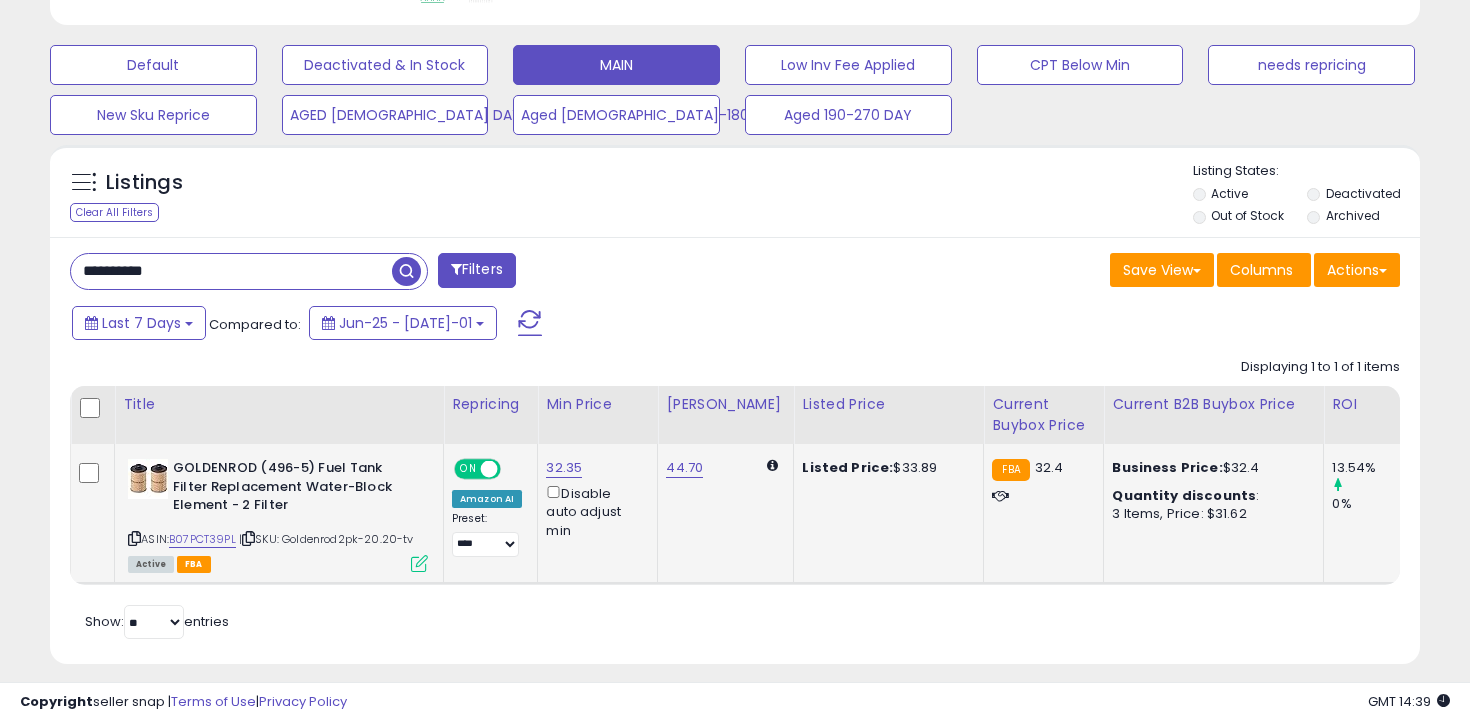 click on "**********" at bounding box center (231, 271) 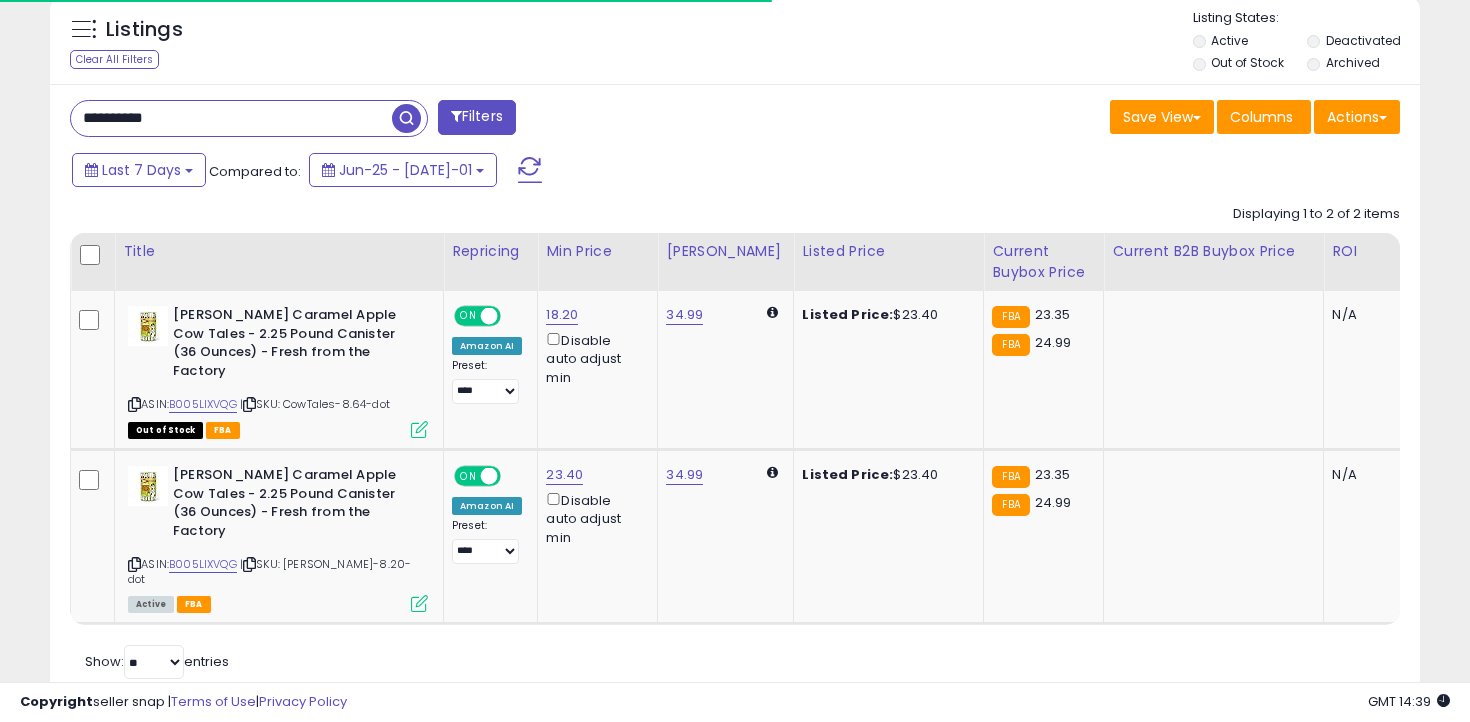 scroll, scrollTop: 781, scrollLeft: 0, axis: vertical 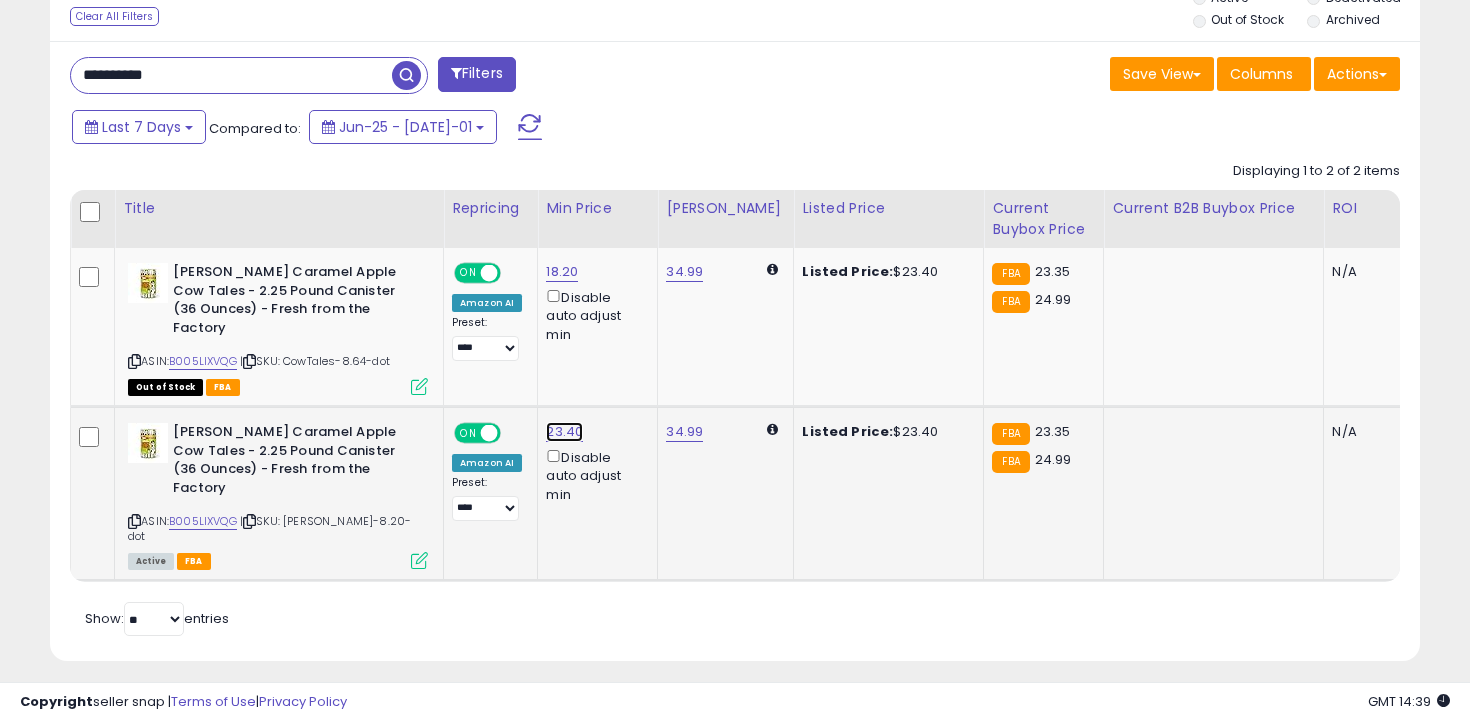 click on "23.40" at bounding box center (562, 272) 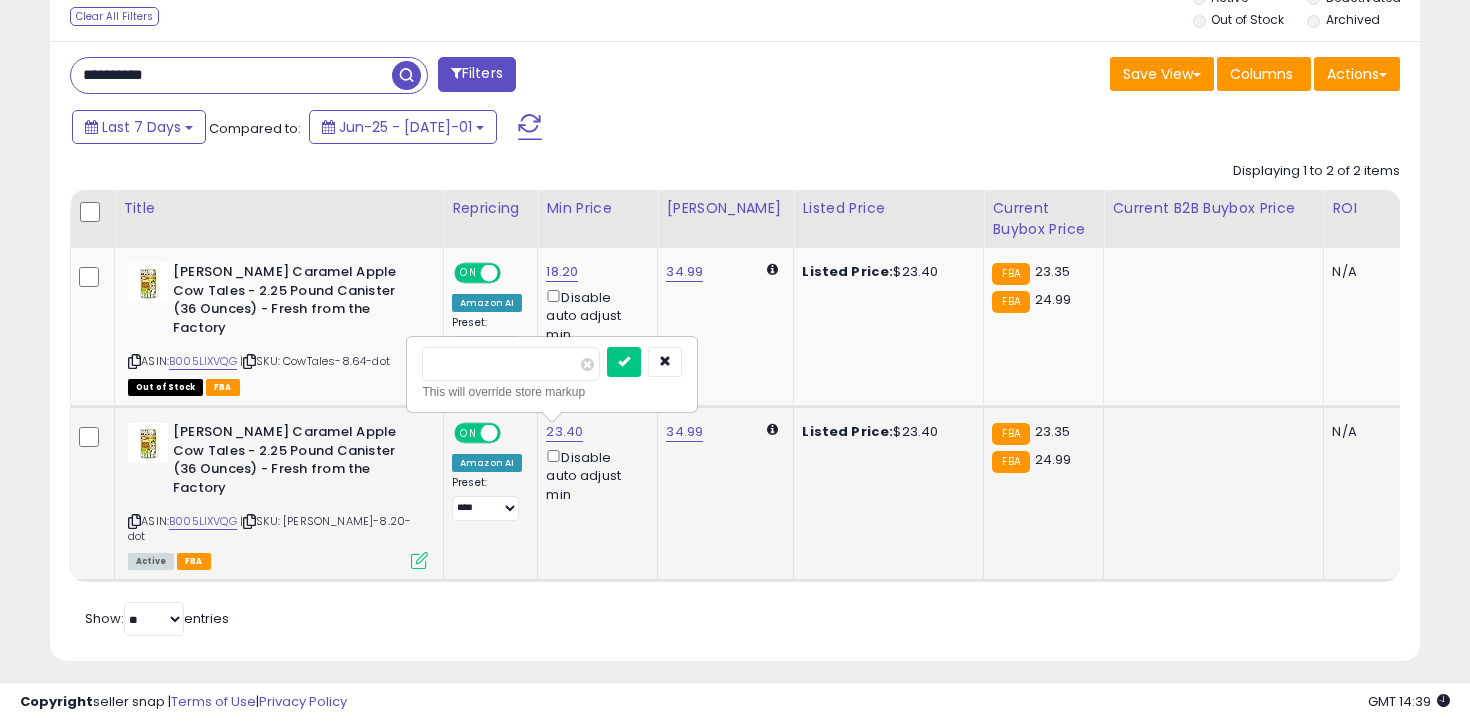 type on "****" 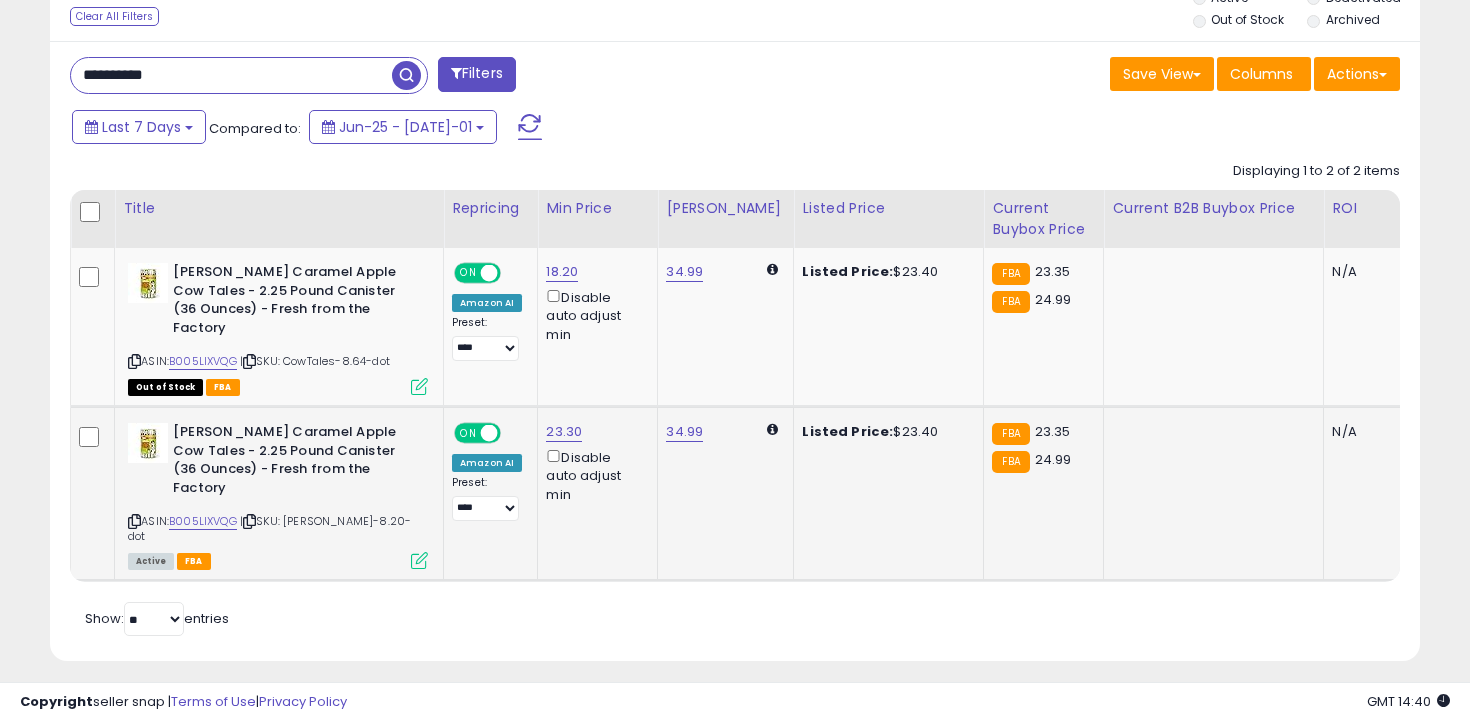 click on "**********" at bounding box center [231, 75] 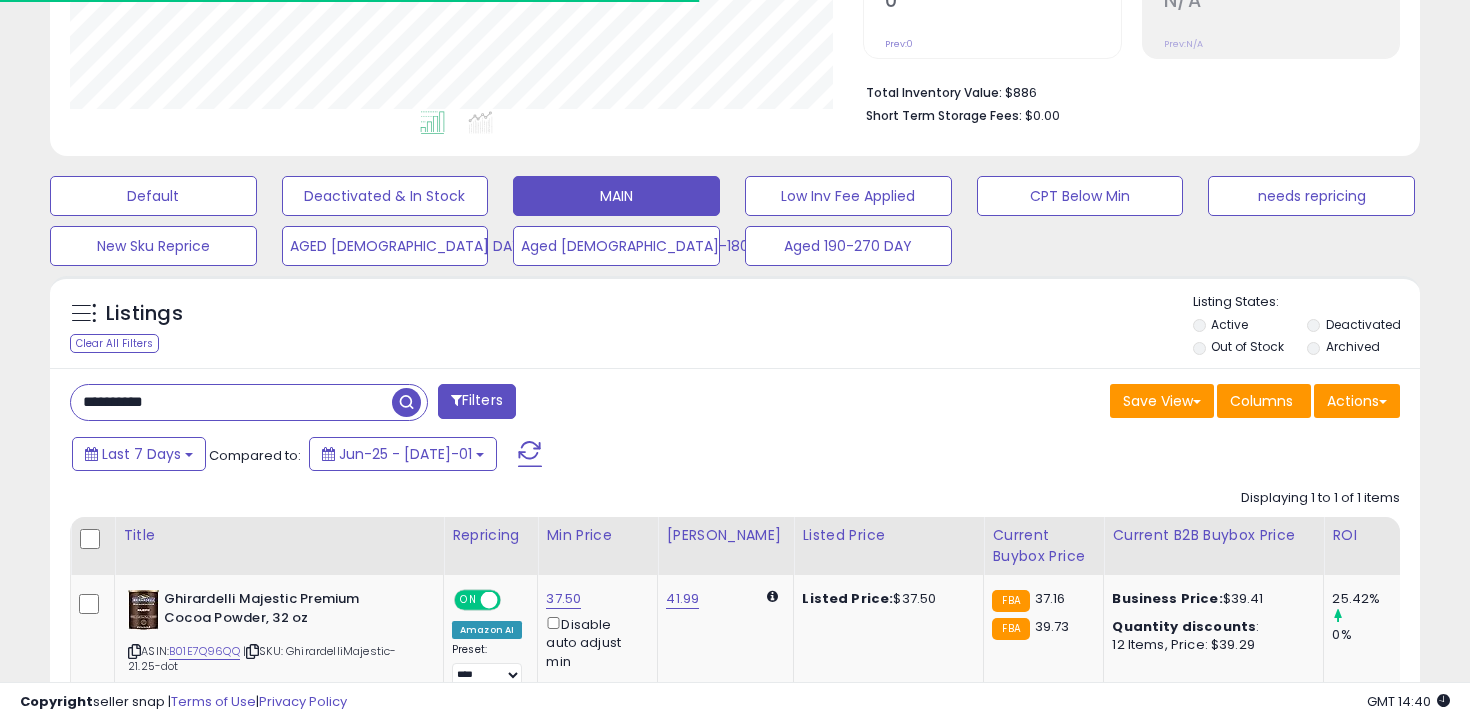 scroll, scrollTop: 598, scrollLeft: 0, axis: vertical 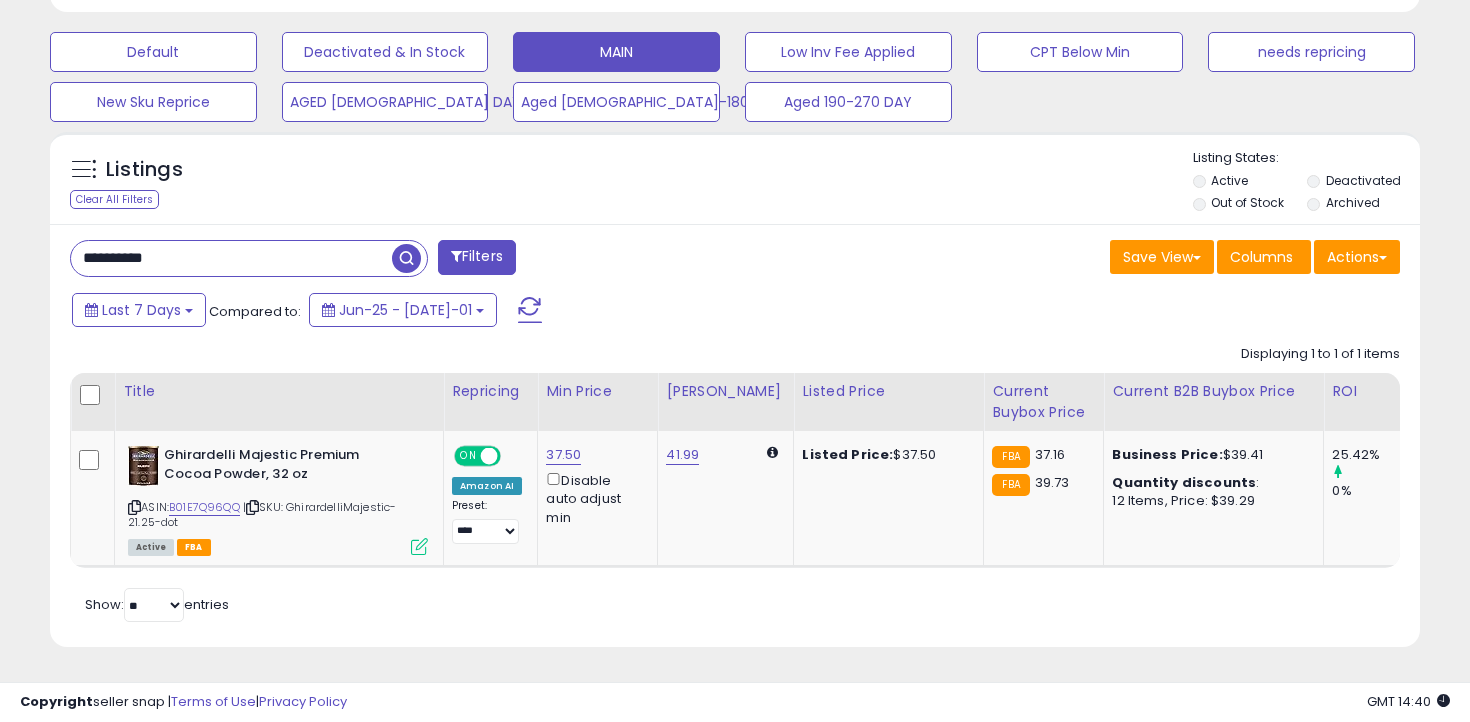 click on "**********" at bounding box center [231, 258] 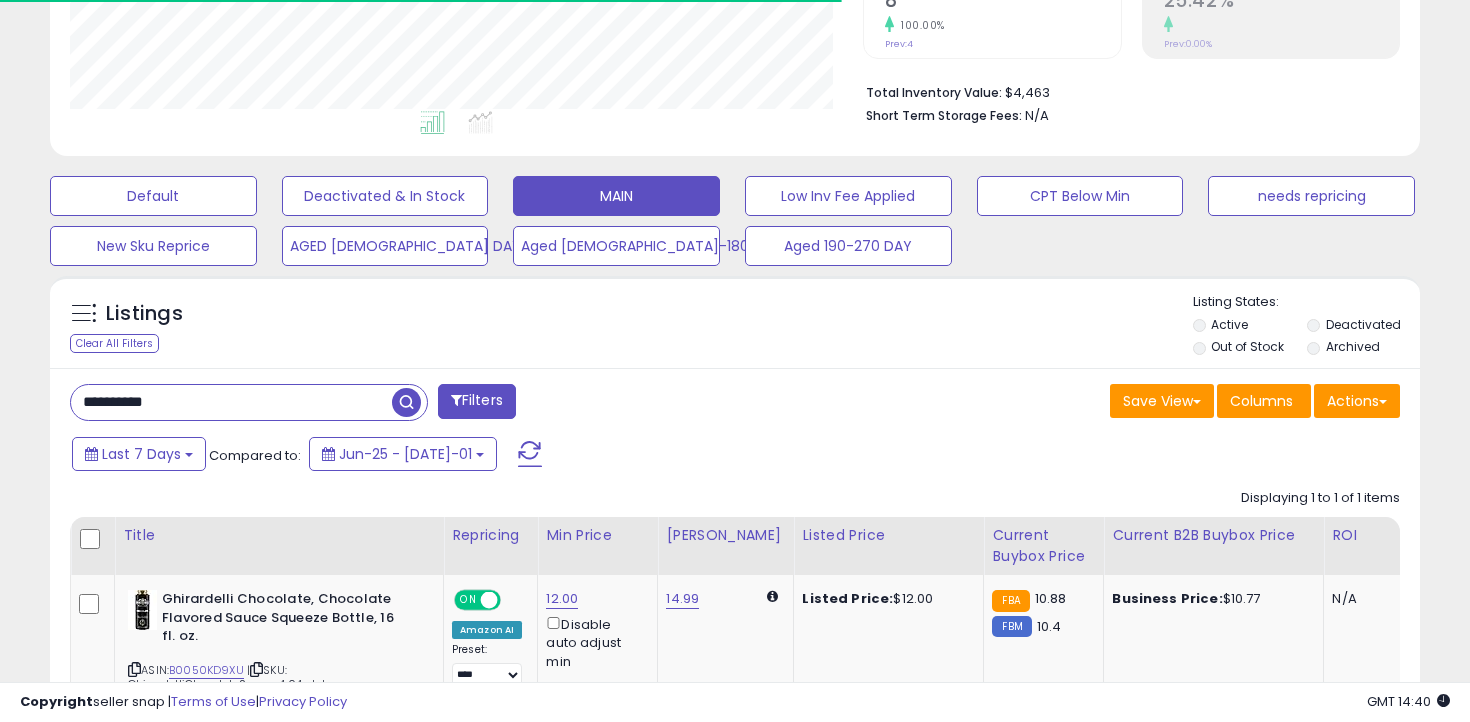 scroll, scrollTop: 598, scrollLeft: 0, axis: vertical 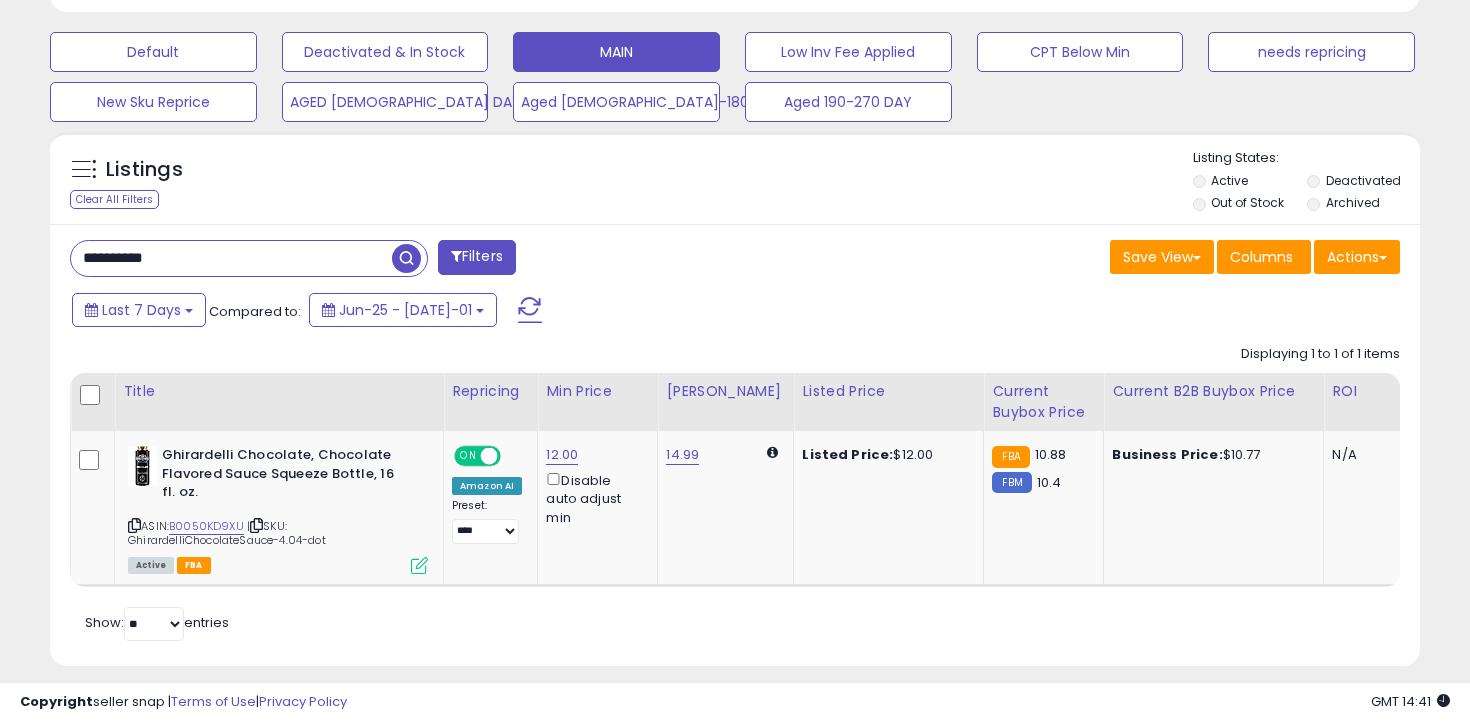 click on "**********" at bounding box center (231, 258) 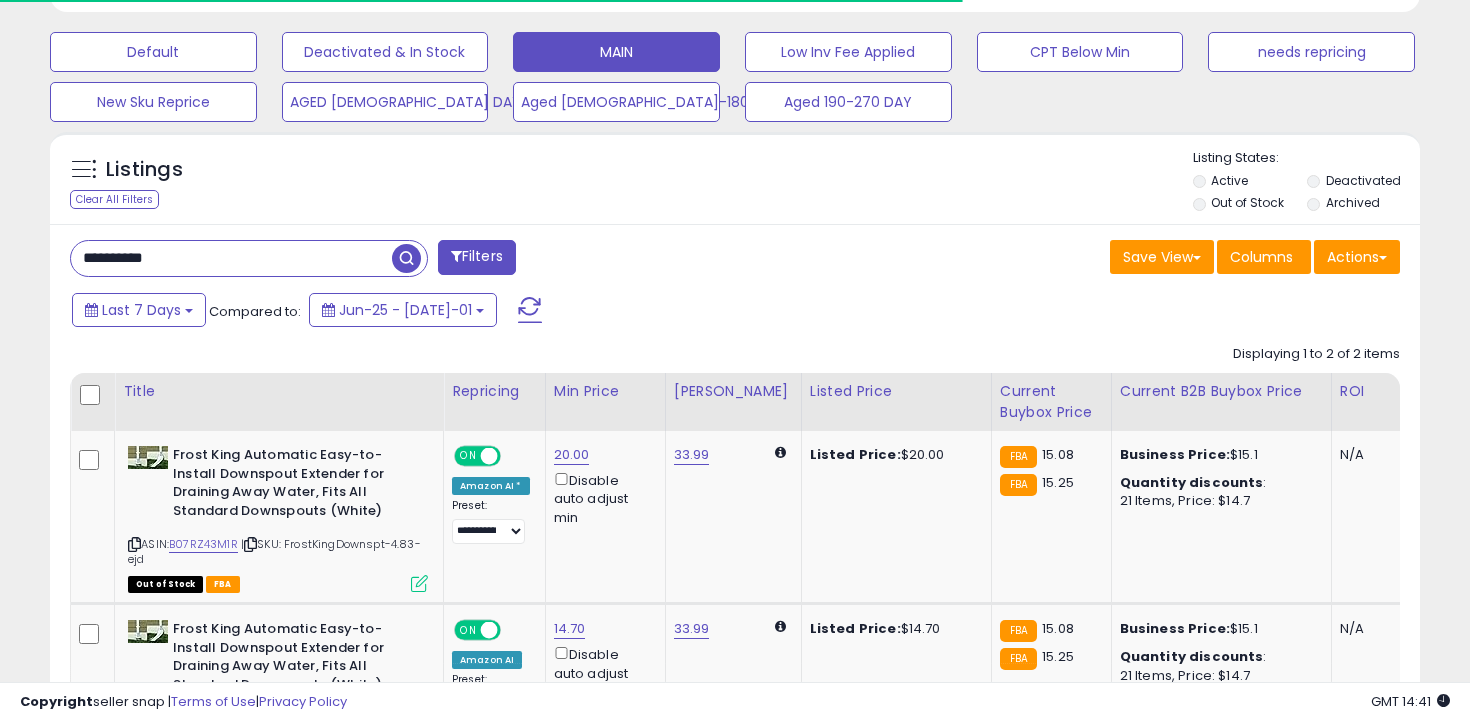 scroll, scrollTop: 810, scrollLeft: 0, axis: vertical 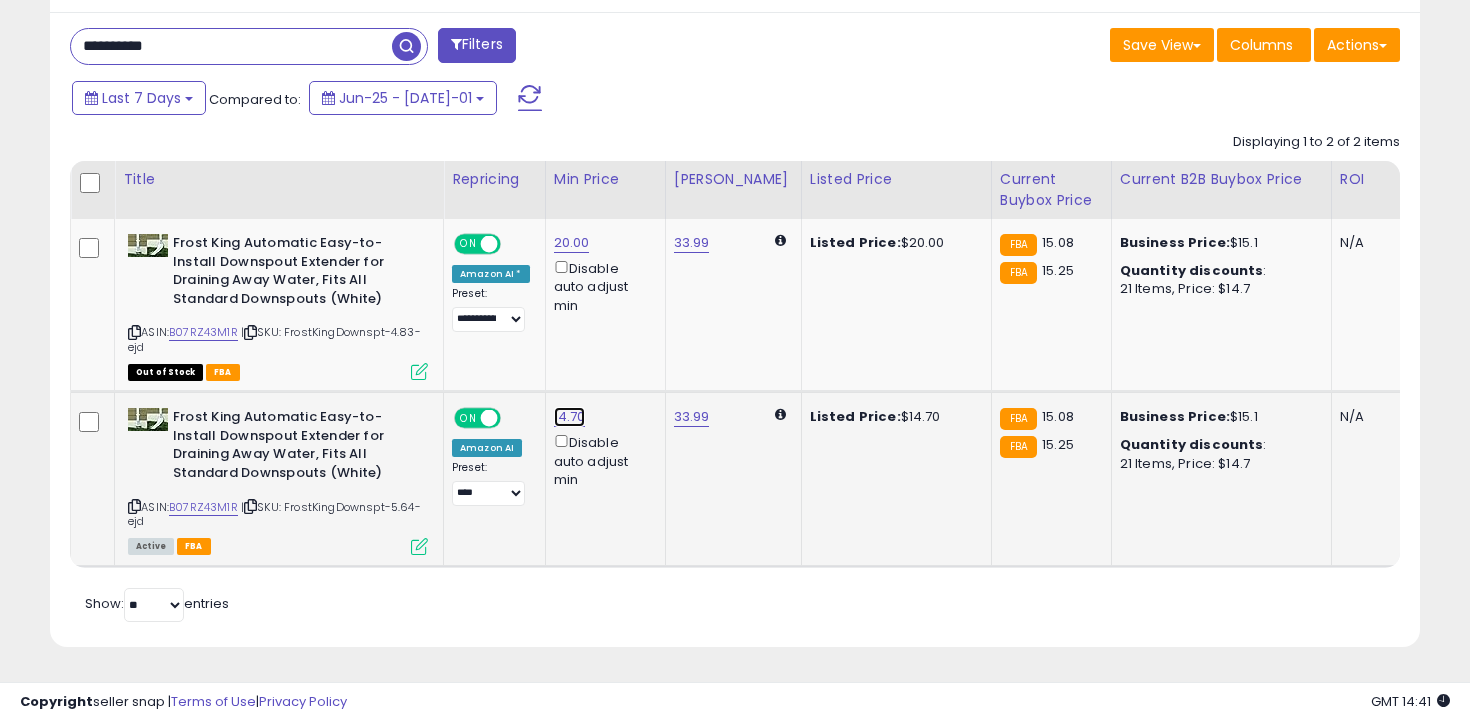click on "14.70" at bounding box center [572, 243] 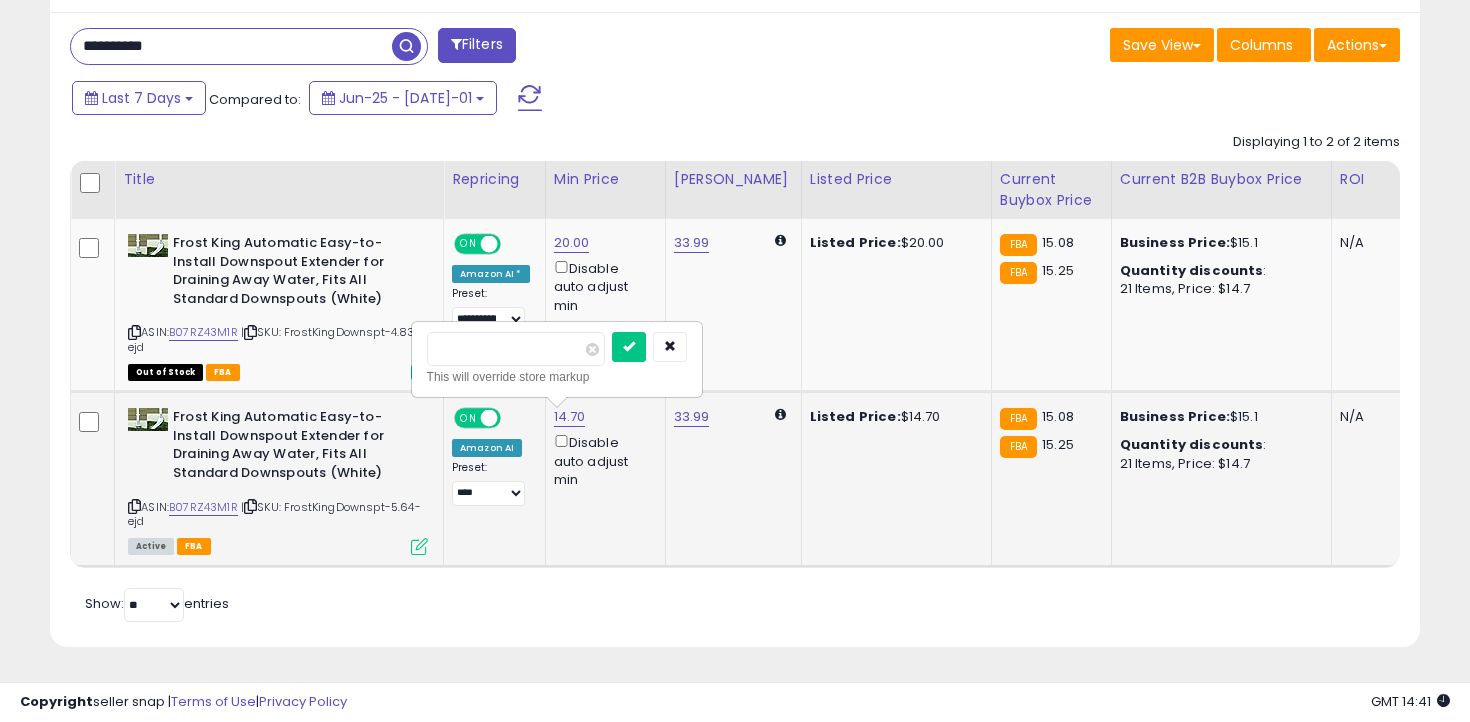 type on "****" 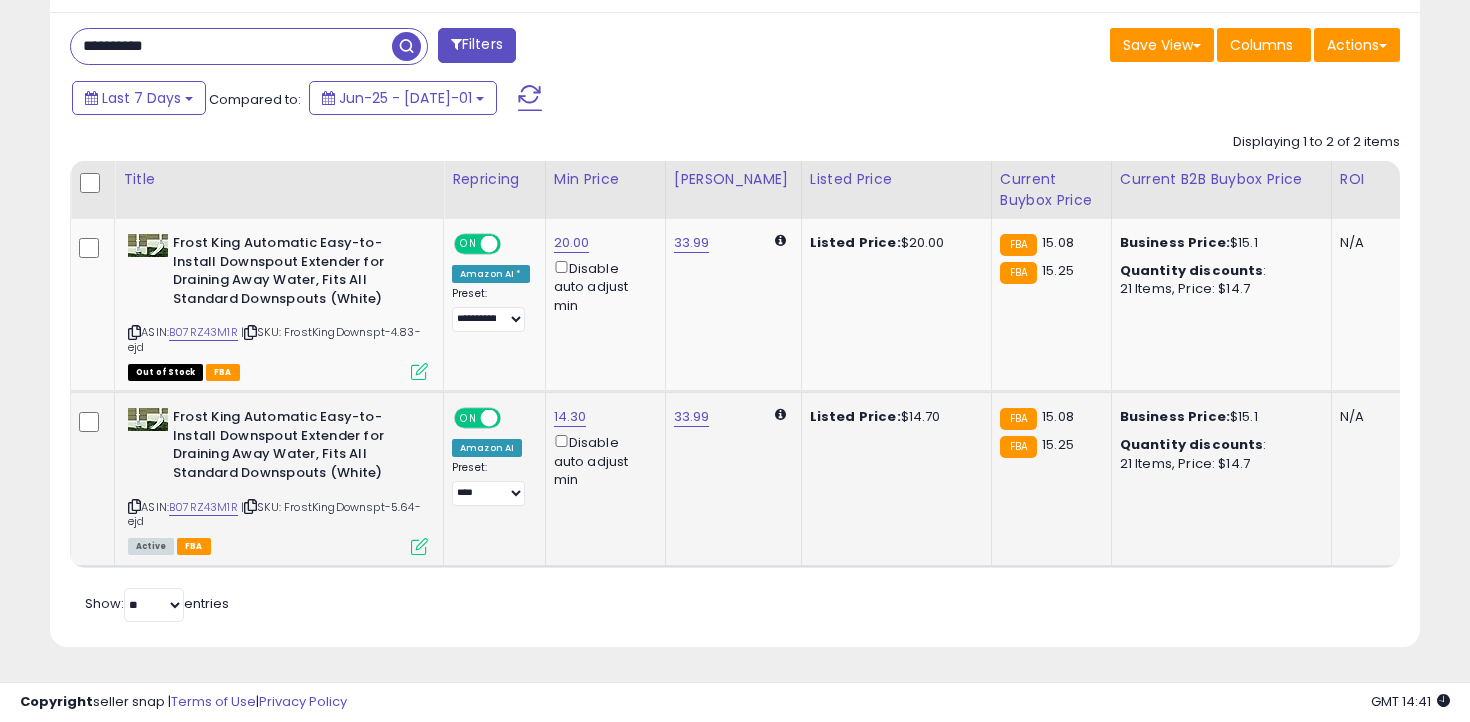 click on "**********" at bounding box center (395, 48) 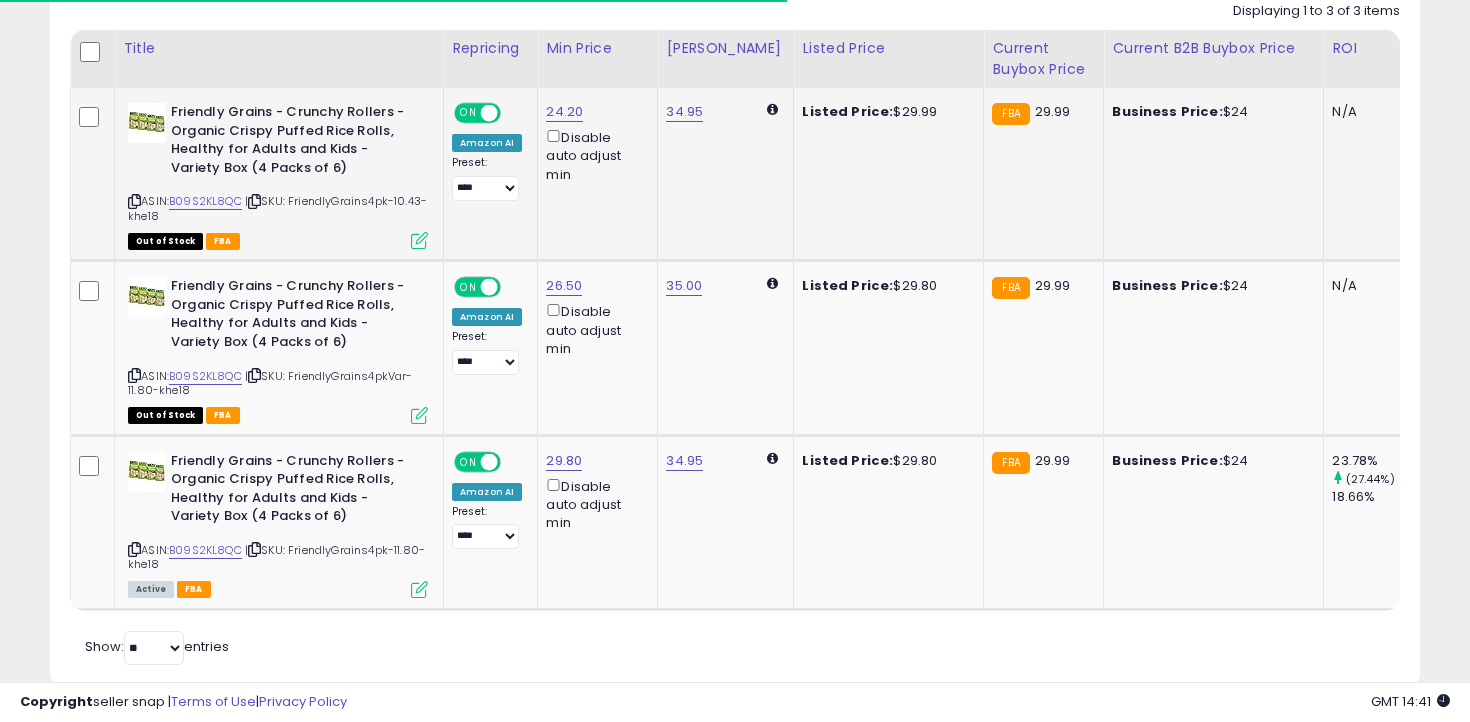 scroll, scrollTop: 970, scrollLeft: 0, axis: vertical 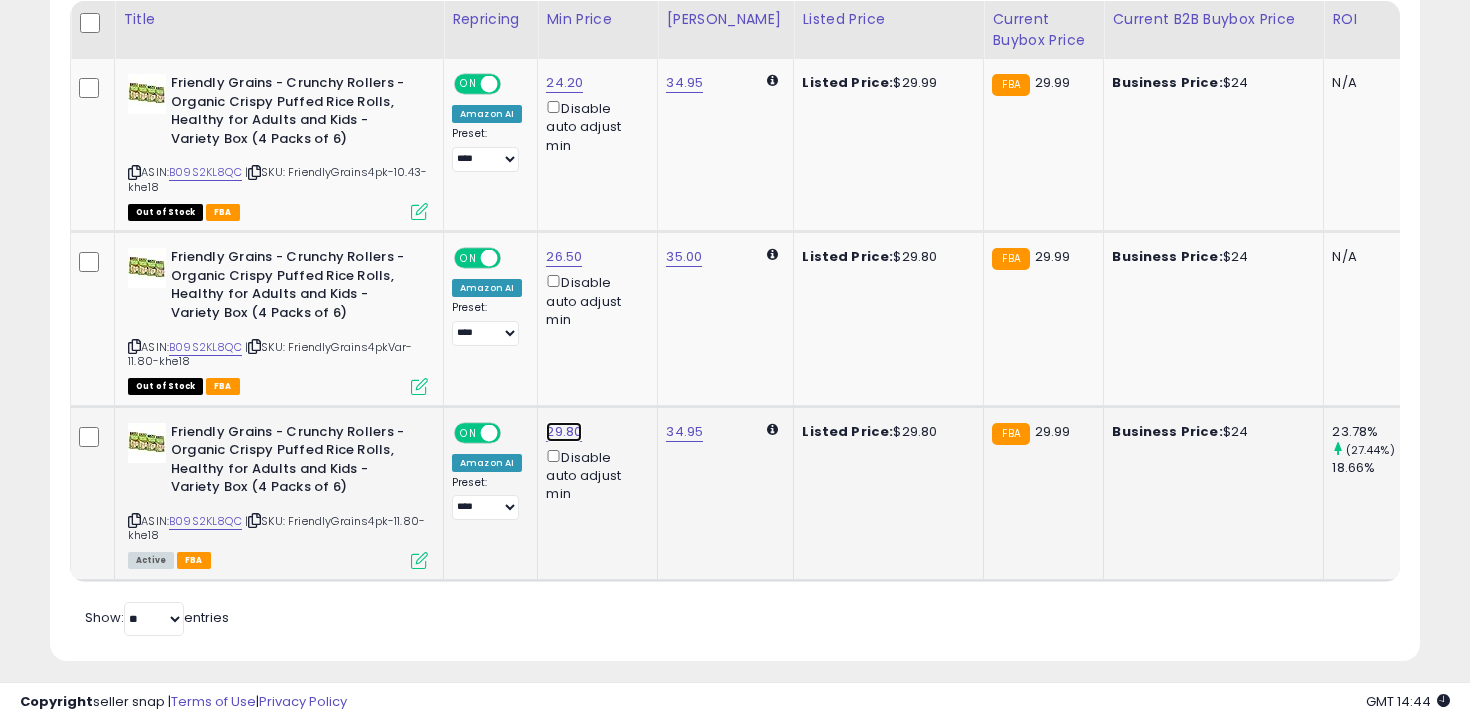 click on "29.80" at bounding box center (564, 83) 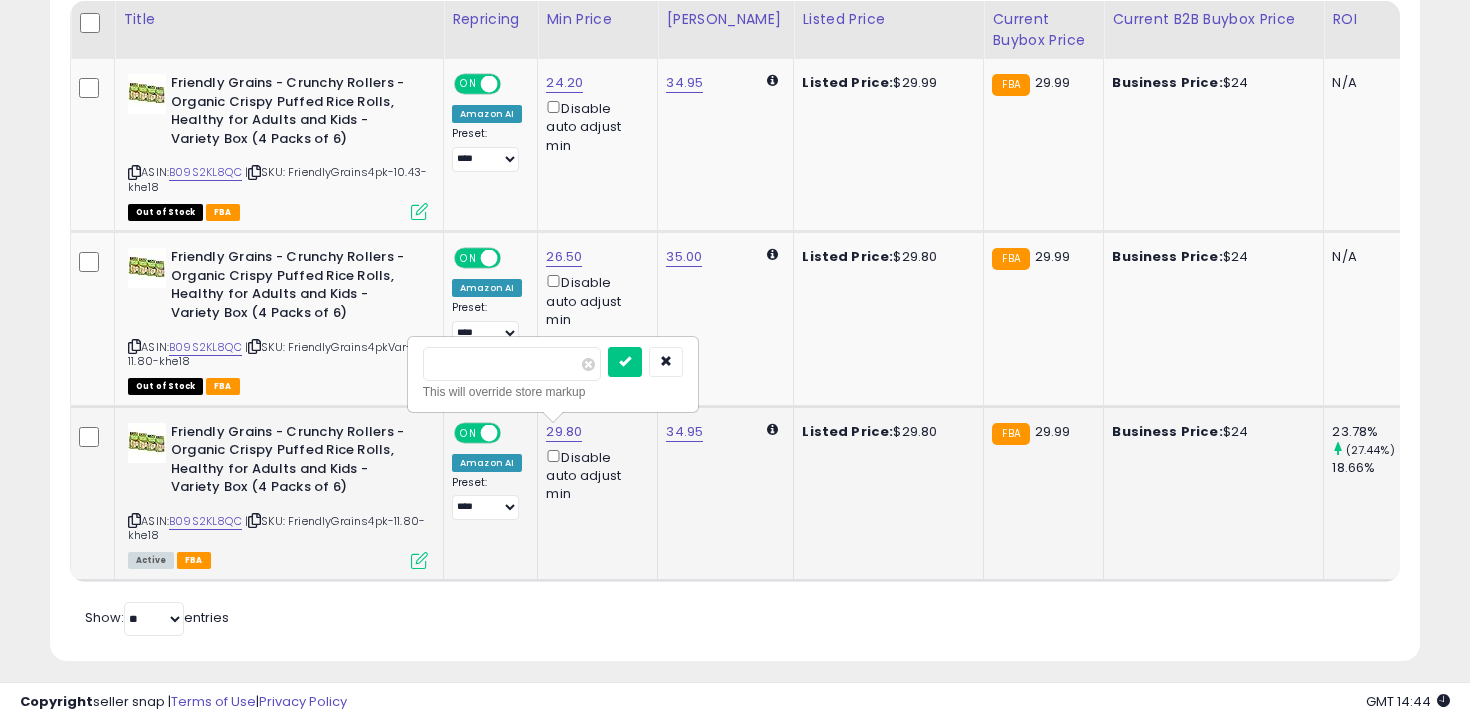 type on "****" 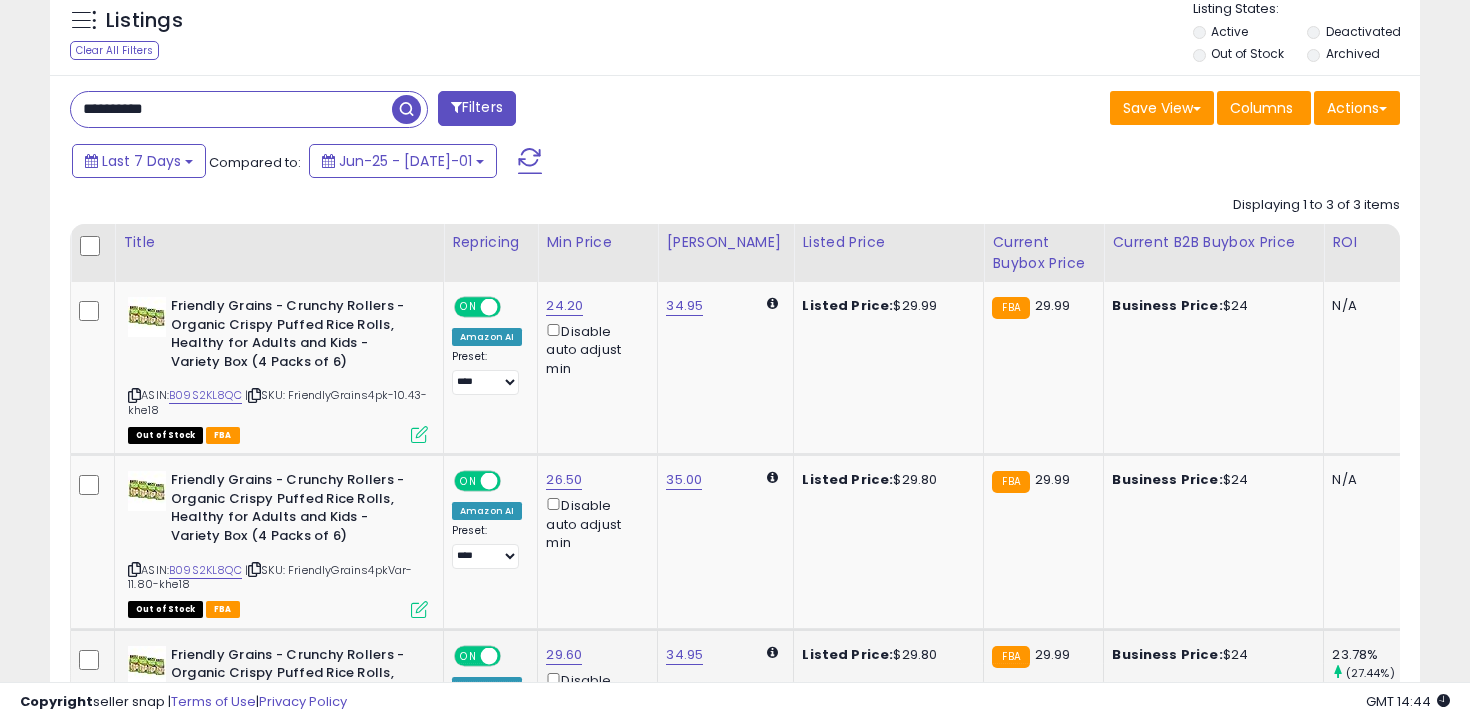click on "**********" at bounding box center (231, 109) 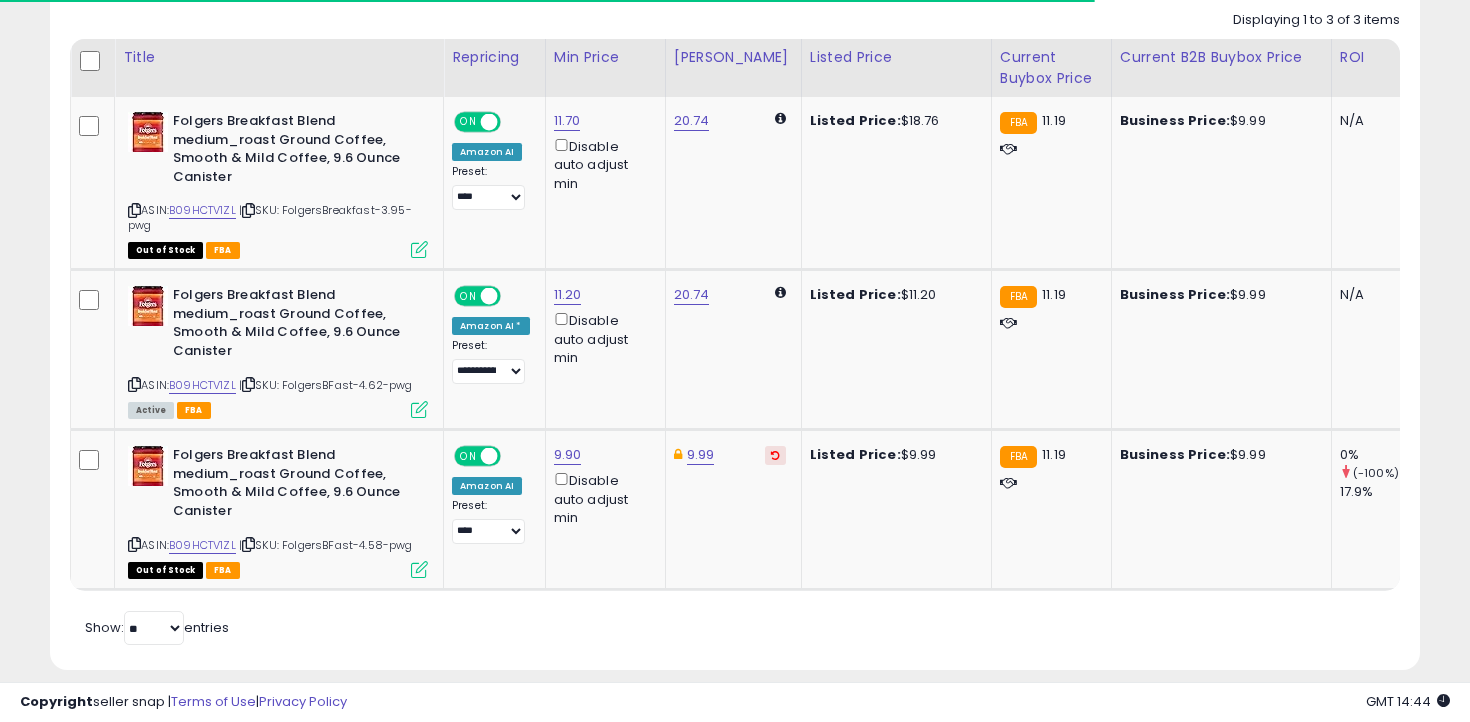scroll, scrollTop: 955, scrollLeft: 0, axis: vertical 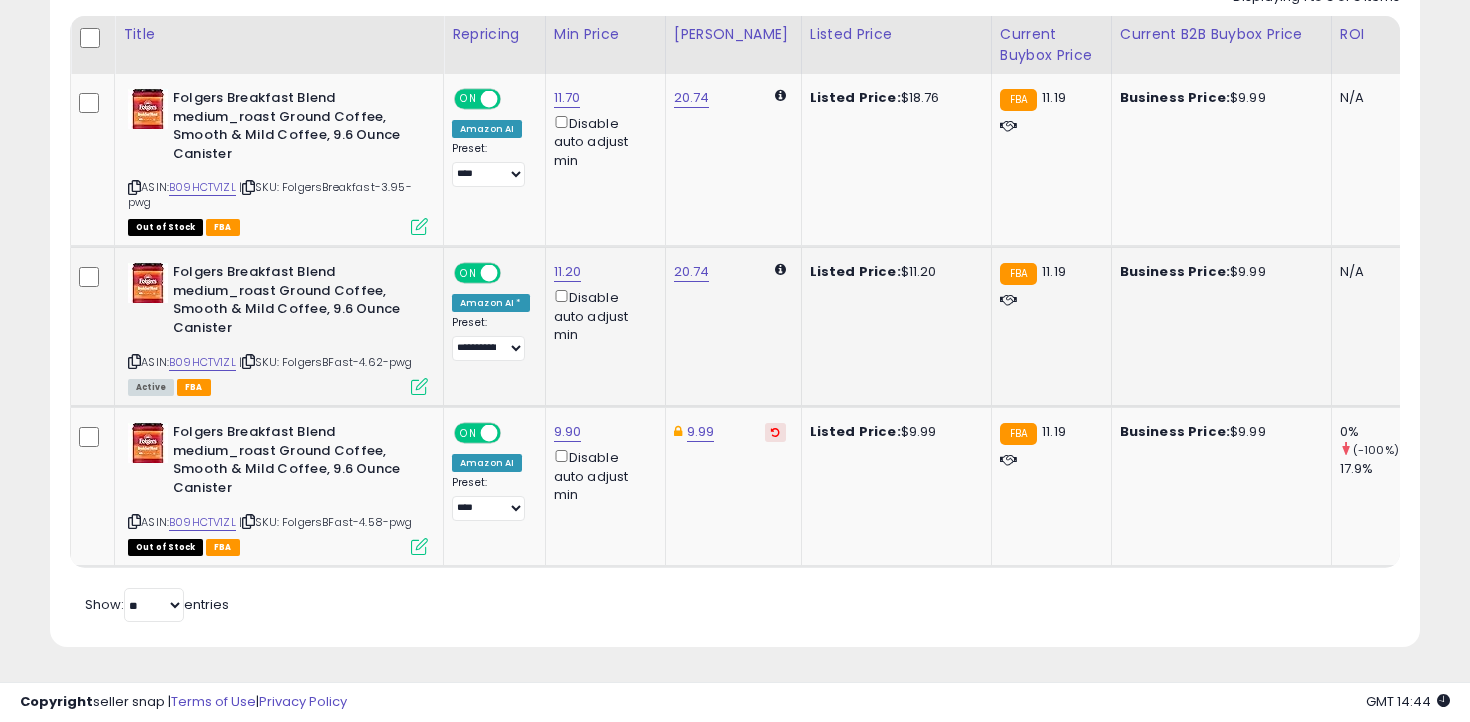 click on "|   SKU: FolgersBFast-4.62-pwg" at bounding box center [326, 362] 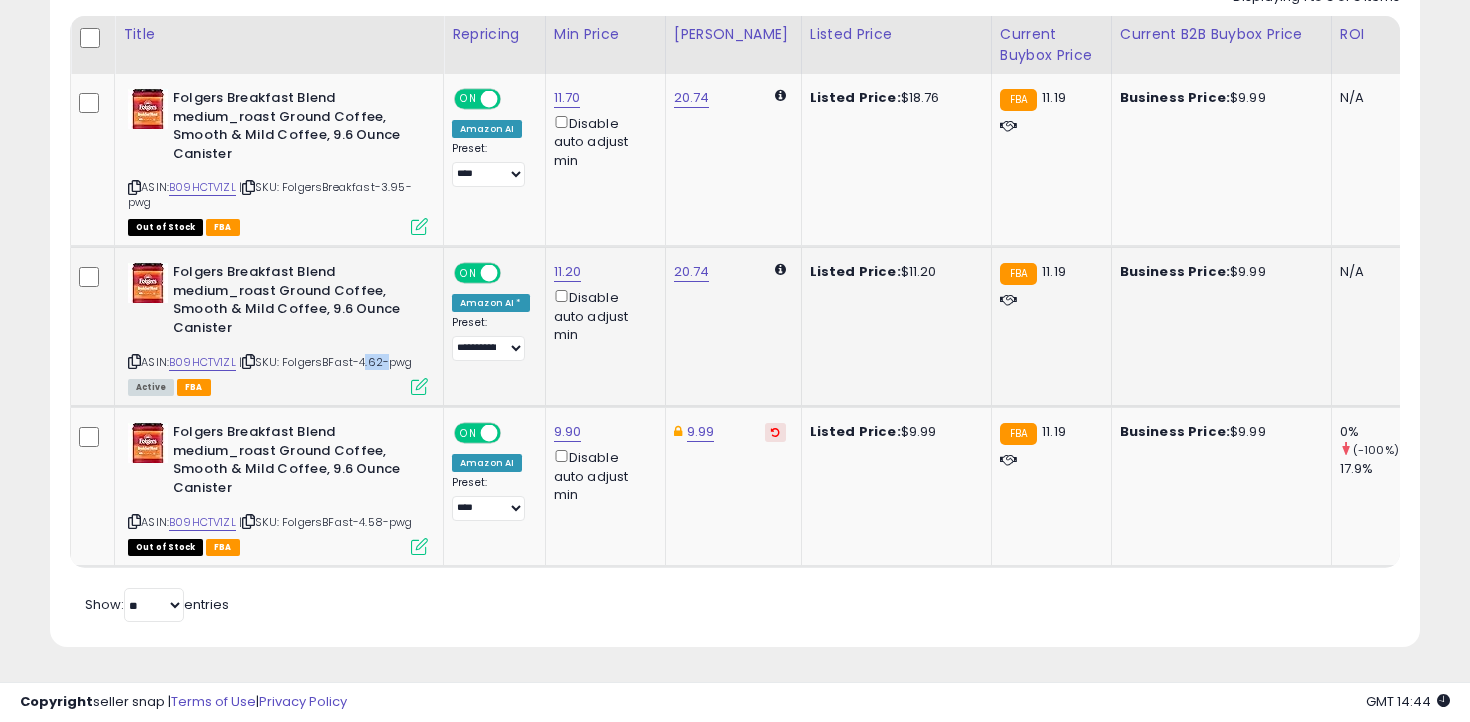 click on "|   SKU: FolgersBFast-4.62-pwg" at bounding box center [326, 362] 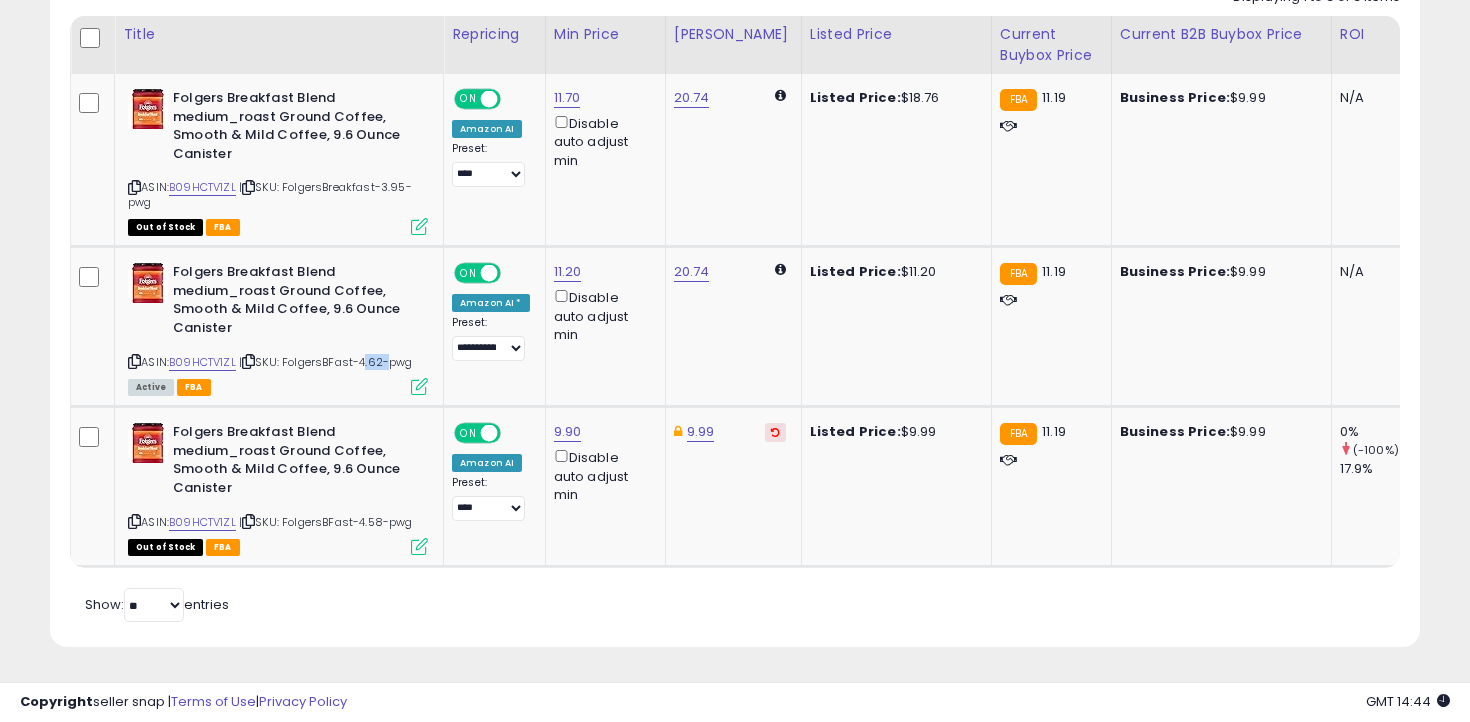 copy on "4.62" 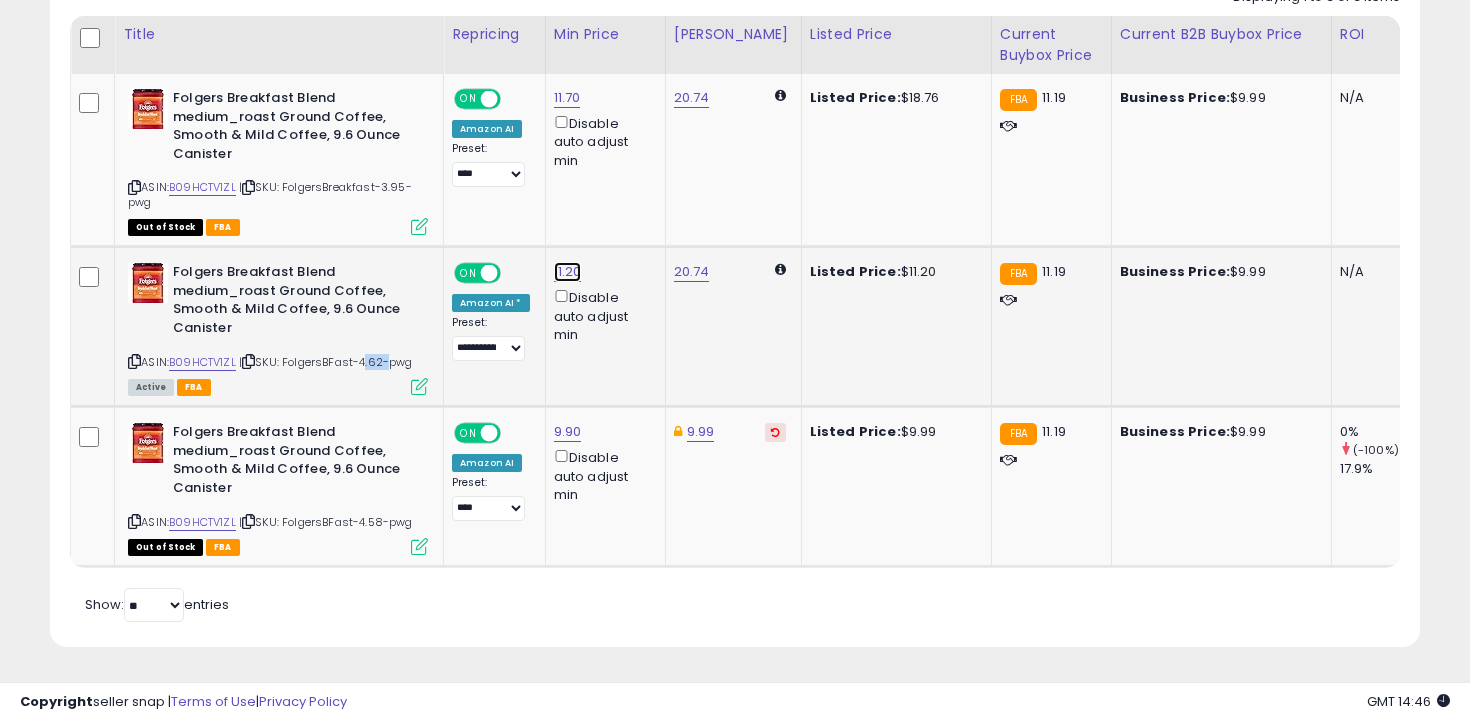 click on "11.20" at bounding box center [567, 98] 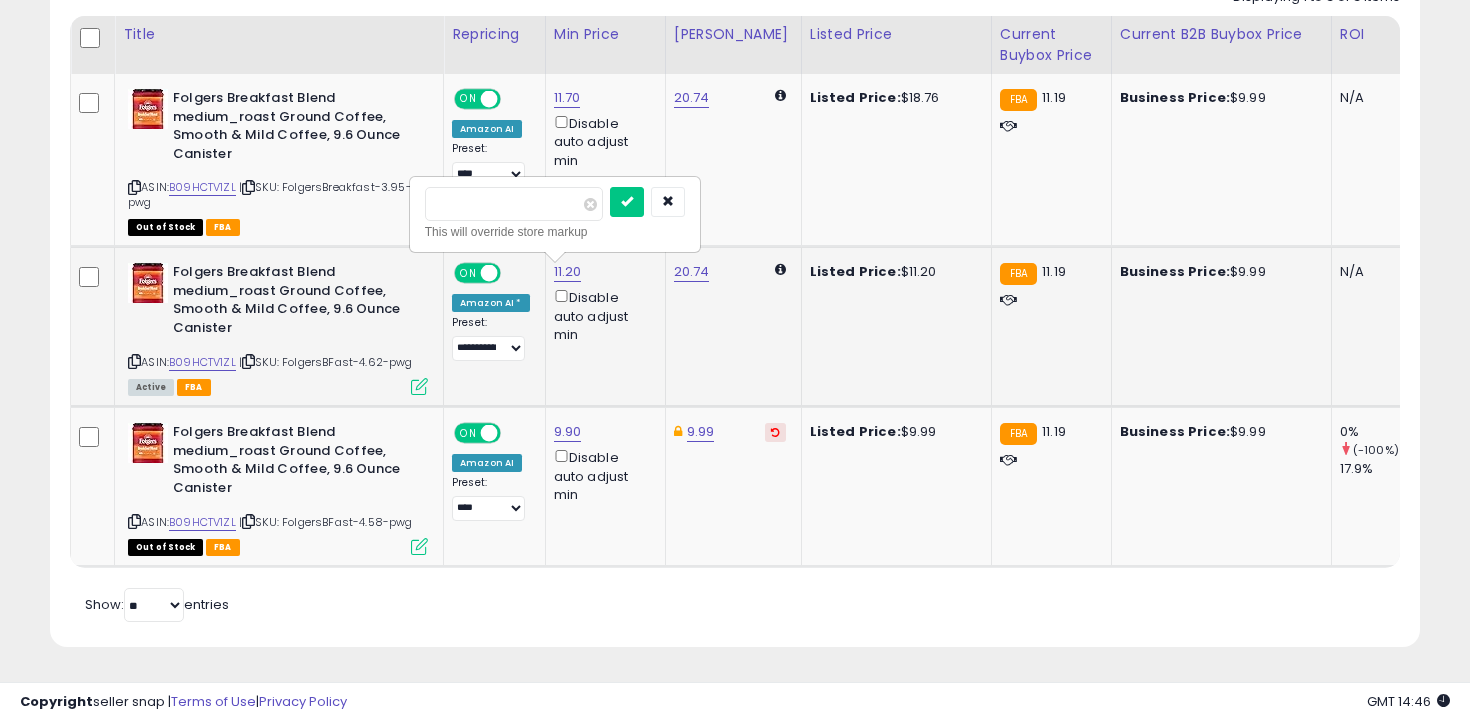type on "**" 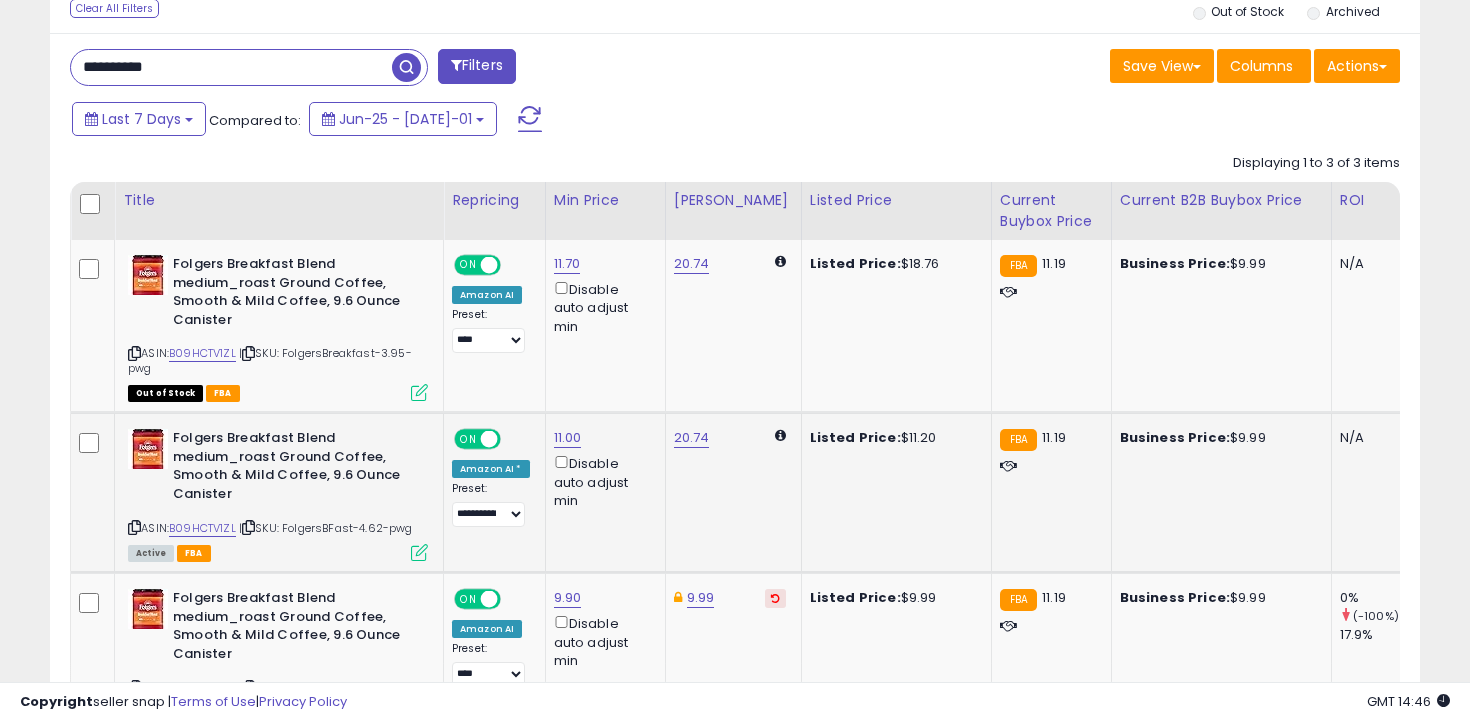 click on "**********" at bounding box center (231, 67) 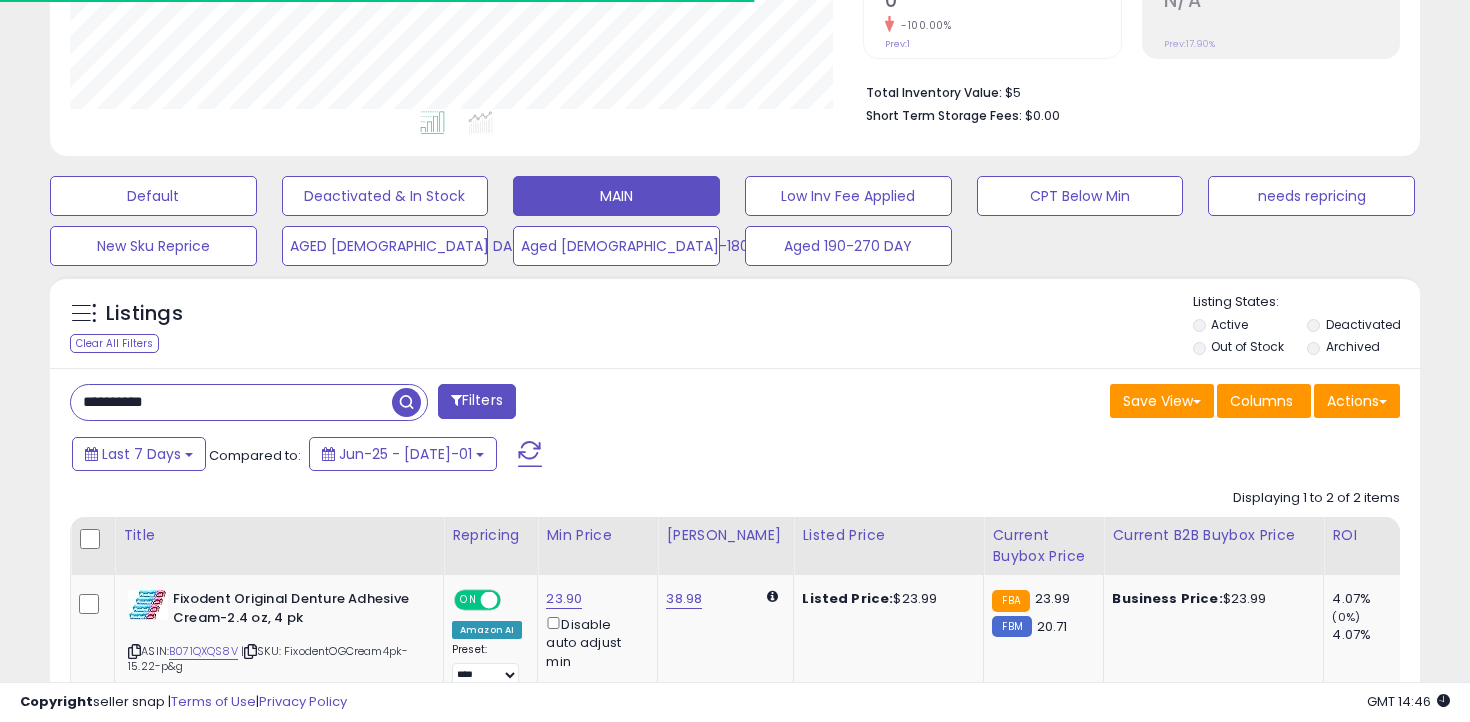 scroll, scrollTop: 736, scrollLeft: 0, axis: vertical 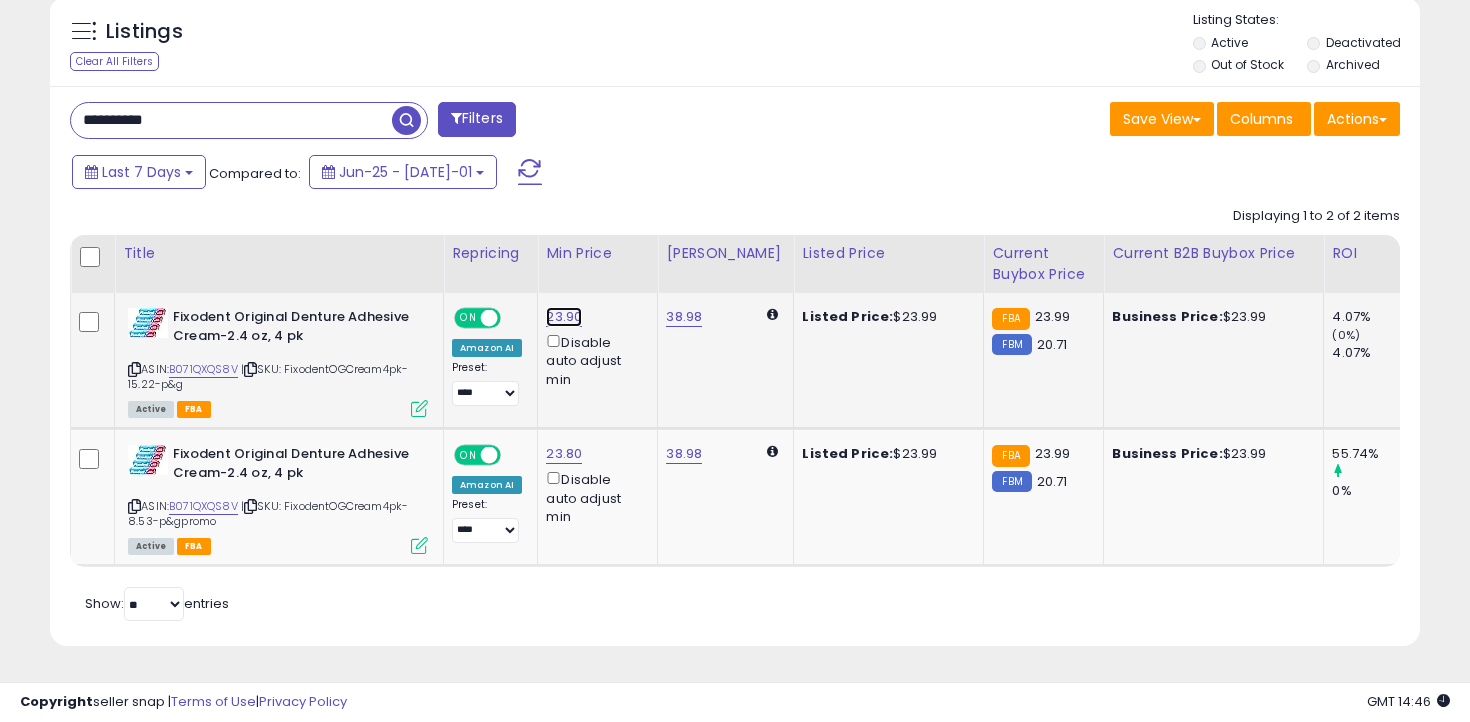 click on "23.90" at bounding box center (564, 317) 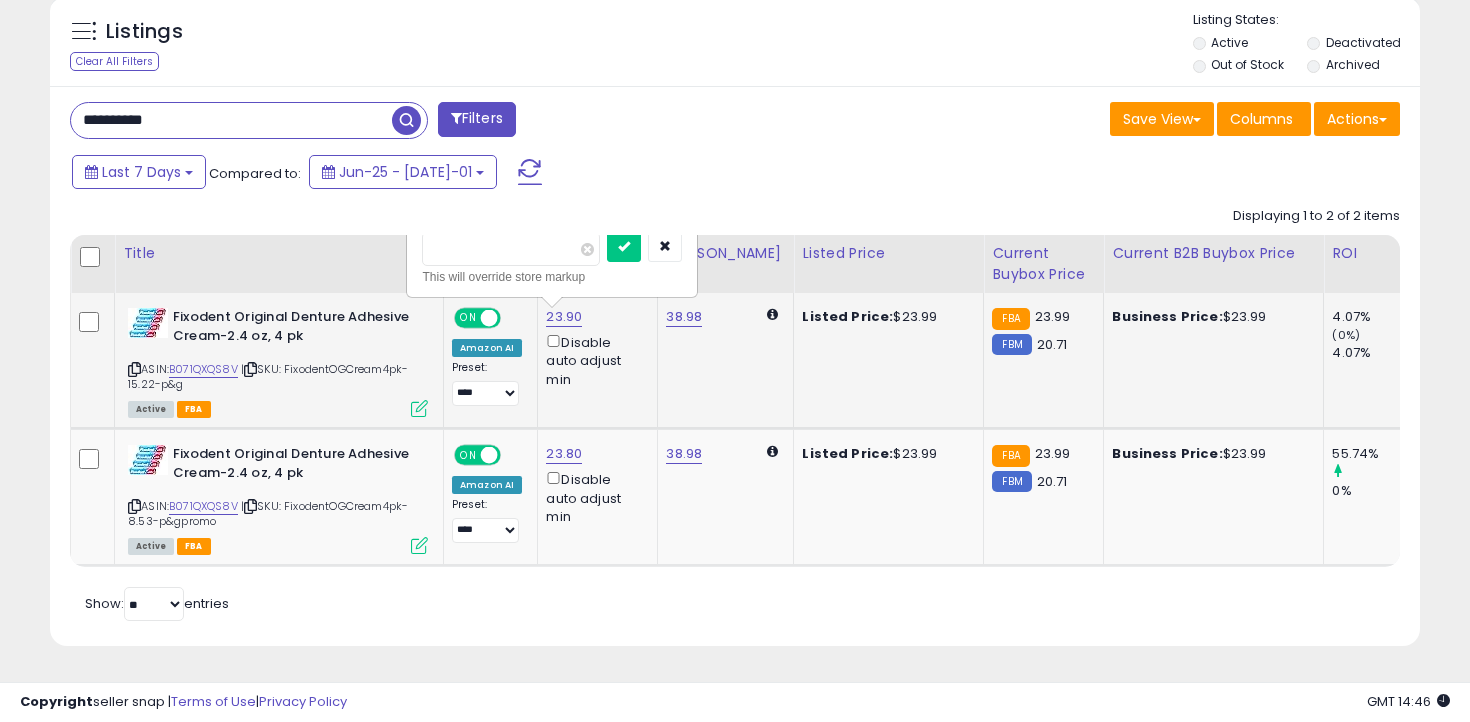type on "****" 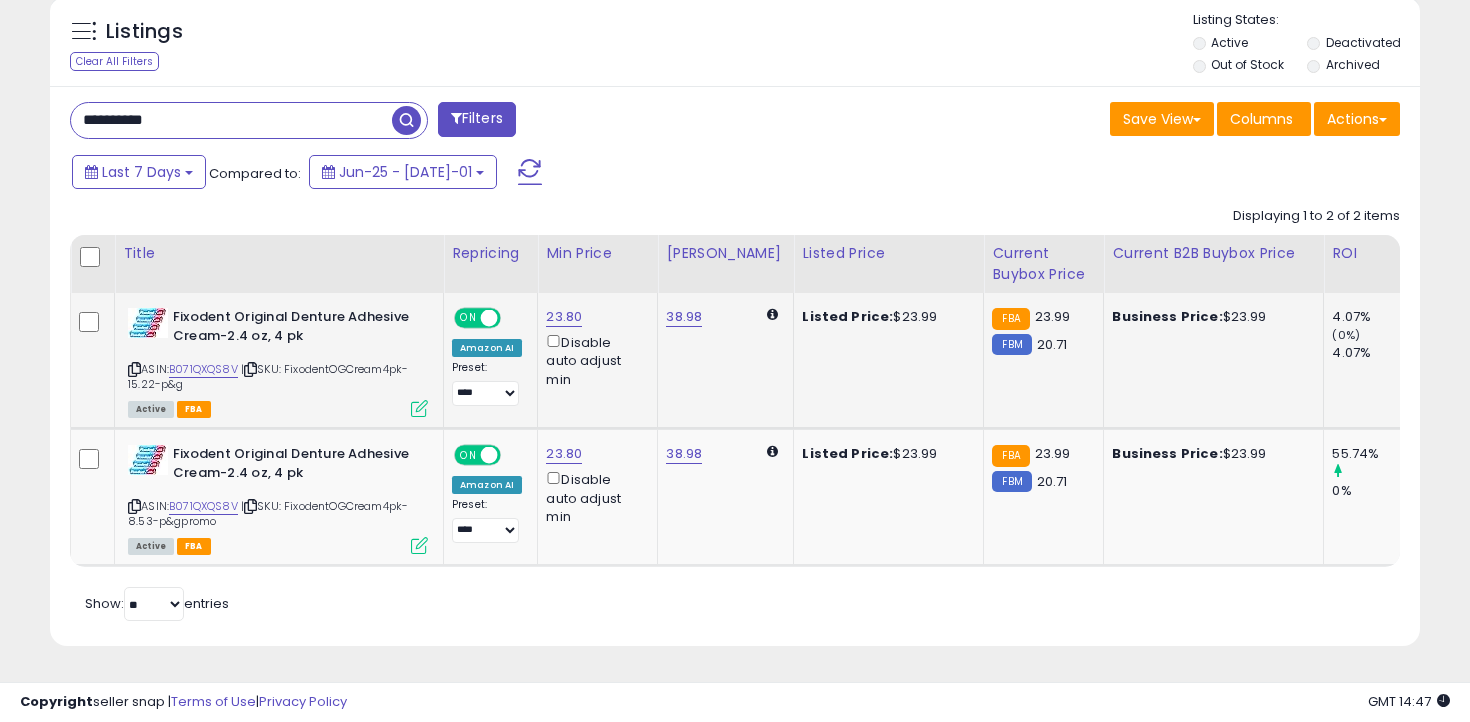 click on "**********" at bounding box center (231, 120) 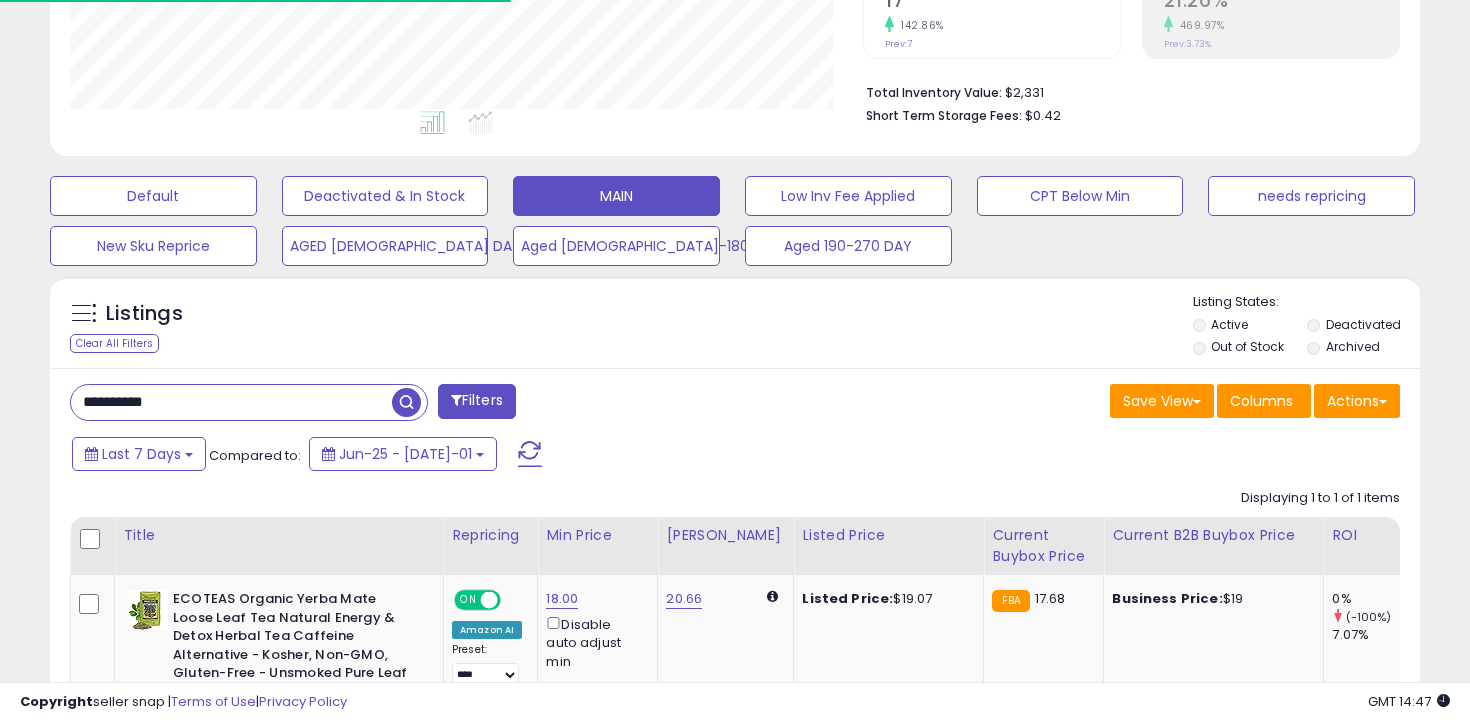 scroll, scrollTop: 658, scrollLeft: 0, axis: vertical 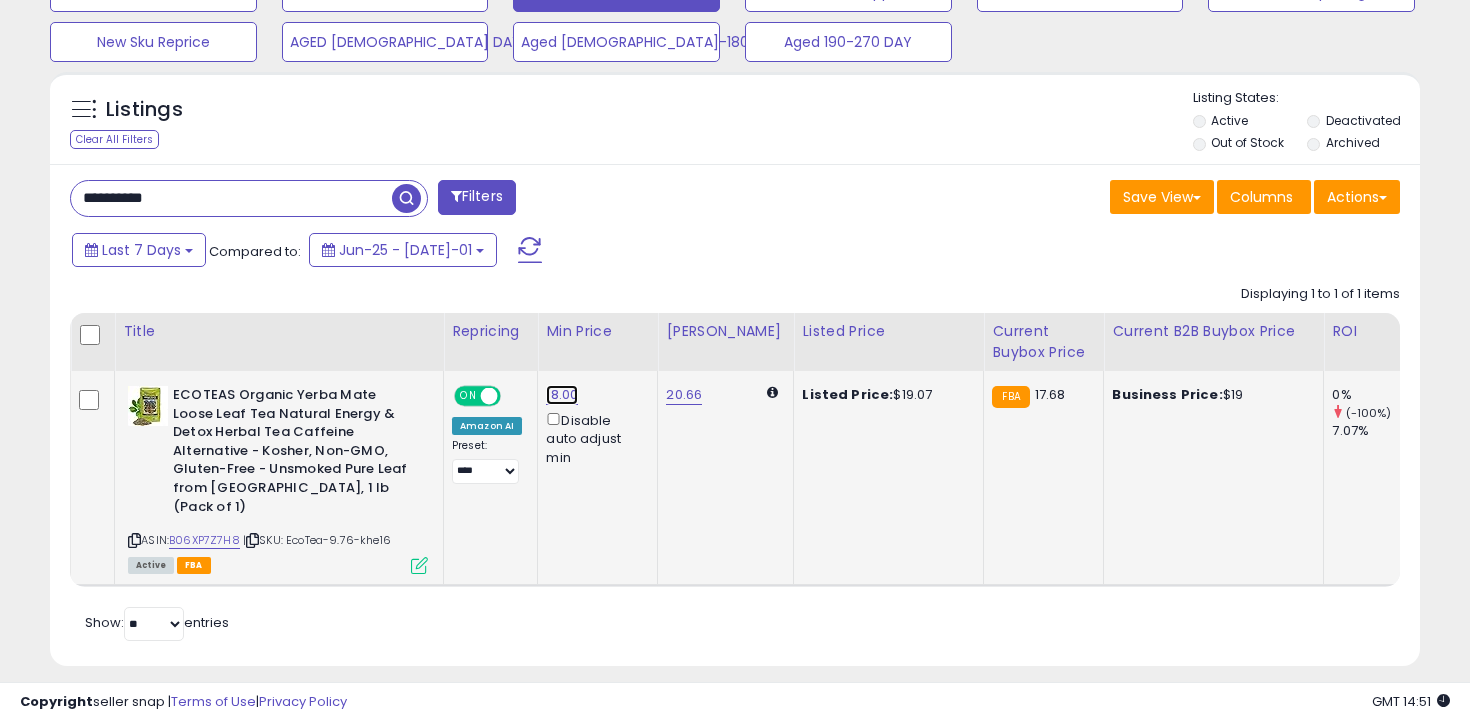 click on "18.00" at bounding box center [562, 395] 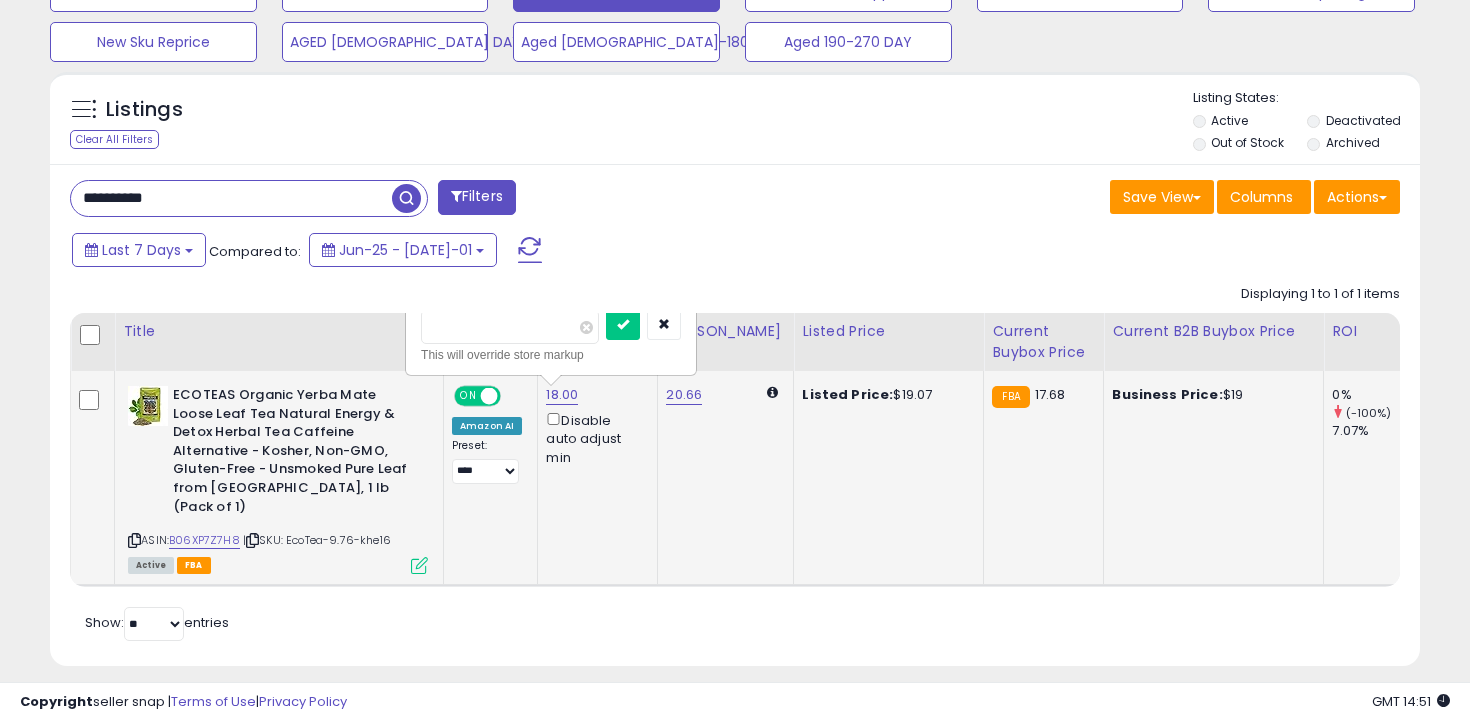click on "*****" at bounding box center (510, 327) 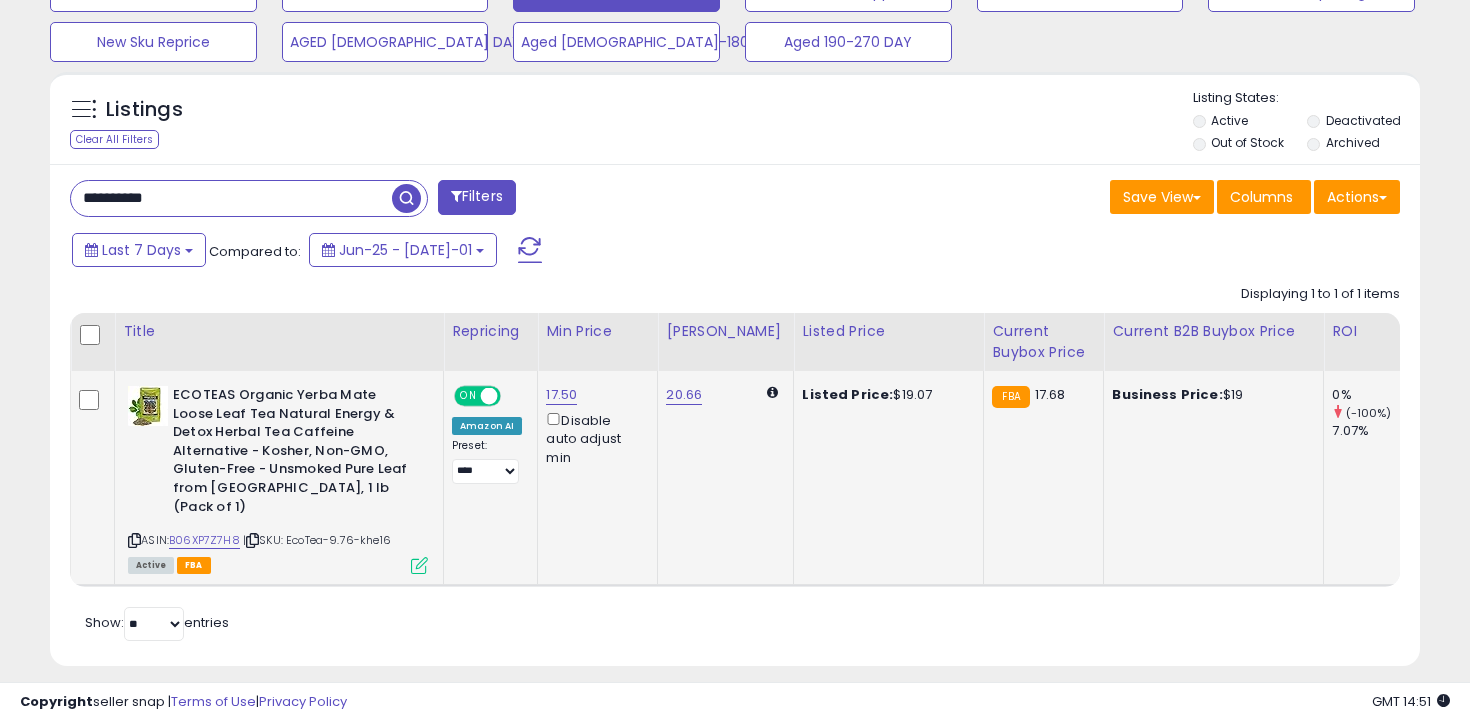 click on "**********" at bounding box center [231, 198] 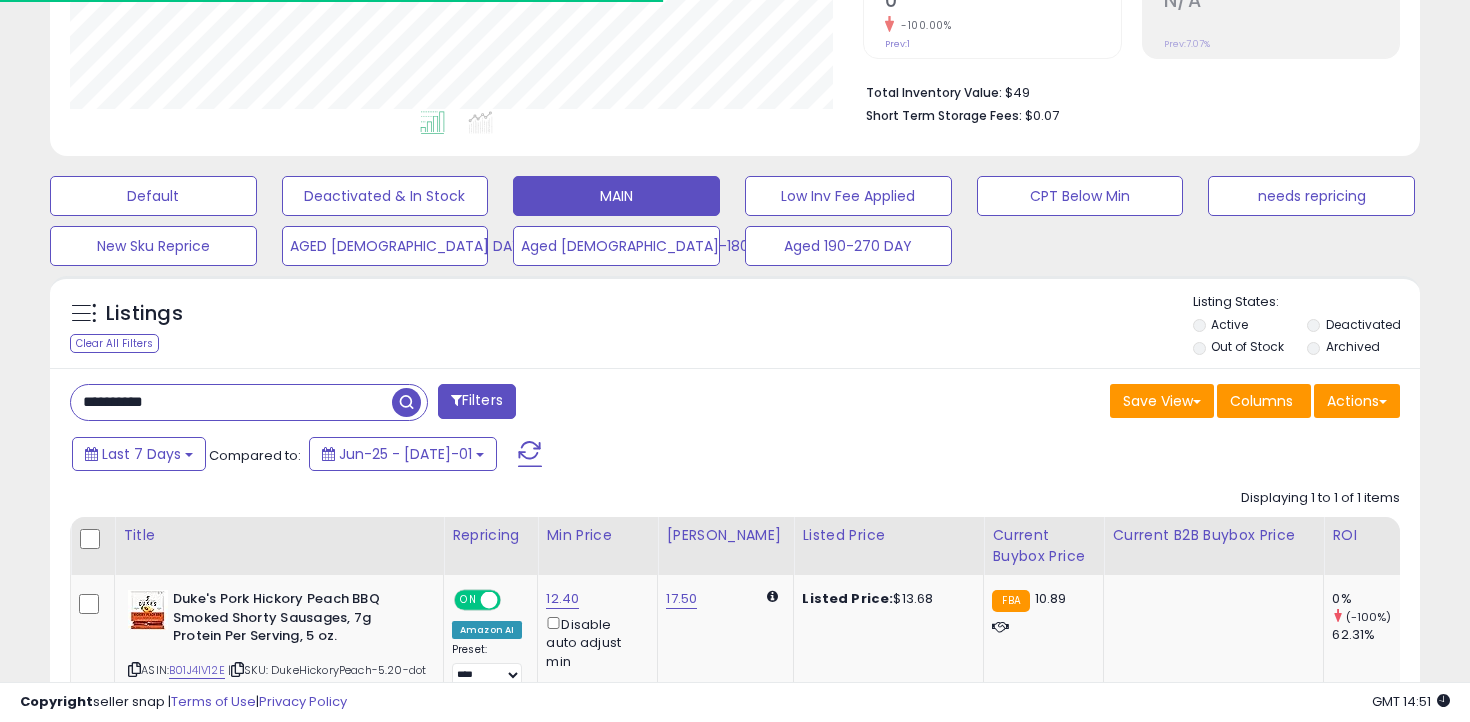 scroll, scrollTop: 617, scrollLeft: 0, axis: vertical 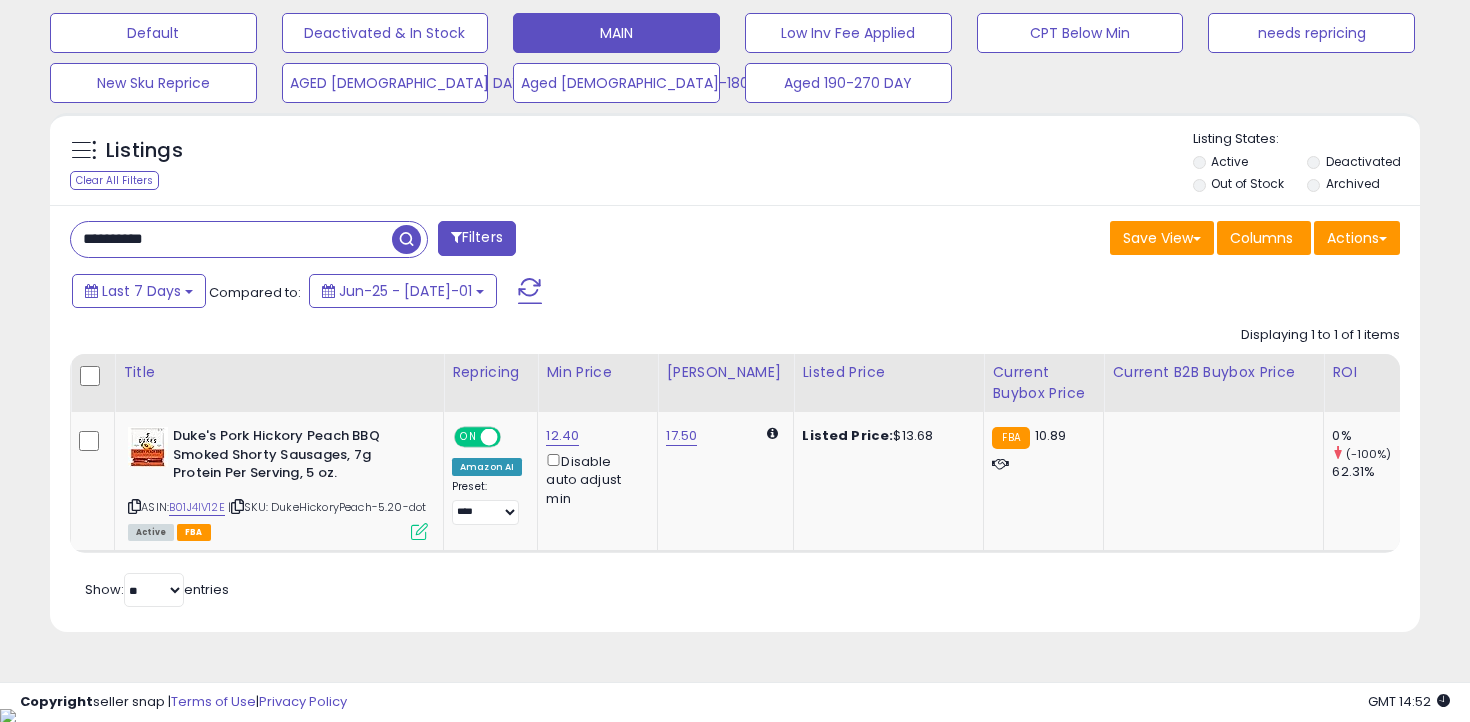 click on "**********" at bounding box center [231, 239] 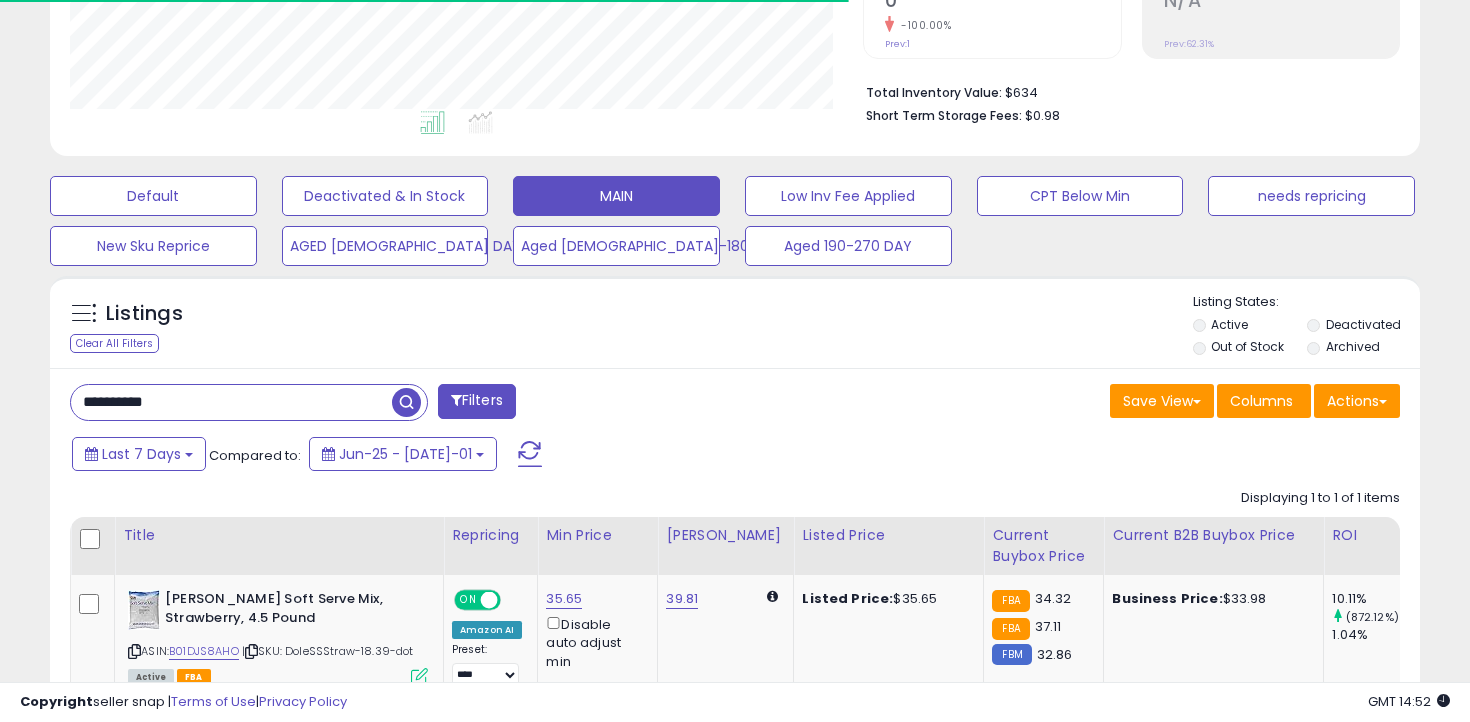 scroll, scrollTop: 585, scrollLeft: 0, axis: vertical 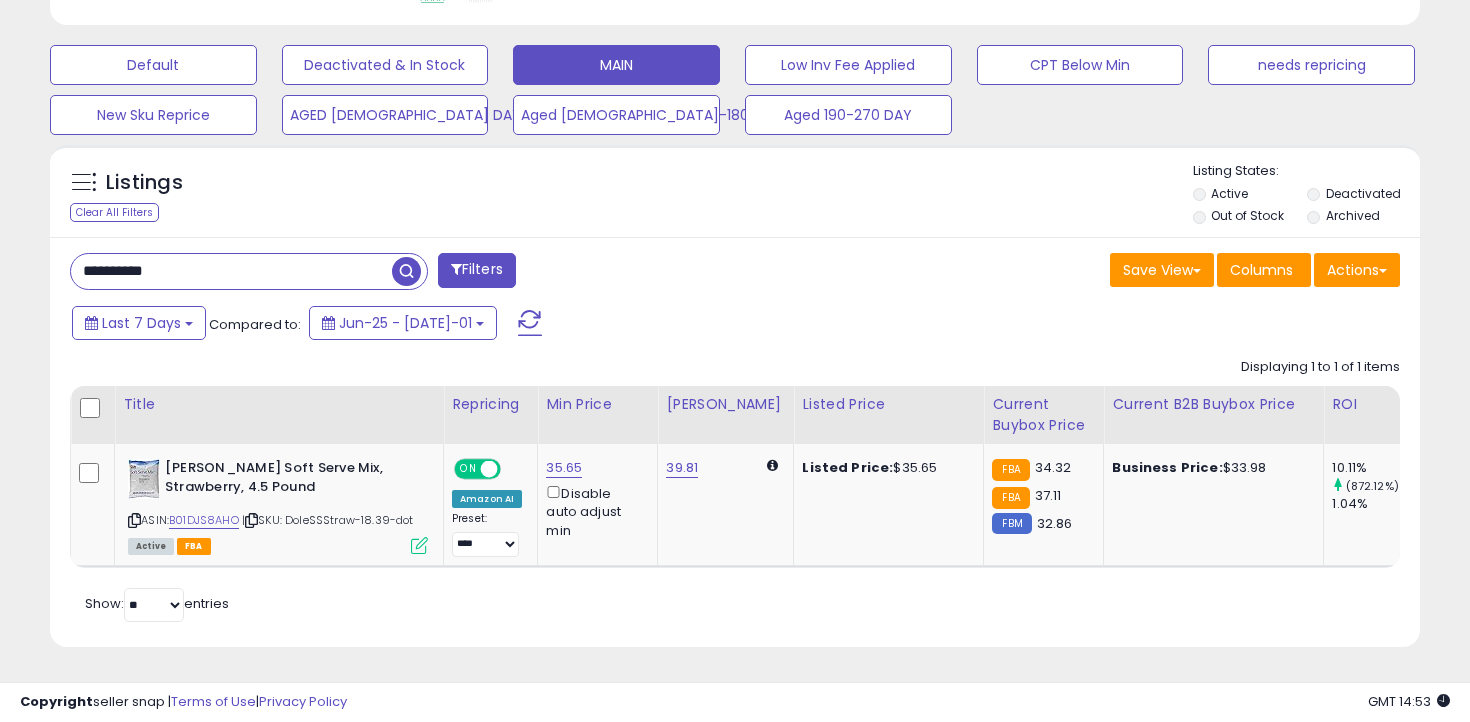 click on "**********" at bounding box center [735, 442] 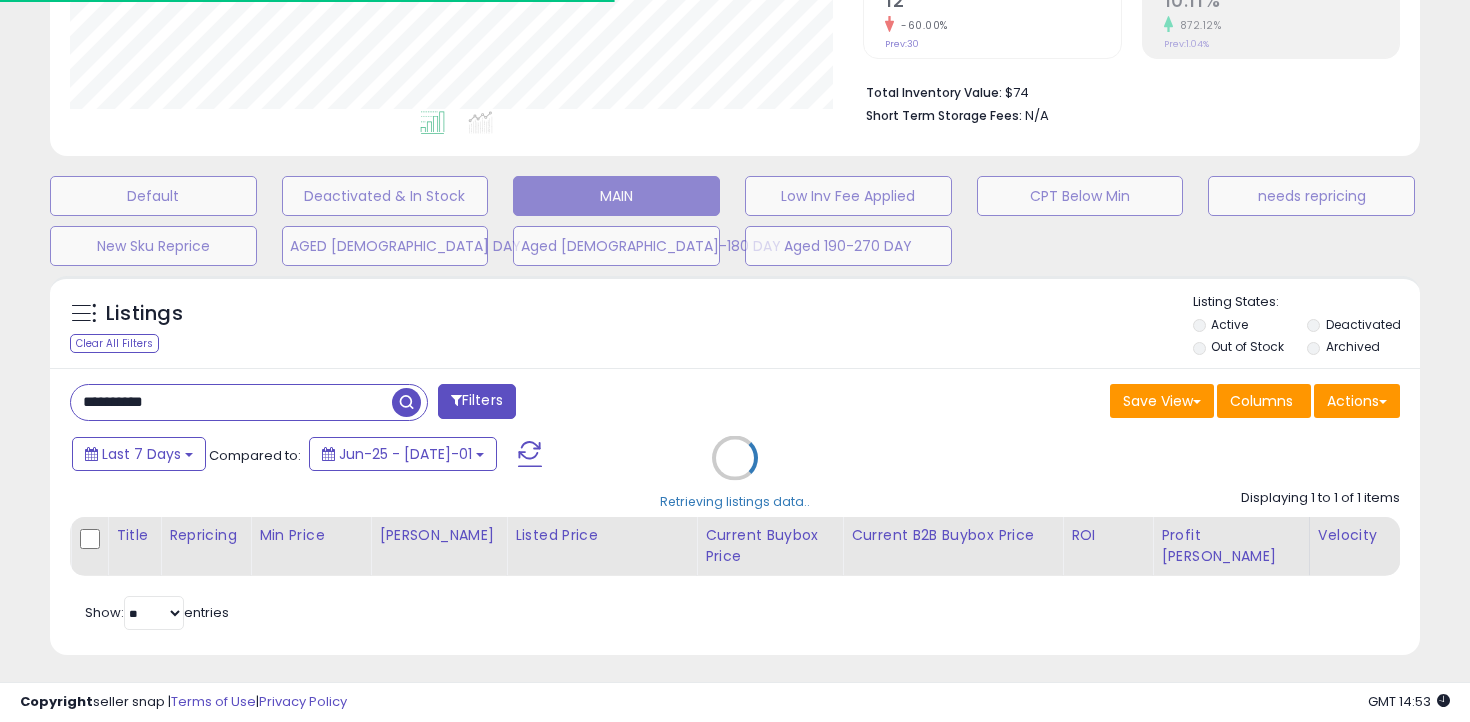 scroll, scrollTop: 585, scrollLeft: 0, axis: vertical 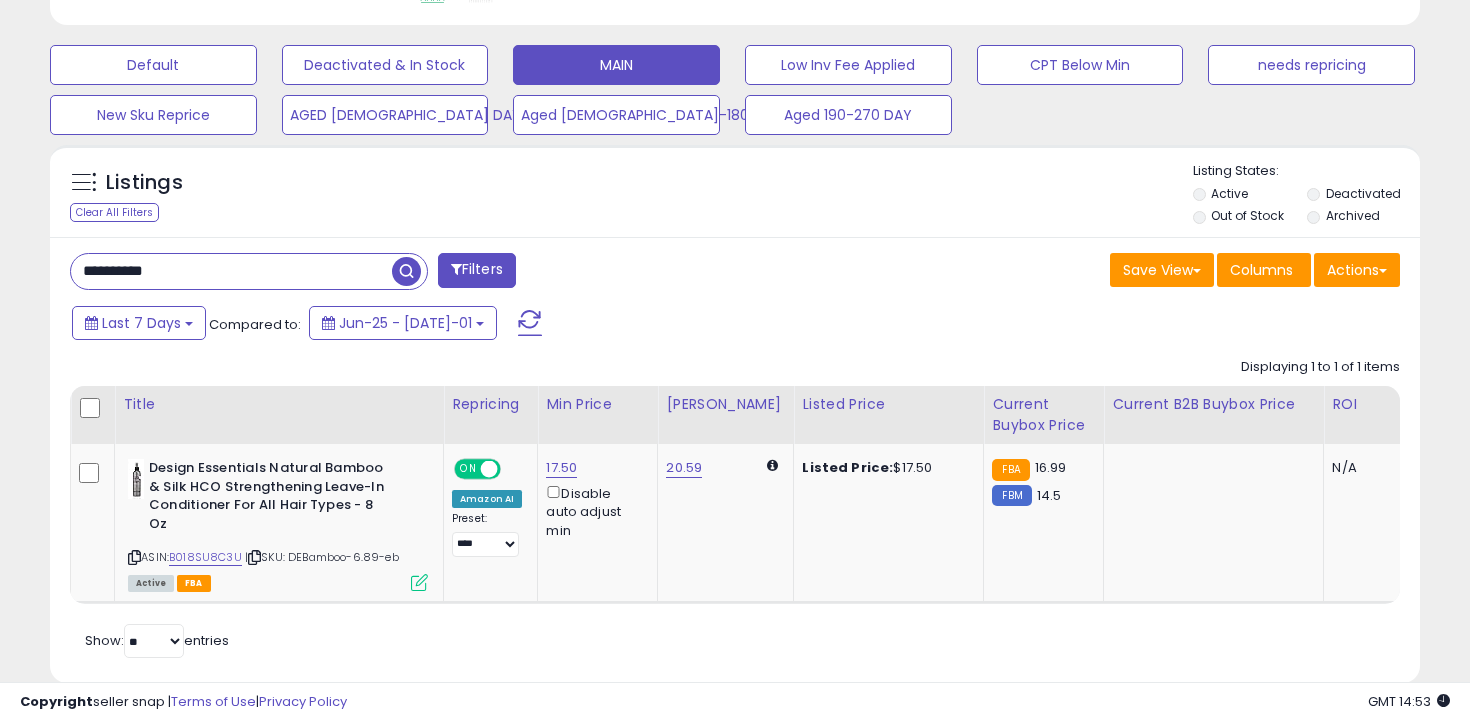 click on "**********" at bounding box center (231, 271) 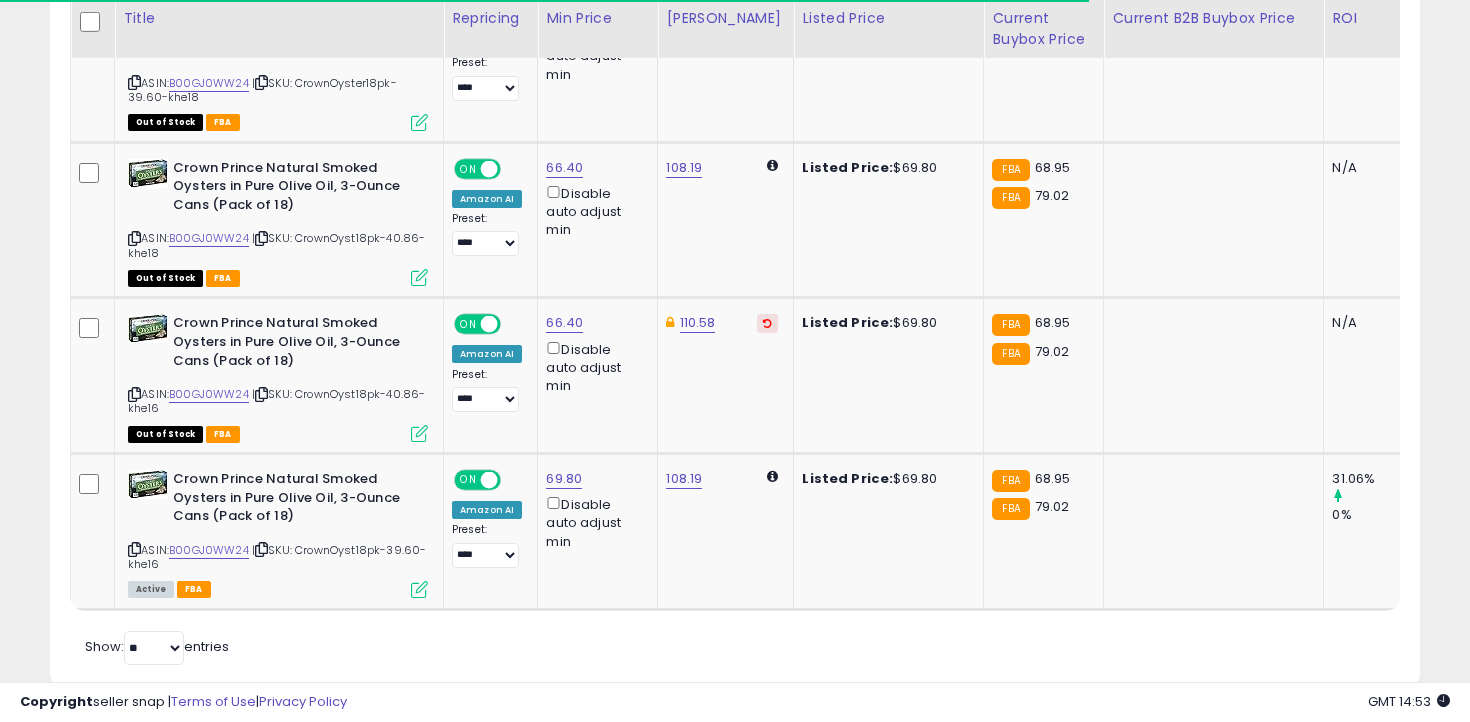 scroll, scrollTop: 1044, scrollLeft: 0, axis: vertical 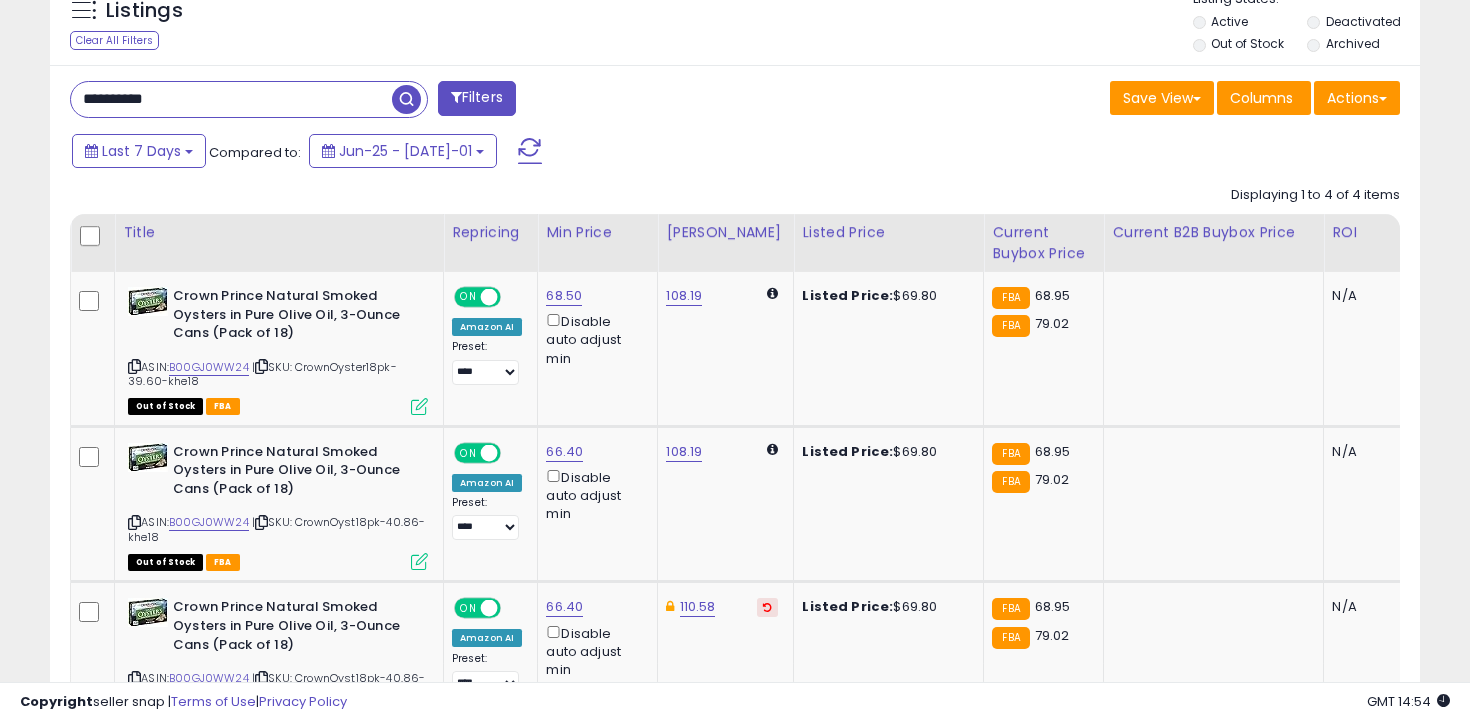 click on "Last 7 Days
Compared to:
Jun-25 - Jul-01" at bounding box center [566, 153] 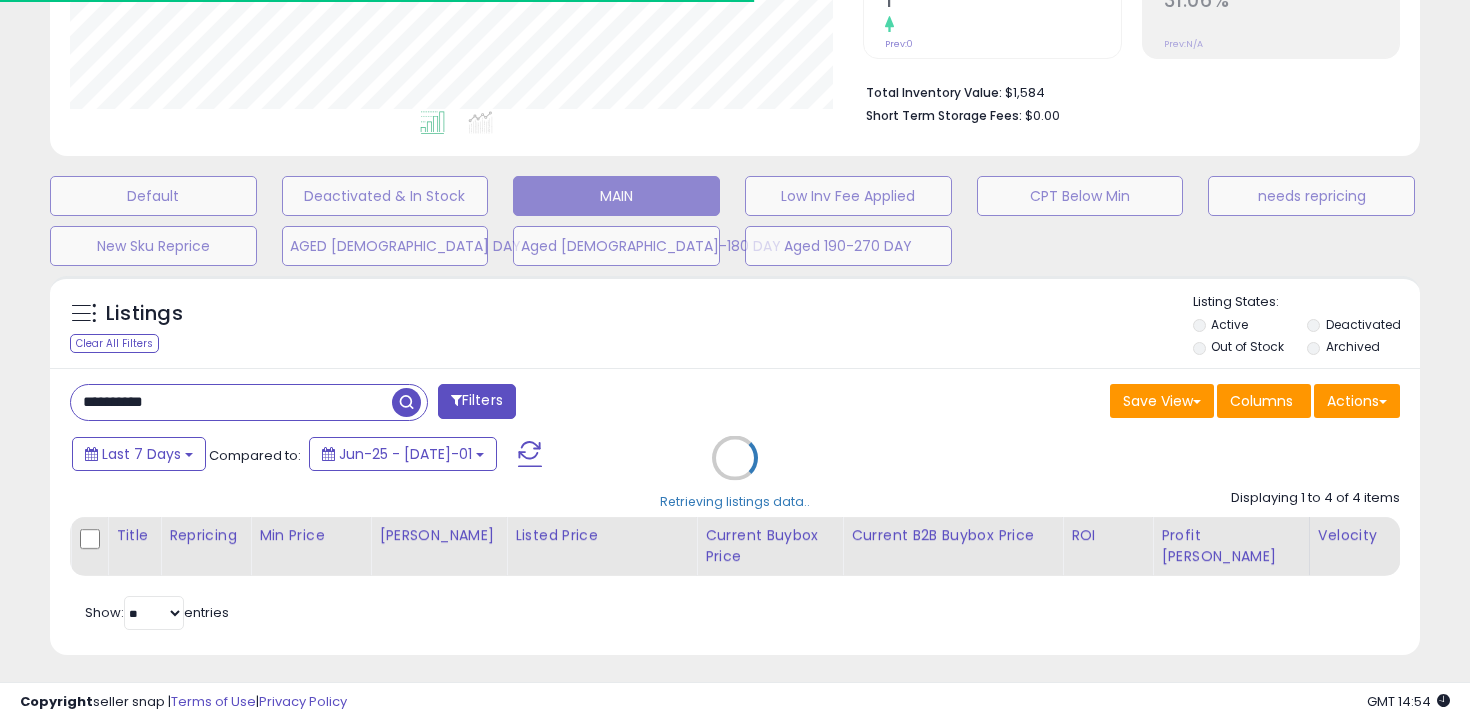 scroll, scrollTop: 757, scrollLeft: 0, axis: vertical 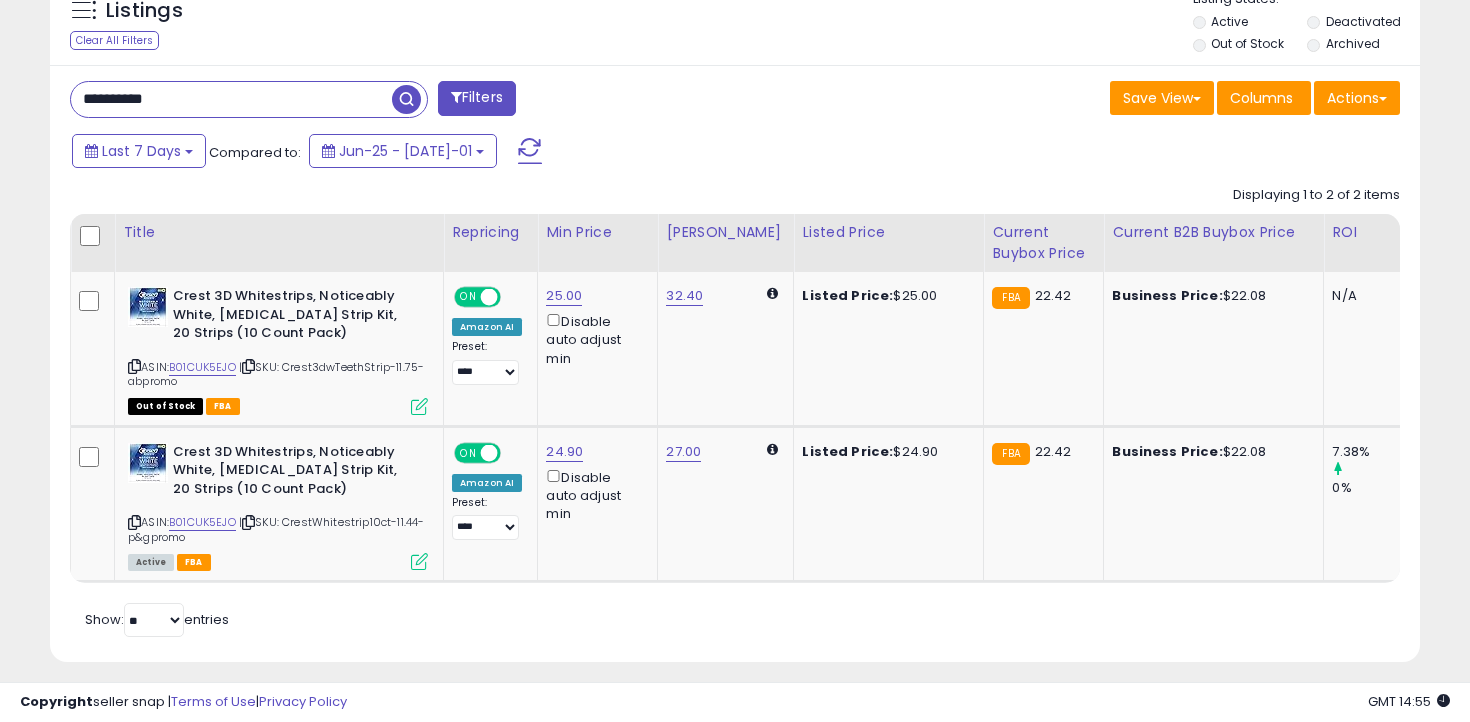click on "**********" at bounding box center [231, 99] 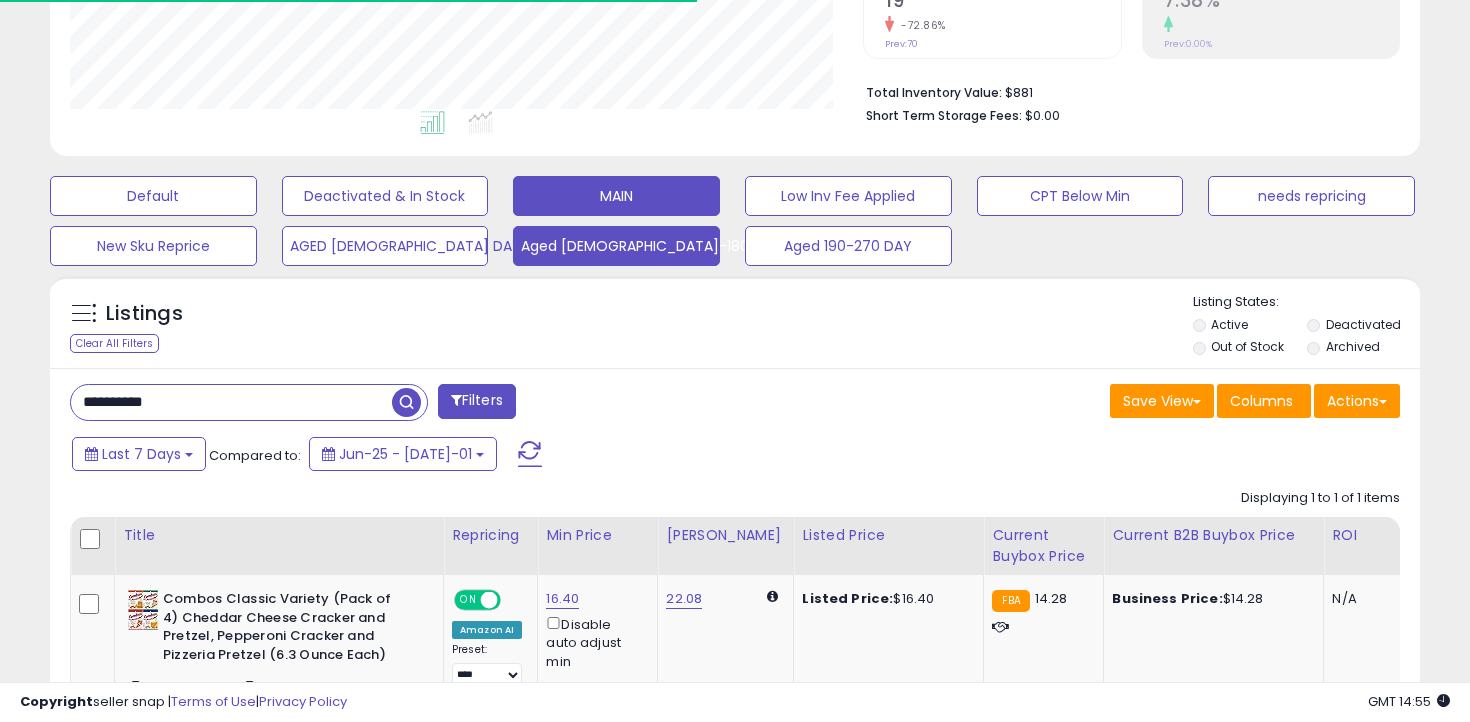 scroll, scrollTop: 636, scrollLeft: 0, axis: vertical 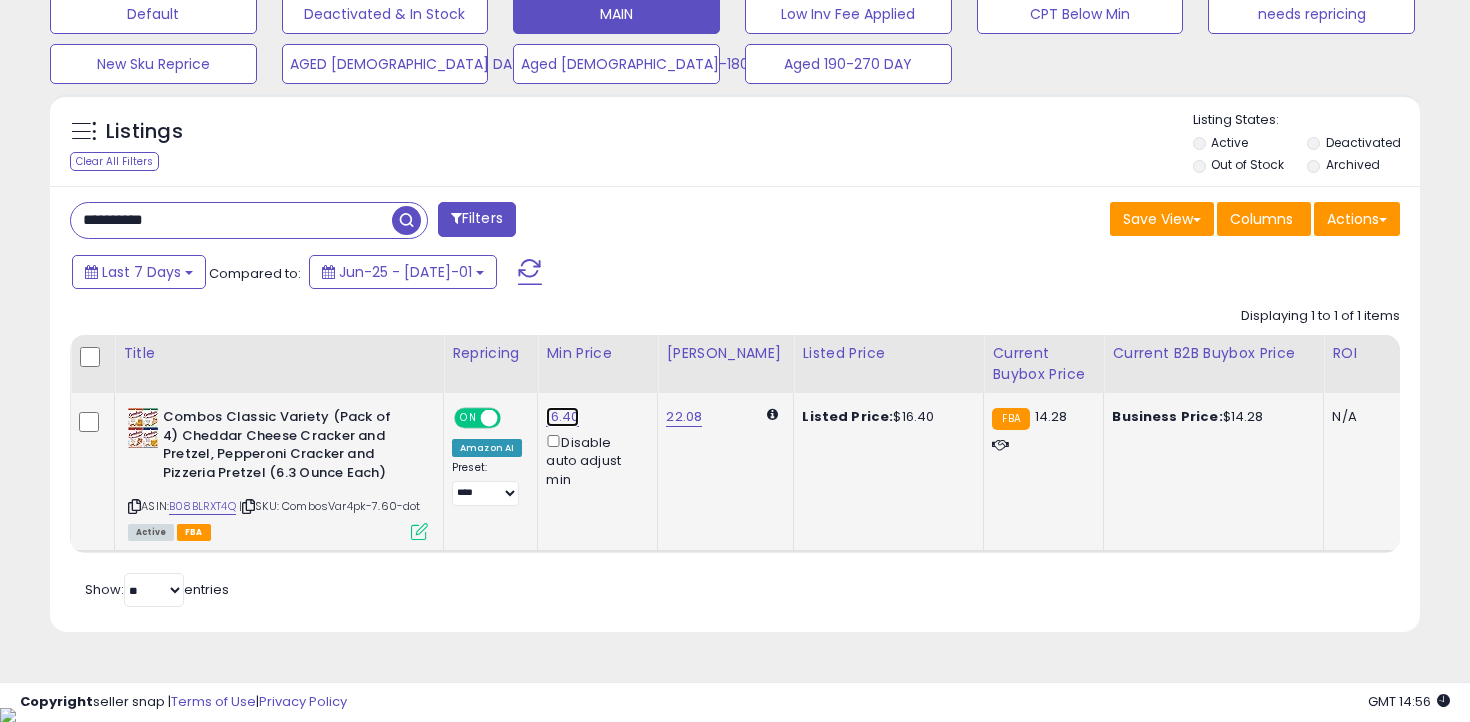click on "16.40" at bounding box center [562, 417] 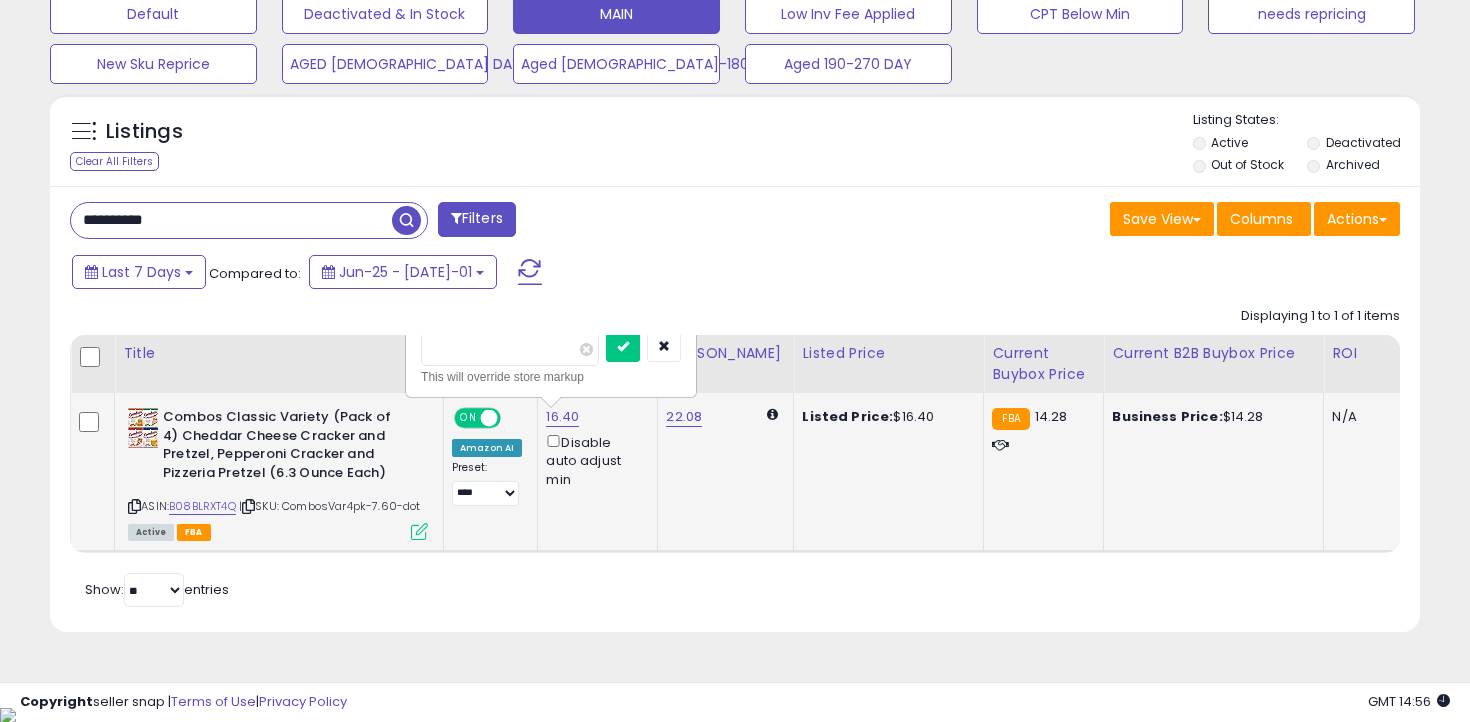 click on "*****" at bounding box center [510, 349] 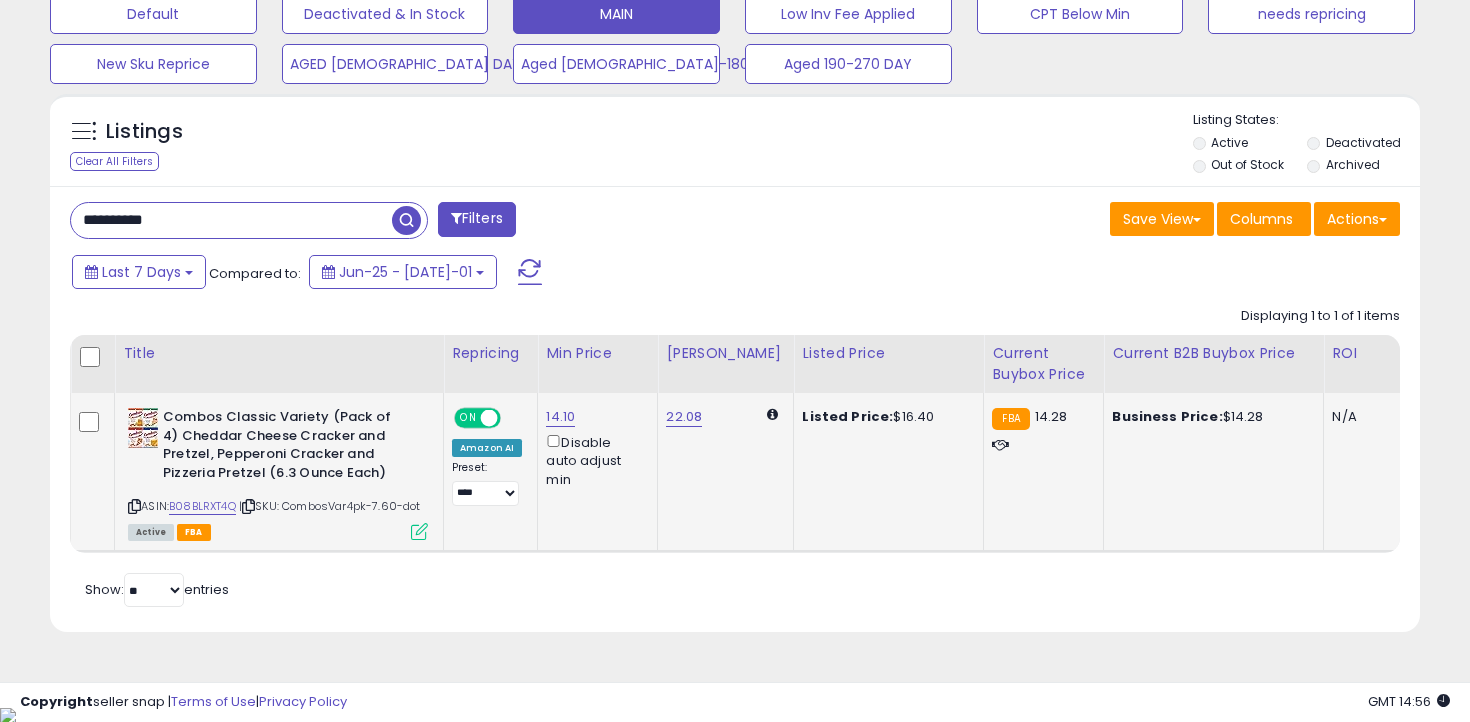 click on "**********" at bounding box center (231, 220) 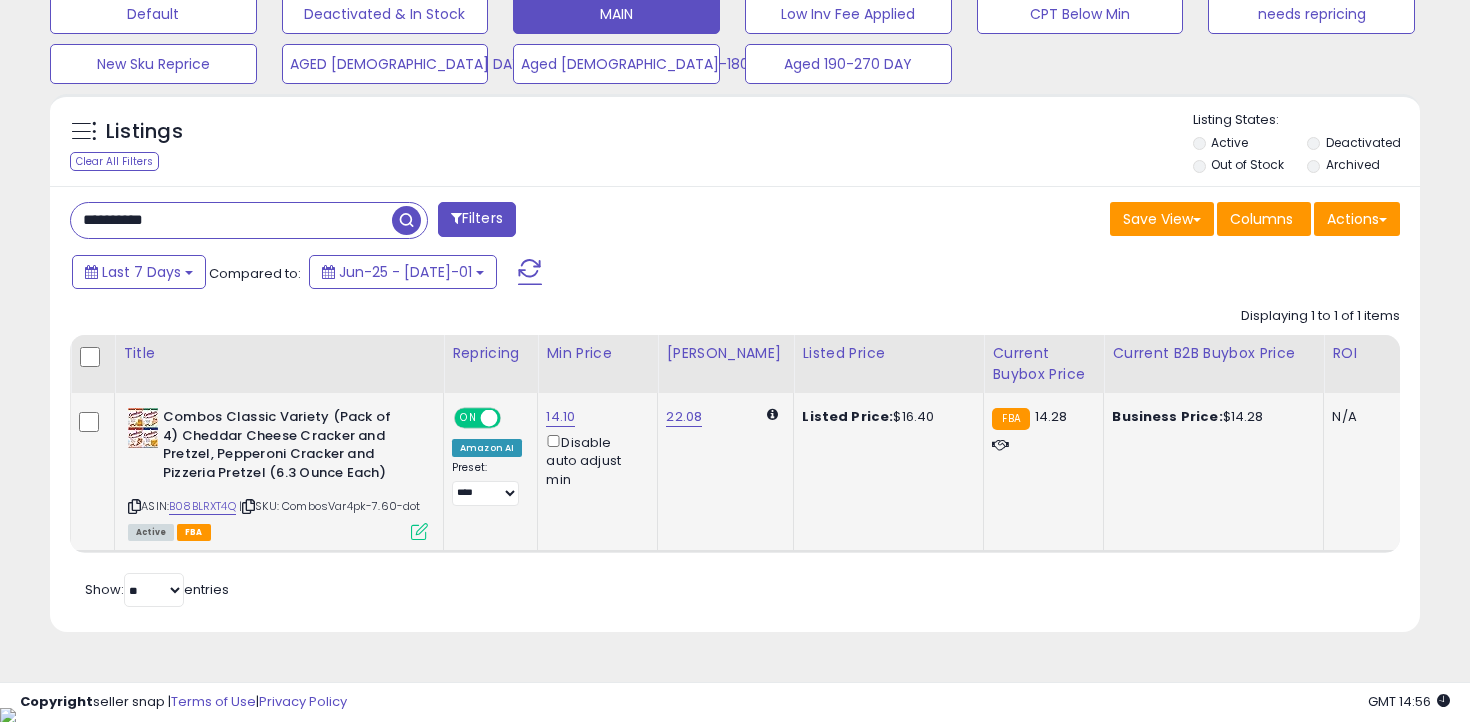 type on "**********" 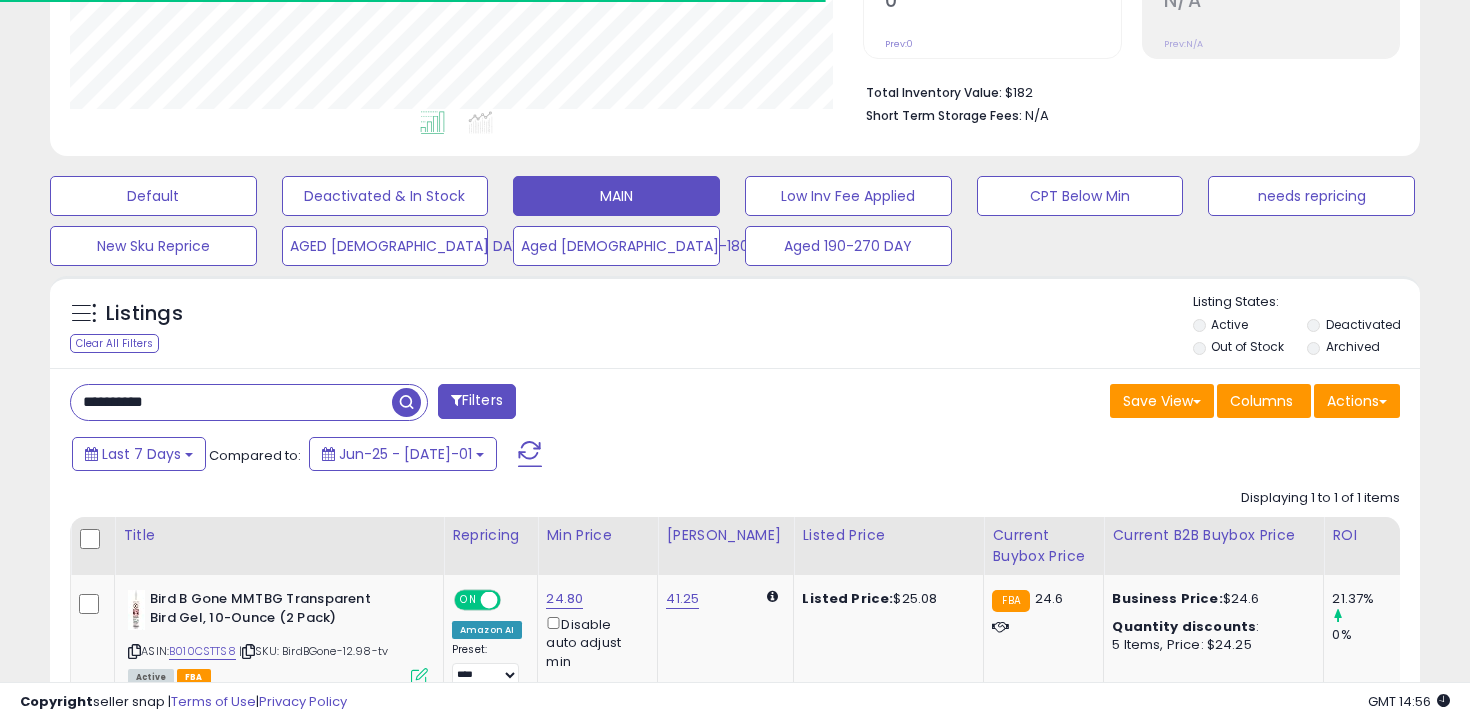 scroll, scrollTop: 585, scrollLeft: 0, axis: vertical 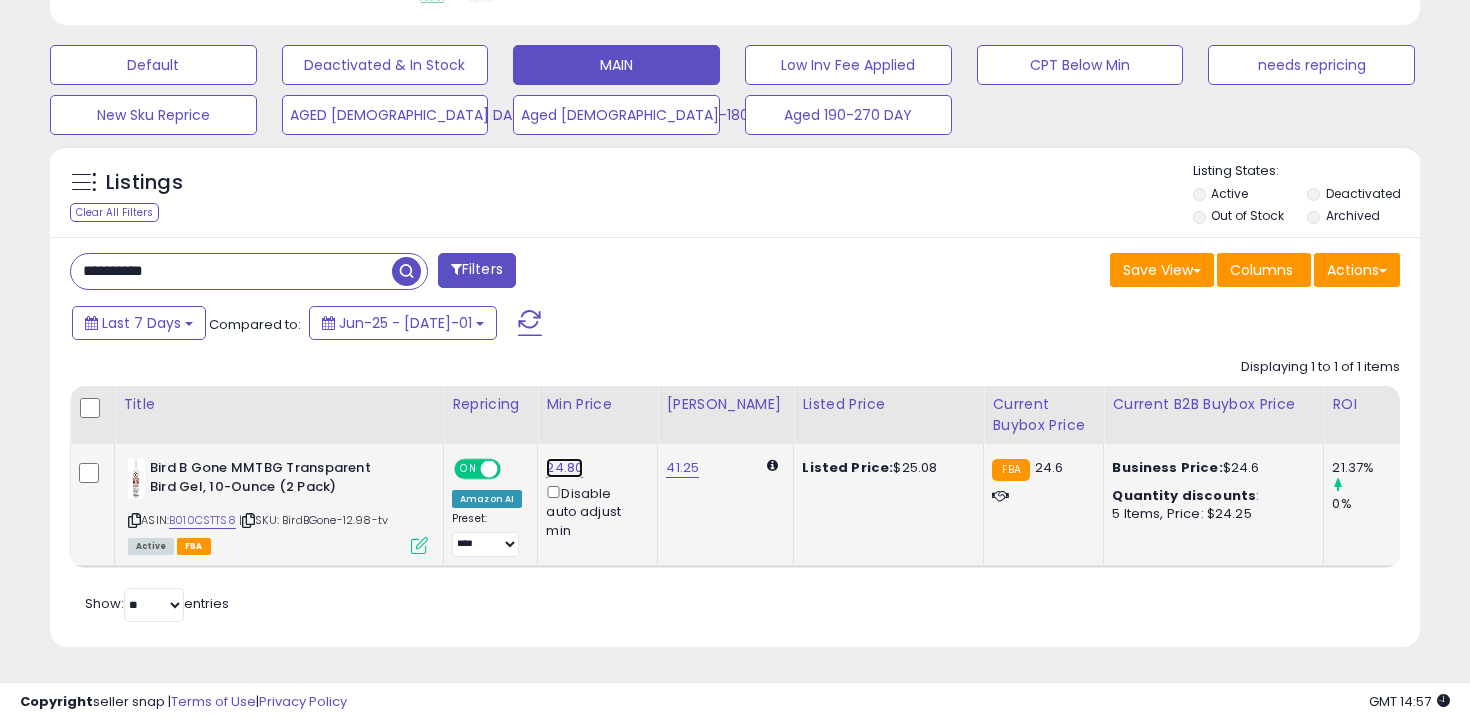 click on "24.80" at bounding box center (564, 468) 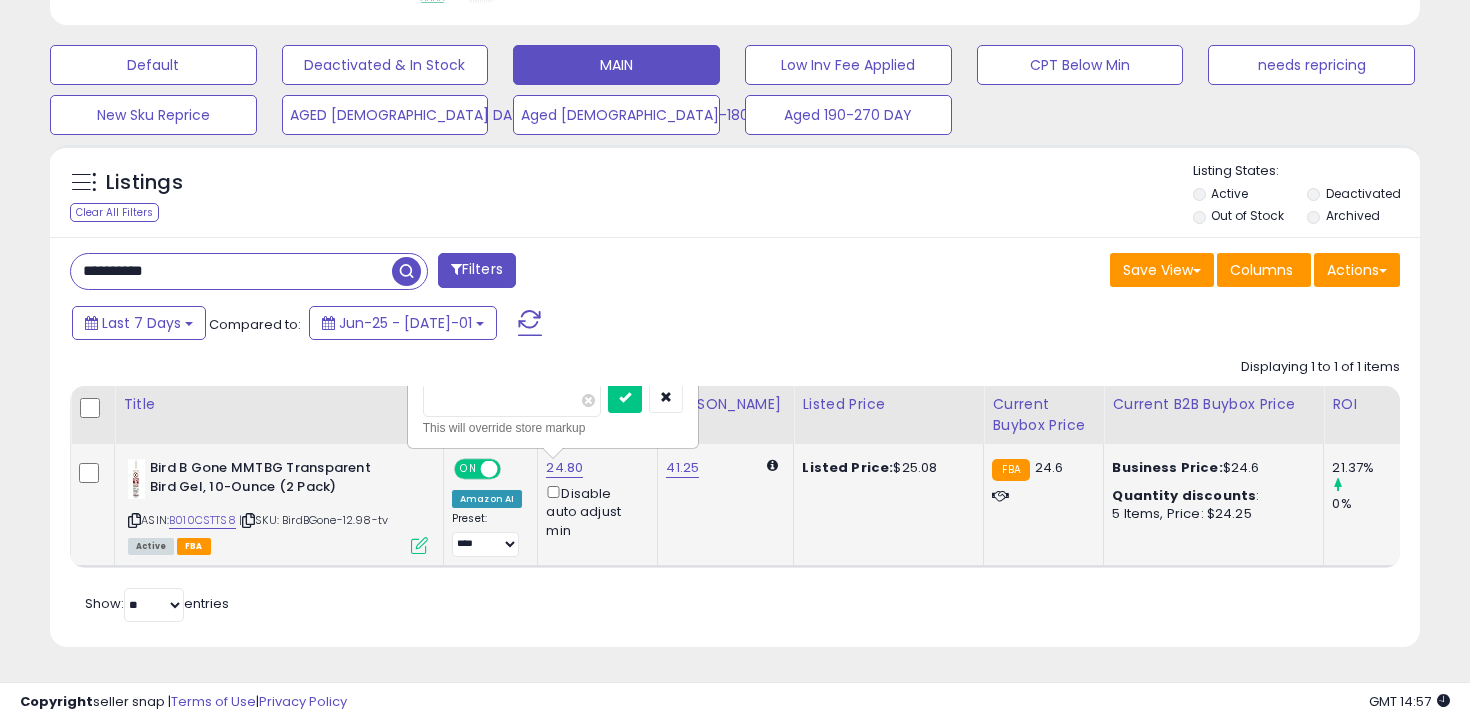 type on "****" 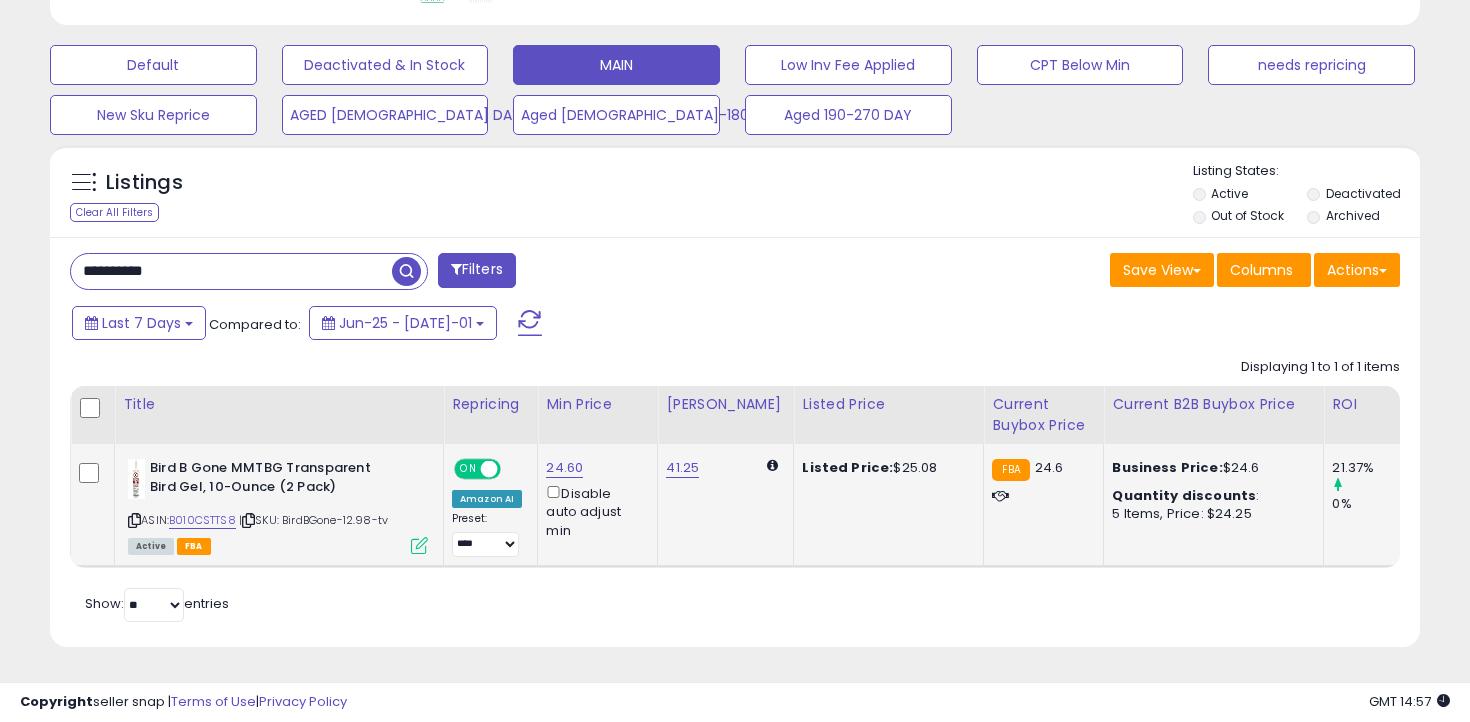 click on "**********" at bounding box center (231, 271) 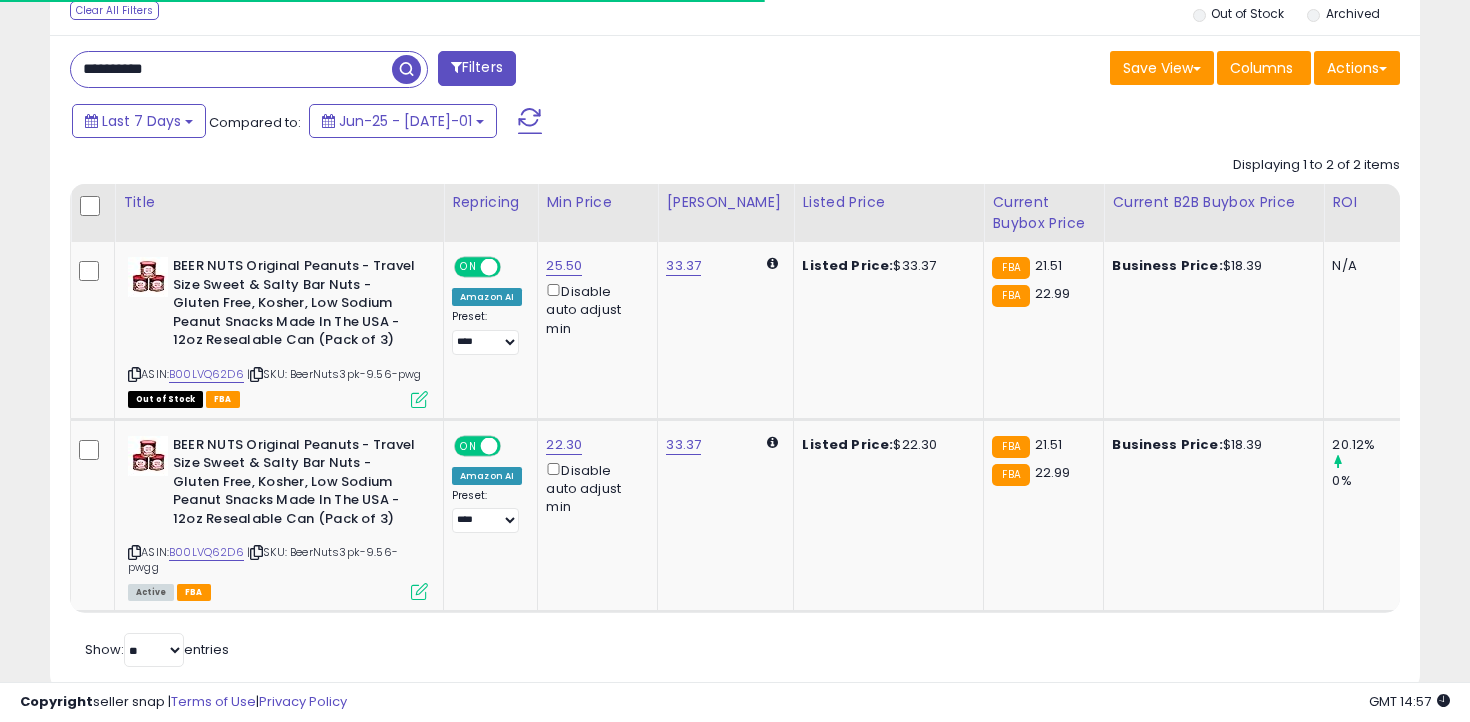 scroll, scrollTop: 833, scrollLeft: 0, axis: vertical 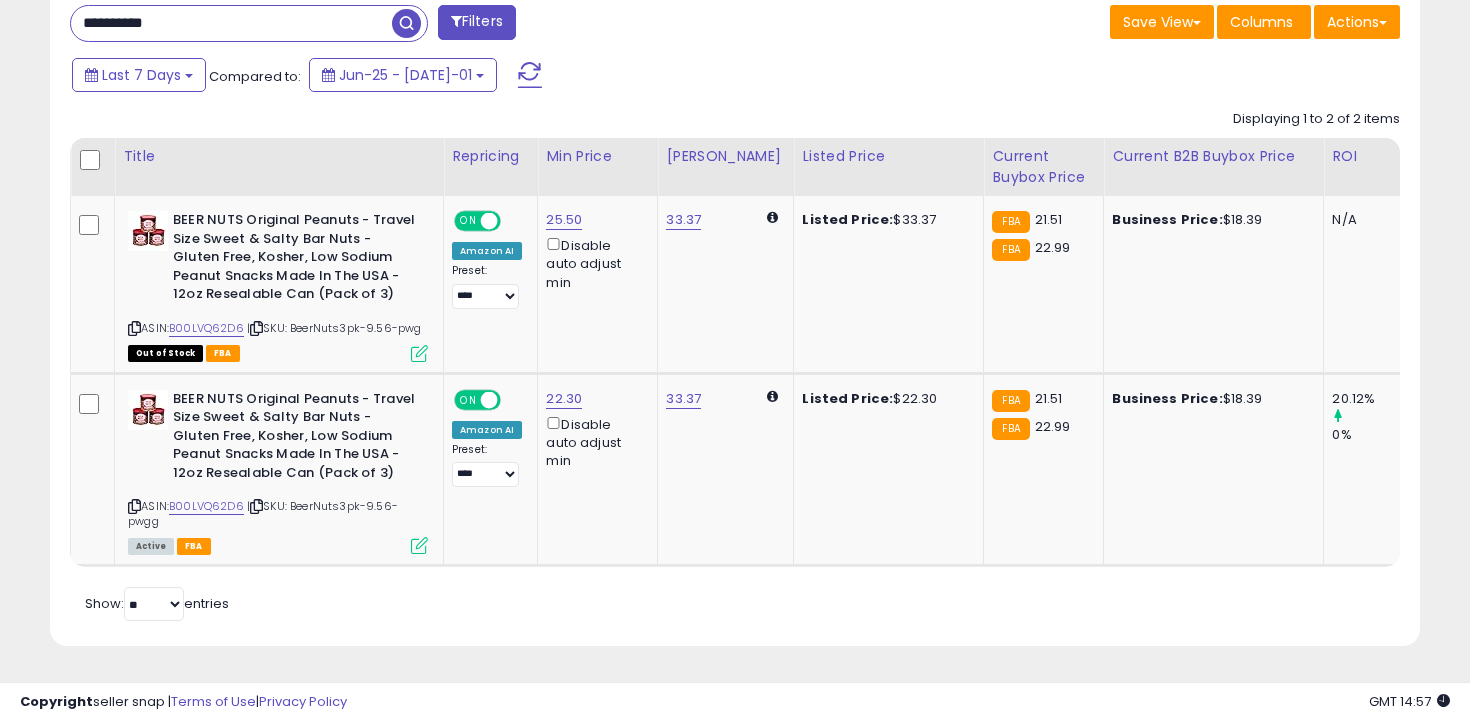click on "**********" at bounding box center (735, 318) 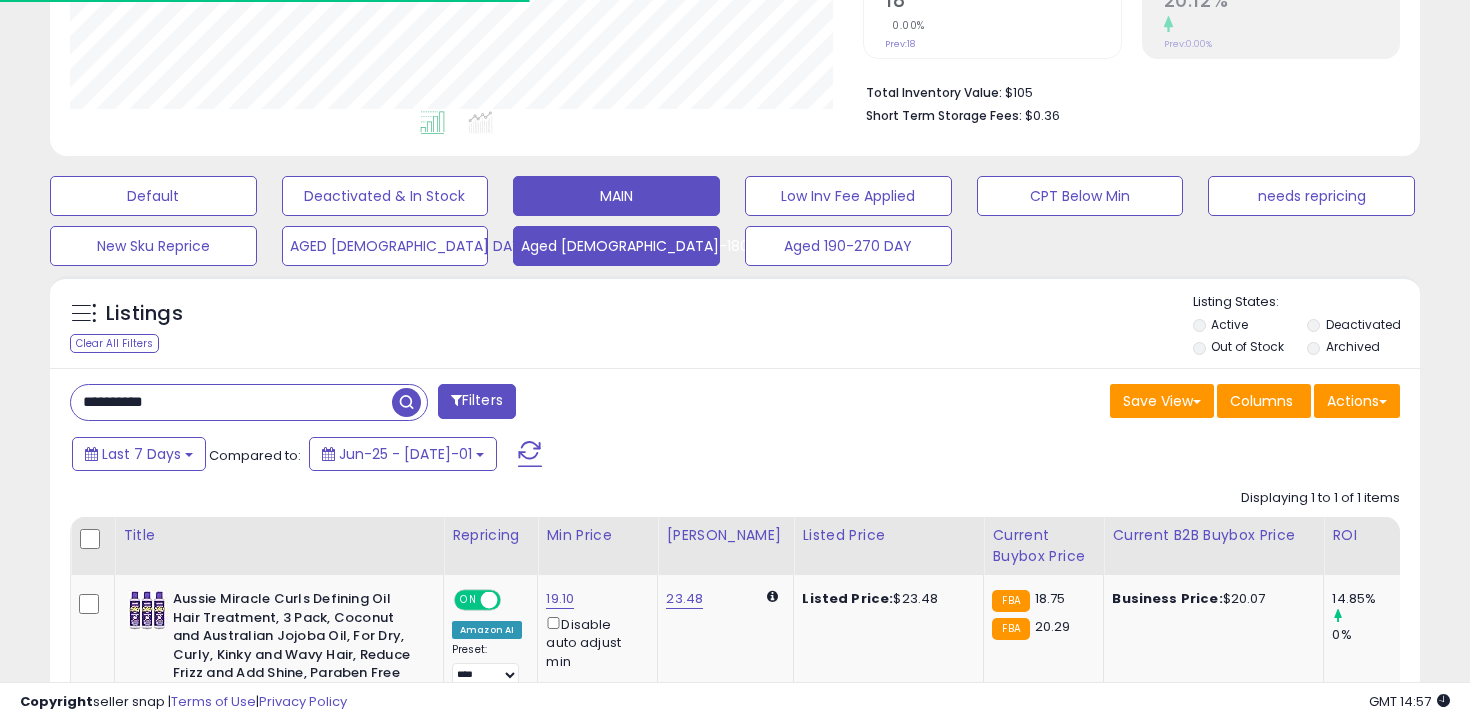 scroll, scrollTop: 673, scrollLeft: 0, axis: vertical 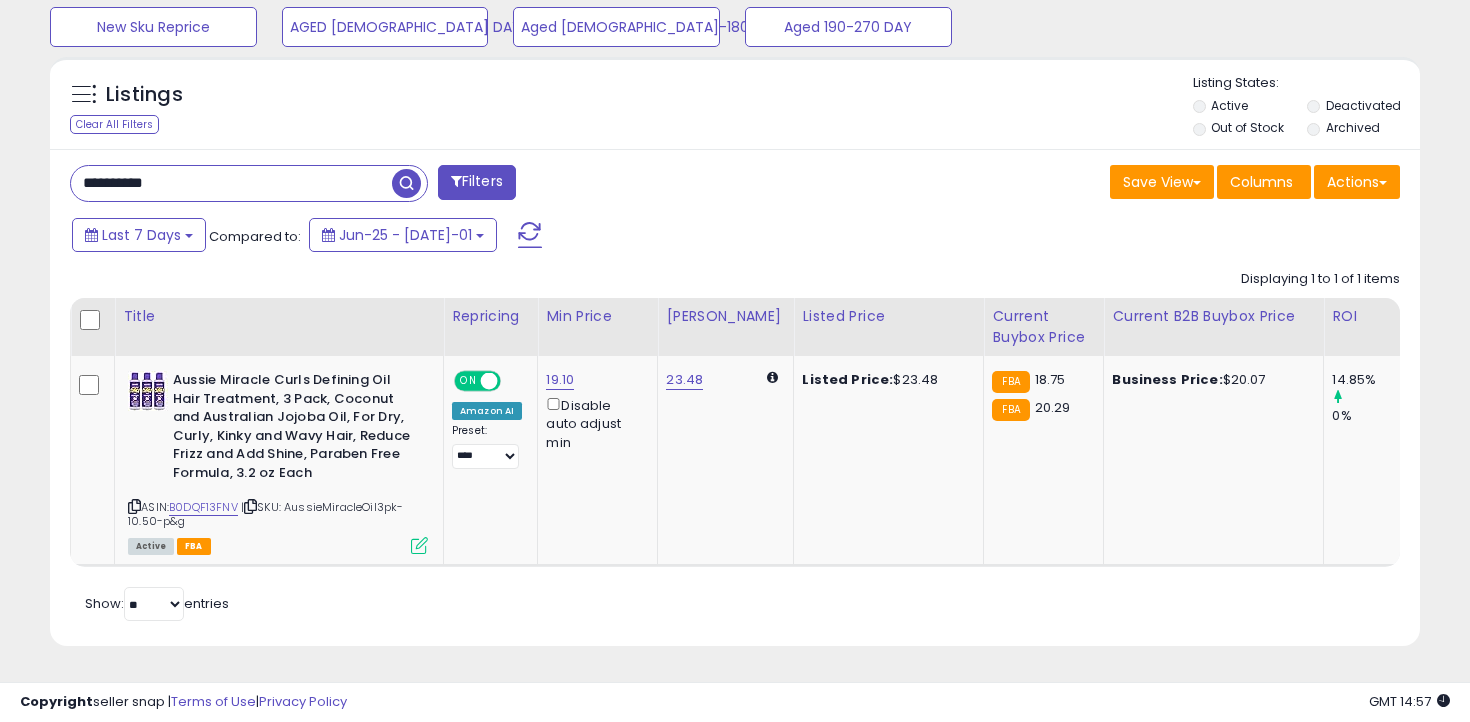 click on "**********" at bounding box center (231, 183) 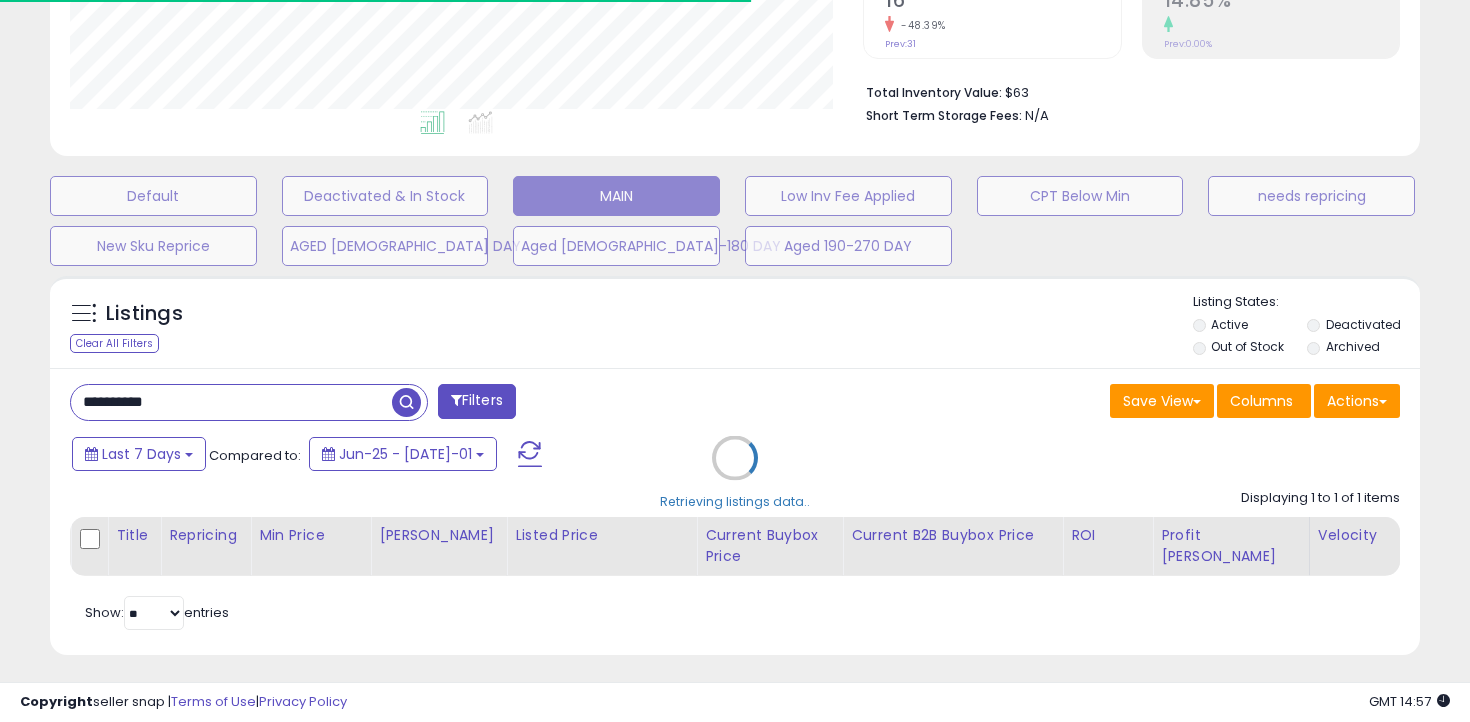 scroll, scrollTop: 617, scrollLeft: 0, axis: vertical 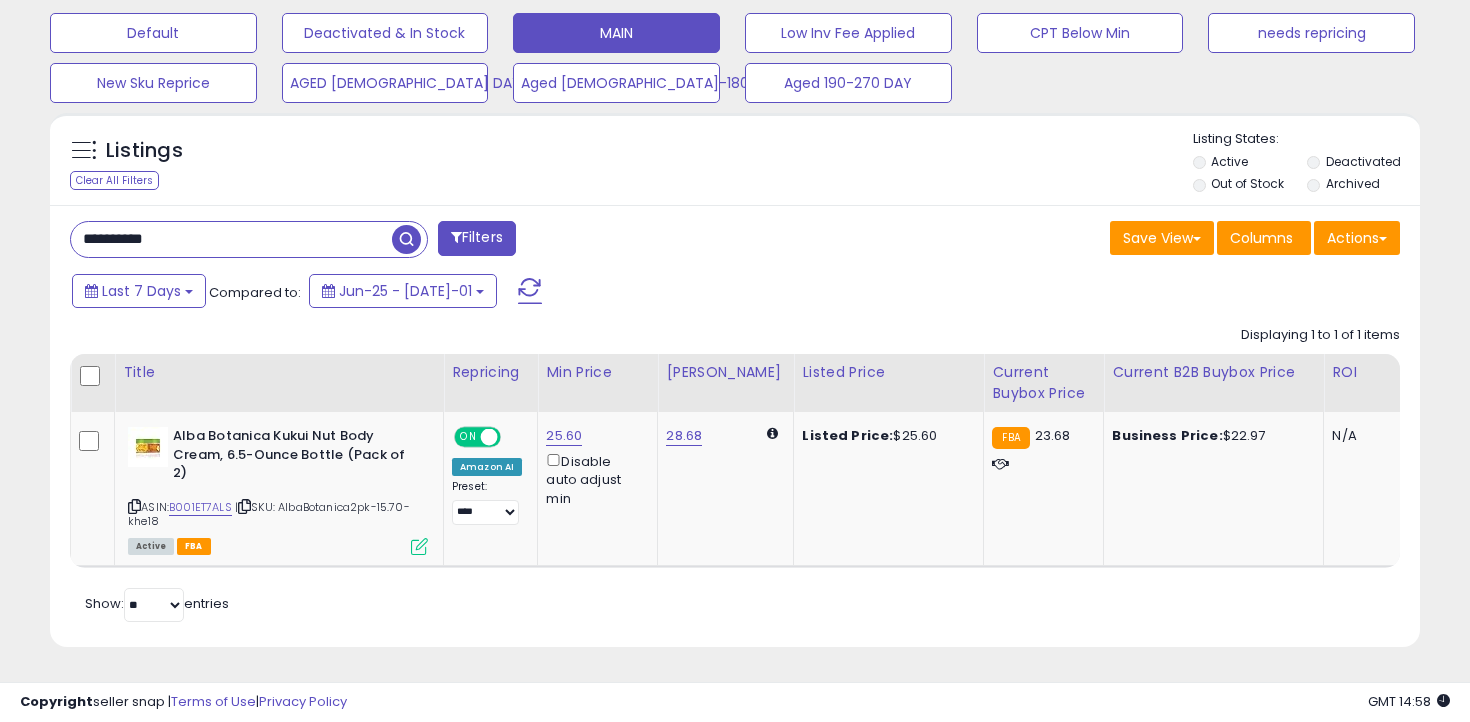 click on "**********" at bounding box center (231, 239) 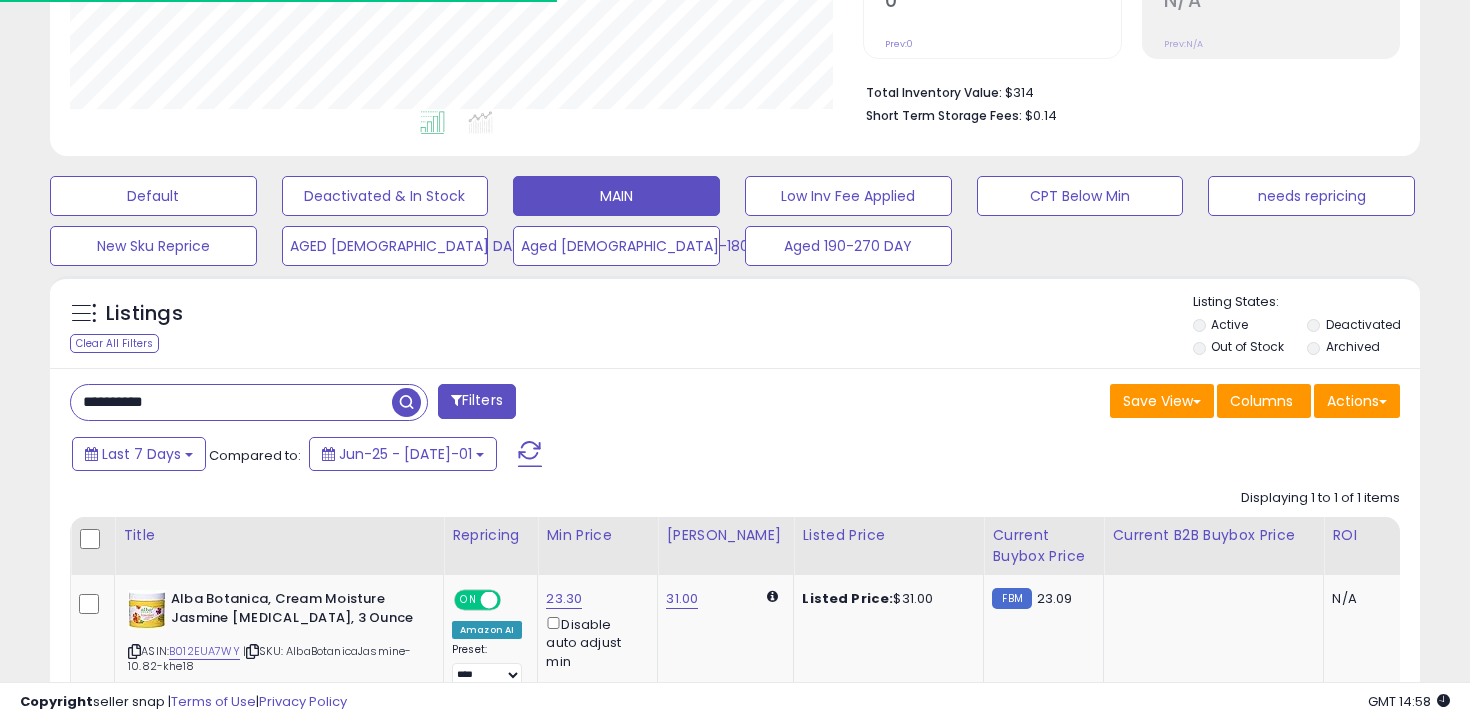 scroll, scrollTop: 598, scrollLeft: 0, axis: vertical 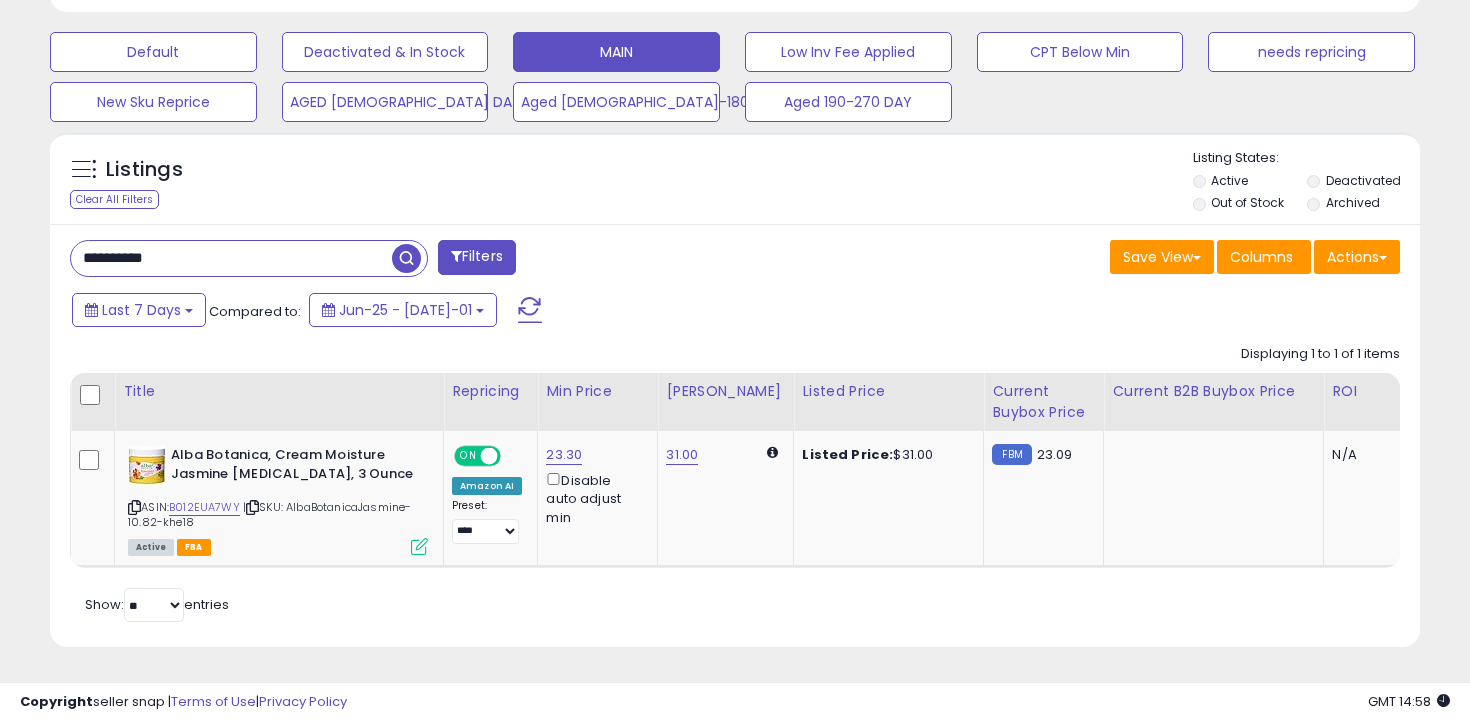 click on "**********" at bounding box center [231, 258] 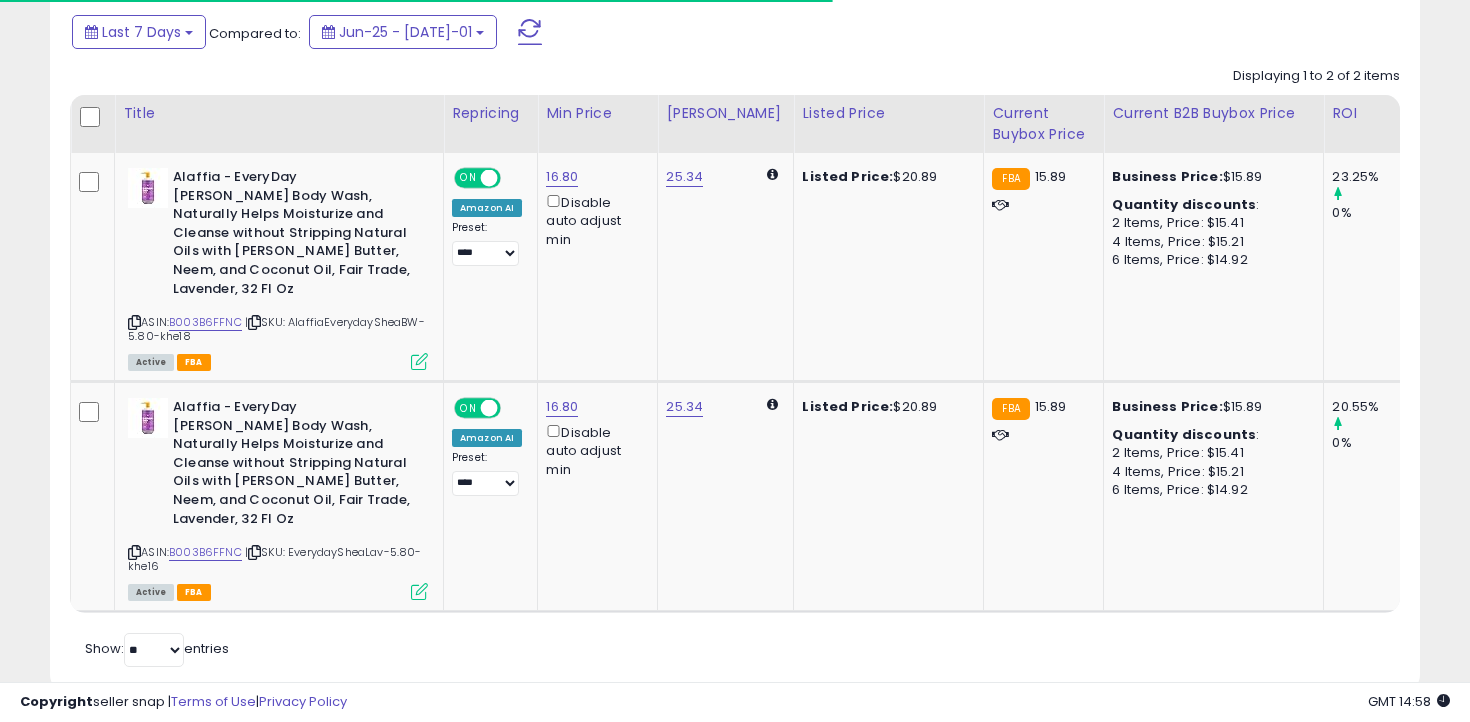 scroll, scrollTop: 884, scrollLeft: 0, axis: vertical 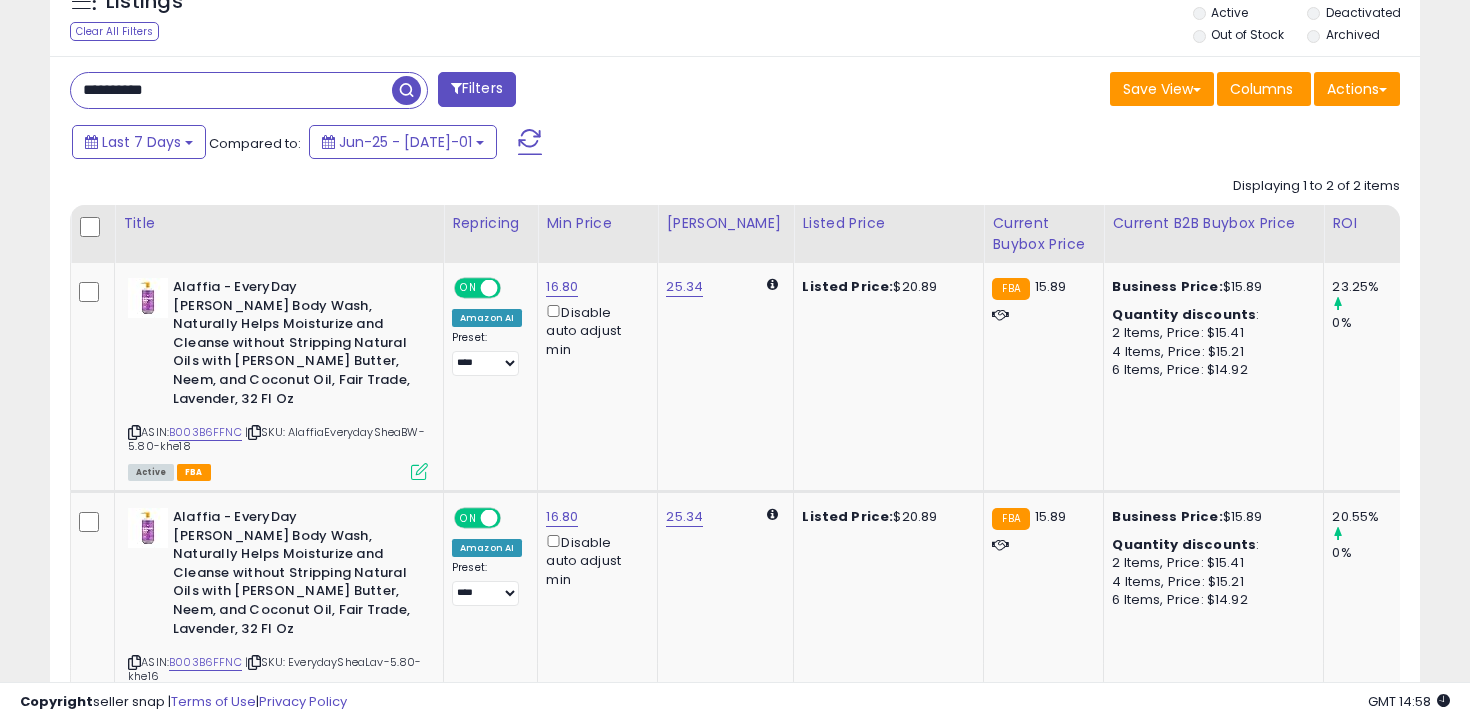 click on "**********" at bounding box center [231, 90] 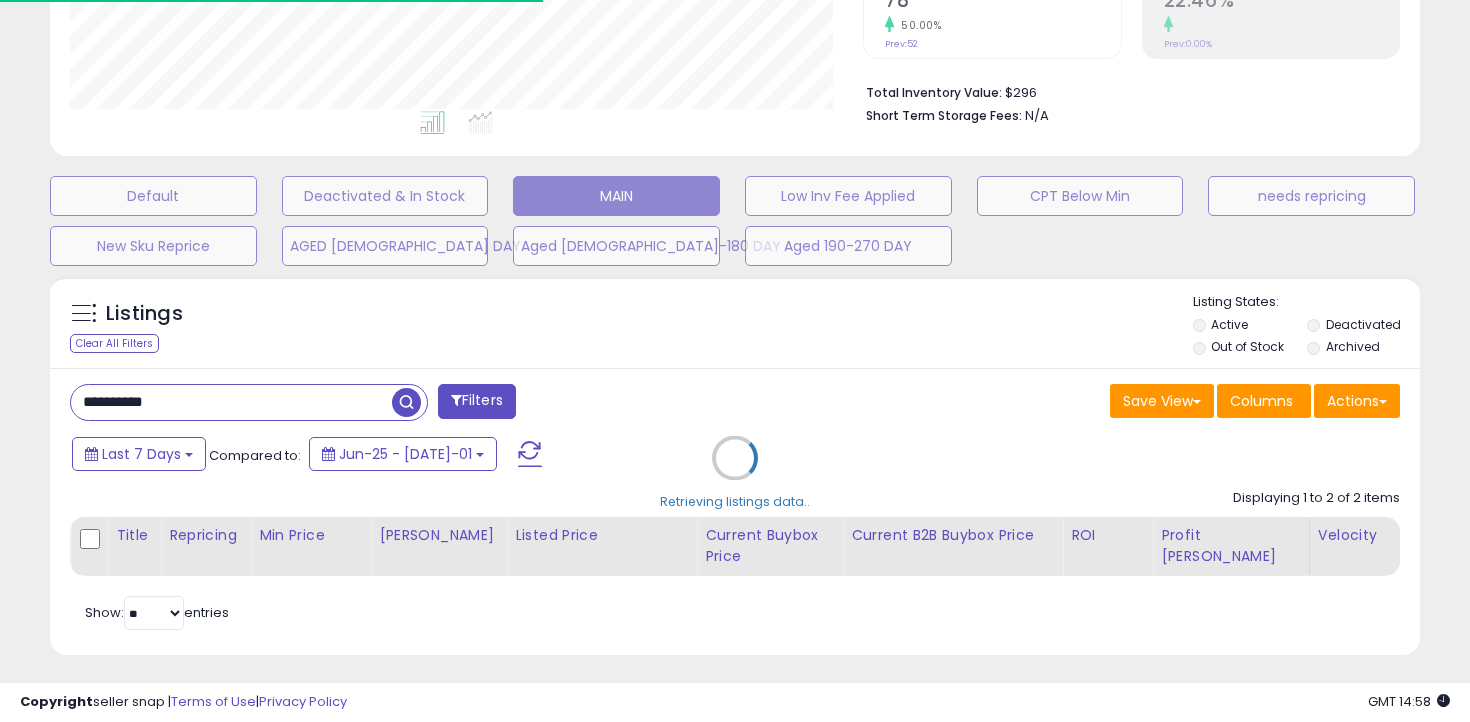 scroll, scrollTop: 585, scrollLeft: 0, axis: vertical 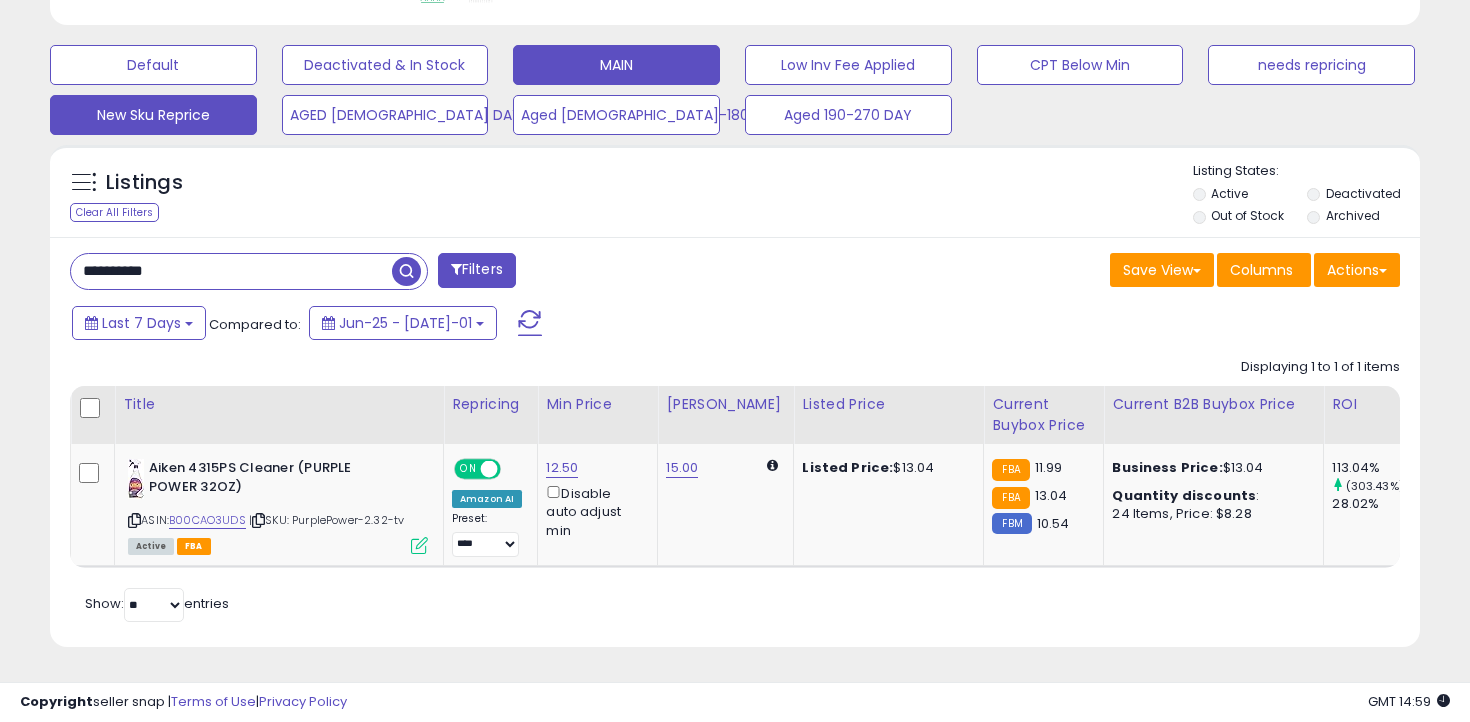 click on "New Sku Reprice" at bounding box center (153, 65) 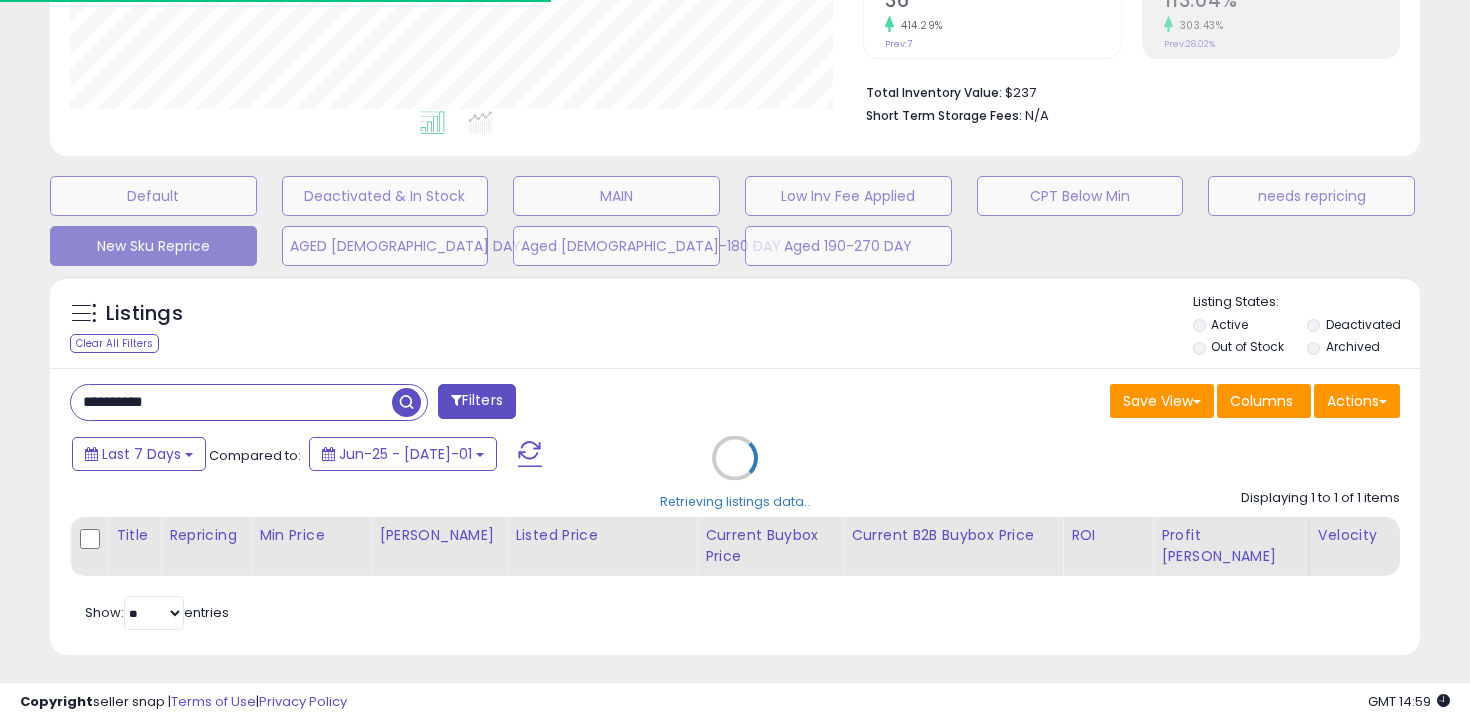 type 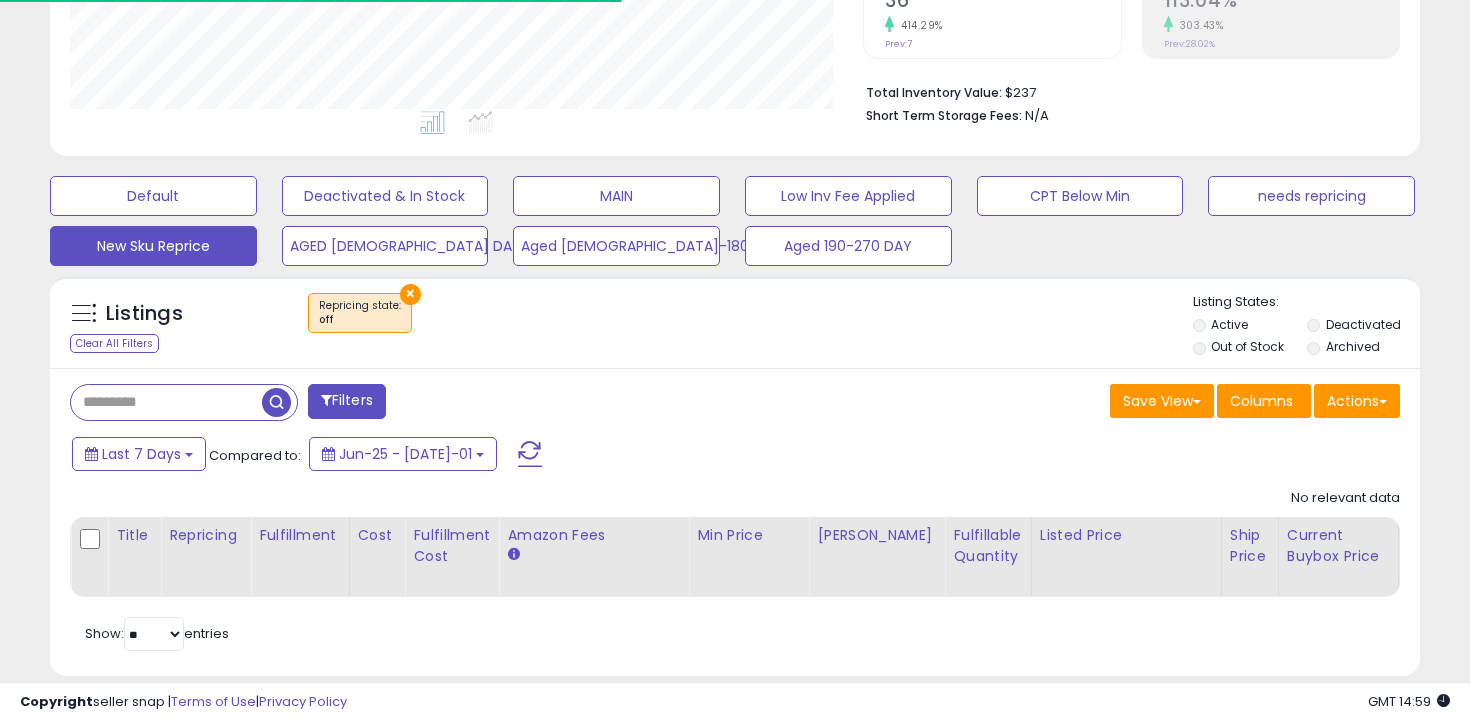 scroll, scrollTop: 483, scrollLeft: 0, axis: vertical 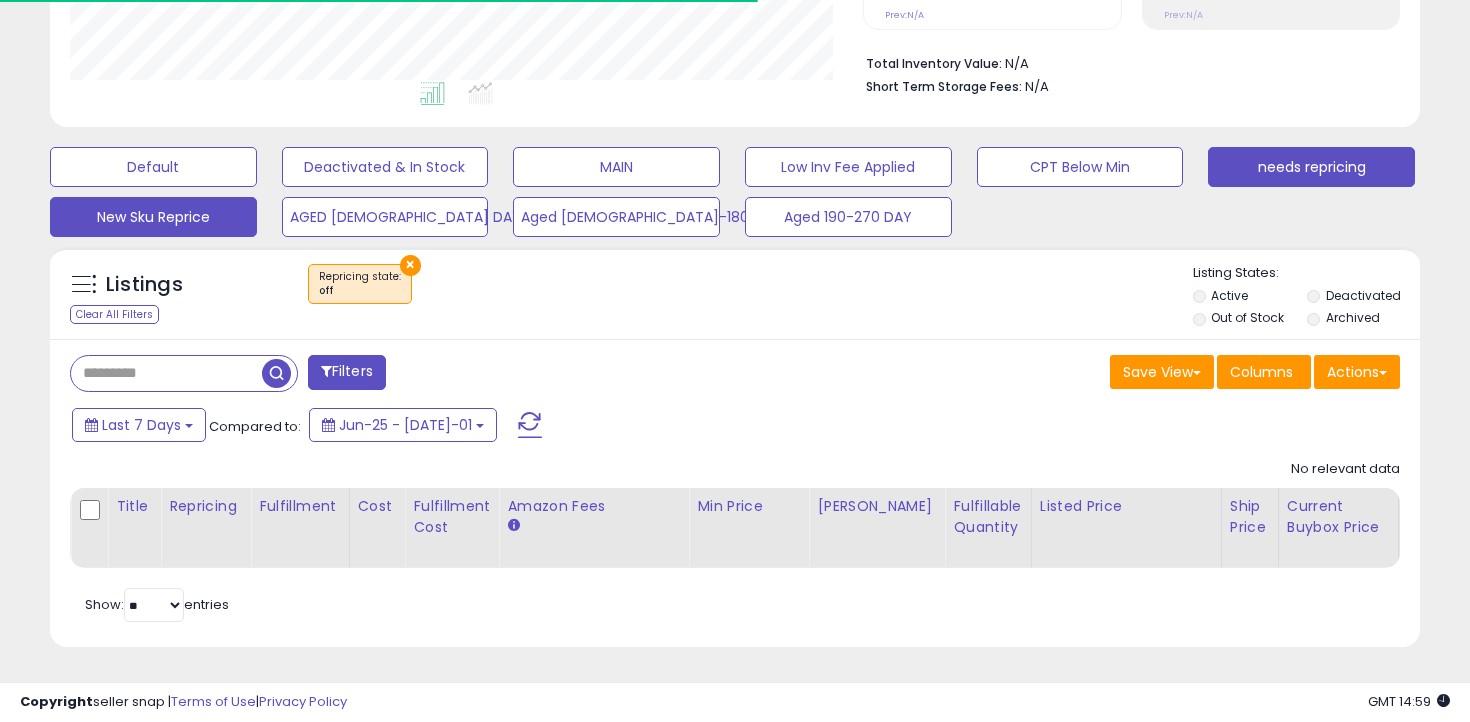 click on "needs repricing" at bounding box center [153, 167] 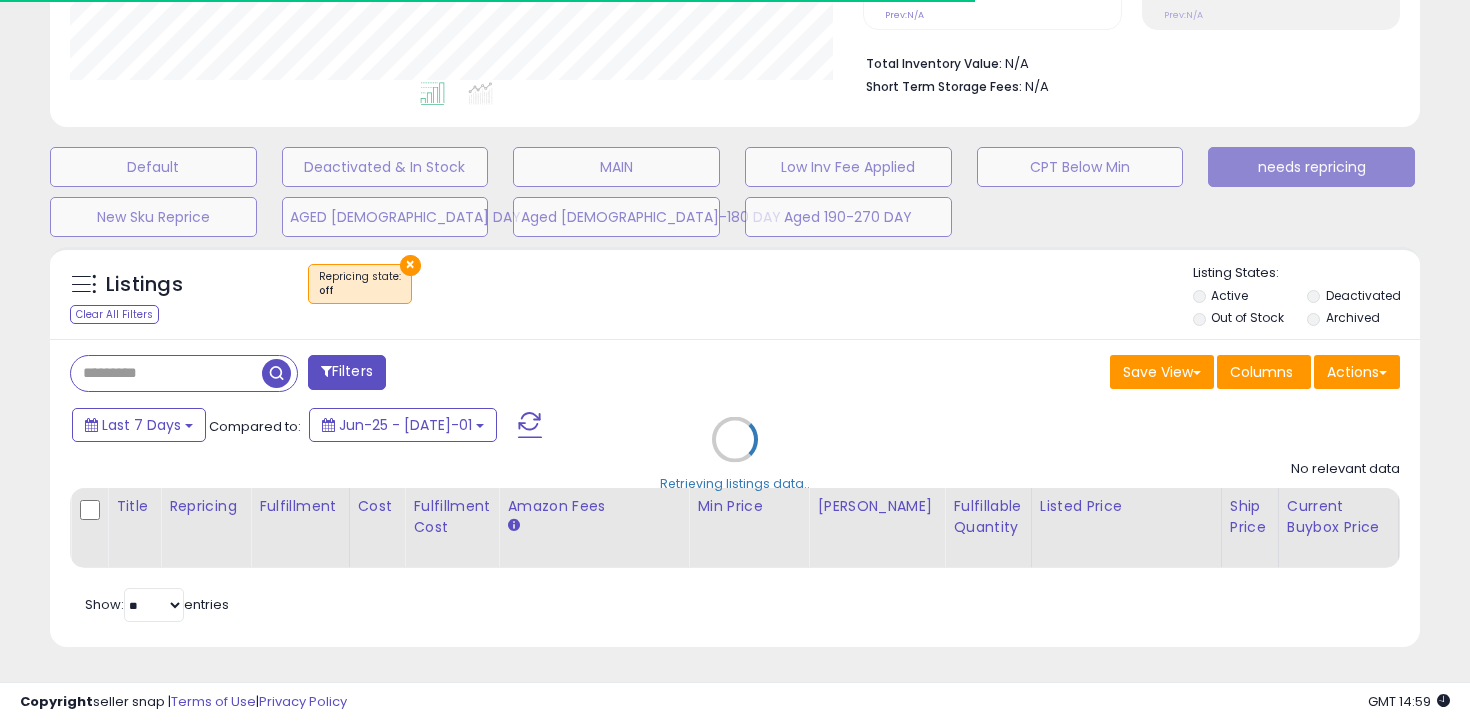 scroll, scrollTop: 999590, scrollLeft: 999206, axis: both 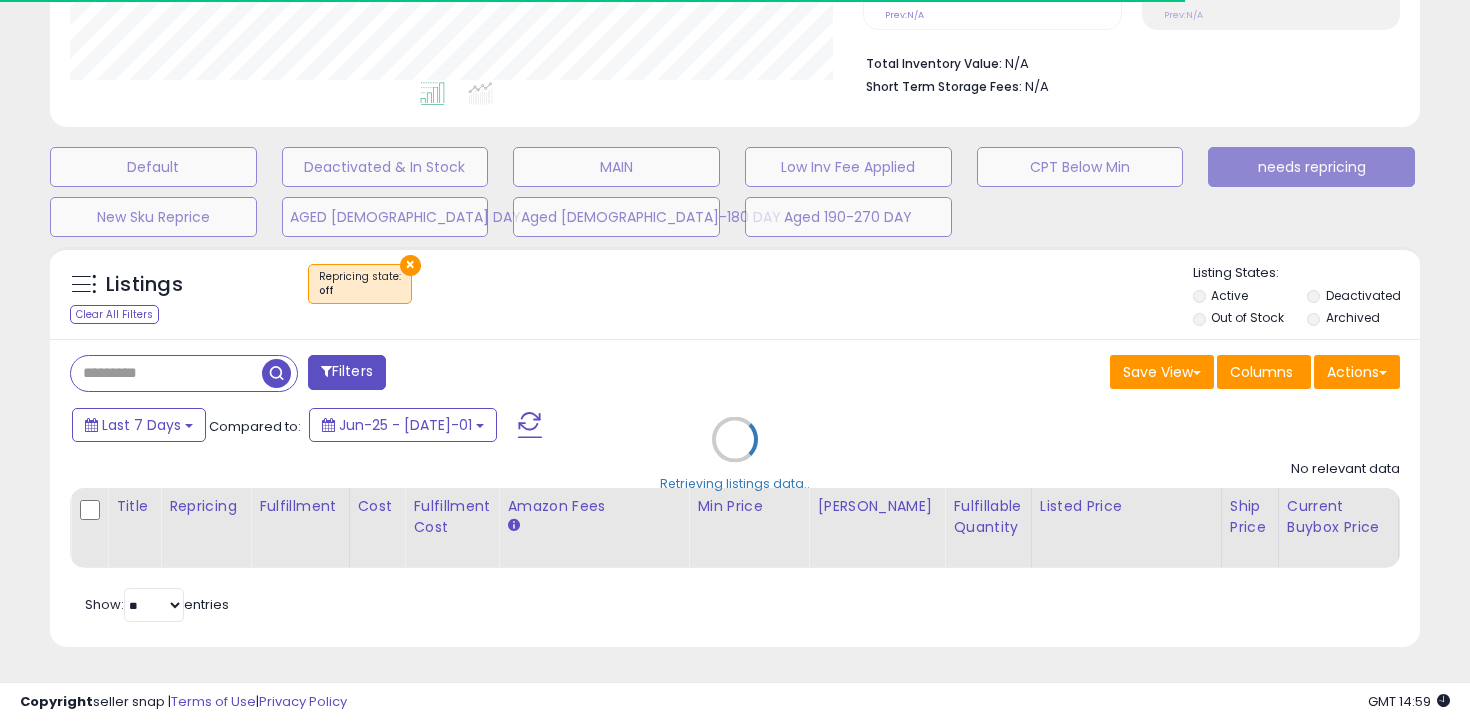 select on "**" 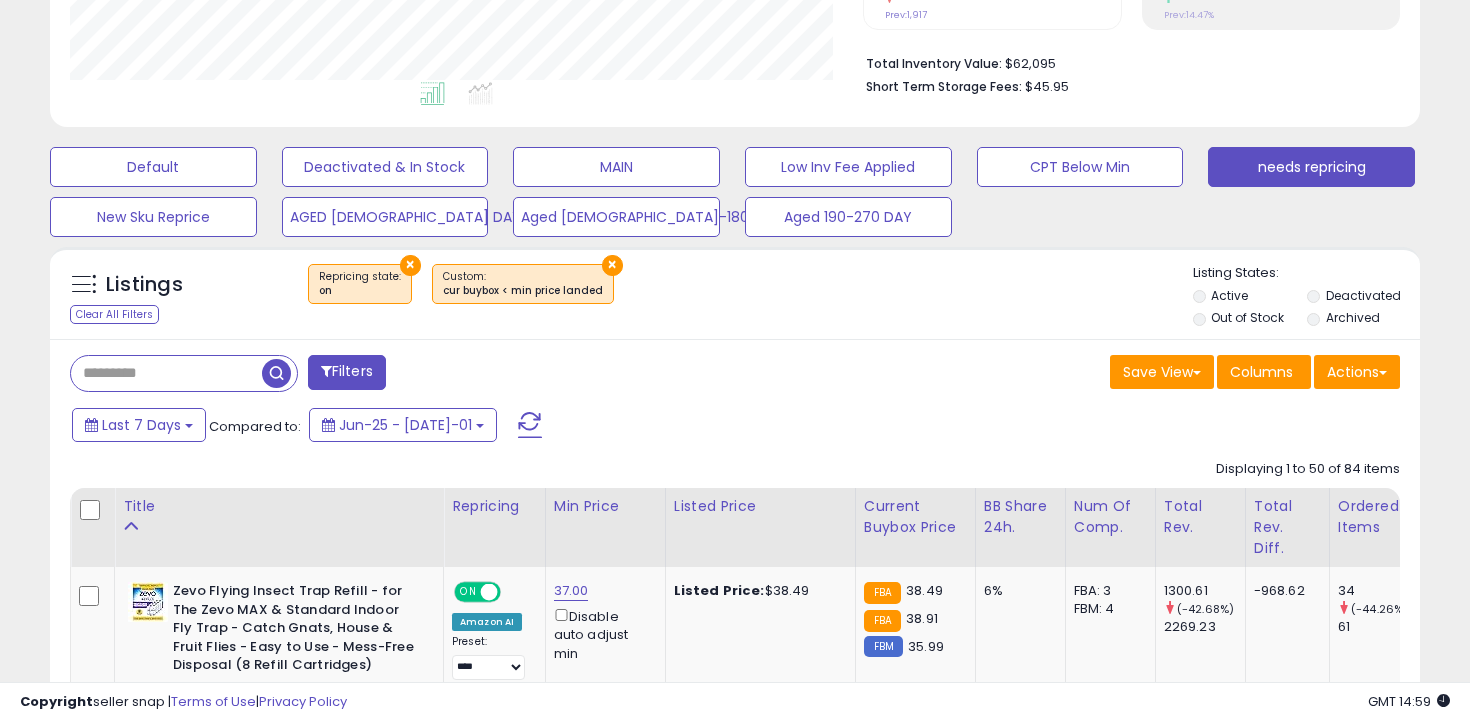 scroll, scrollTop: 999590, scrollLeft: 999206, axis: both 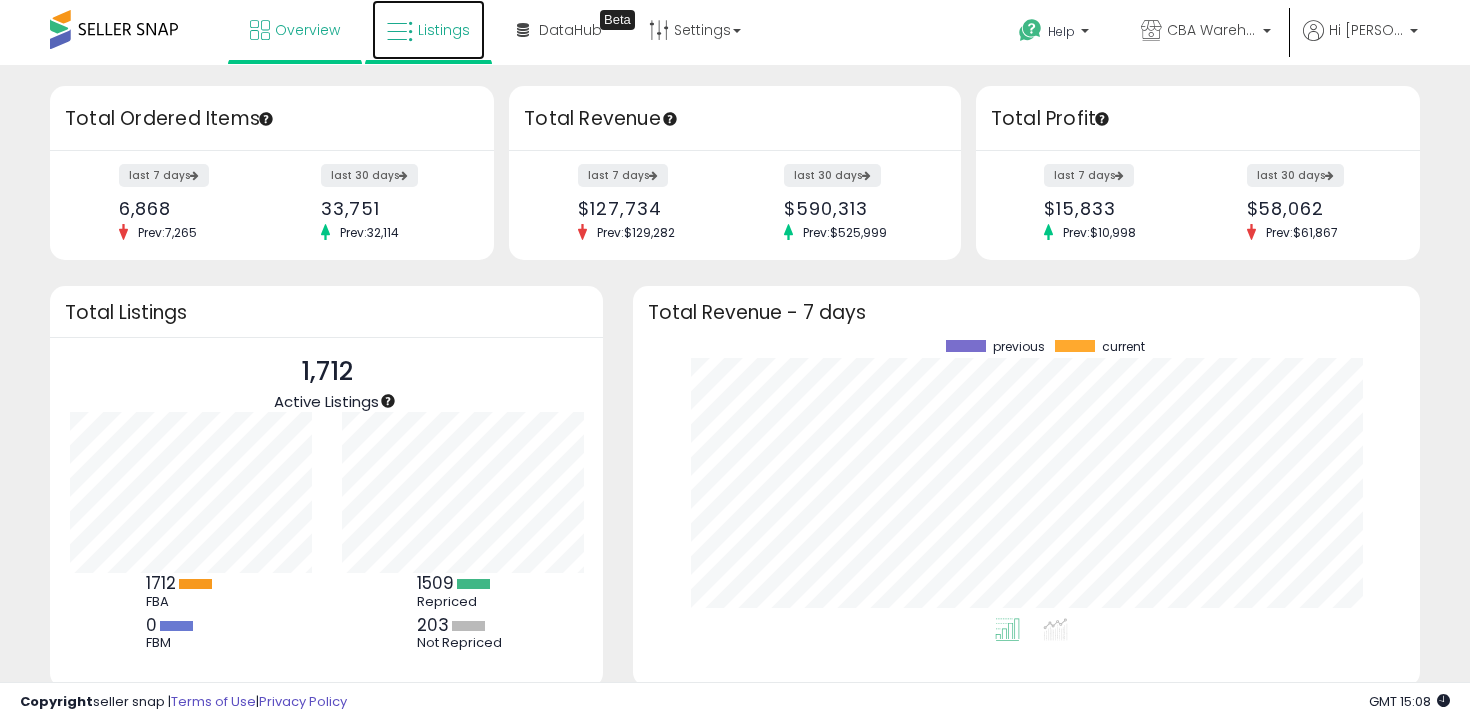 click on "Listings" at bounding box center (428, 30) 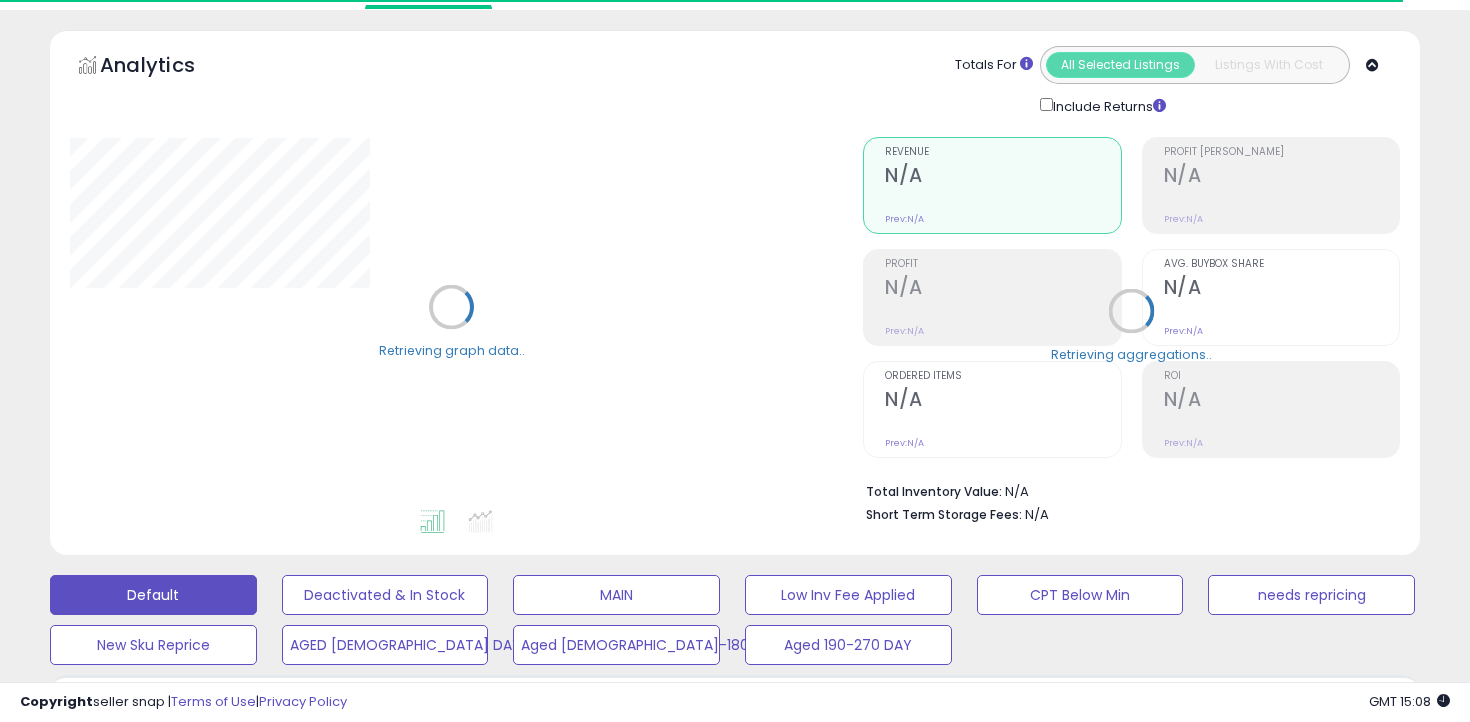 scroll, scrollTop: 192, scrollLeft: 0, axis: vertical 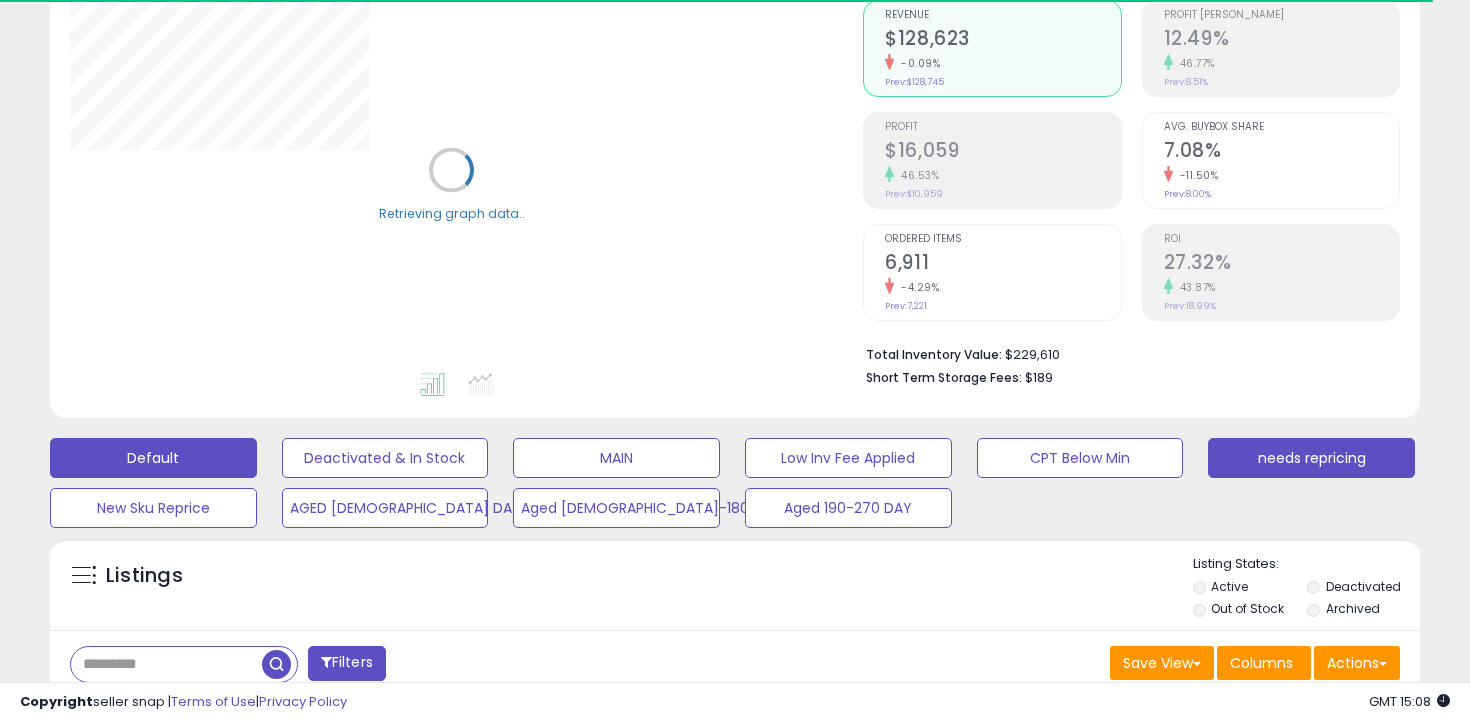 click on "needs repricing" at bounding box center [385, 458] 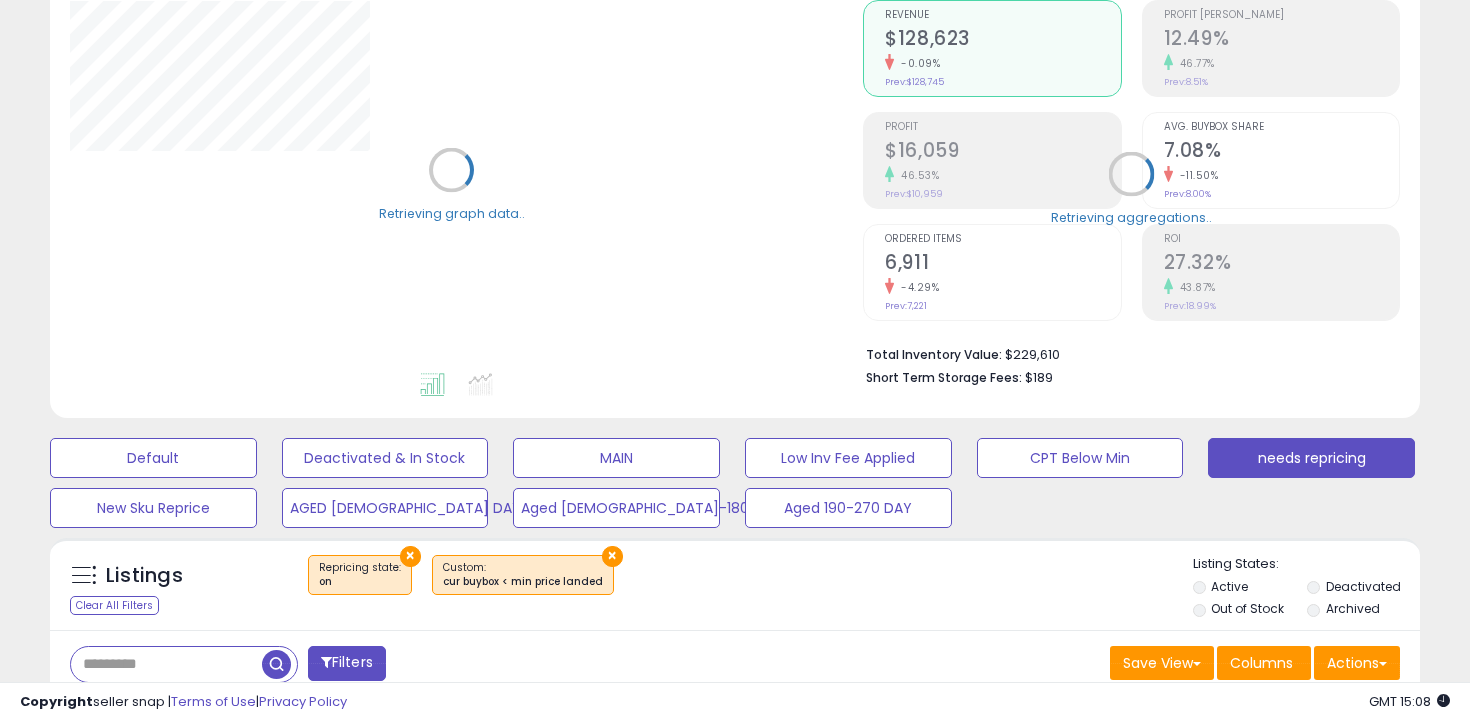 scroll, scrollTop: 566, scrollLeft: 0, axis: vertical 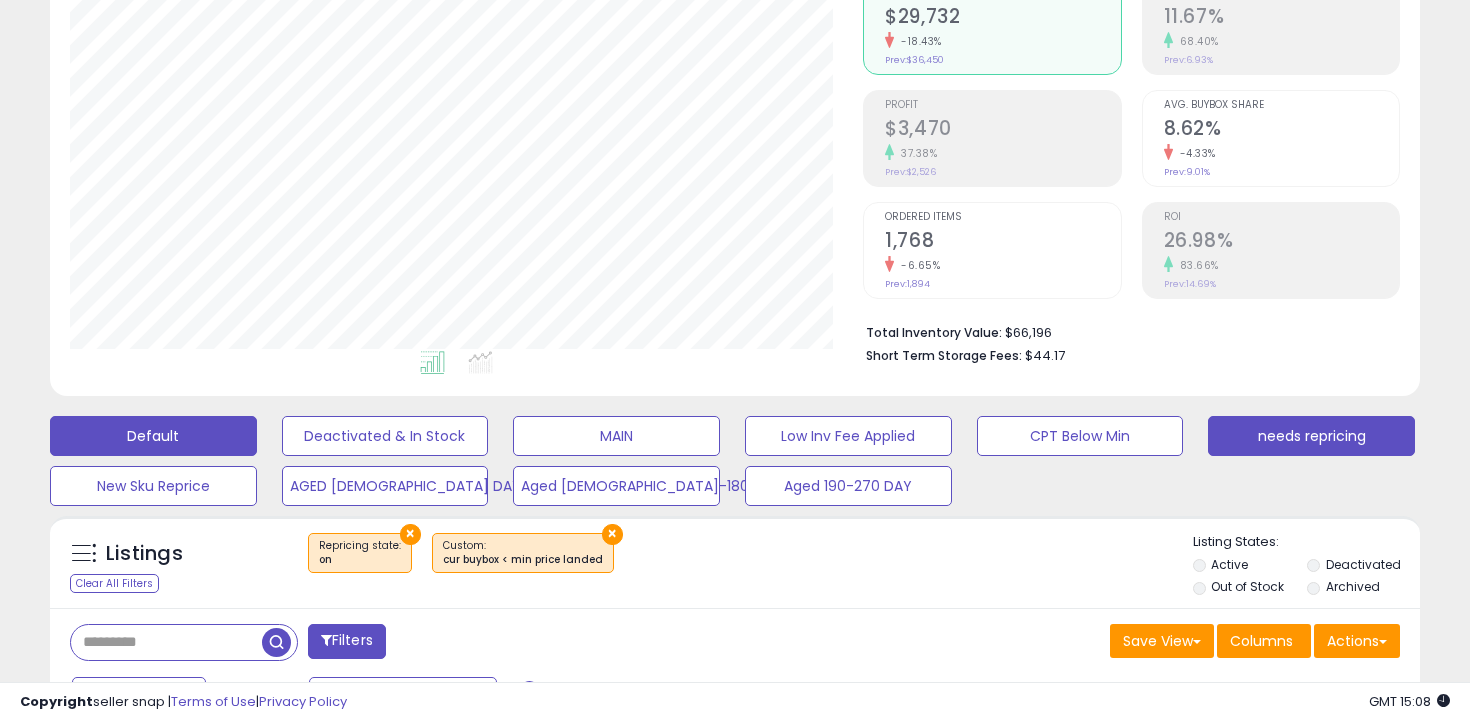 click on "Default" at bounding box center (153, 436) 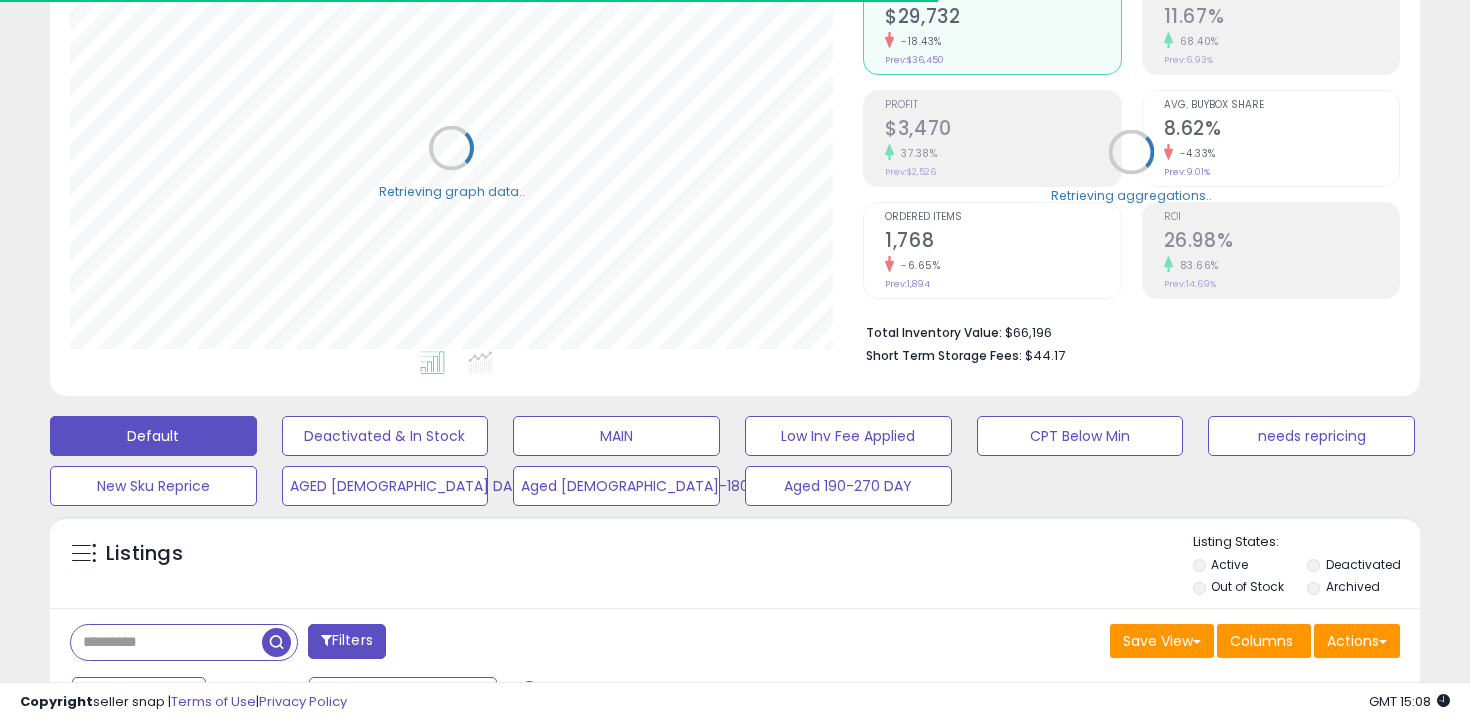select on "**" 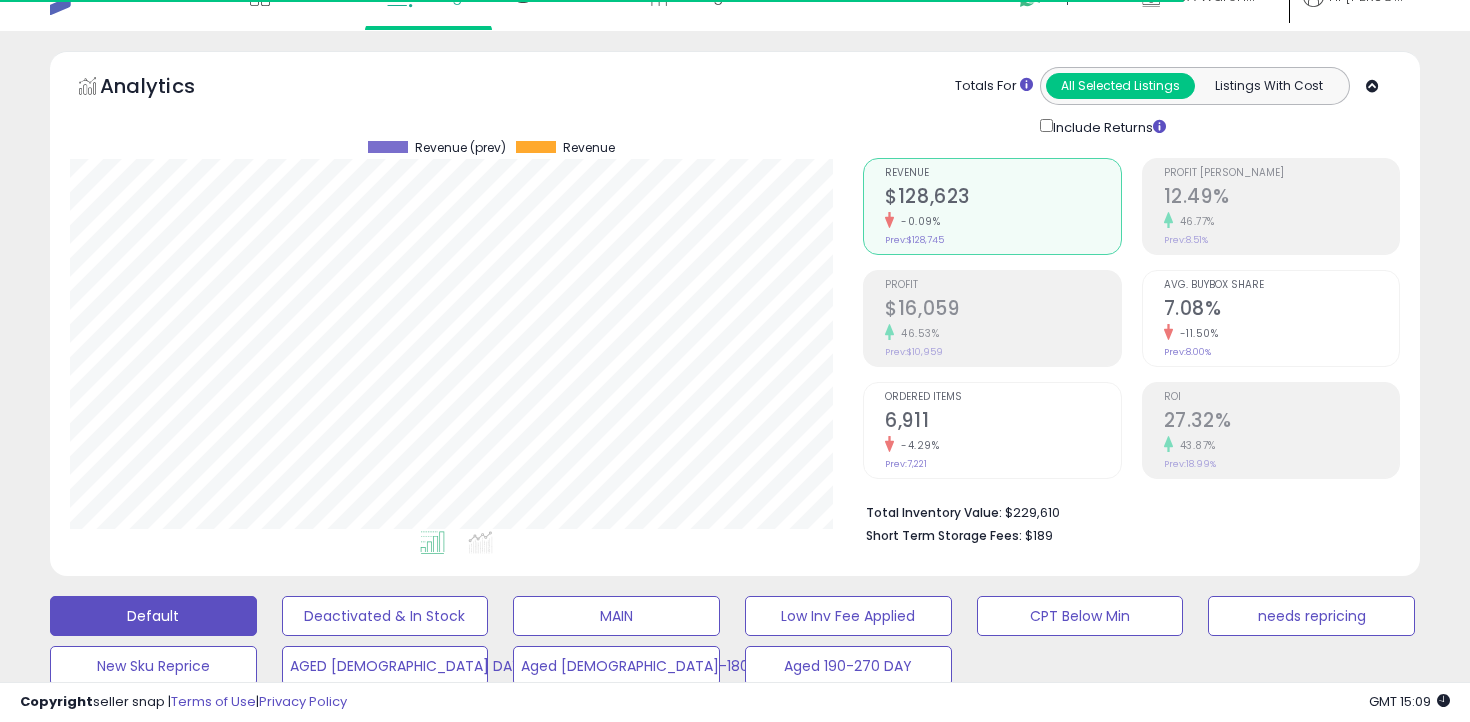 scroll, scrollTop: 9, scrollLeft: 0, axis: vertical 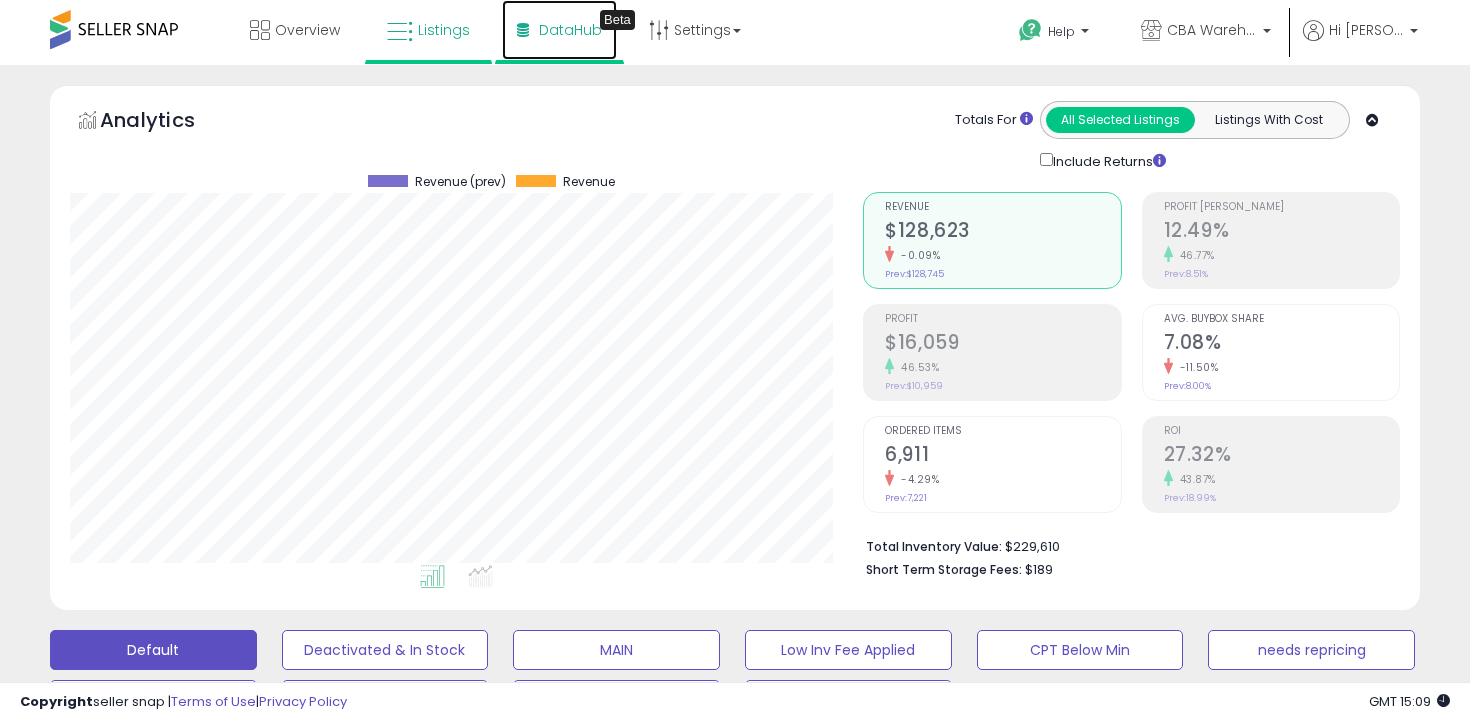click on "DataHub Beta" at bounding box center (559, 30) 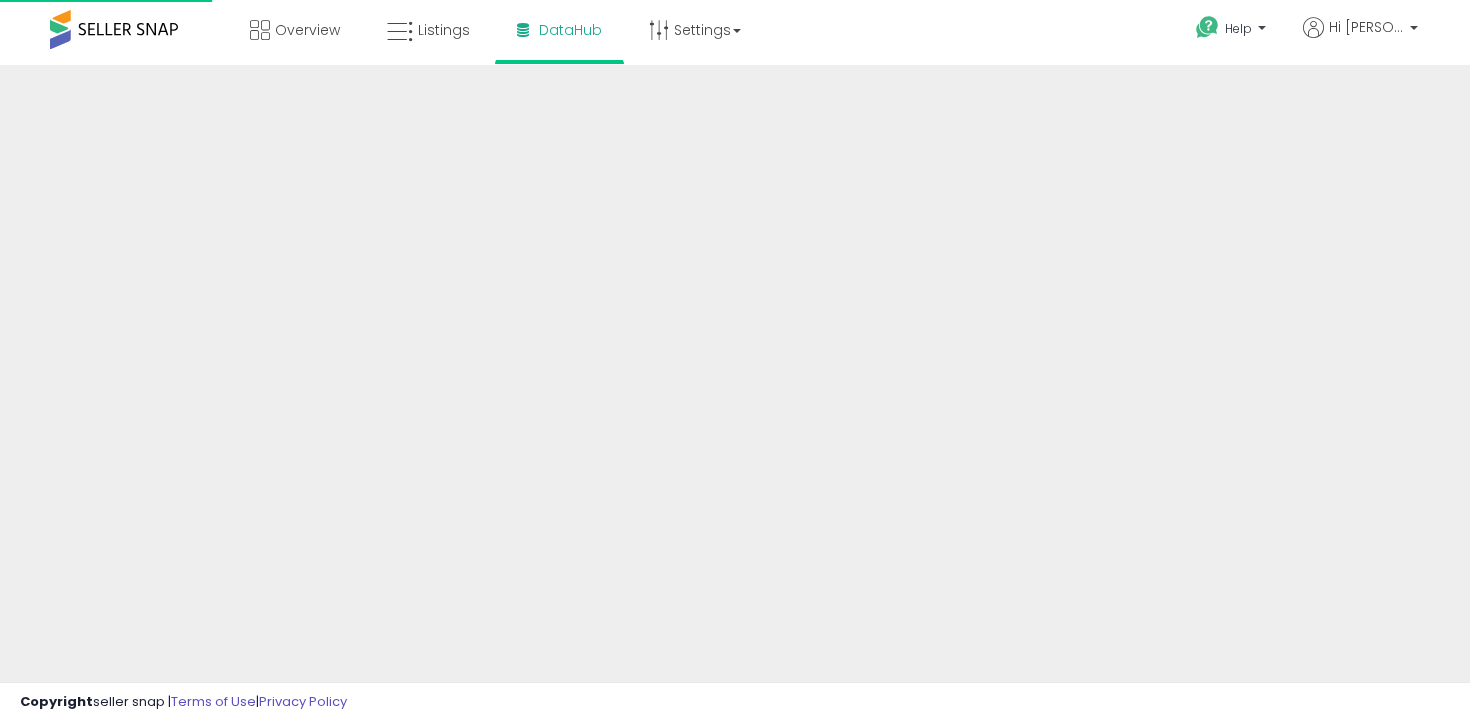 scroll, scrollTop: 0, scrollLeft: 0, axis: both 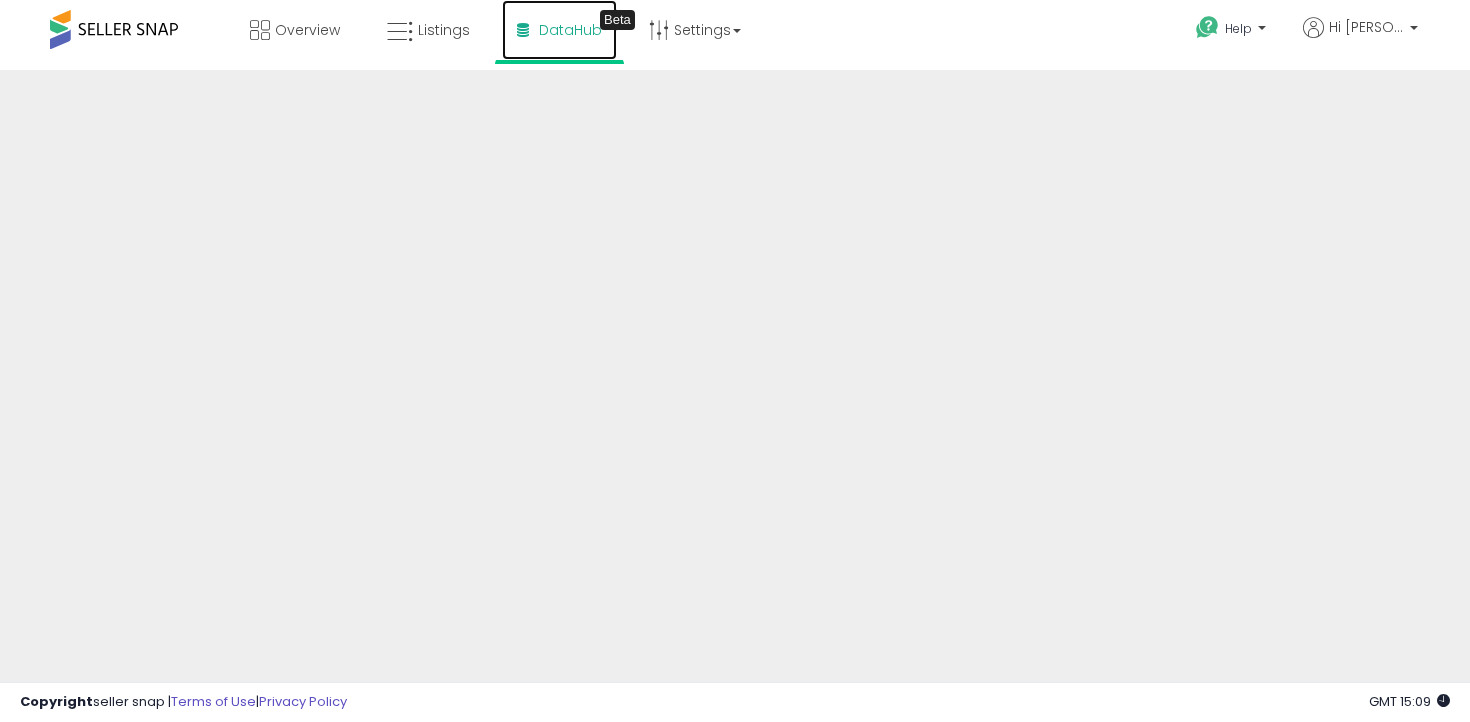 click on "DataHub Beta" at bounding box center (559, 30) 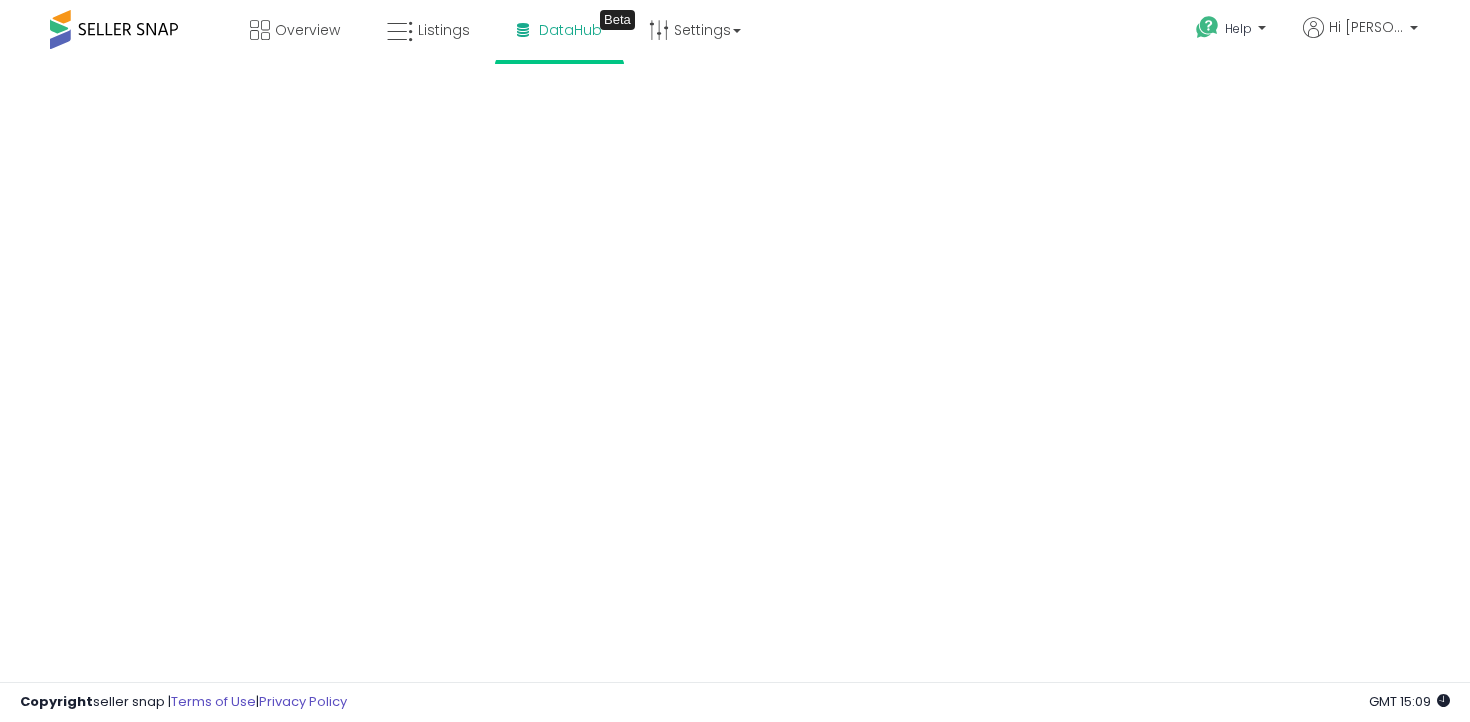 scroll, scrollTop: 0, scrollLeft: 0, axis: both 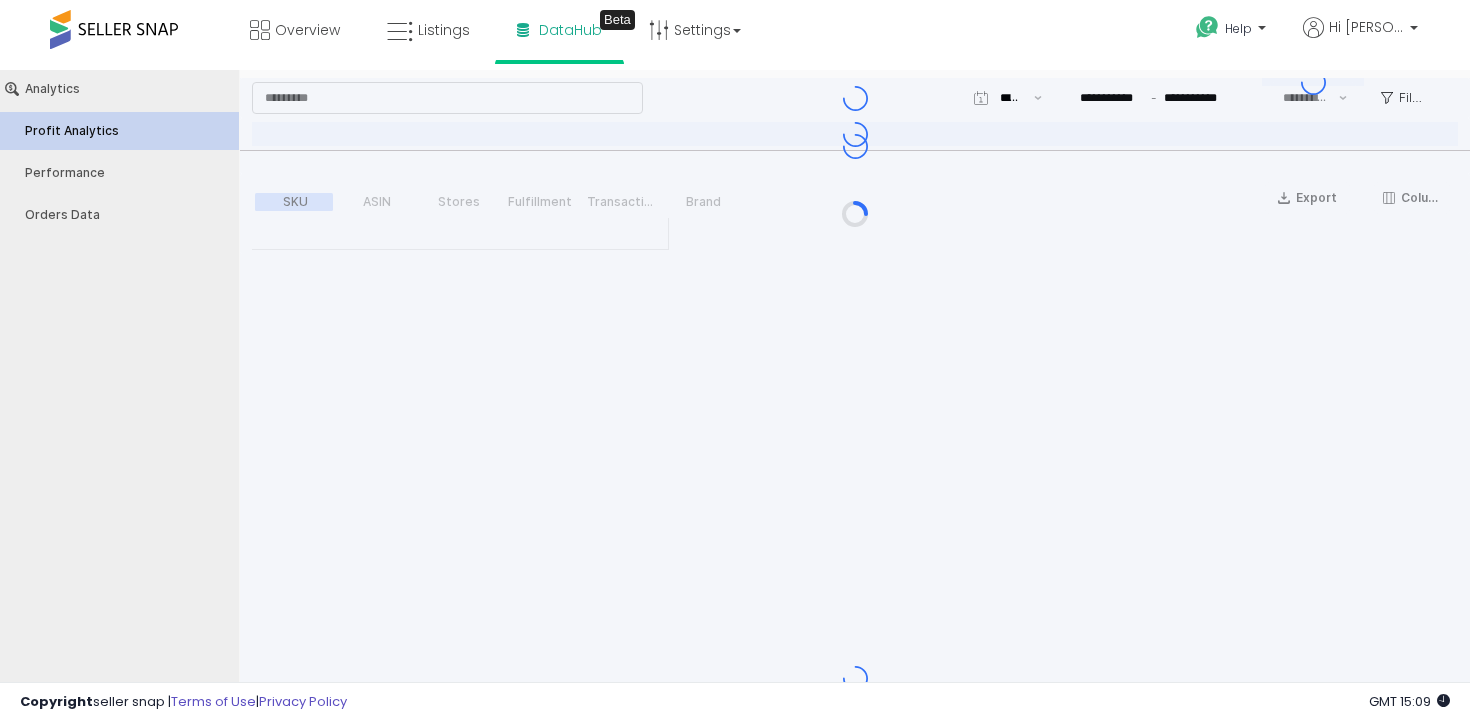 type on "***" 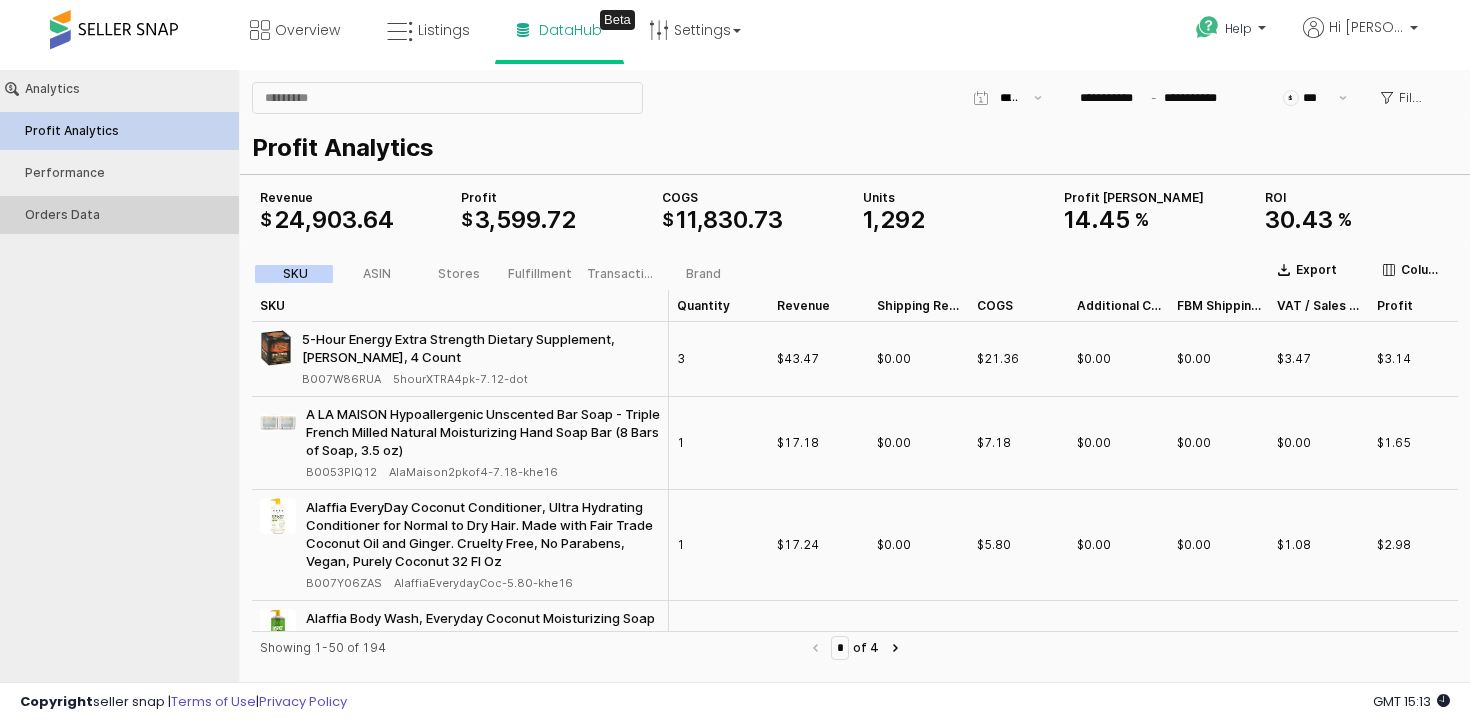 click on "Orders Data" at bounding box center [129, 215] 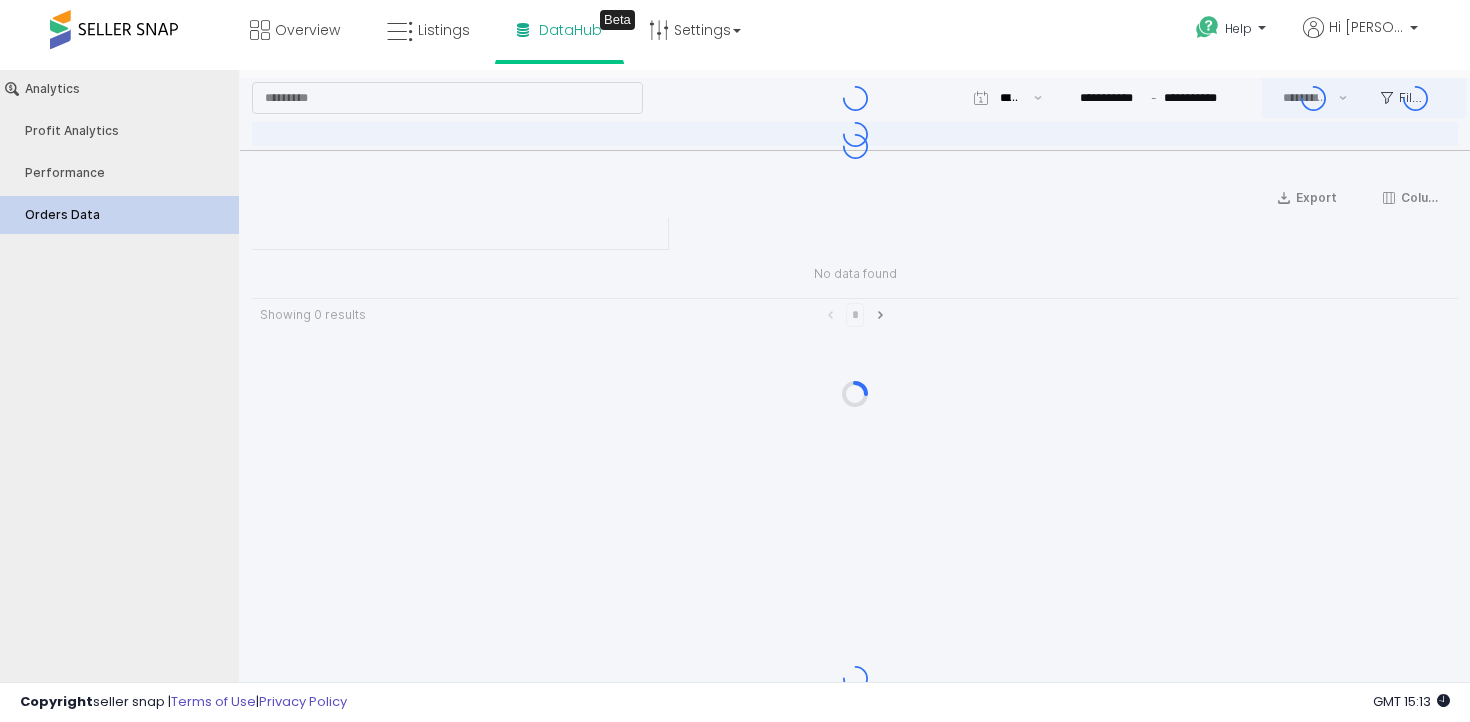 type on "***" 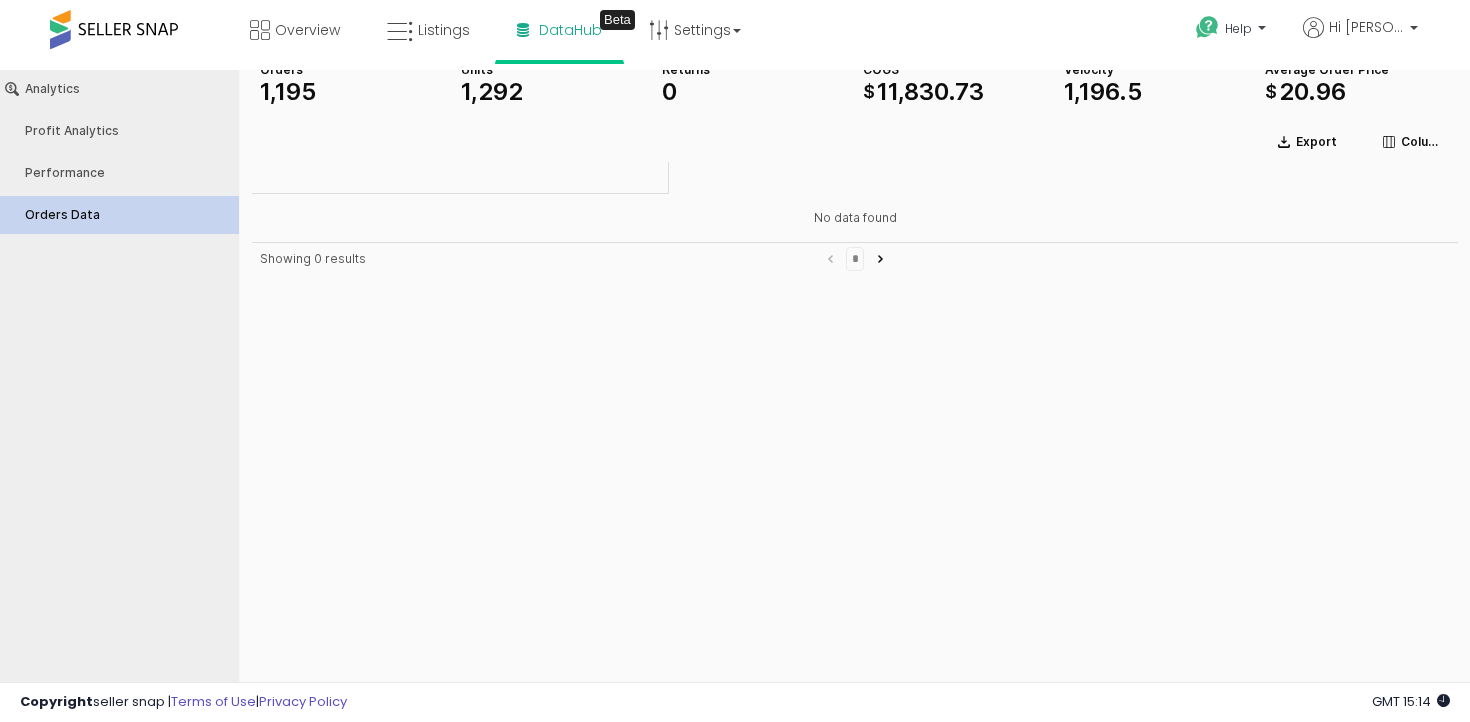 scroll, scrollTop: 0, scrollLeft: 0, axis: both 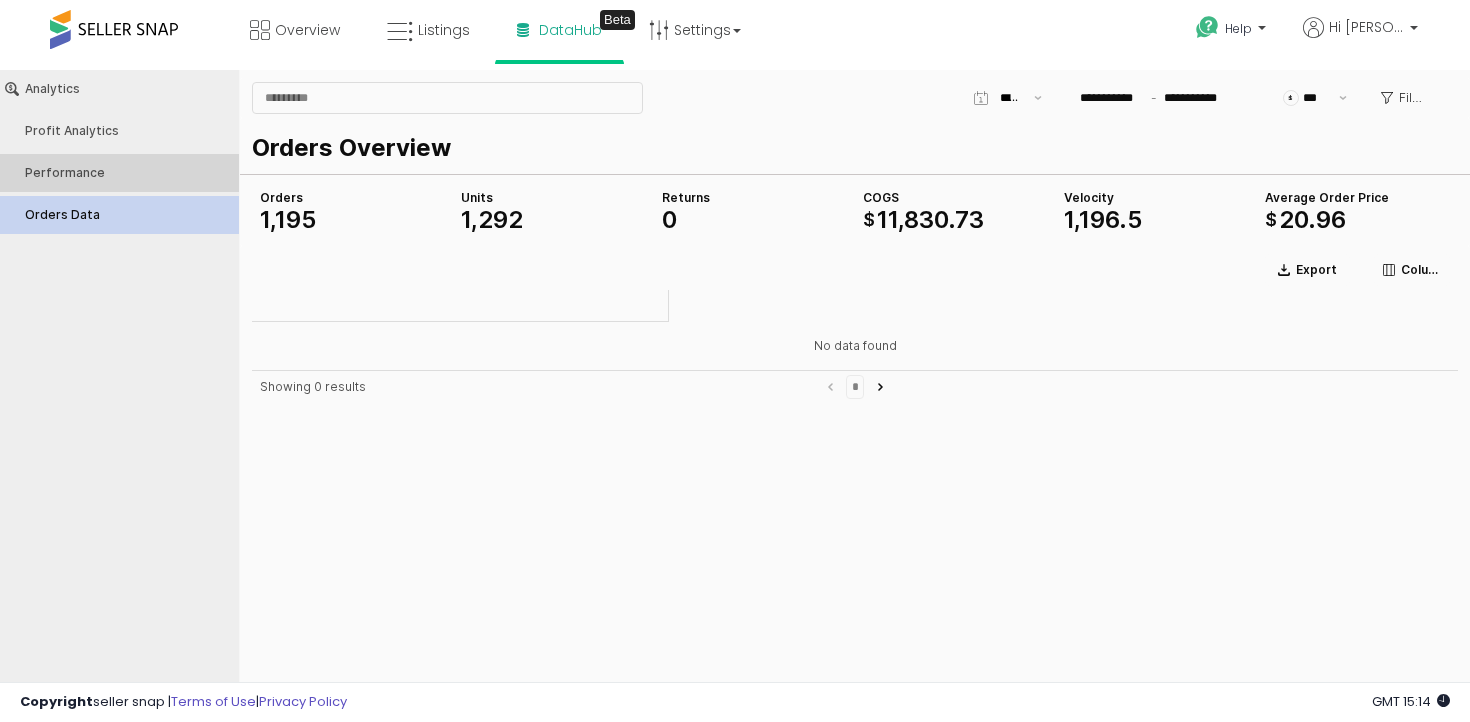 click on "Performance" at bounding box center [119, 173] 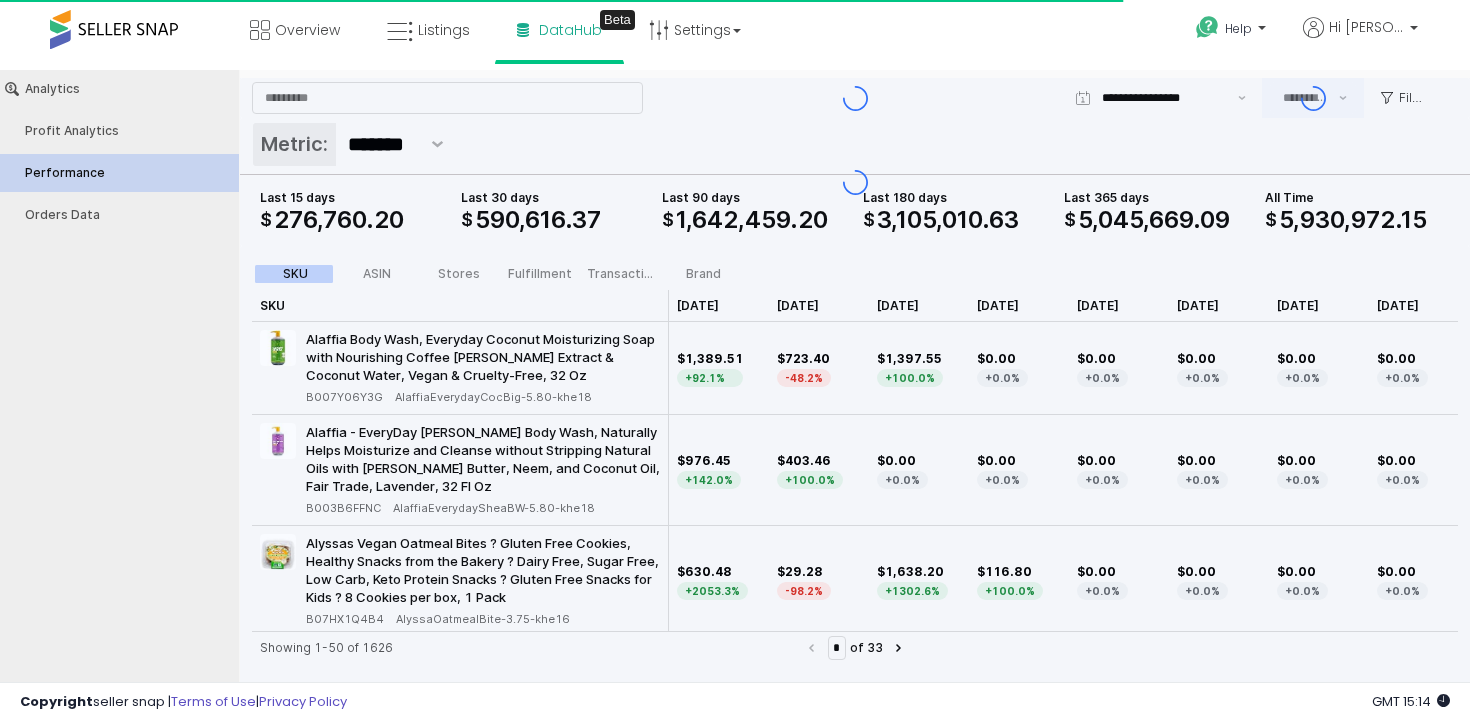 type on "***" 